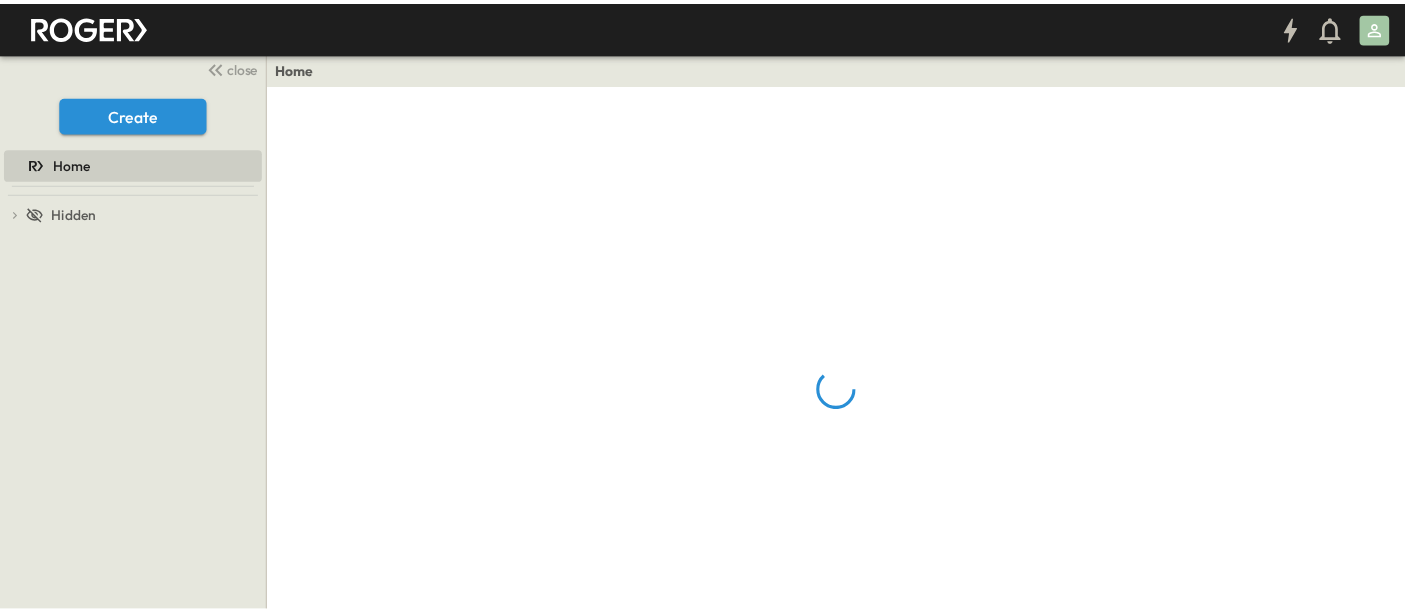 scroll, scrollTop: 0, scrollLeft: 0, axis: both 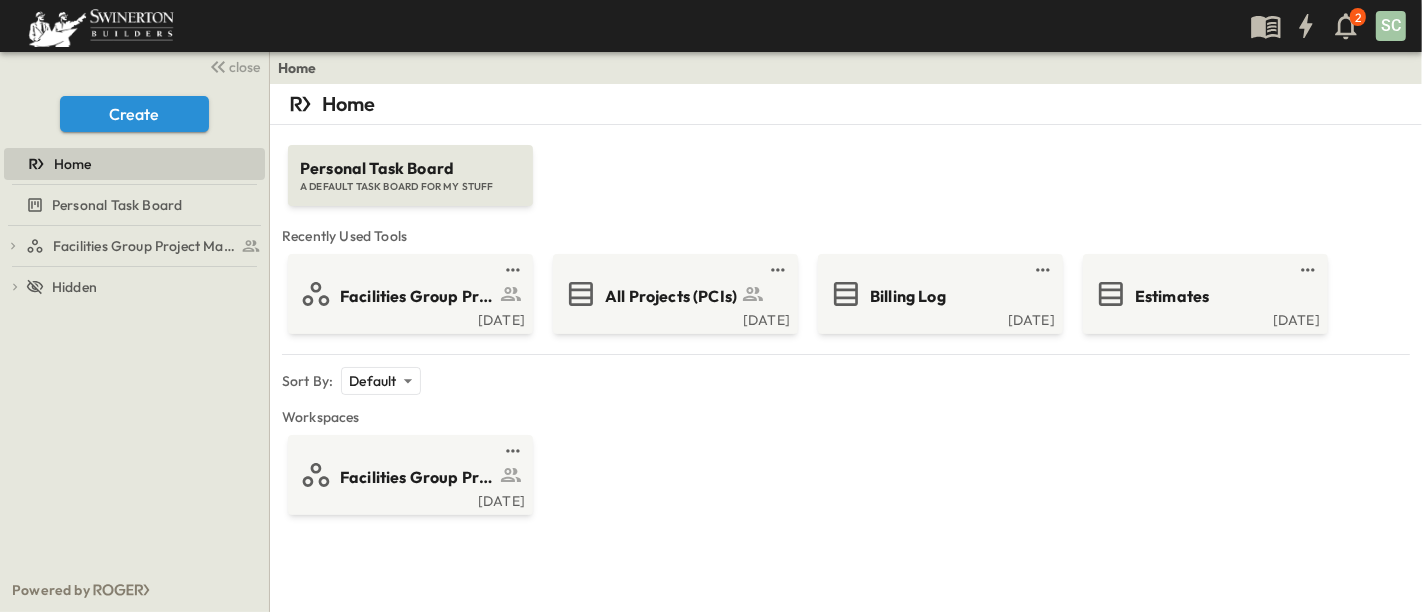 click on "Facilities Group Project Management Suite [DATE]" at bounding box center [846, 475] 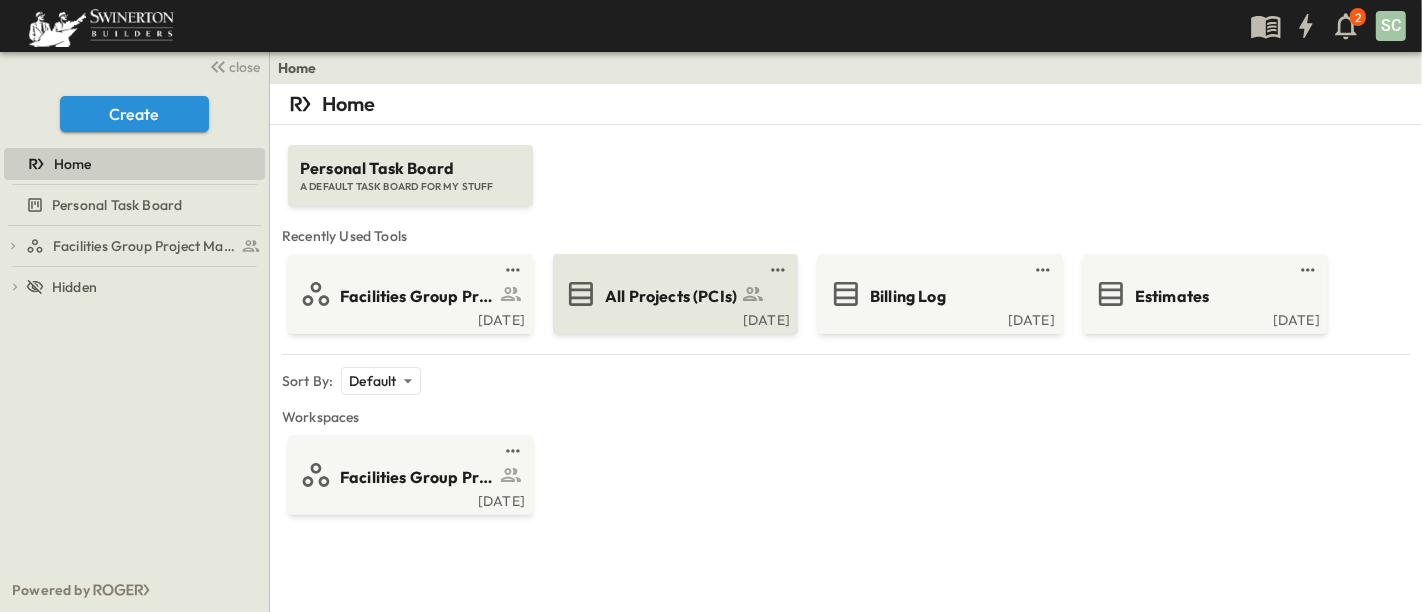 click on "All Projects (PCIs)" at bounding box center (671, 296) 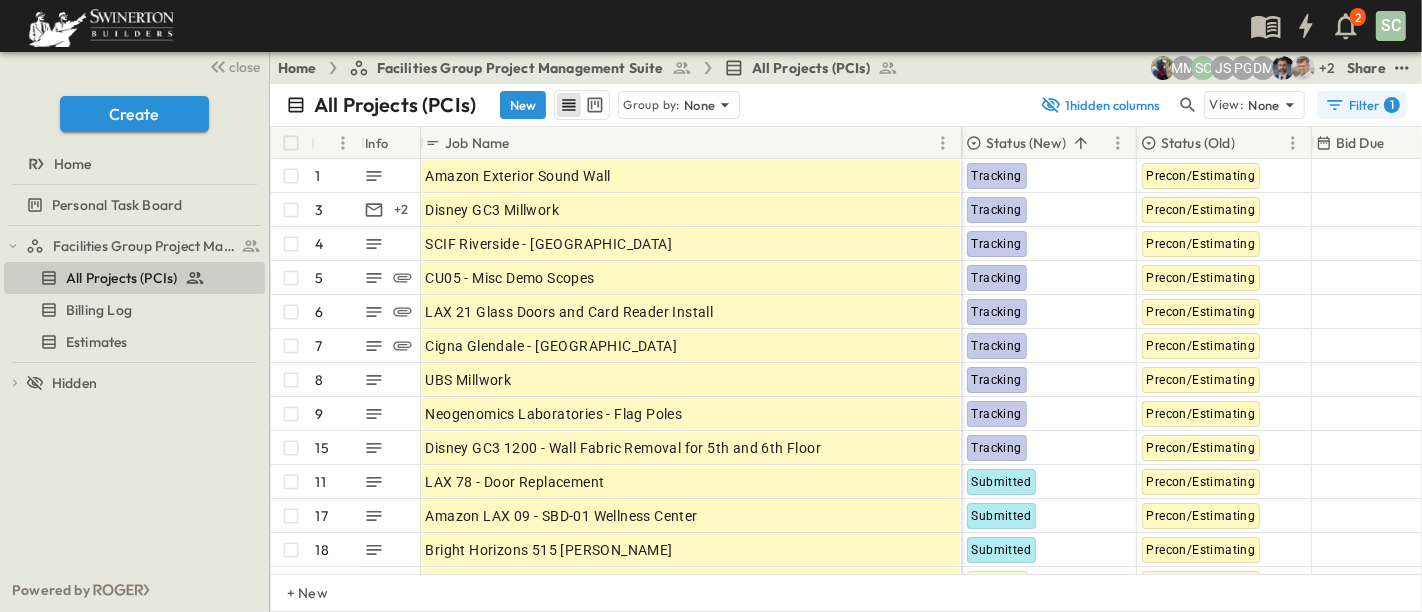 click on "Filter 1" at bounding box center (1362, 105) 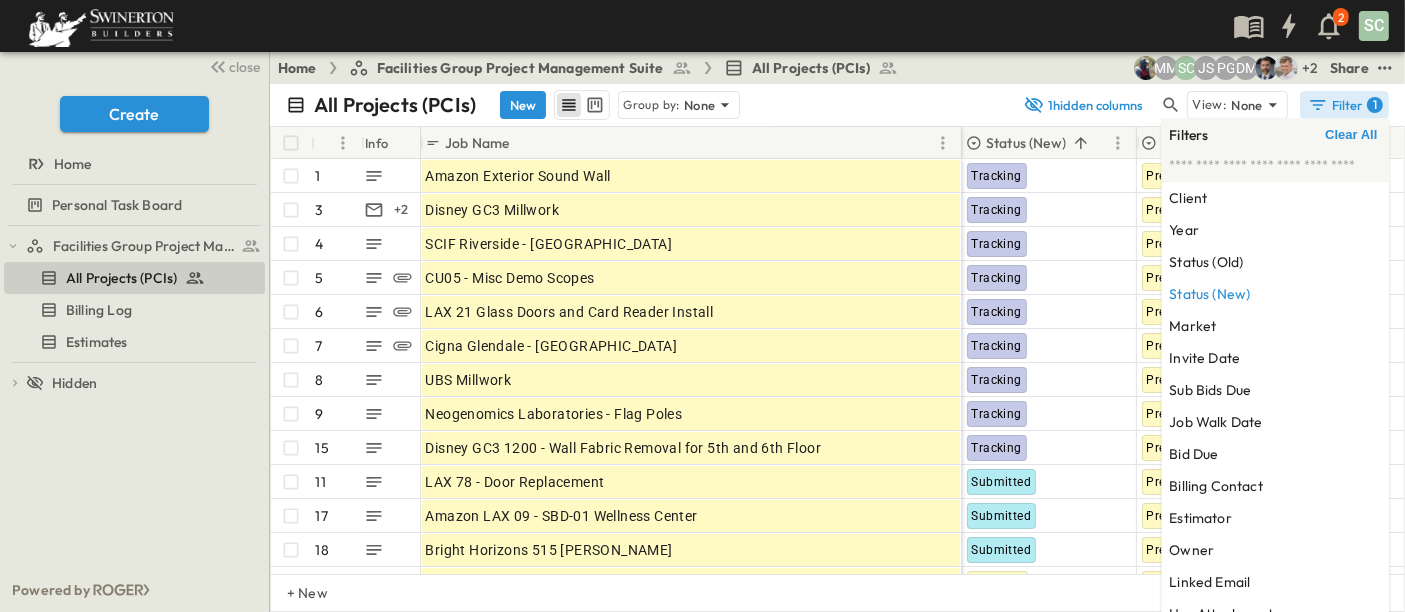 click on "All Projects (PCIs) New Group by: None 1  hidden columns View: None Filter 1" at bounding box center (837, 105) 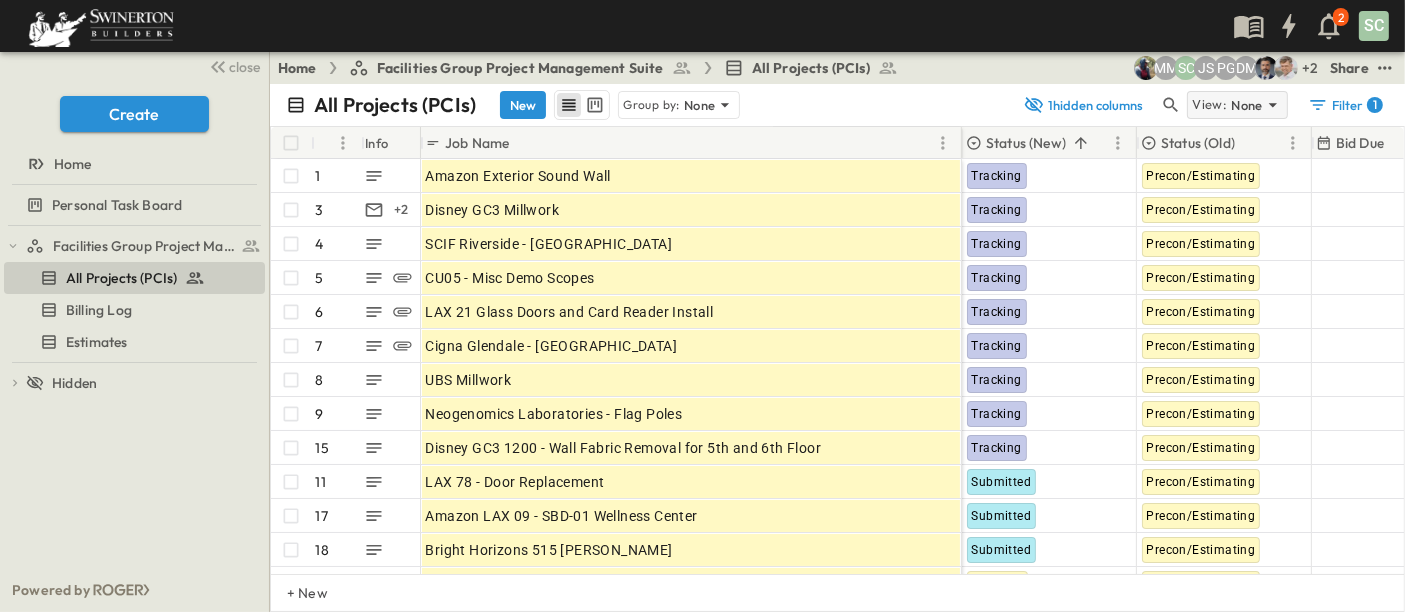 click on "None" at bounding box center [1247, 105] 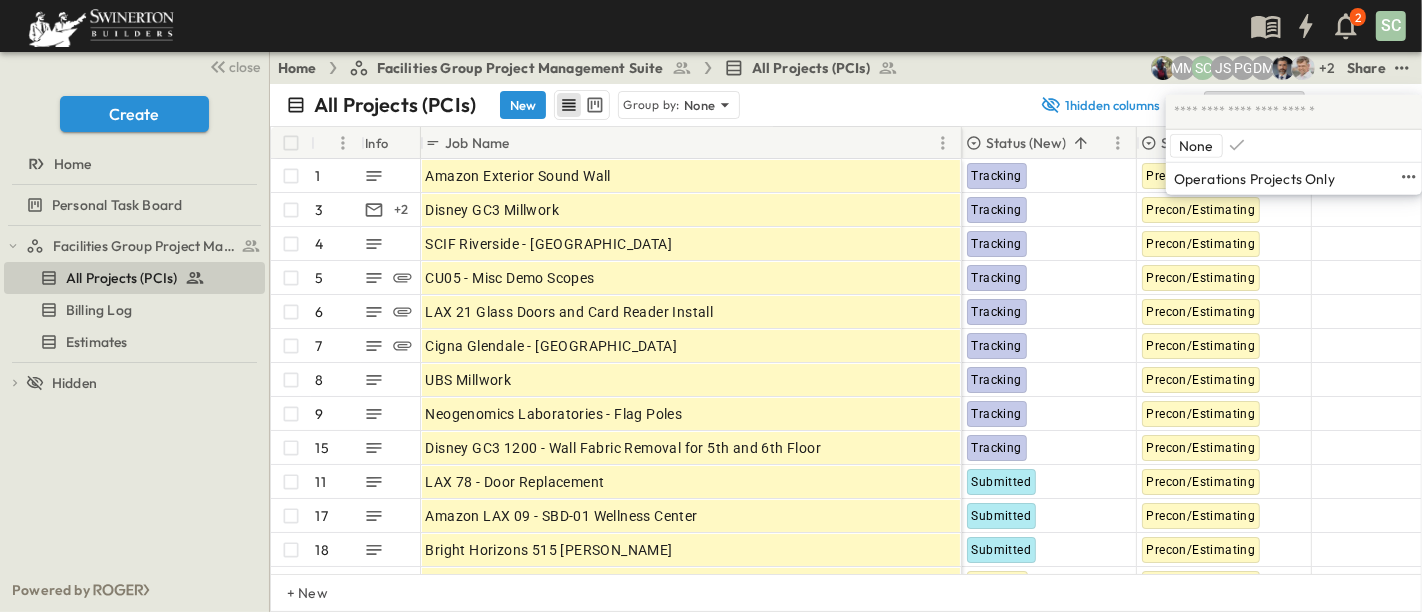 drag, startPoint x: 1262, startPoint y: 179, endPoint x: 1307, endPoint y: 112, distance: 80.70936 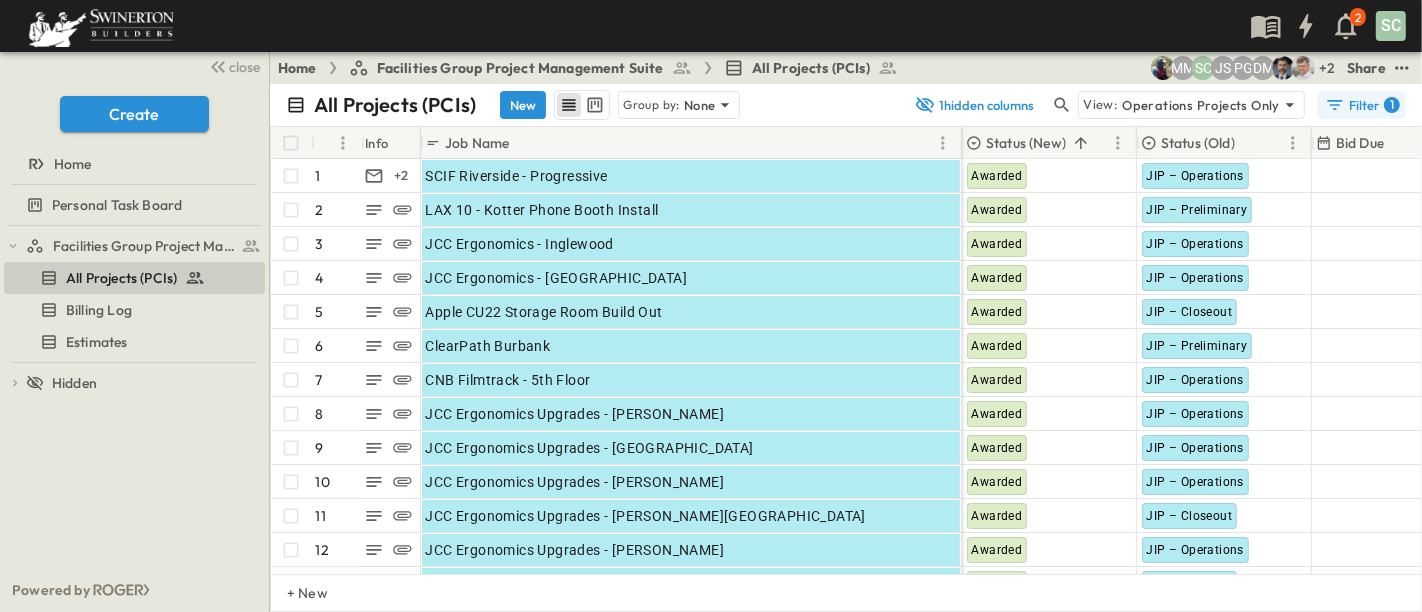 click on "Filter 1" at bounding box center (1362, 105) 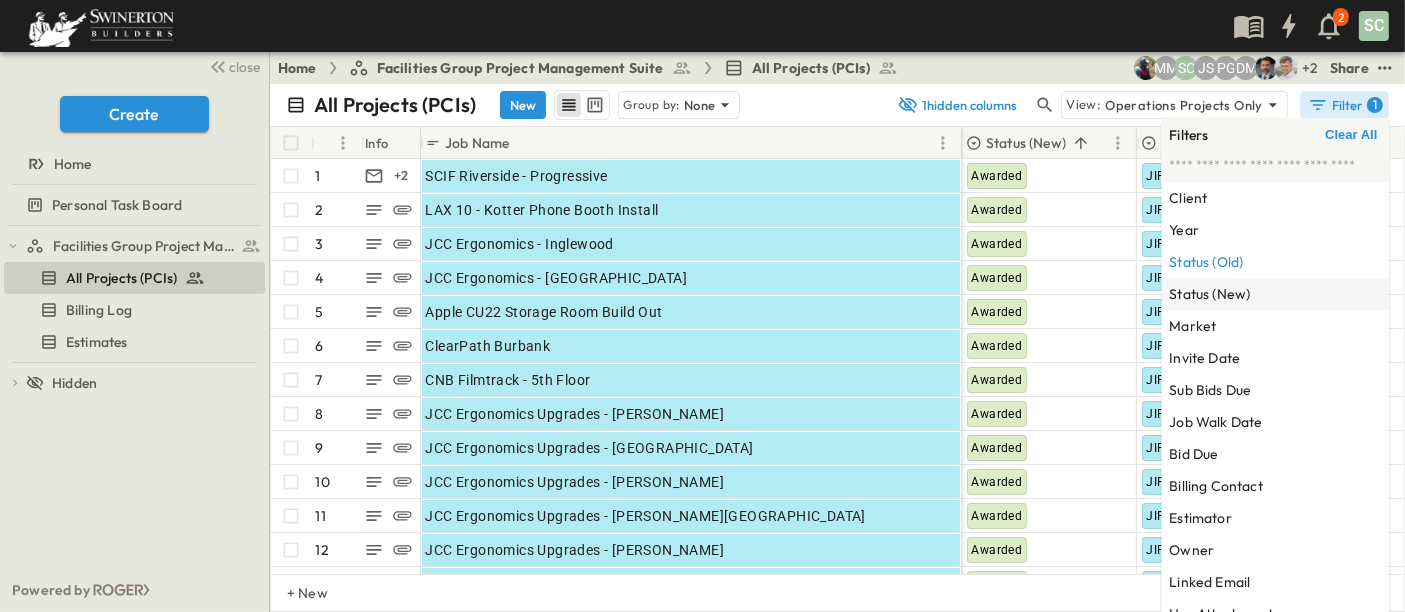 drag, startPoint x: 1214, startPoint y: 295, endPoint x: 1226, endPoint y: 299, distance: 12.649111 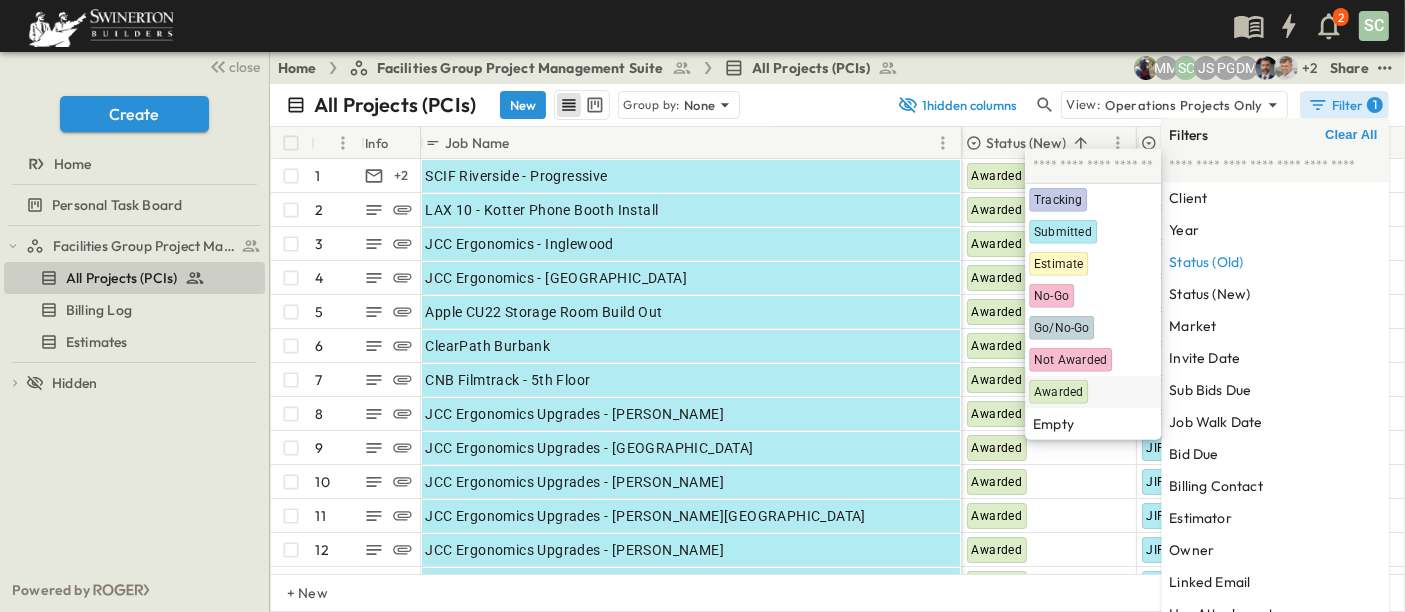 click on "Awarded" at bounding box center (1058, 392) 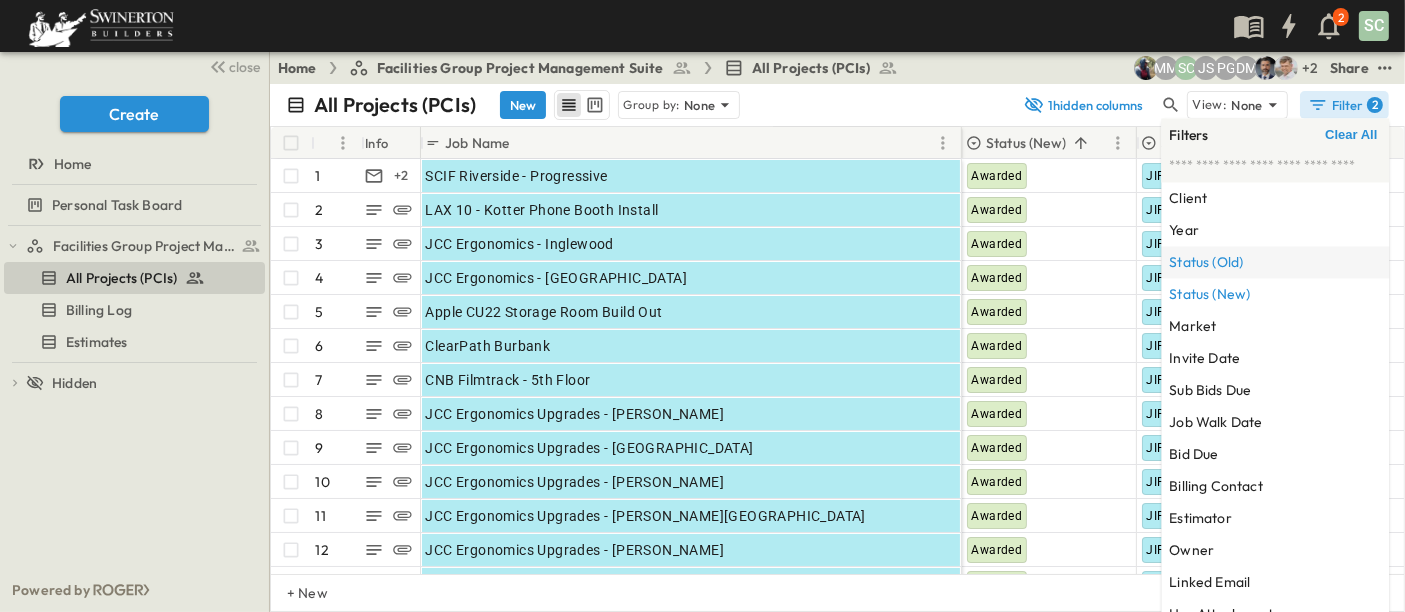 click on "Status (Old)" at bounding box center [1275, 263] 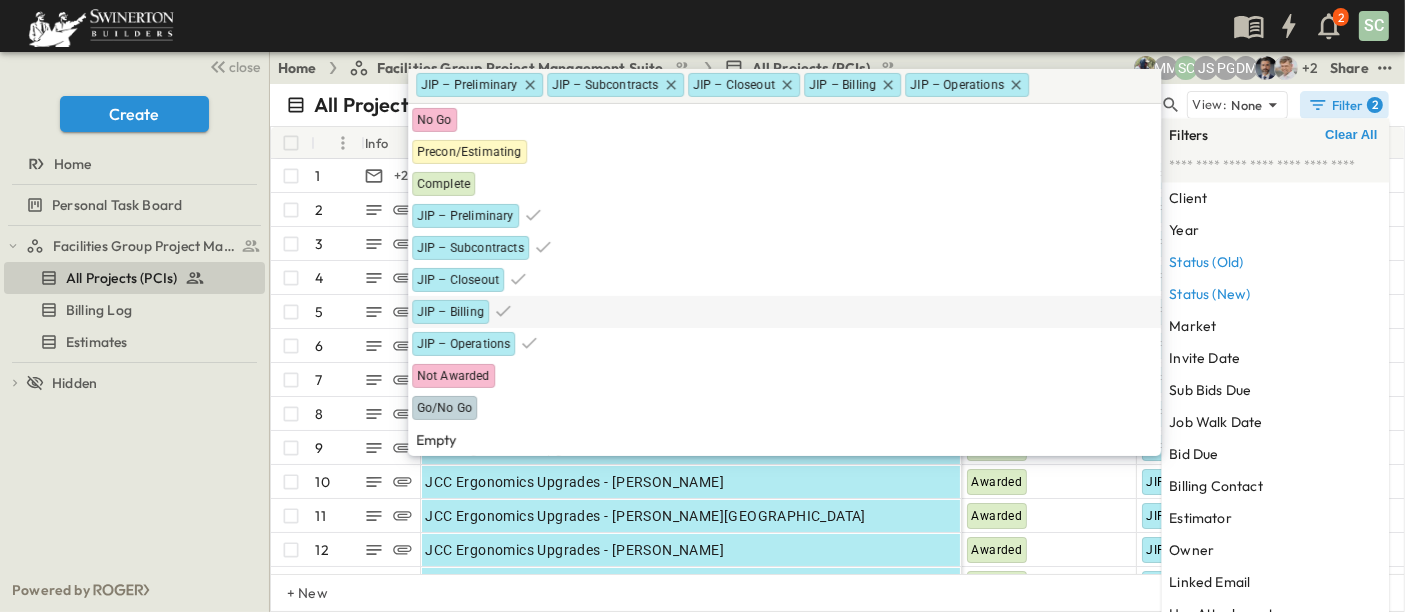drag, startPoint x: 511, startPoint y: 315, endPoint x: 696, endPoint y: 318, distance: 185.02432 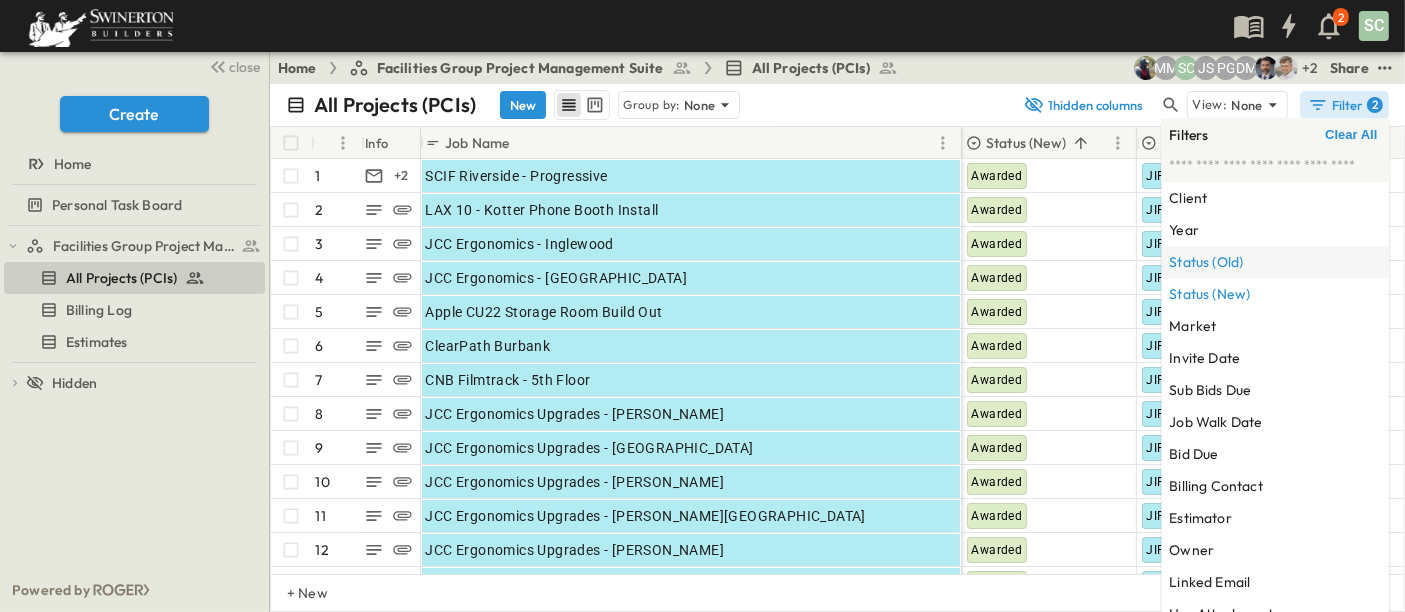click on "Status (Old)" at bounding box center [1206, 263] 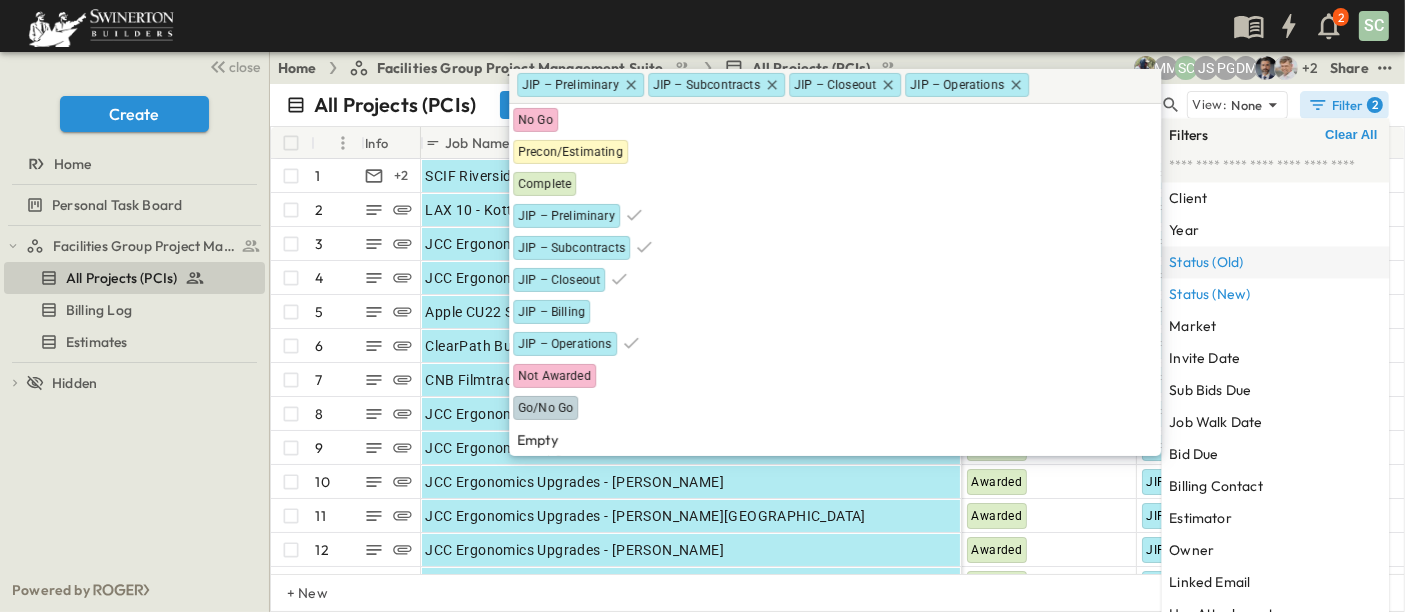 drag, startPoint x: 609, startPoint y: 281, endPoint x: 1378, endPoint y: 255, distance: 769.4394 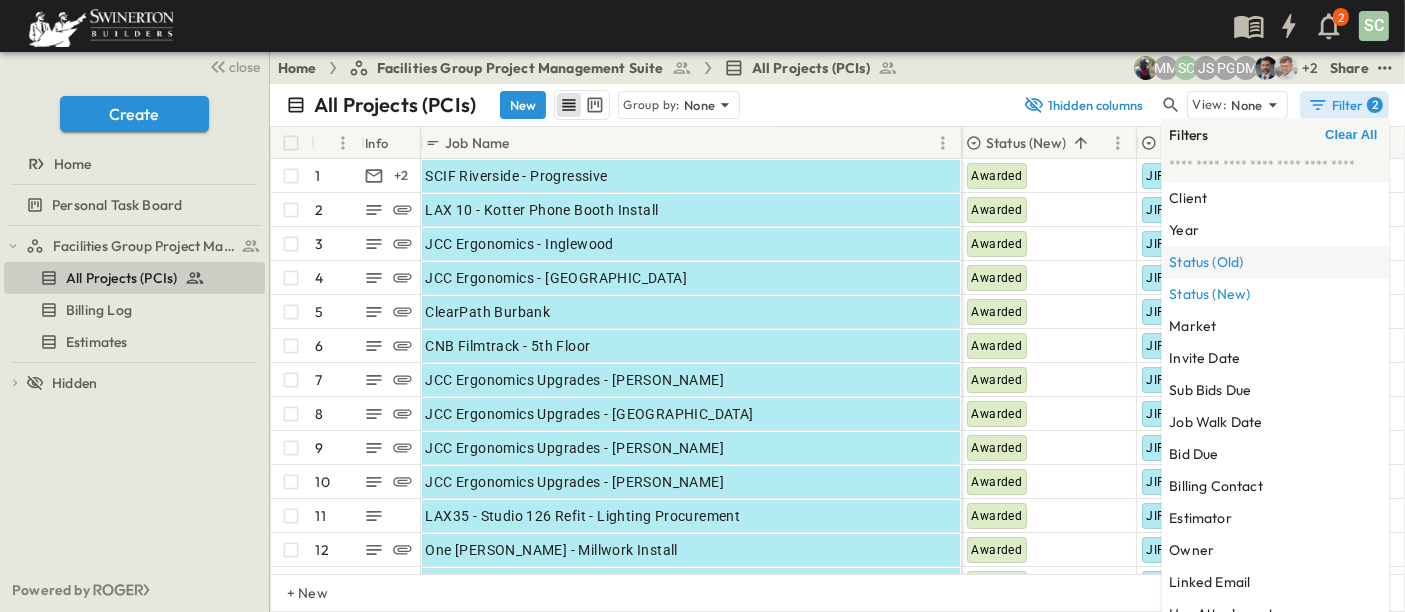 click on "Status (Old)" at bounding box center [1275, 263] 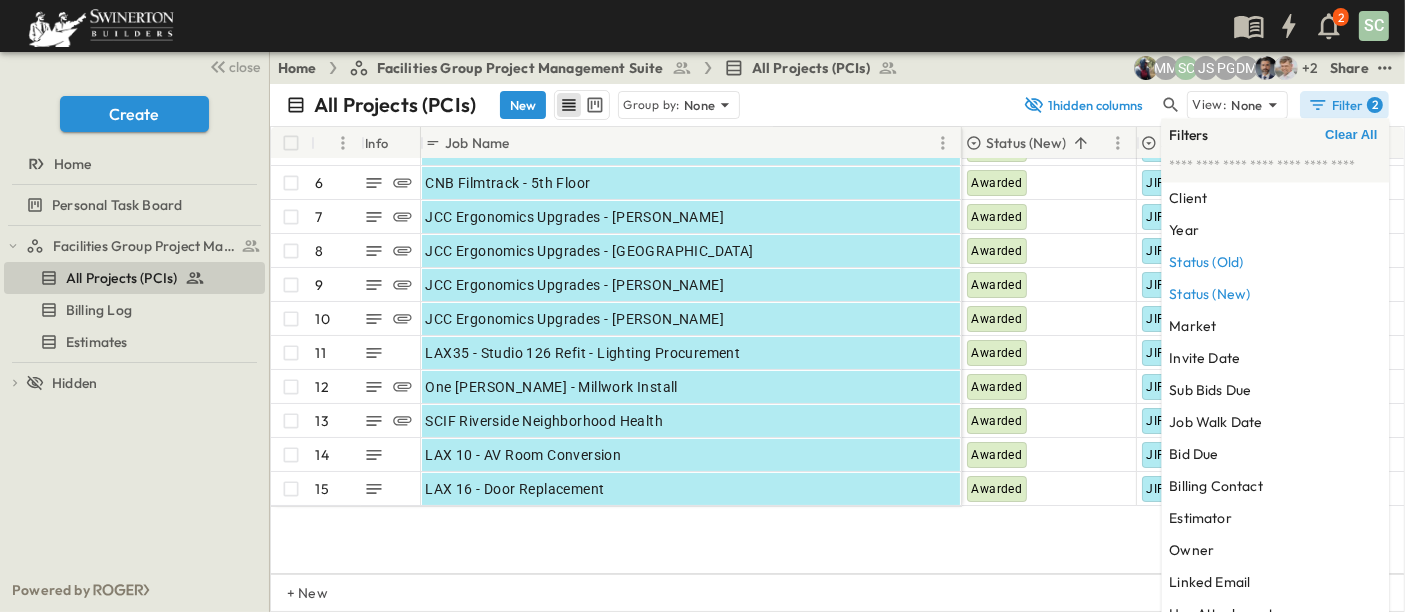 scroll, scrollTop: 0, scrollLeft: 0, axis: both 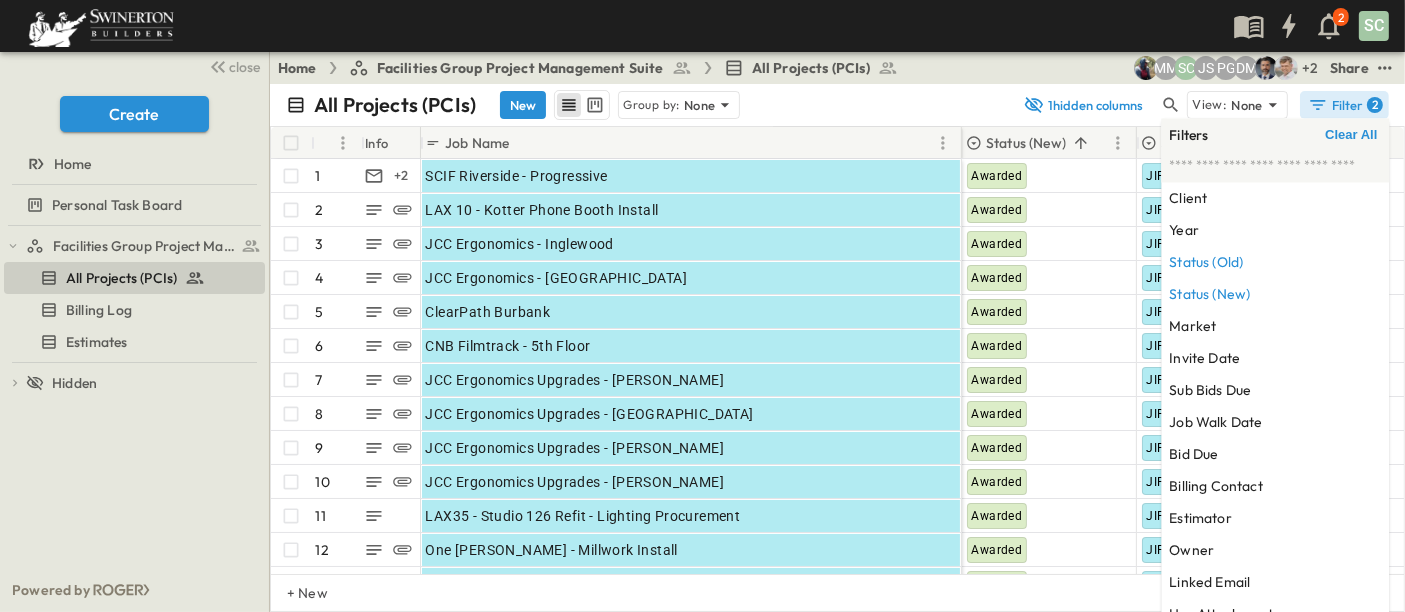 click at bounding box center (1275, 167) 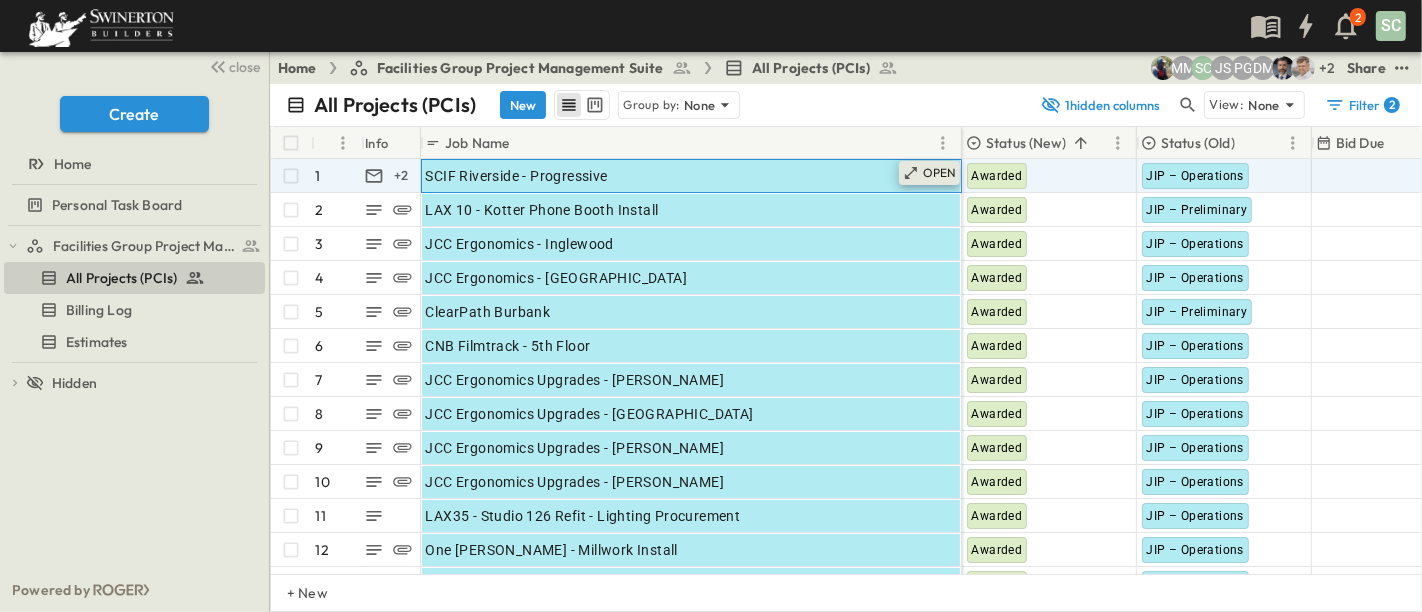 click 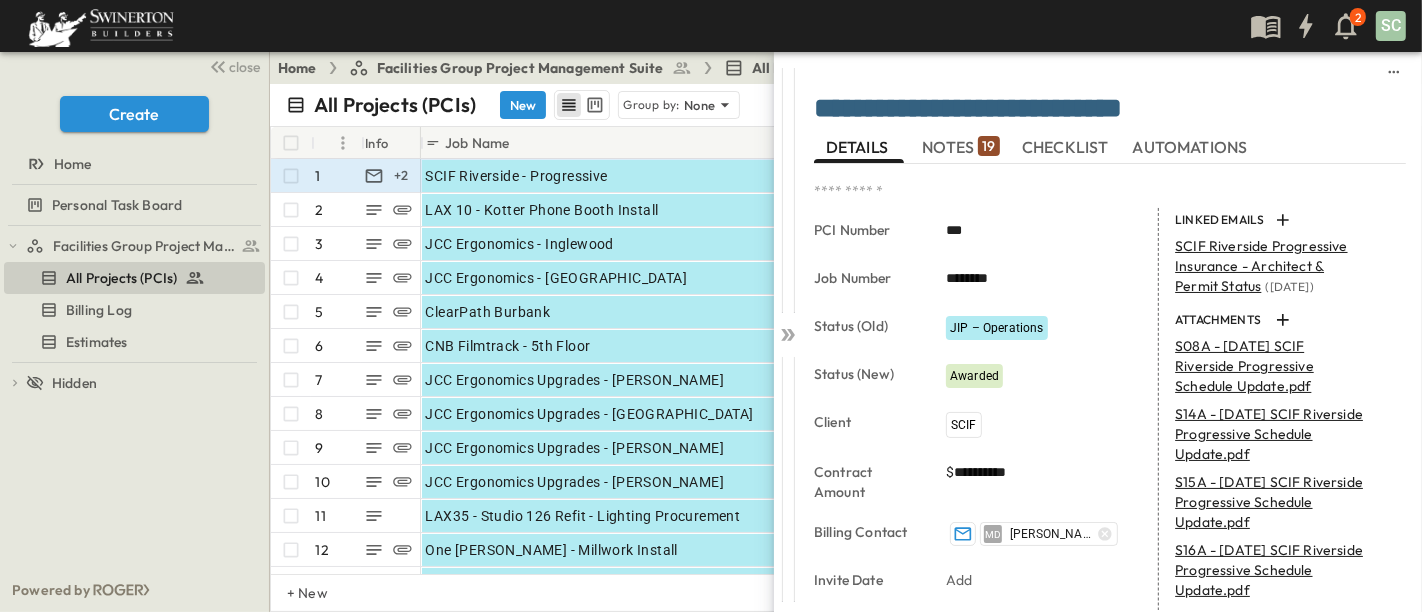 click on "NOTES 19" at bounding box center (960, 147) 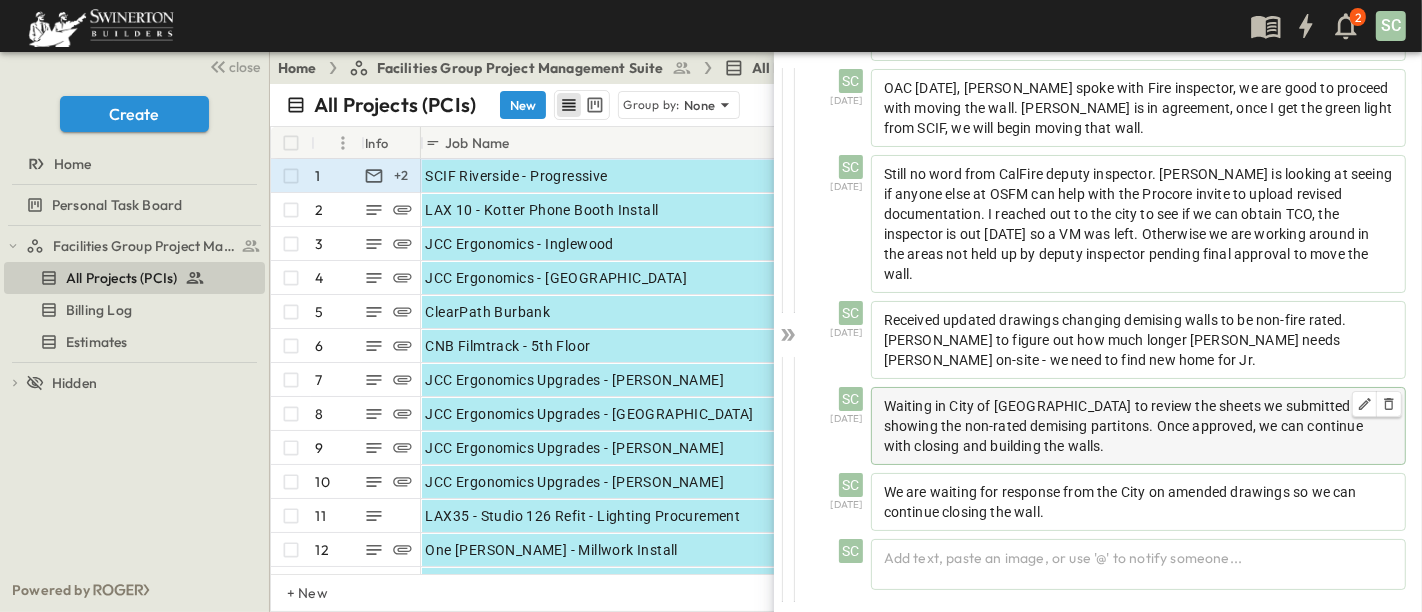 scroll, scrollTop: 1245, scrollLeft: 0, axis: vertical 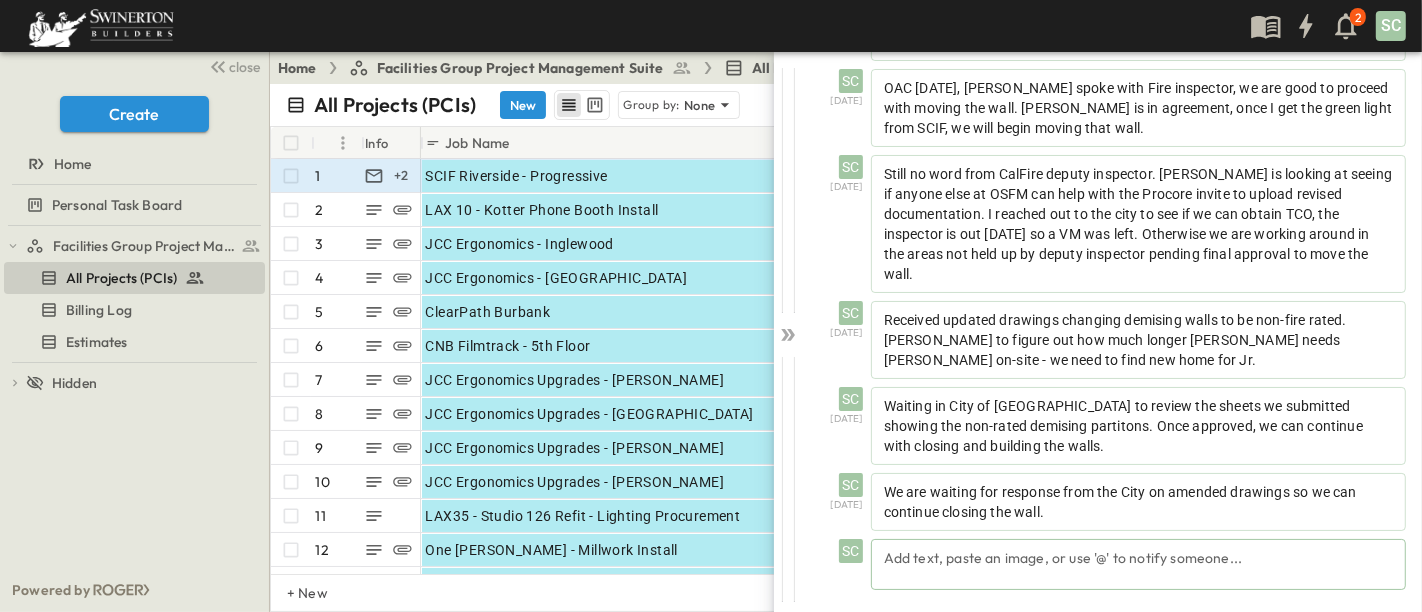 click on "Add text, paste an image, or use '@' to notify someone..." at bounding box center [1138, 564] 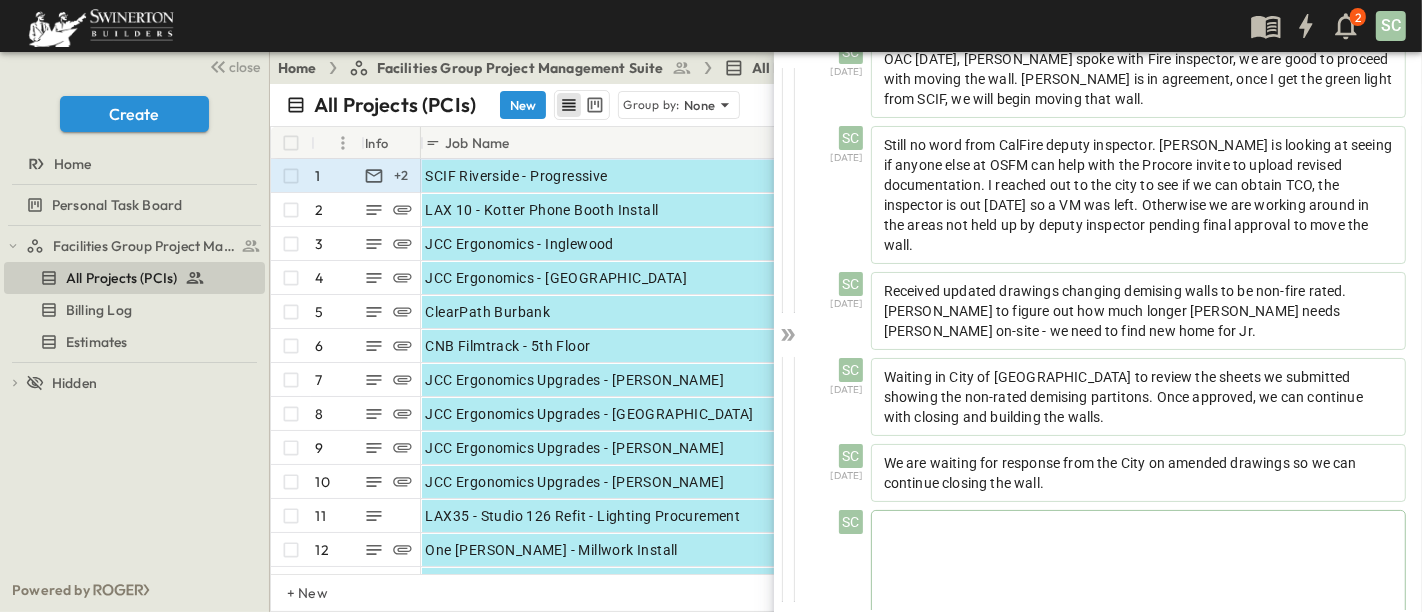 scroll, scrollTop: 1339, scrollLeft: 0, axis: vertical 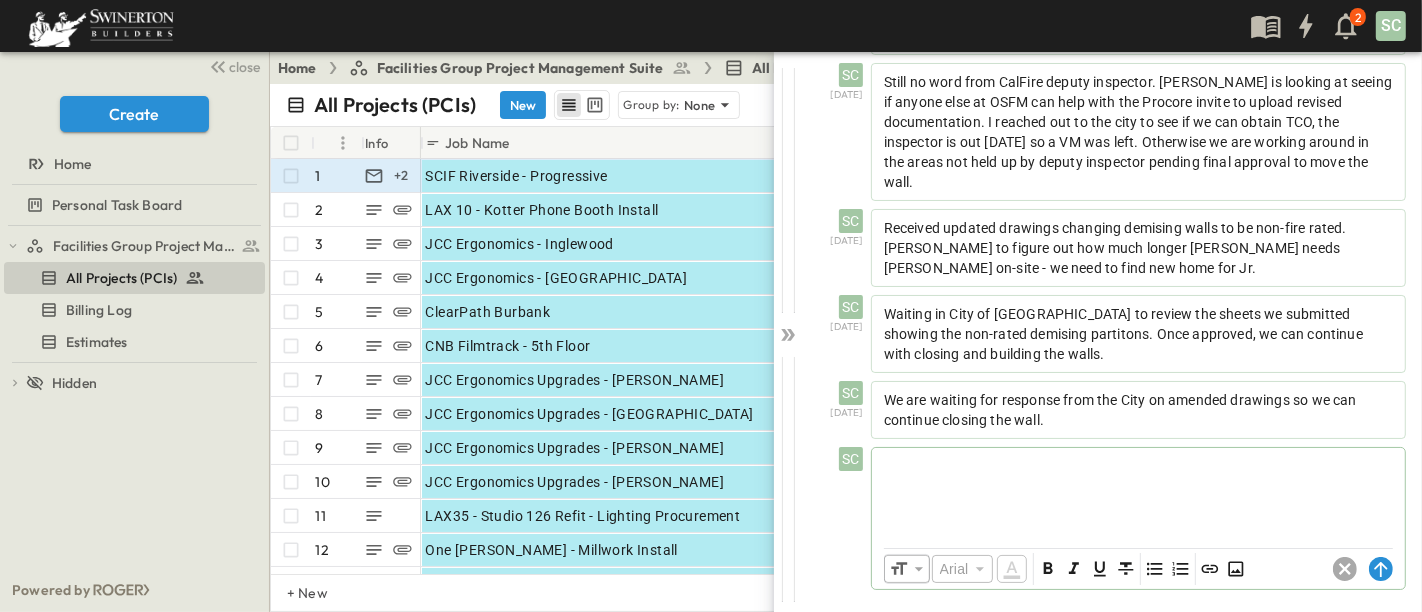 drag, startPoint x: 1037, startPoint y: 491, endPoint x: 1089, endPoint y: 464, distance: 58.59181 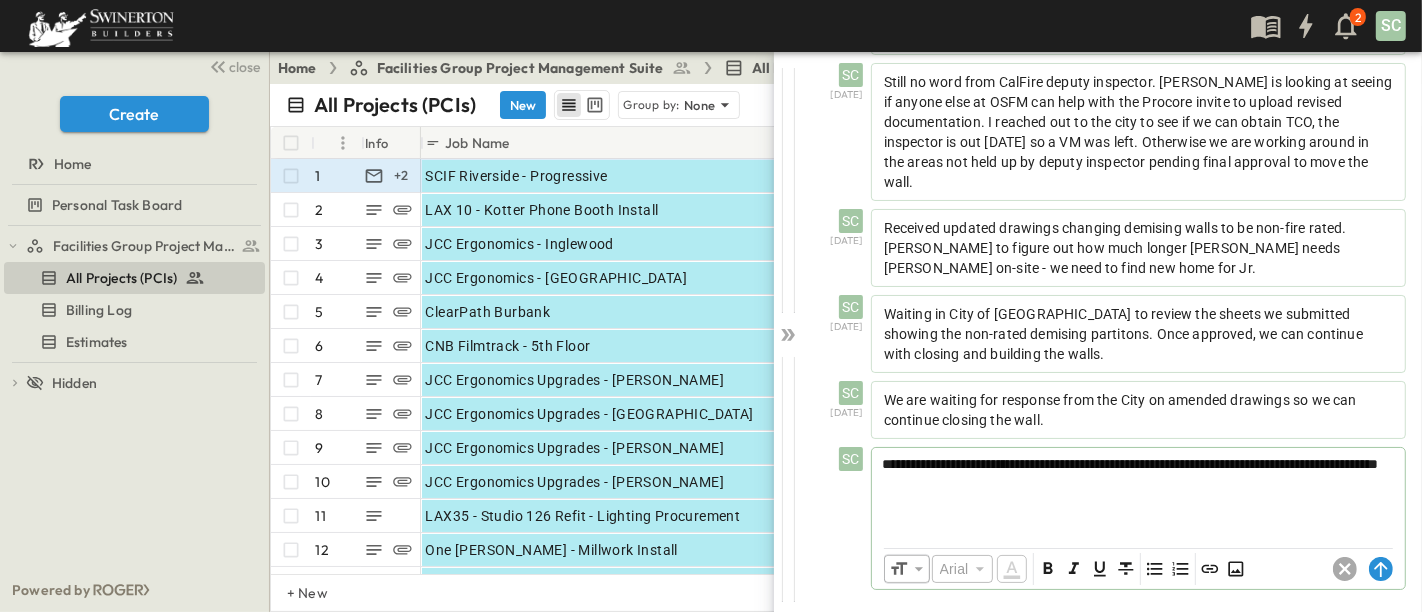 click on "**********" at bounding box center [1130, 464] 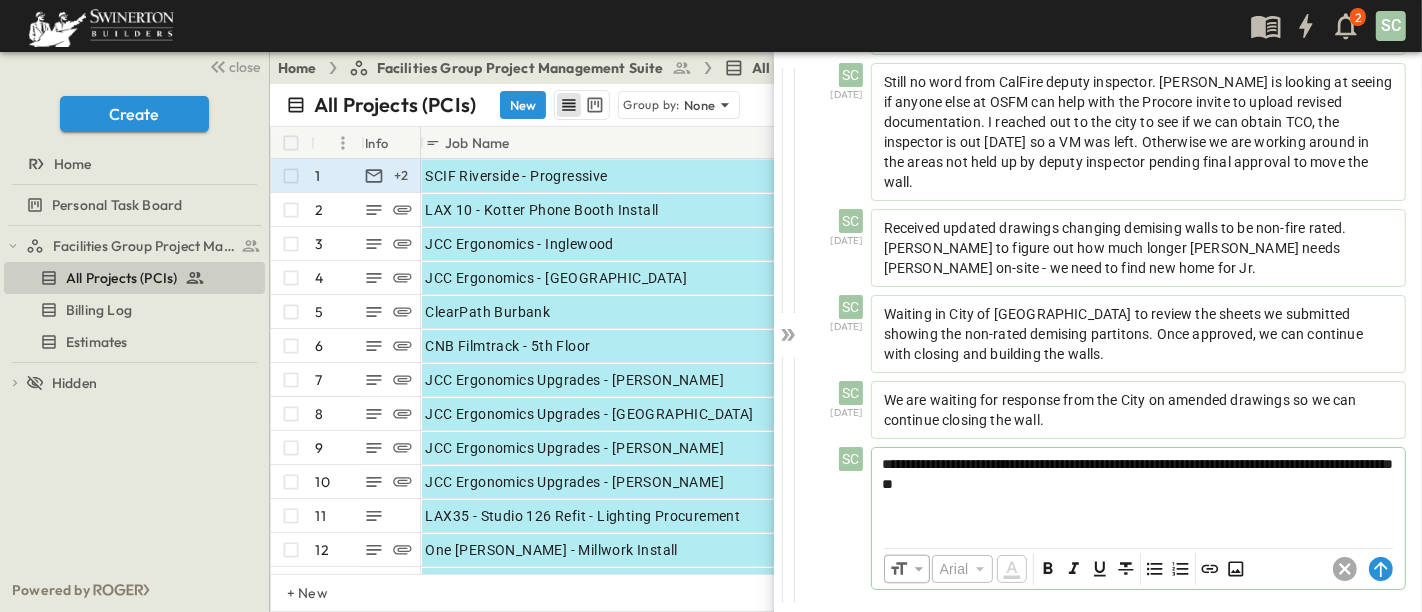 click on "**********" at bounding box center (1138, 474) 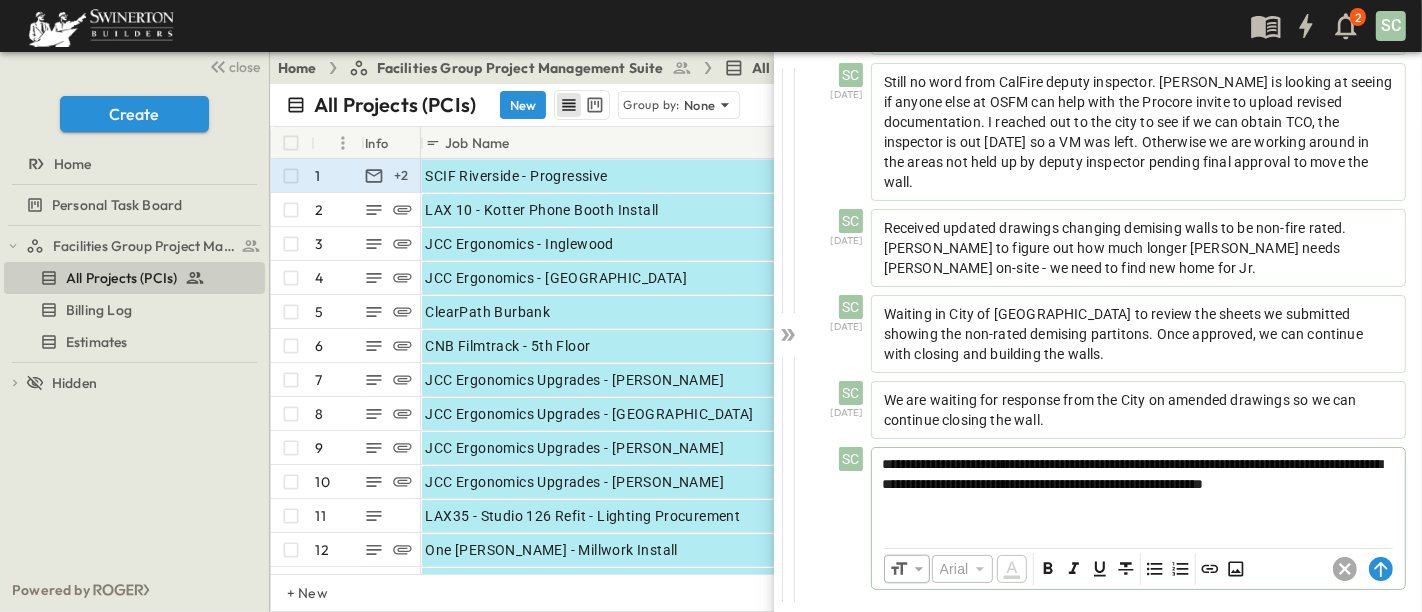 click on "**********" at bounding box center (1132, 474) 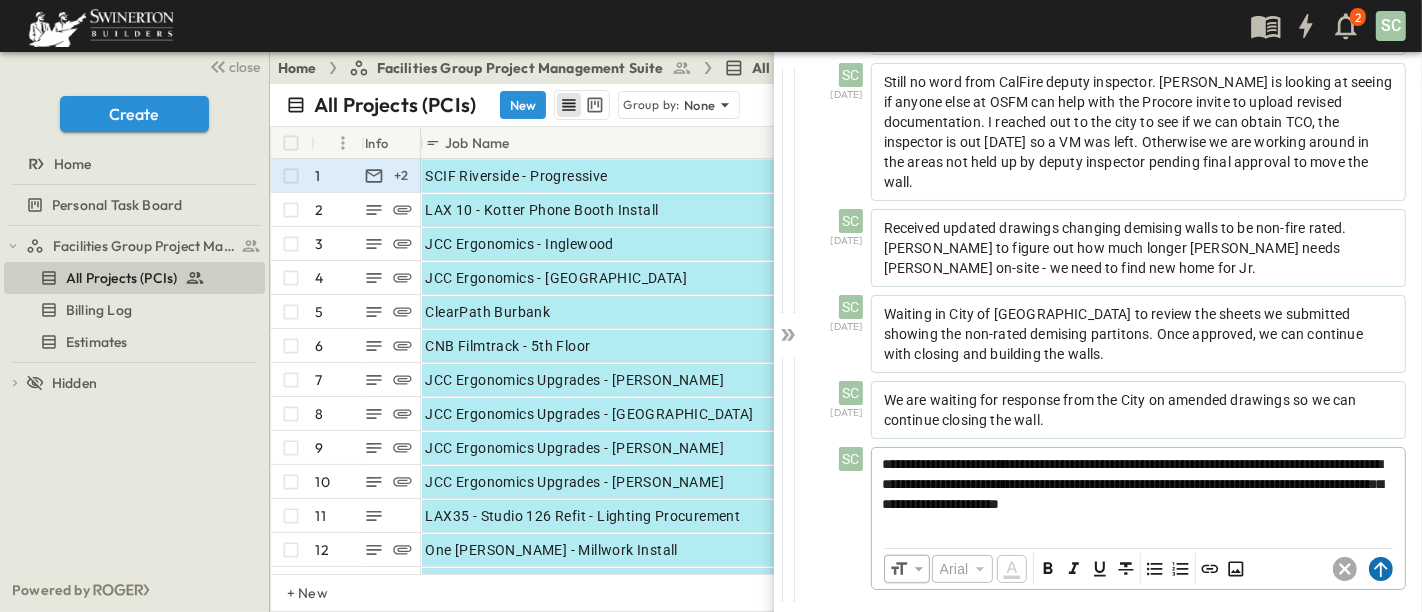 click 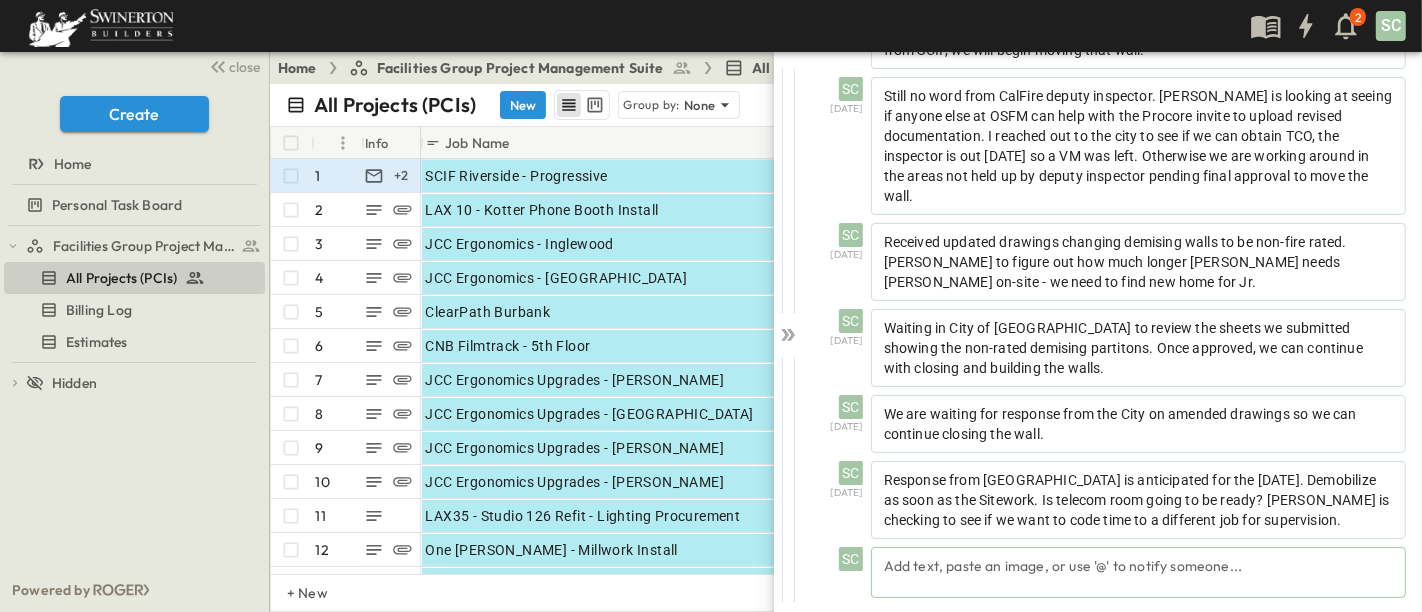 scroll, scrollTop: 1331, scrollLeft: 0, axis: vertical 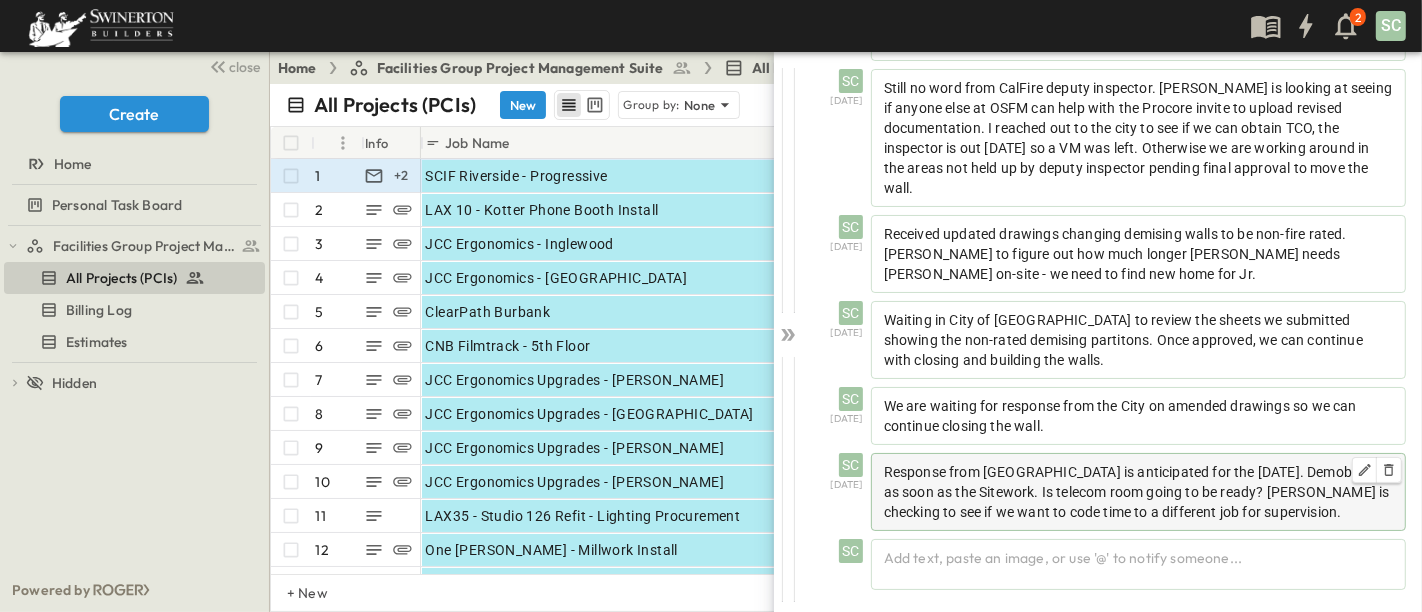 click on "Response from [GEOGRAPHIC_DATA] is anticipated for the [DATE]. Demobilize as soon as the Sitework. Is telecom room going to be ready? [PERSON_NAME] is checking to see if we want to code time to a different job for supervision." at bounding box center (1137, 492) 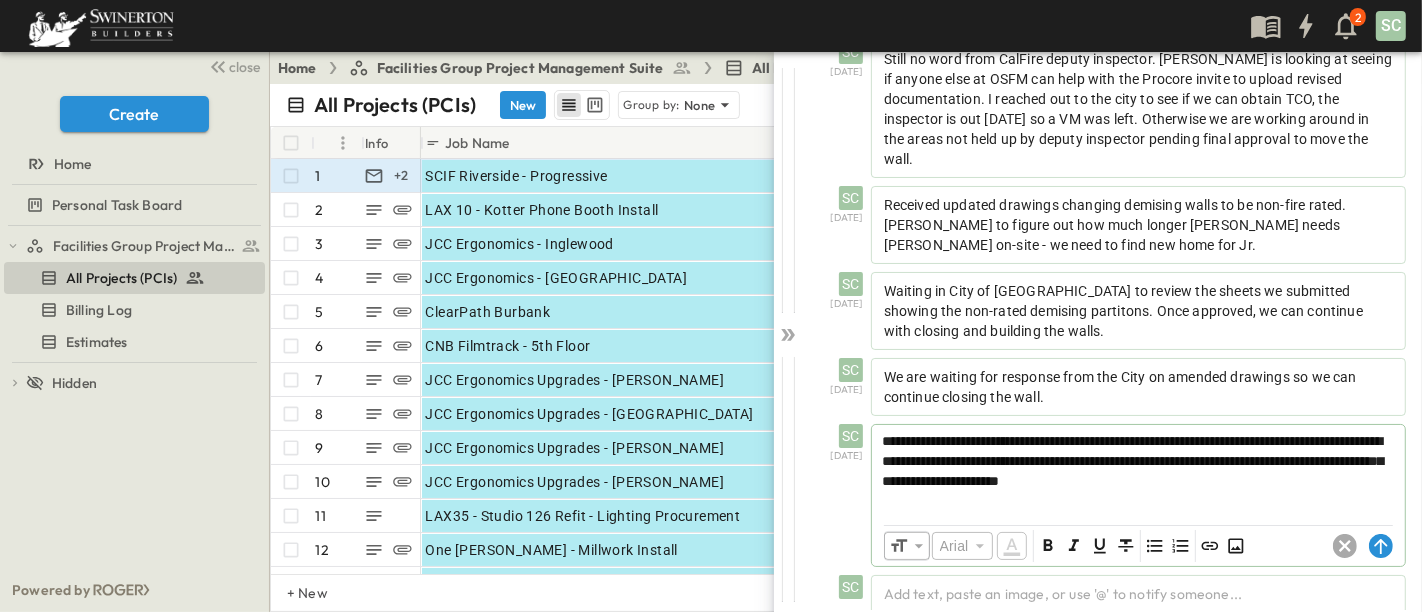 scroll, scrollTop: 1337, scrollLeft: 0, axis: vertical 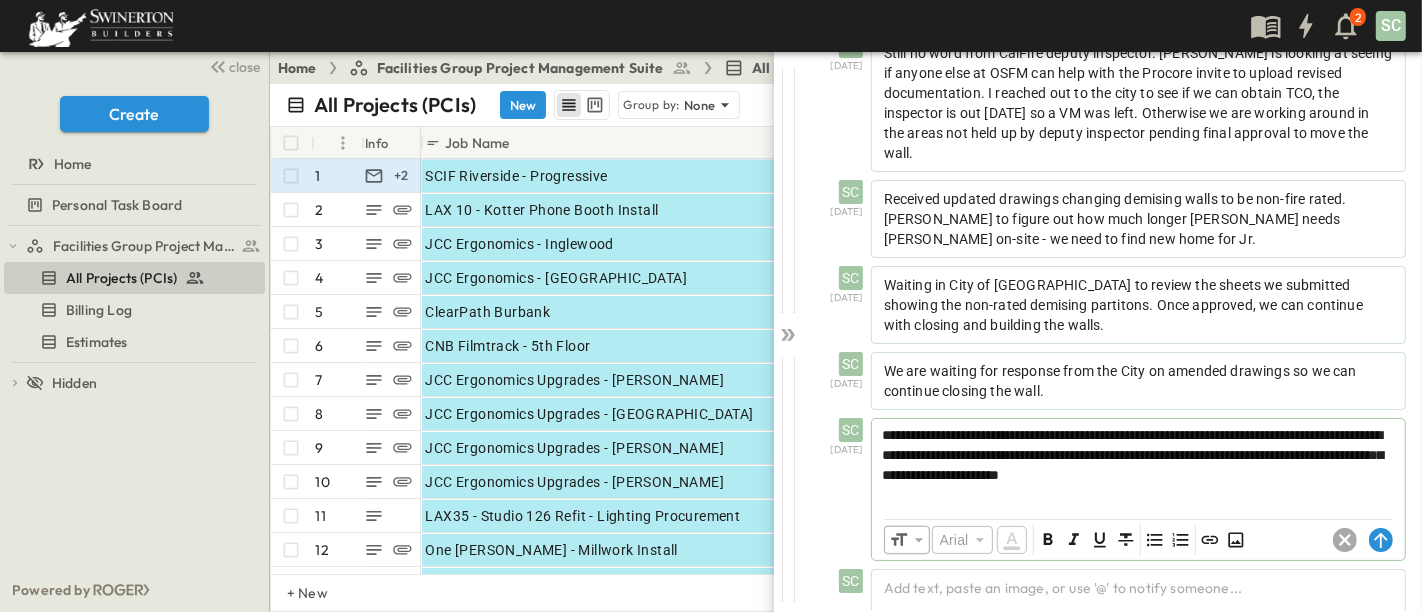 click on "**********" at bounding box center (1138, 463) 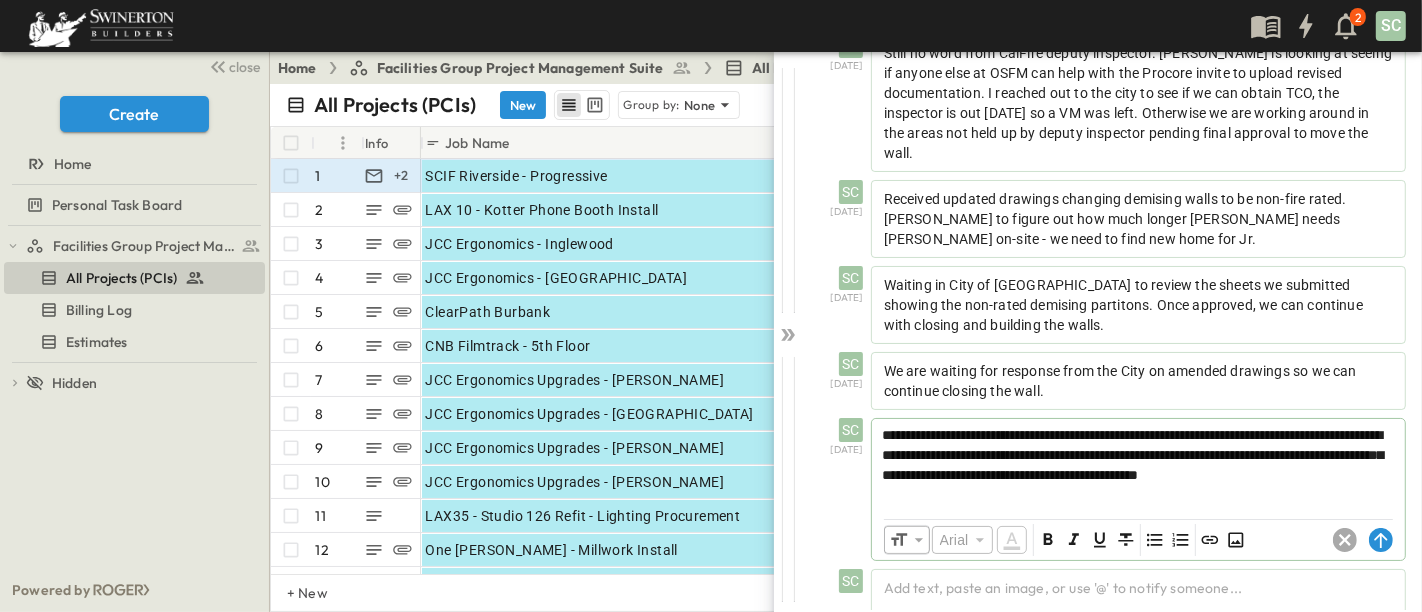 click on "**********" at bounding box center (1138, 455) 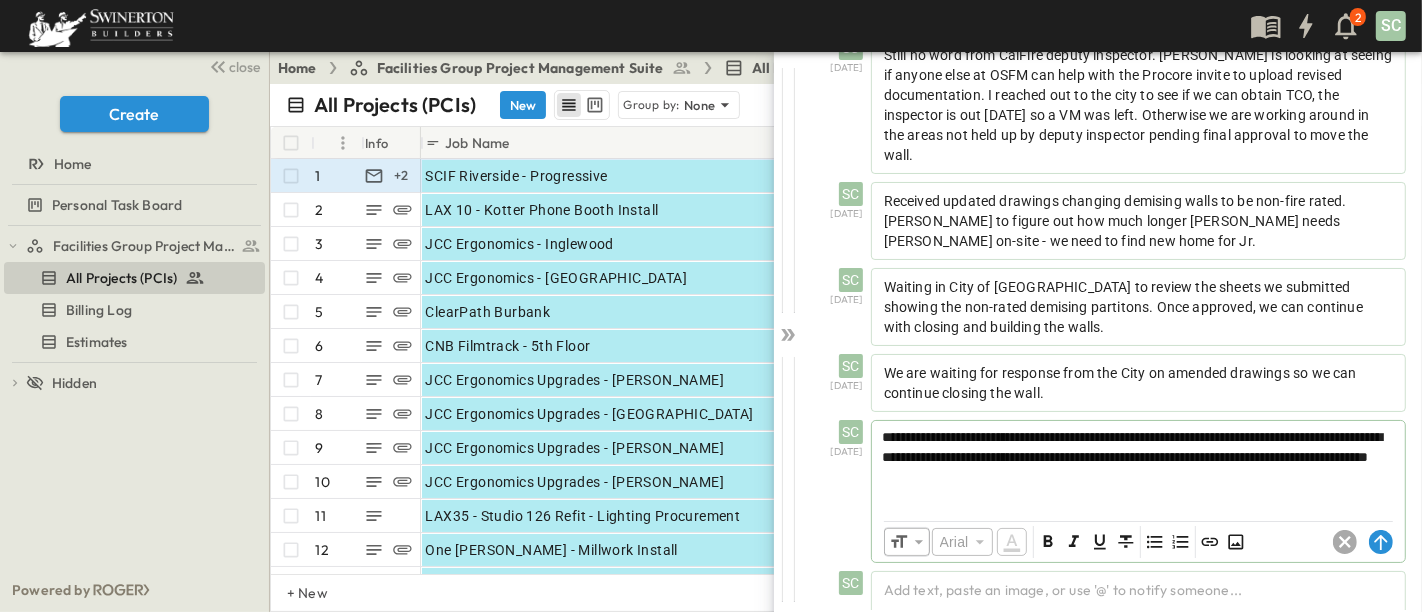 scroll, scrollTop: 1334, scrollLeft: 0, axis: vertical 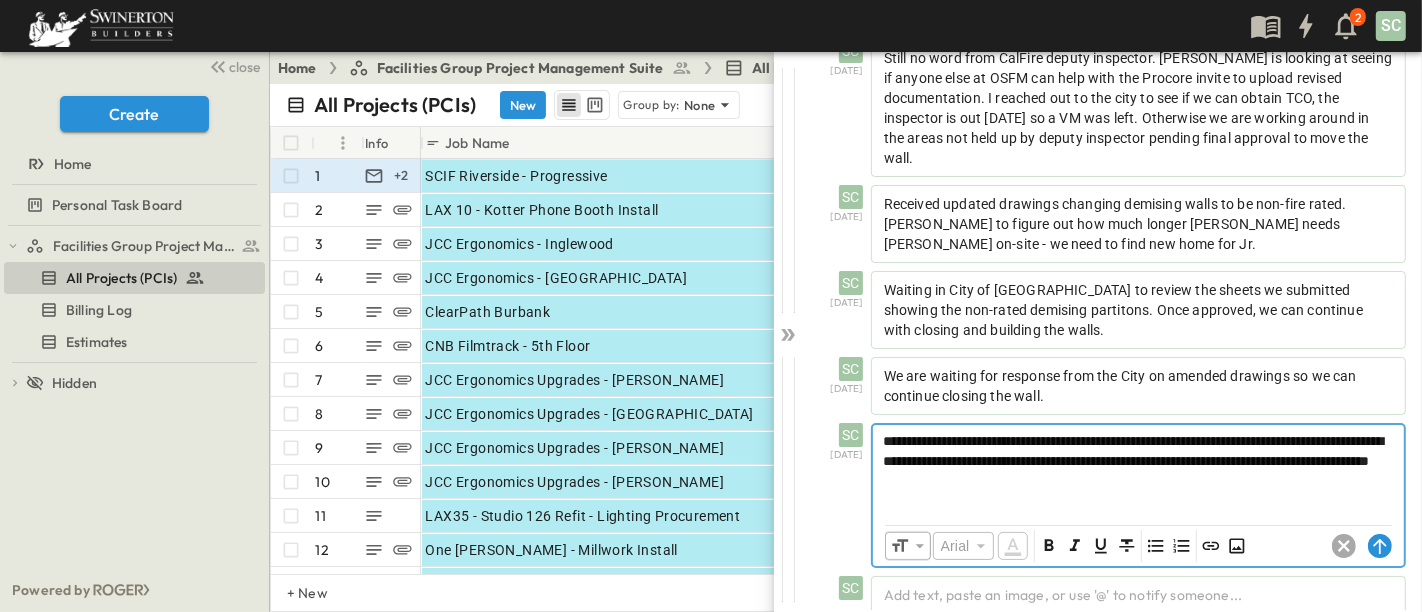 click on "**********" at bounding box center (1138, 451) 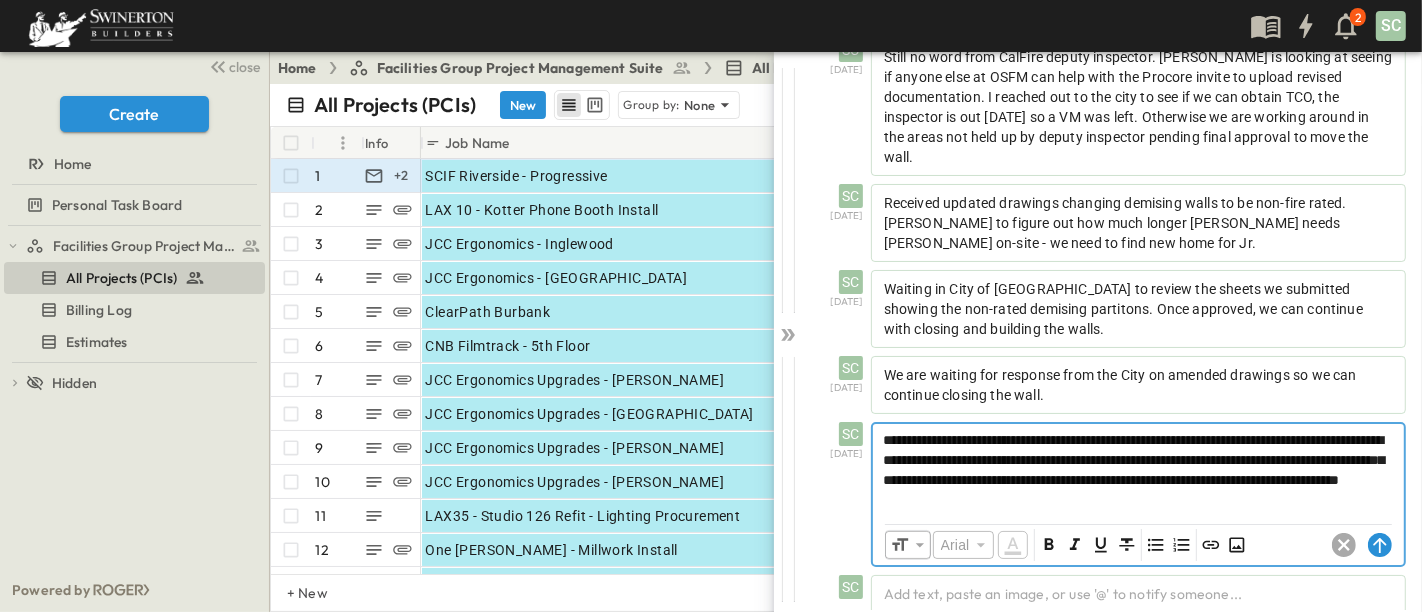 click on "**********" at bounding box center [1138, 460] 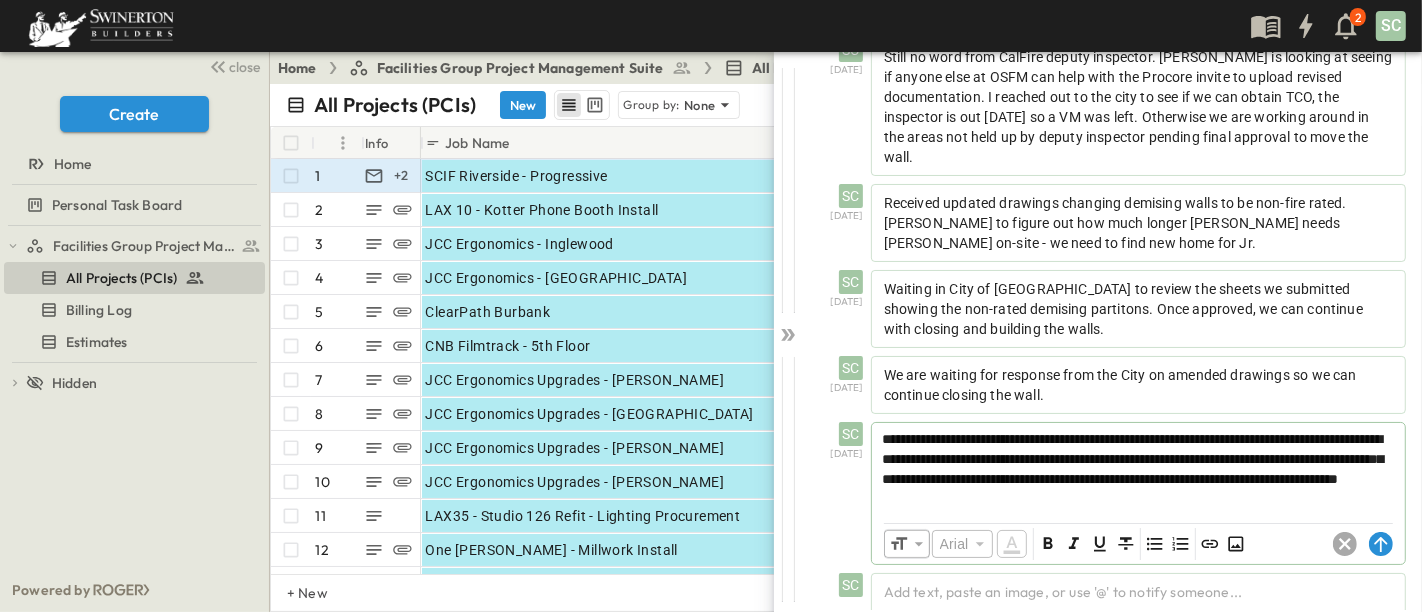 scroll, scrollTop: 1332, scrollLeft: 0, axis: vertical 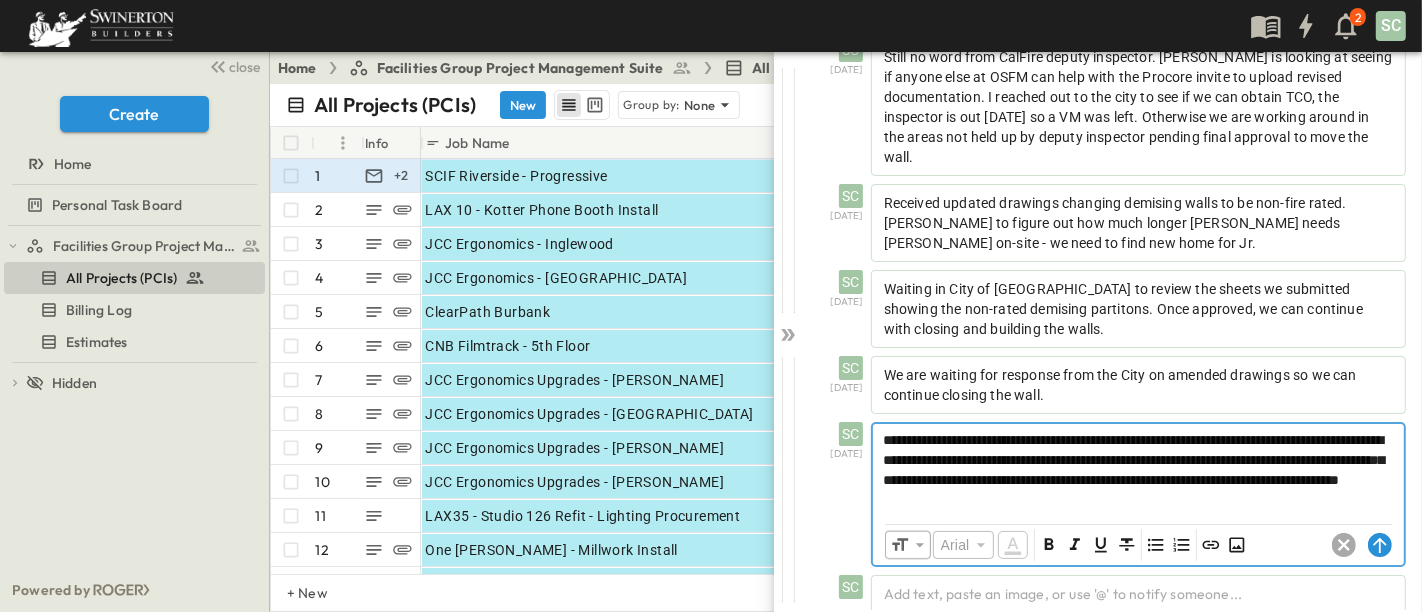 click on "**********" at bounding box center (1134, 460) 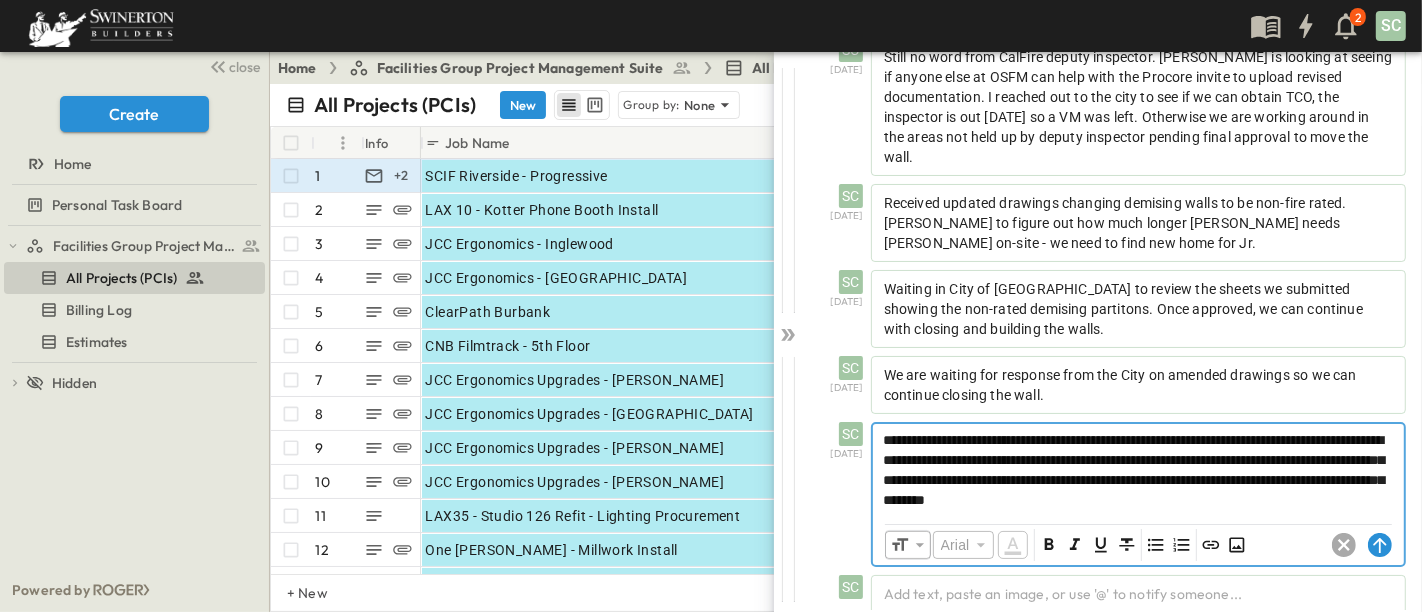 click on "**********" at bounding box center (1138, 470) 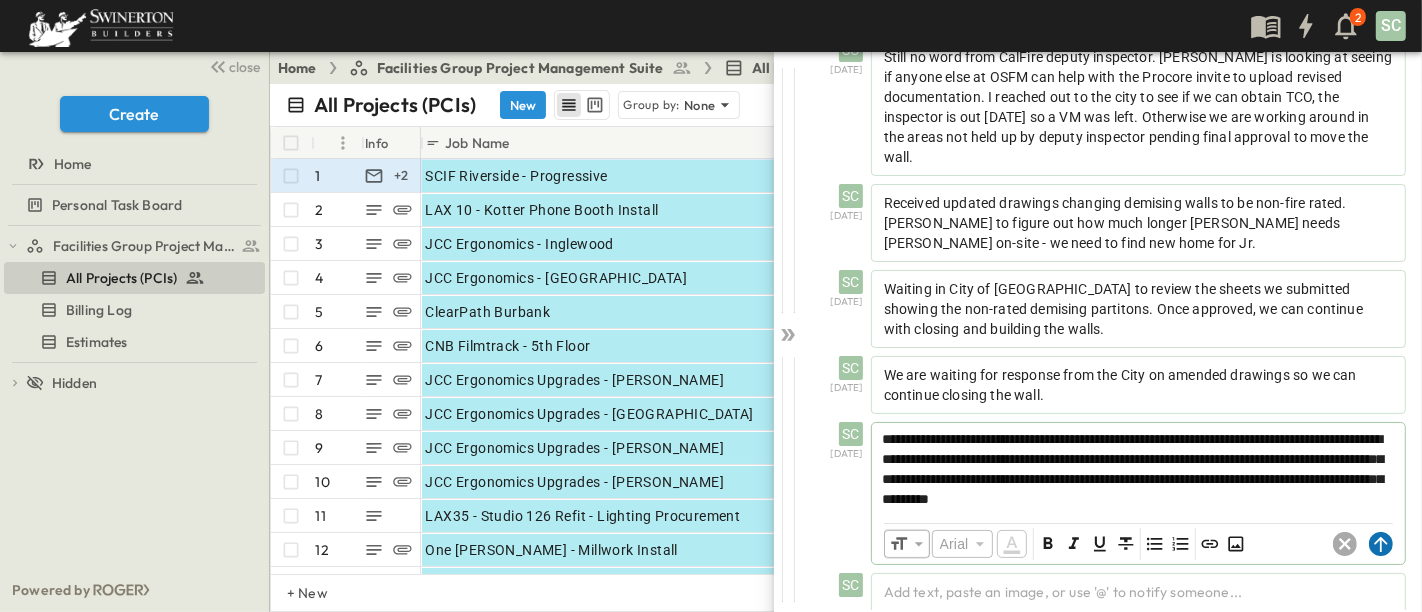 click 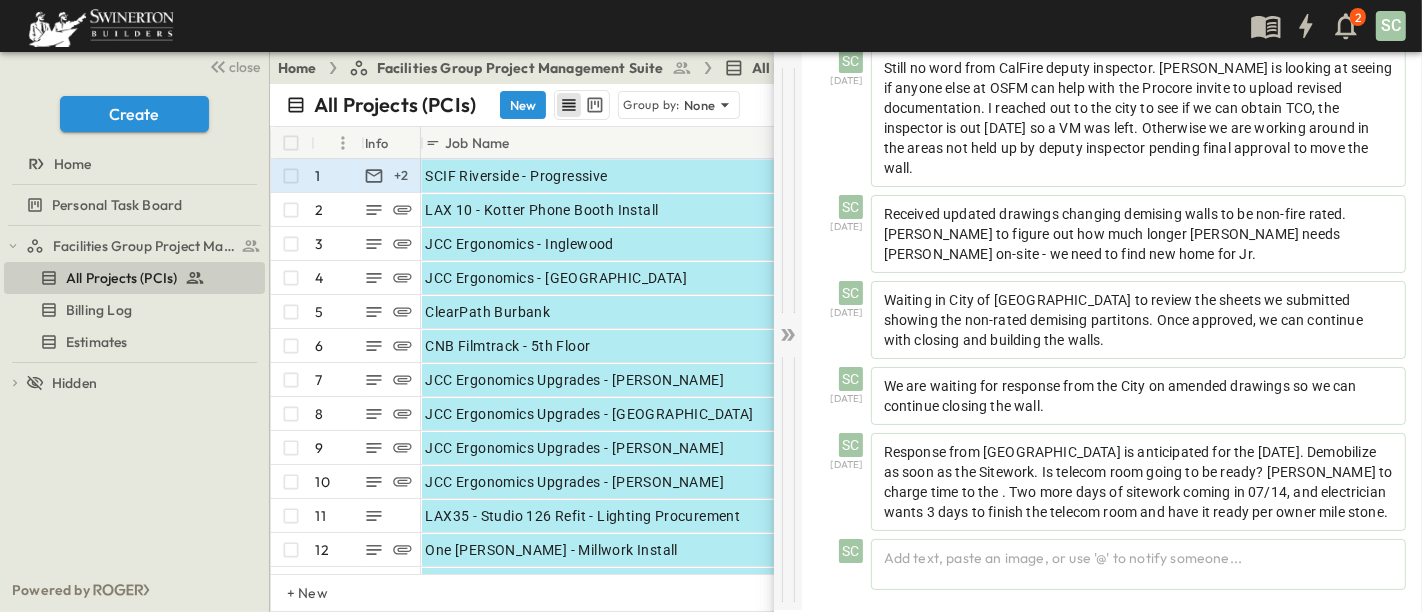click 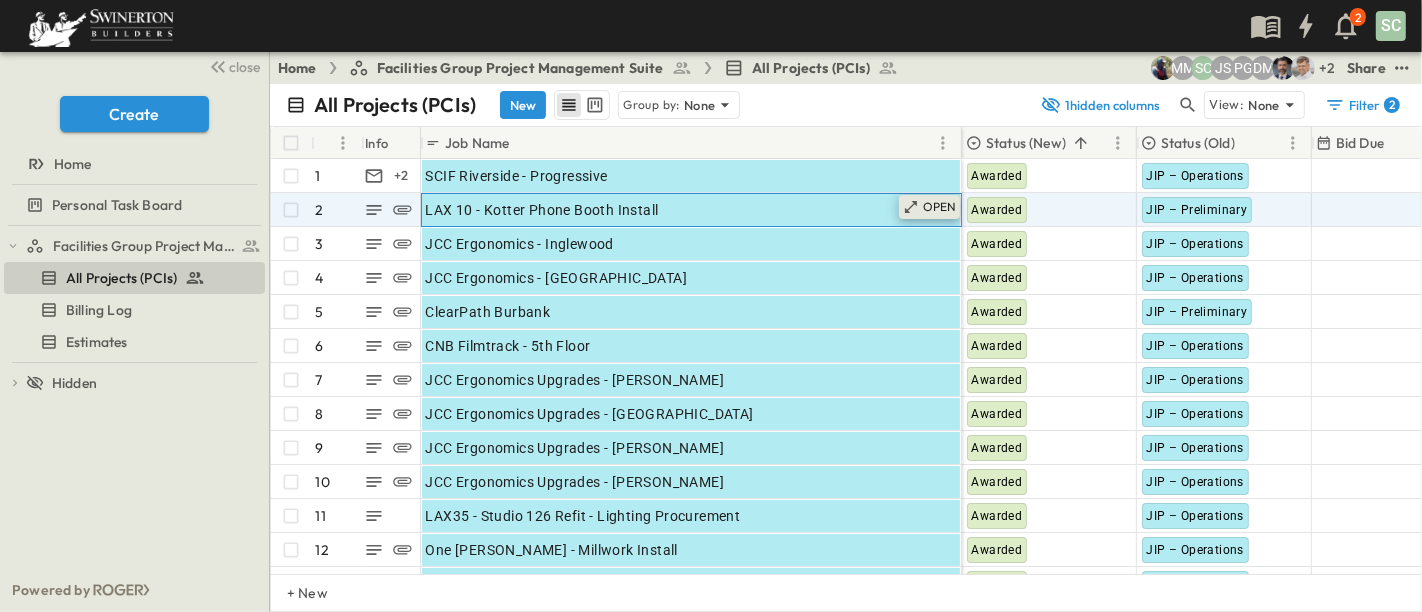 click on "OPEN" at bounding box center (940, 207) 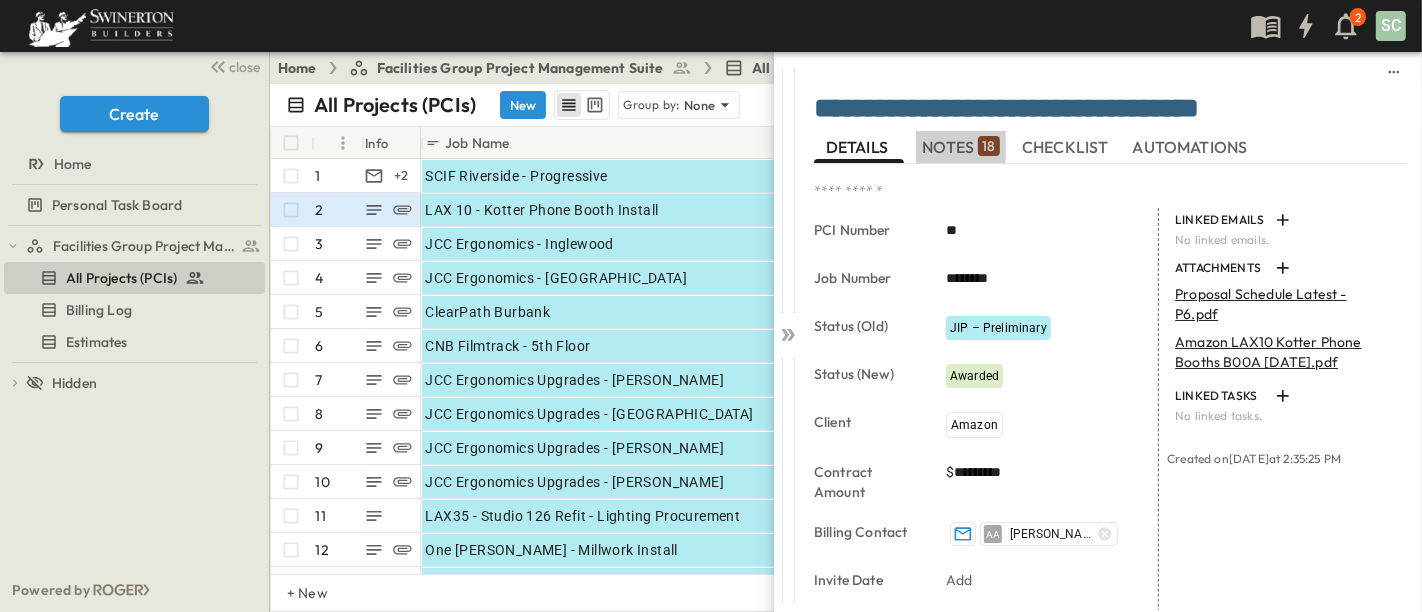 click on "NOTES 18" at bounding box center [960, 147] 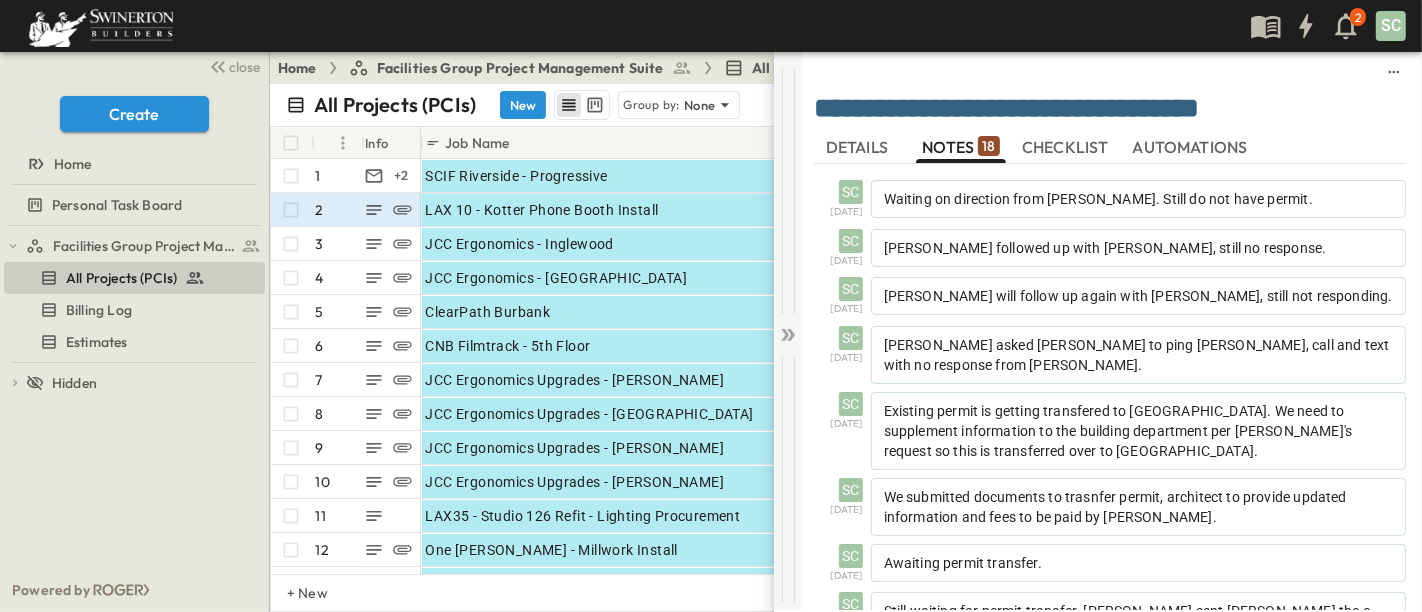 click at bounding box center (788, 331) 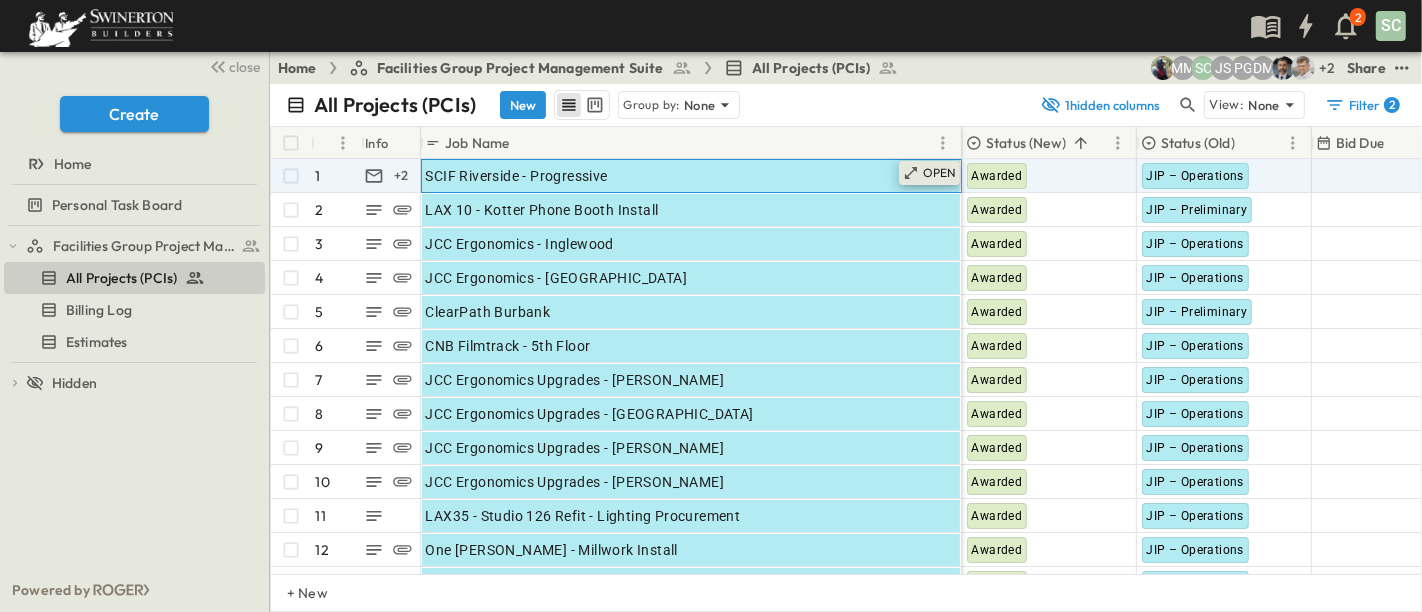 click on "OPEN" at bounding box center (940, 173) 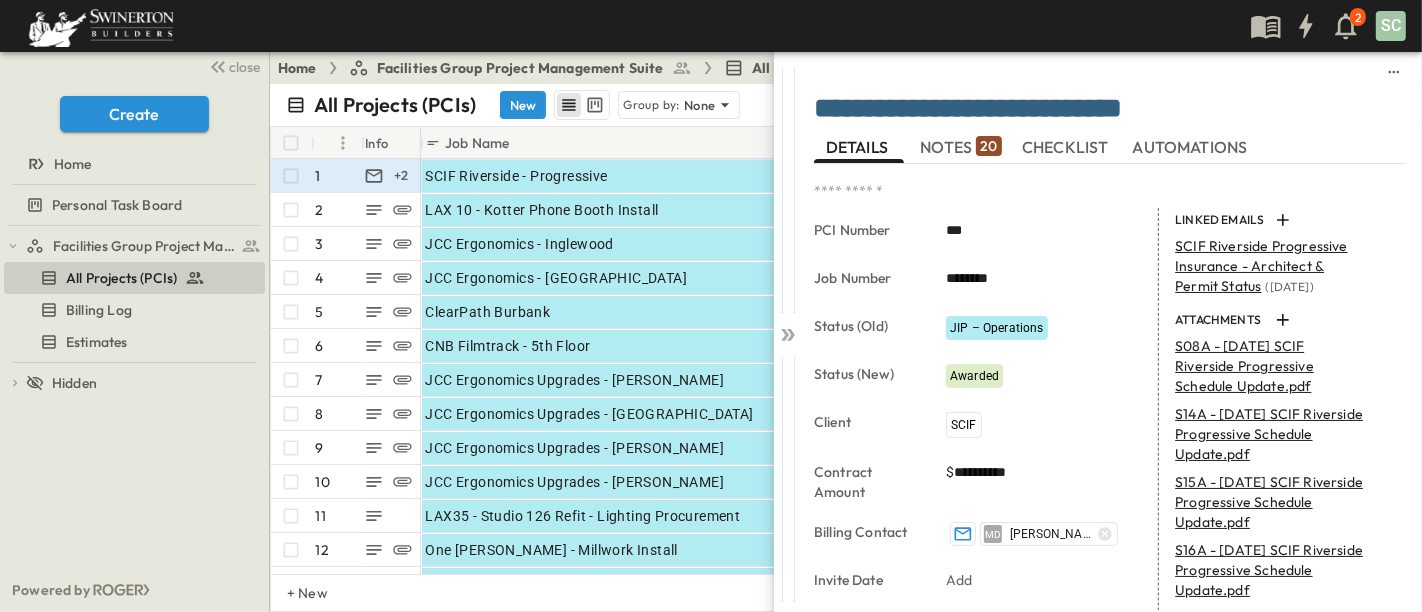 click on "NOTES 20" at bounding box center [960, 147] 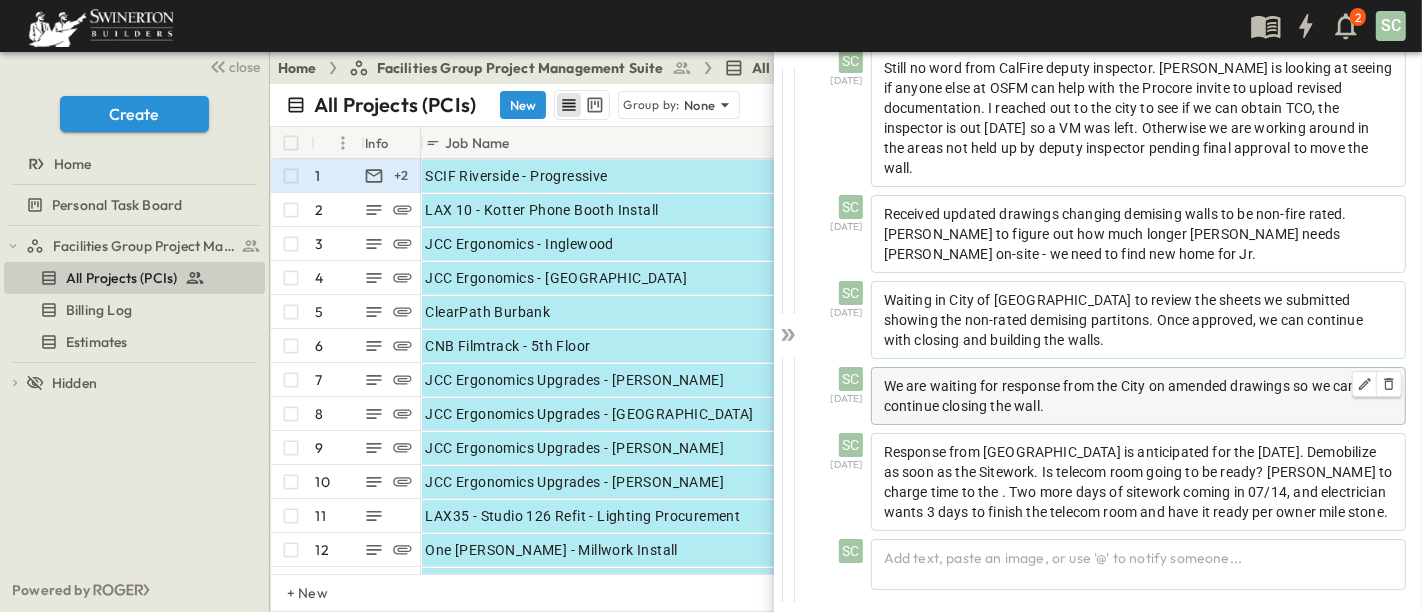 scroll, scrollTop: 1371, scrollLeft: 0, axis: vertical 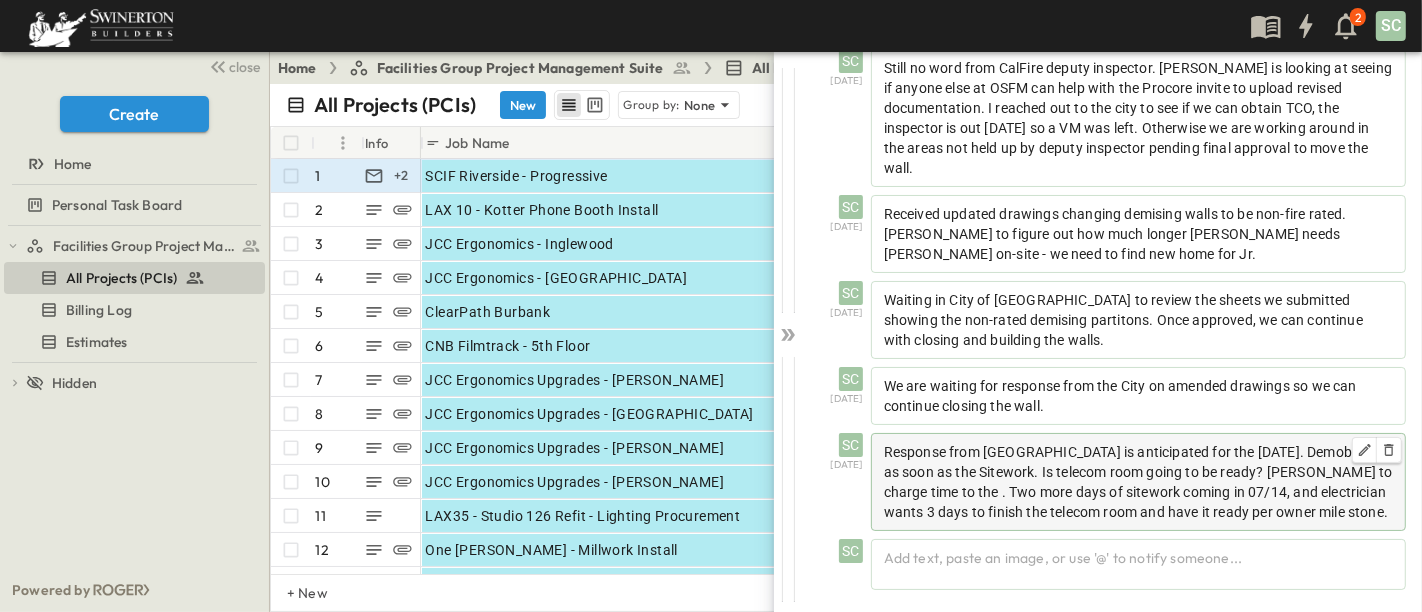 click on "Response from [GEOGRAPHIC_DATA] is anticipated for the [DATE]. Demobilize as soon as the Sitework. Is telecom room going to be ready? [PERSON_NAME] to charge time to the . Two more days of sitework coming in 07/14, and electrician wants 3 days to finish the telecom room and have it ready per owner mile stone." at bounding box center [1138, 482] 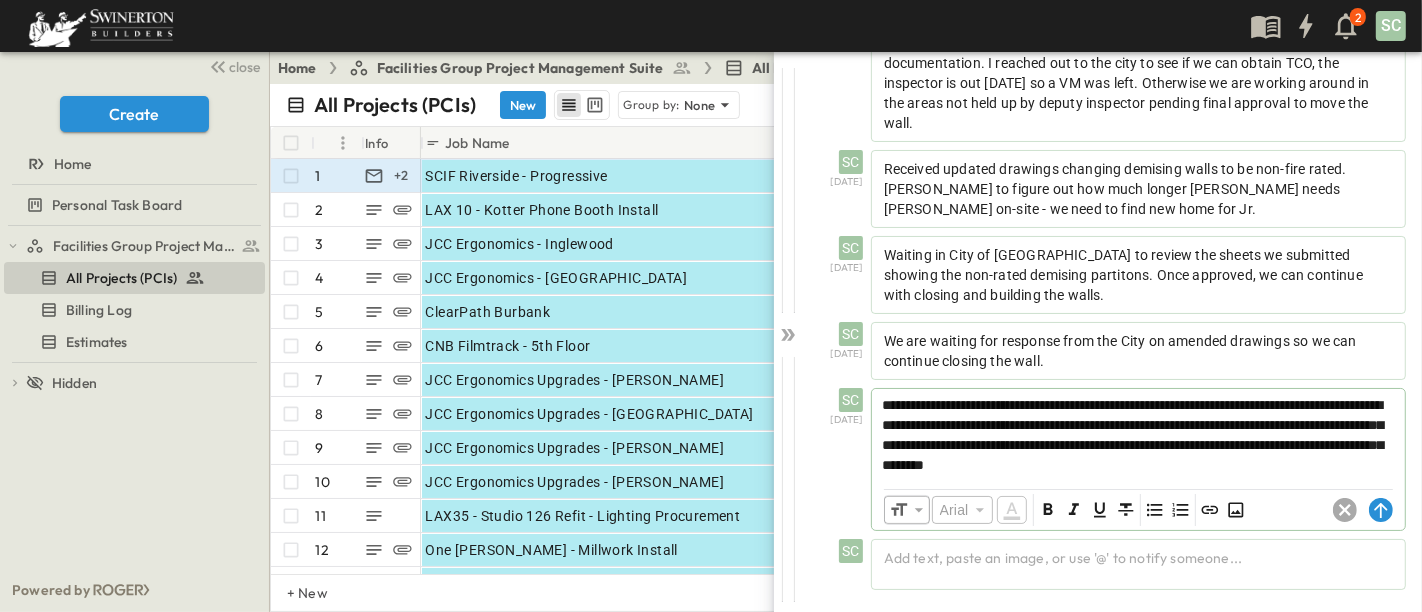 drag, startPoint x: 1079, startPoint y: 512, endPoint x: 1065, endPoint y: 514, distance: 14.142136 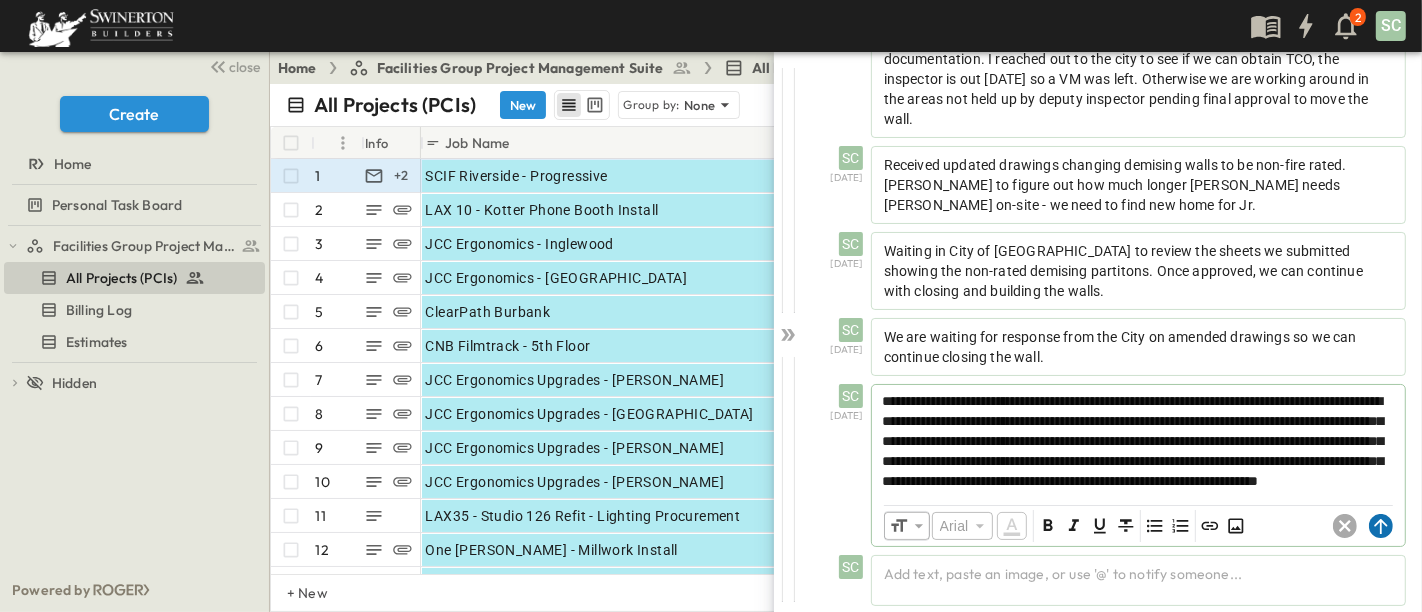 click 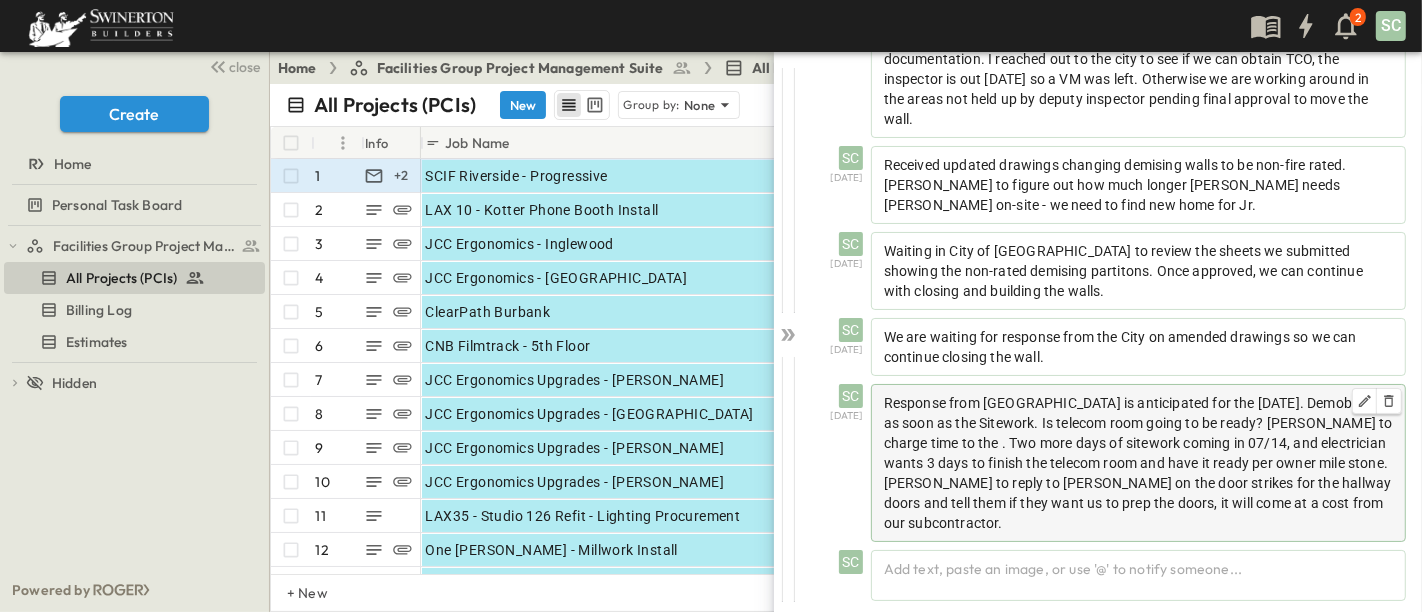 scroll, scrollTop: 1411, scrollLeft: 0, axis: vertical 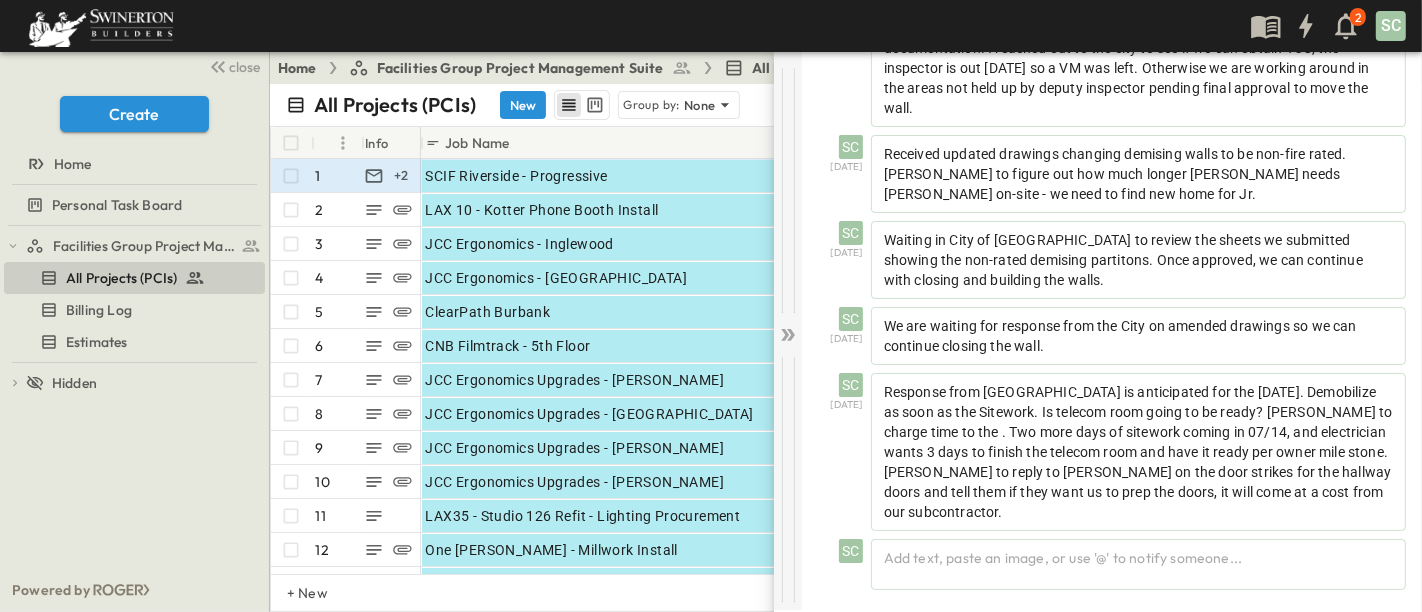click at bounding box center (788, 331) 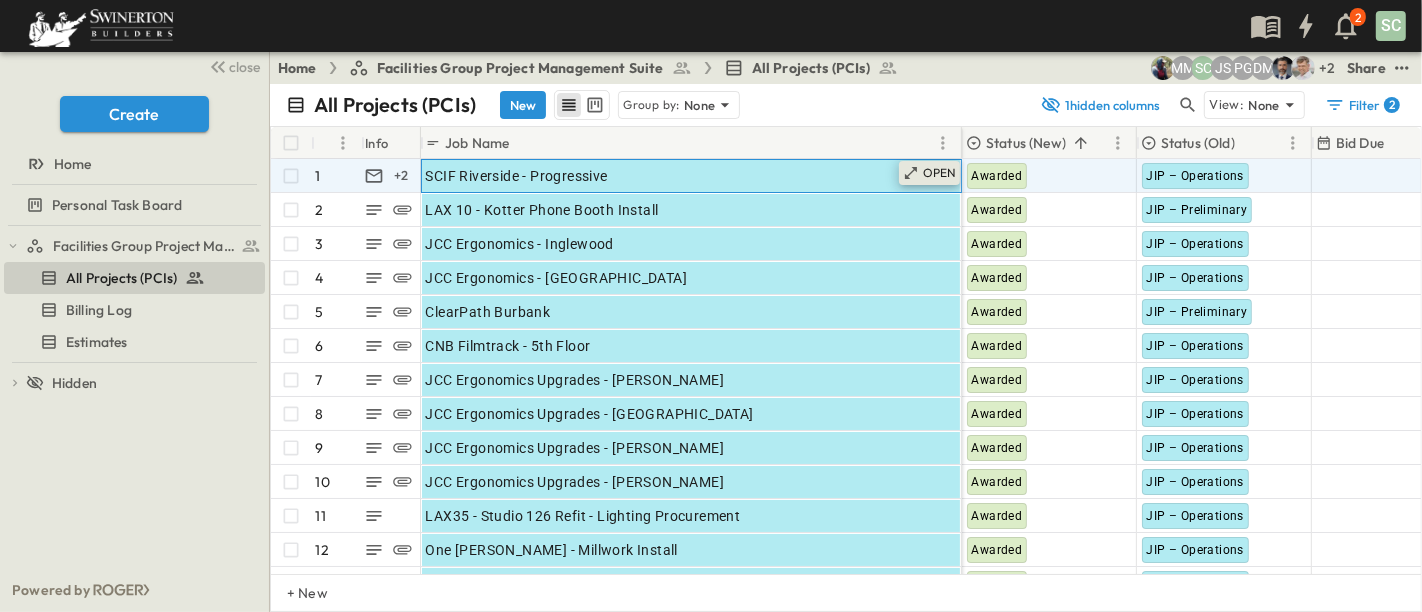 click on "OPEN" at bounding box center [940, 173] 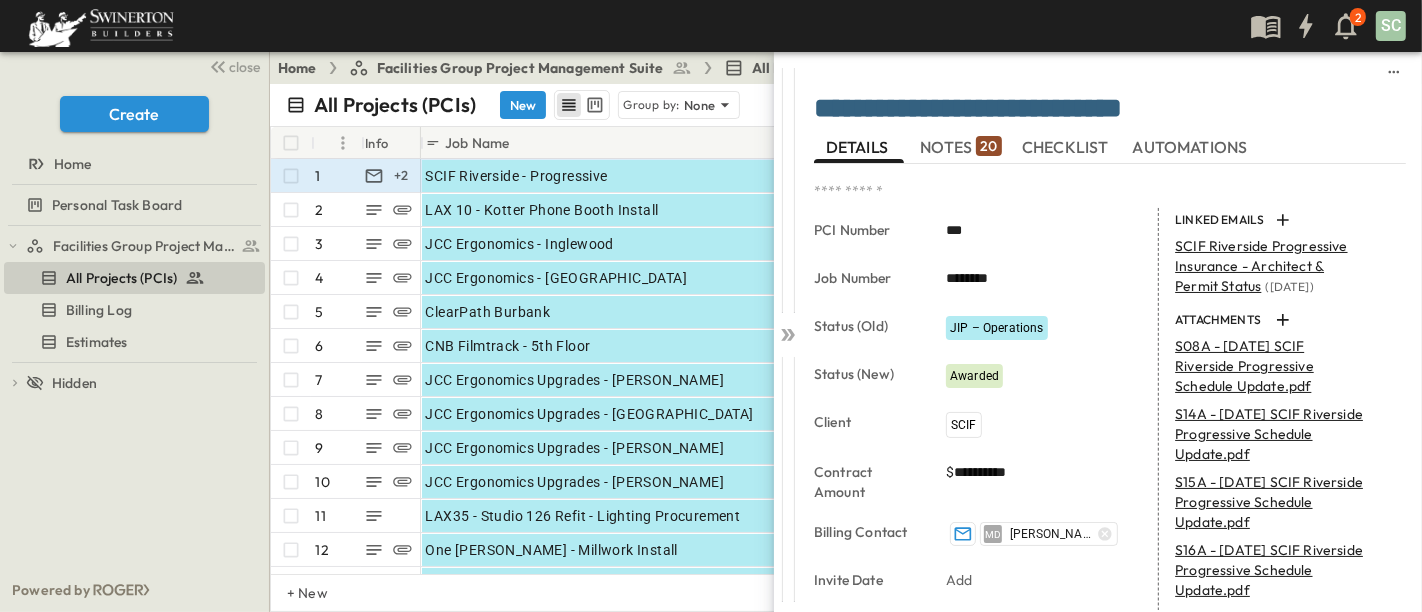 click on "**********" at bounding box center [1112, 331] 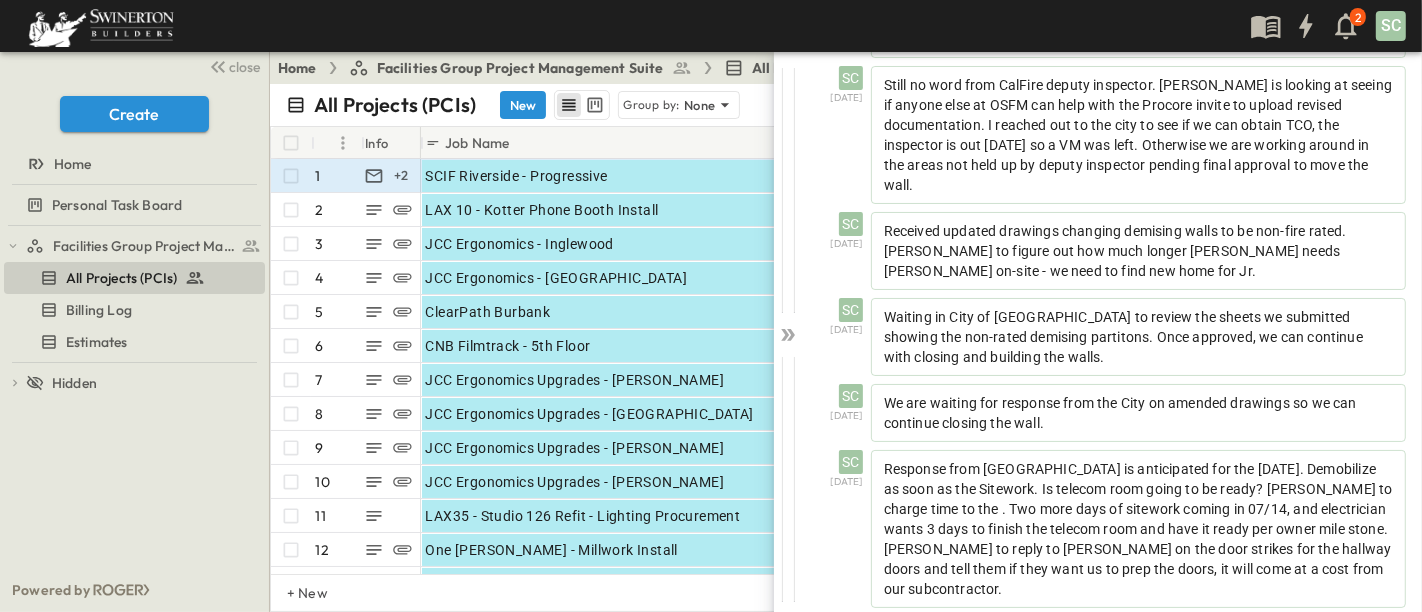 scroll, scrollTop: 1411, scrollLeft: 0, axis: vertical 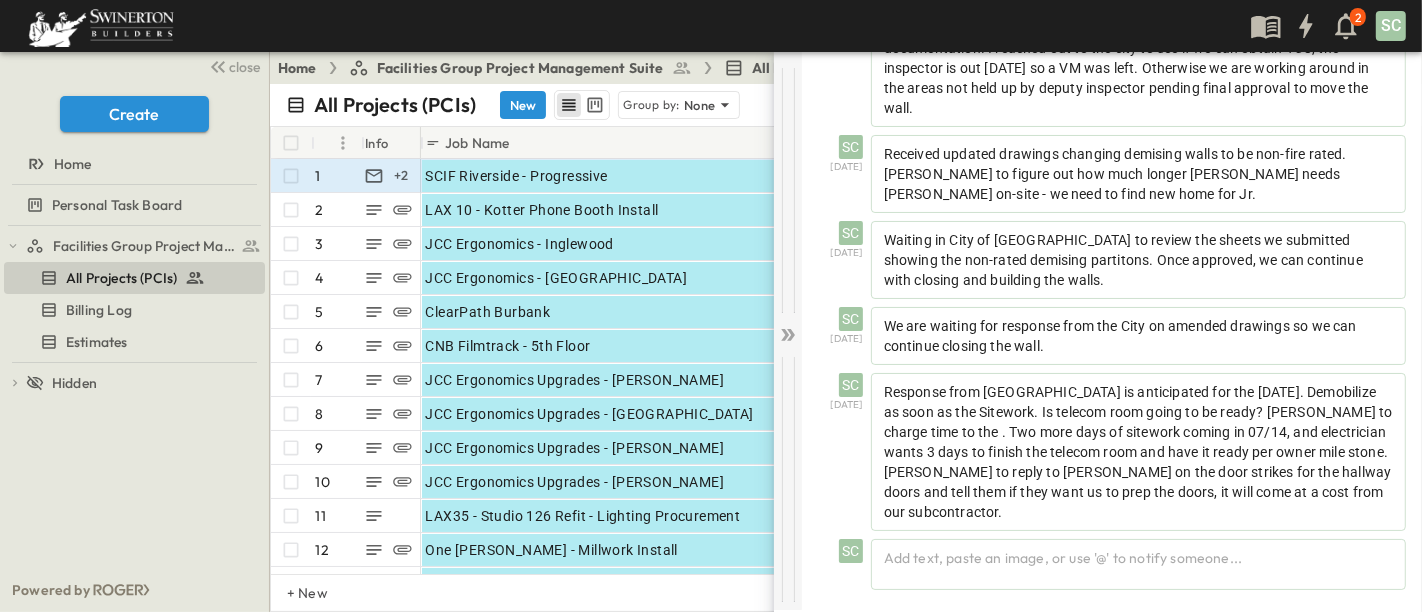 click 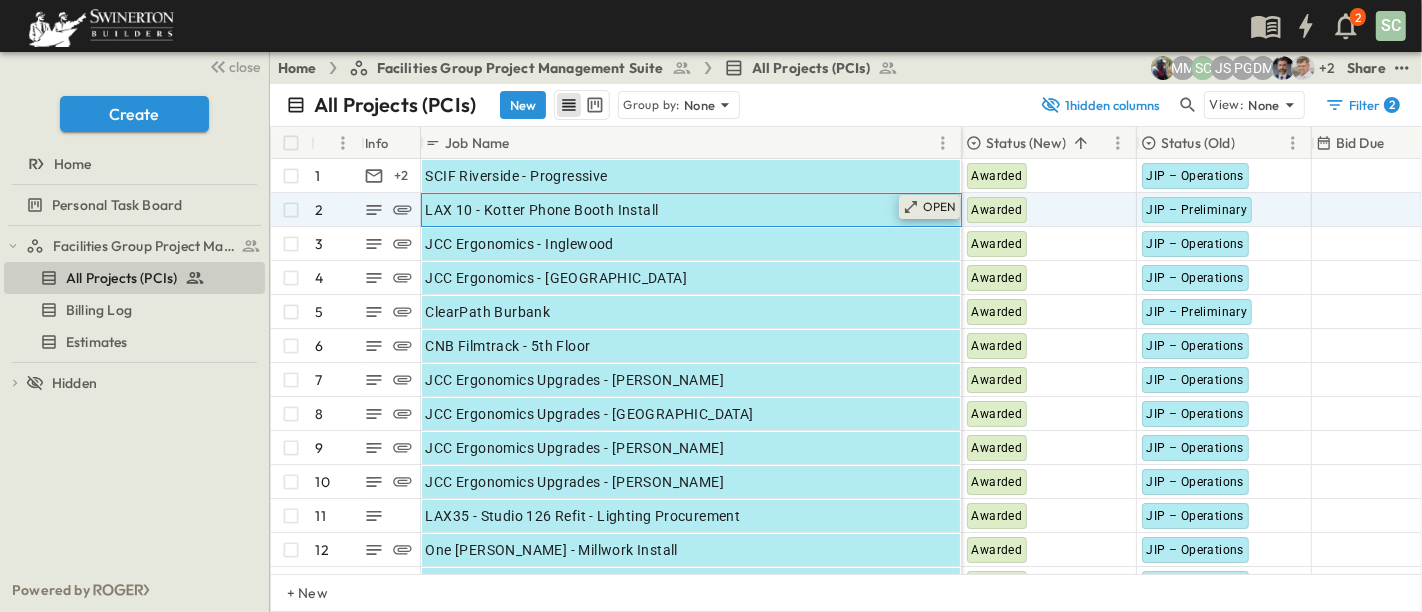 click on "OPEN" at bounding box center (940, 207) 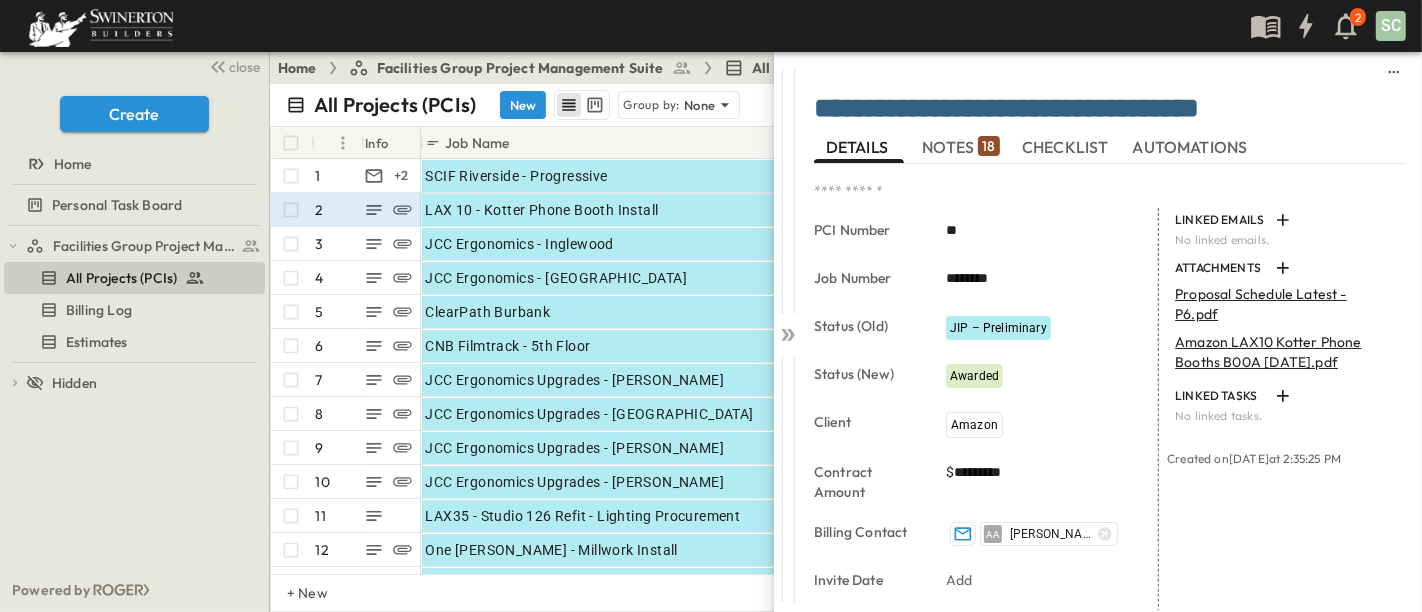 click on "NOTES 18" at bounding box center [960, 147] 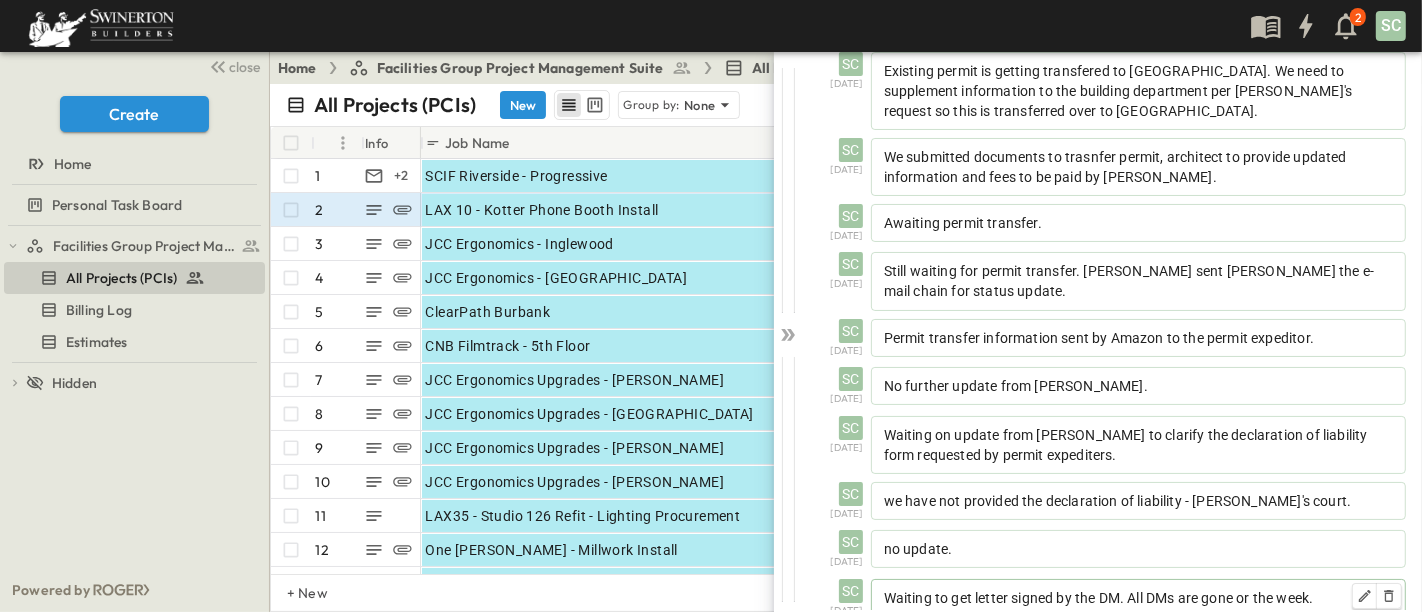scroll, scrollTop: 677, scrollLeft: 0, axis: vertical 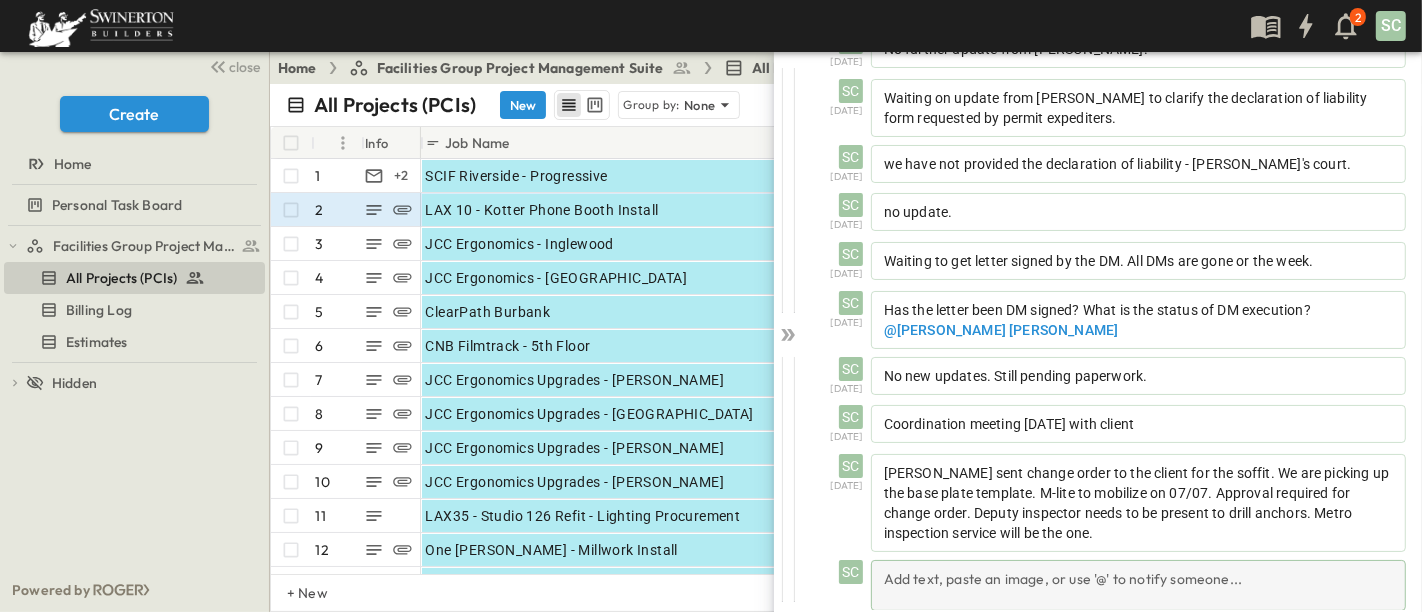 click on "Add text, paste an image, or use '@' to notify someone..." at bounding box center (1138, 585) 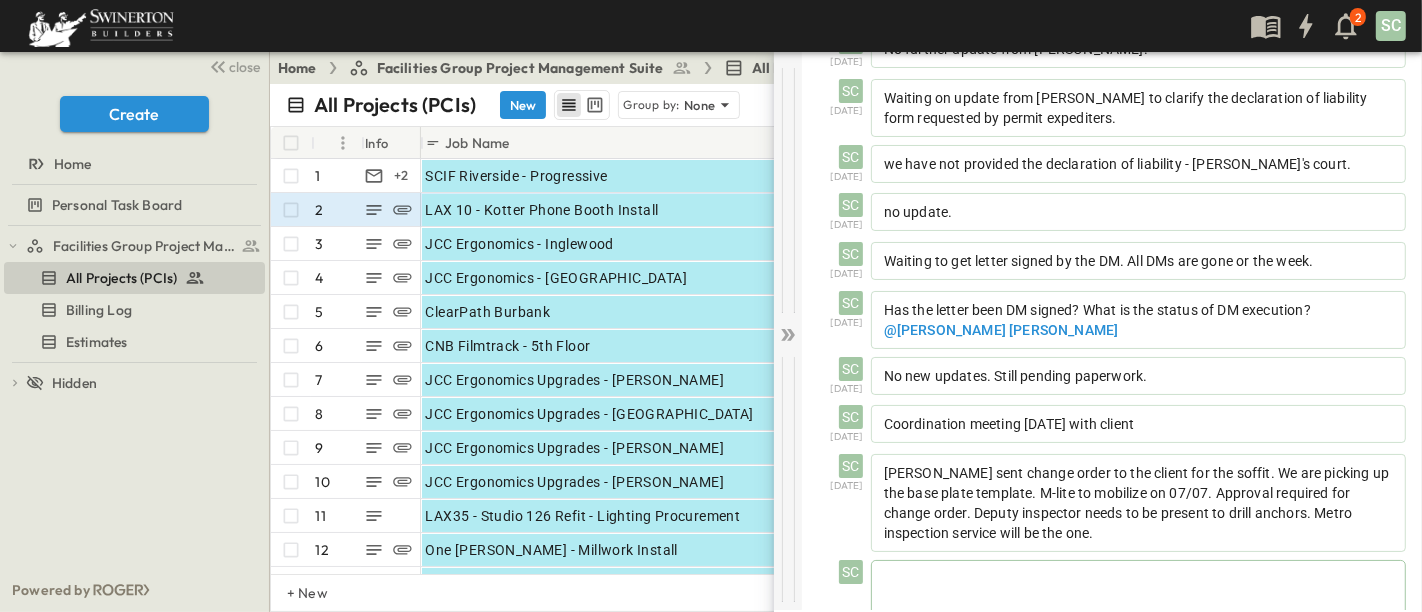 click 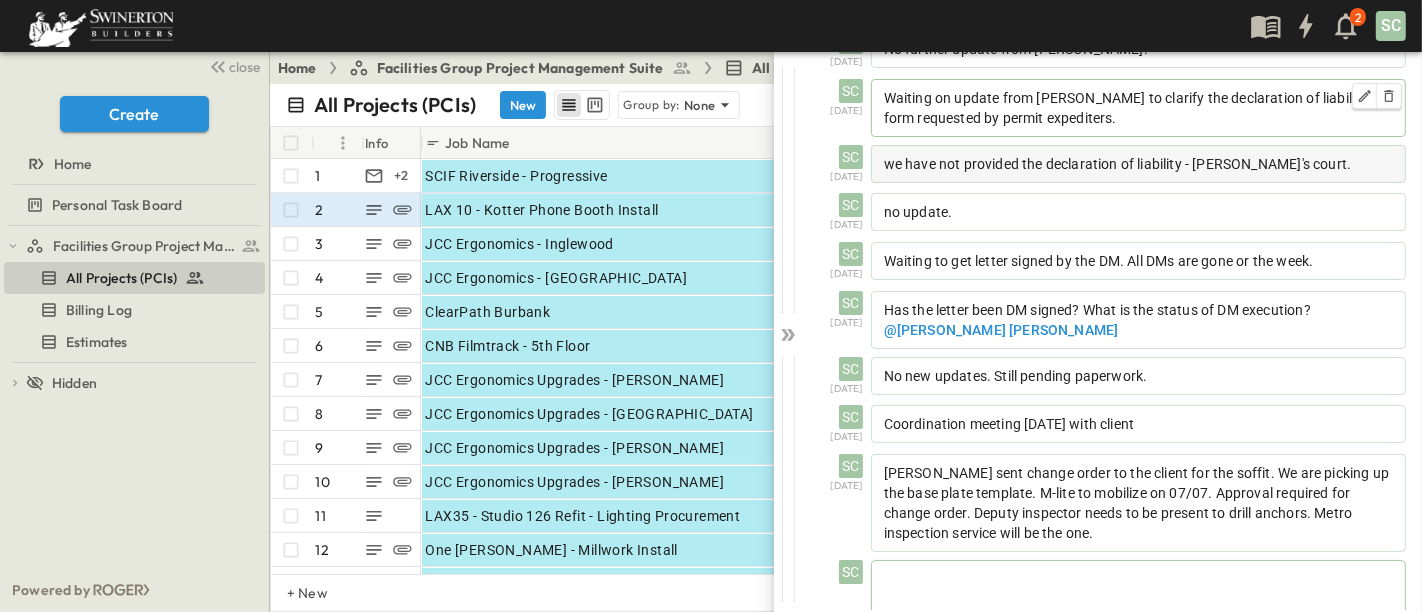scroll, scrollTop: 676, scrollLeft: 0, axis: vertical 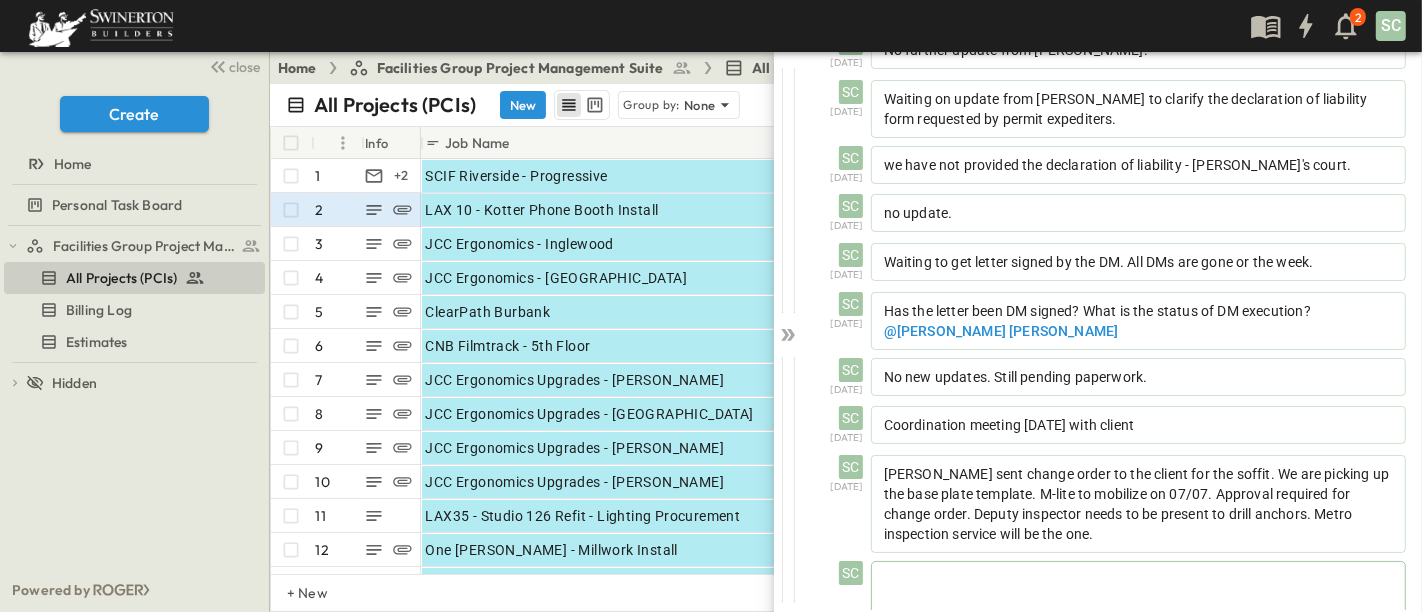 drag, startPoint x: 794, startPoint y: 330, endPoint x: 807, endPoint y: 95, distance: 235.3593 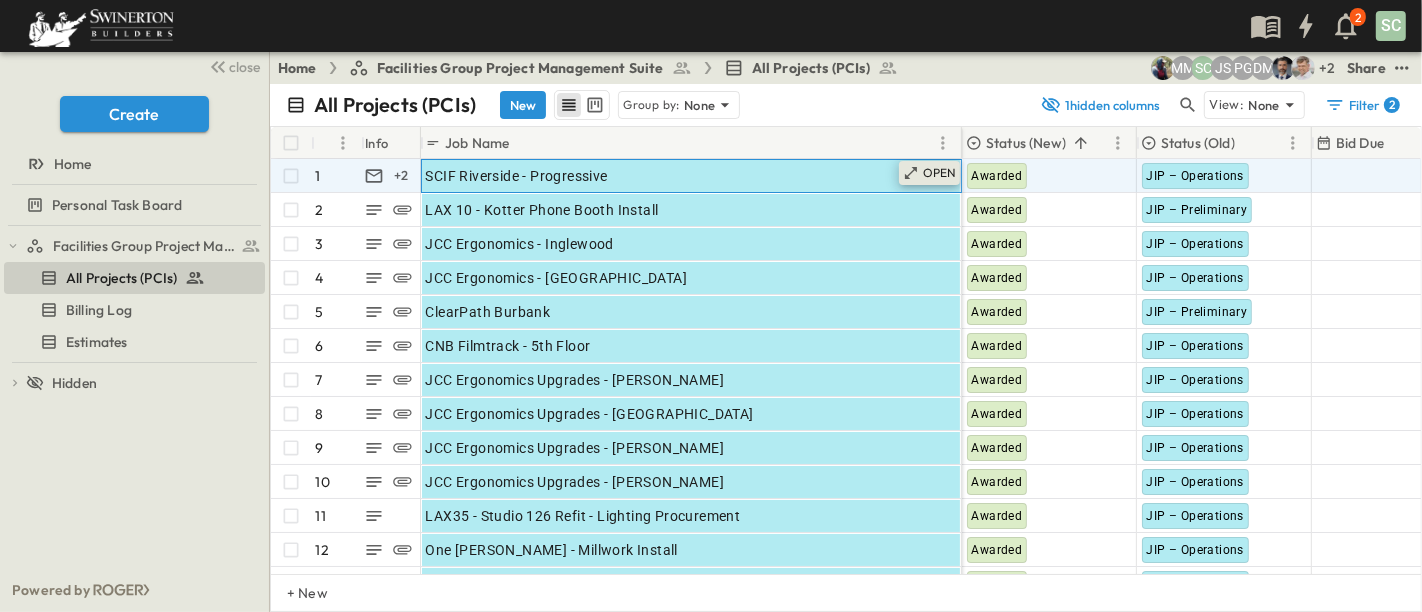 click on "OPEN" at bounding box center (940, 173) 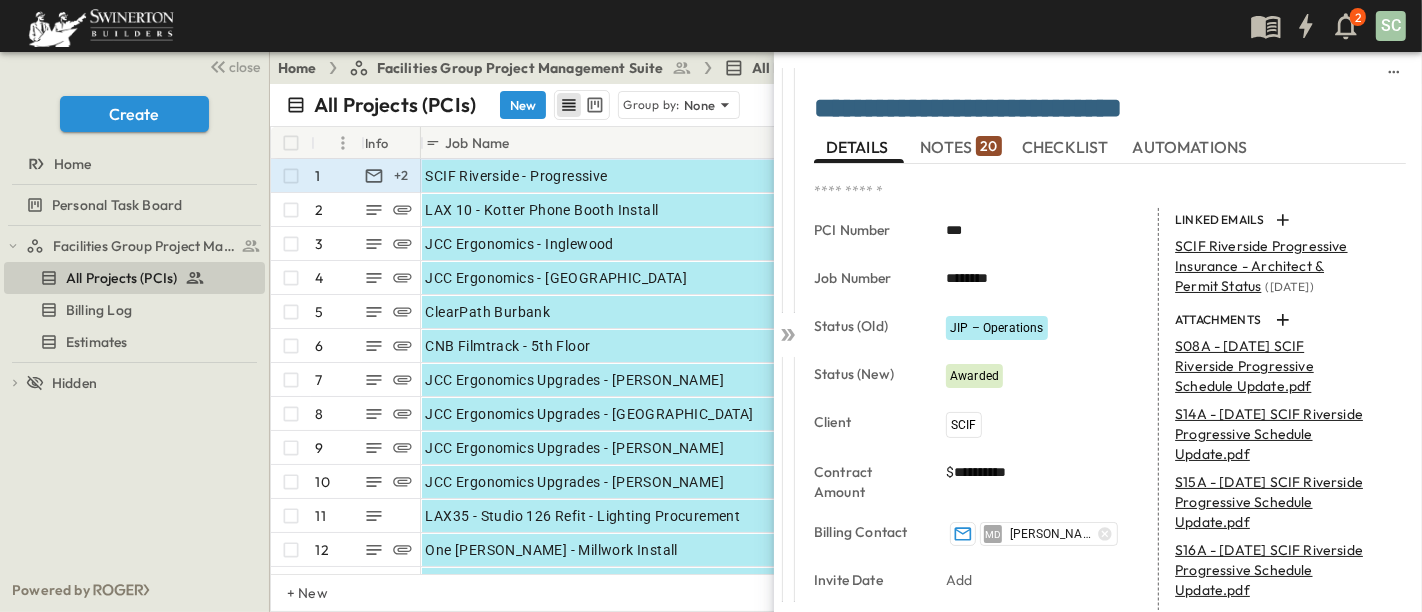 click on "NOTES 20" at bounding box center [960, 147] 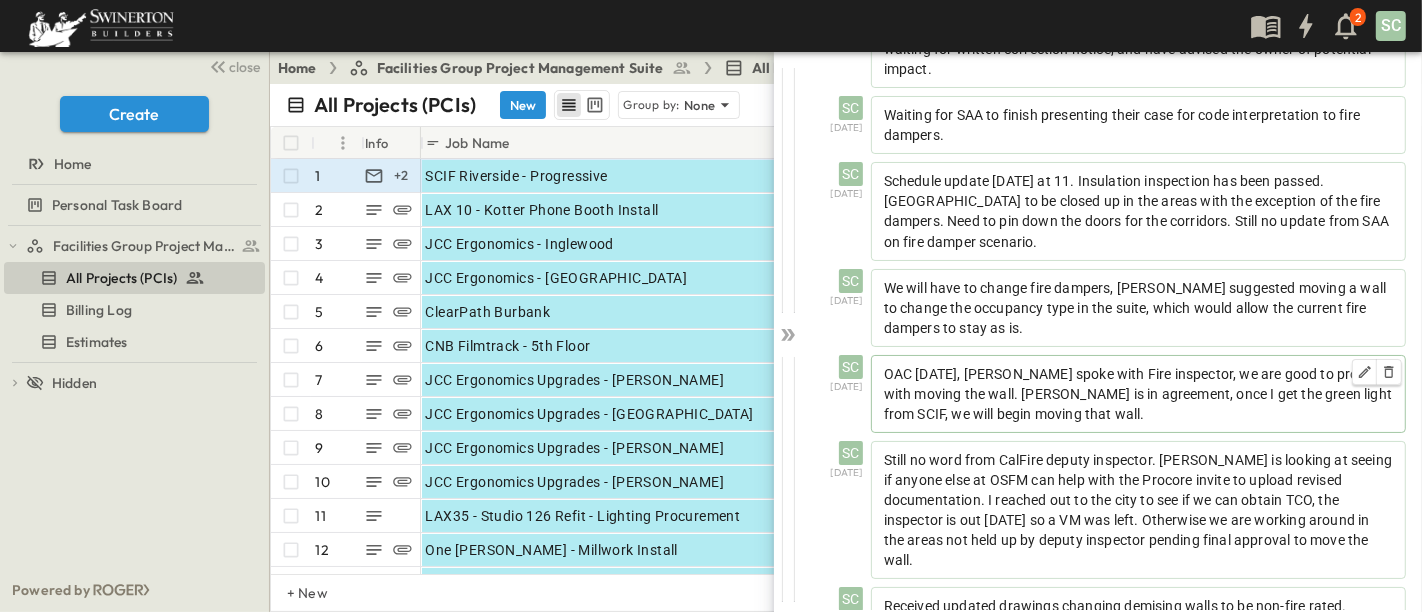 scroll, scrollTop: 1411, scrollLeft: 0, axis: vertical 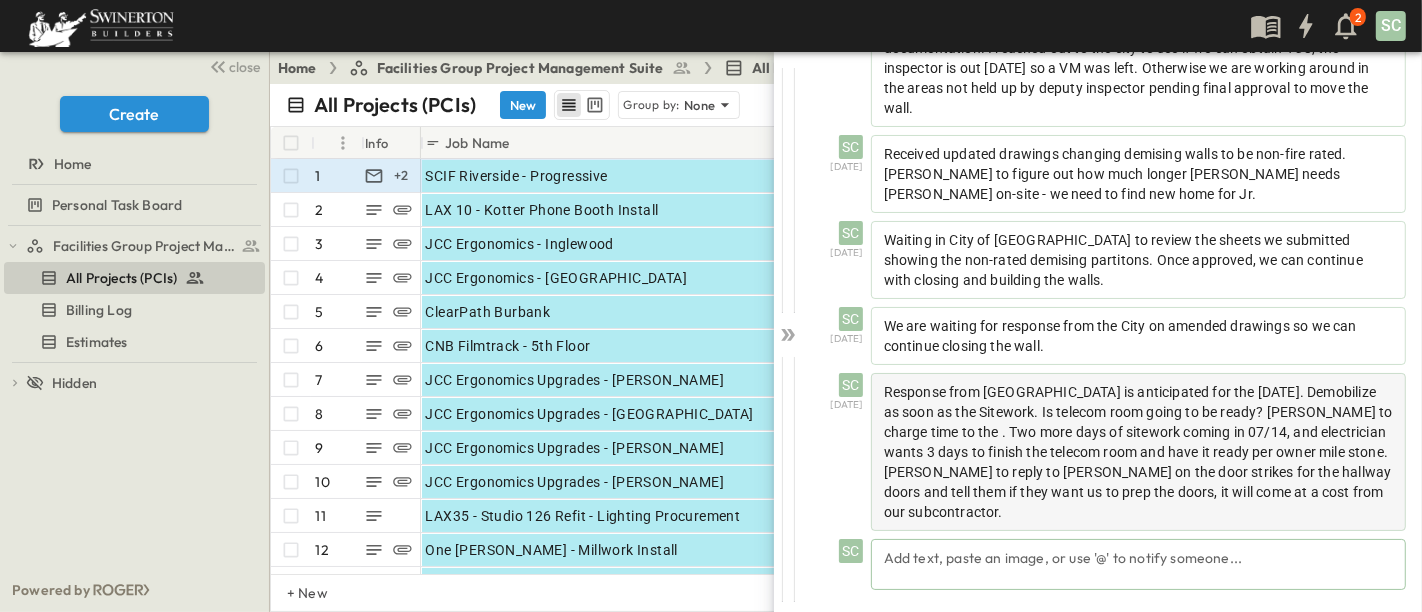 drag, startPoint x: 1098, startPoint y: 559, endPoint x: 1094, endPoint y: 528, distance: 31.257 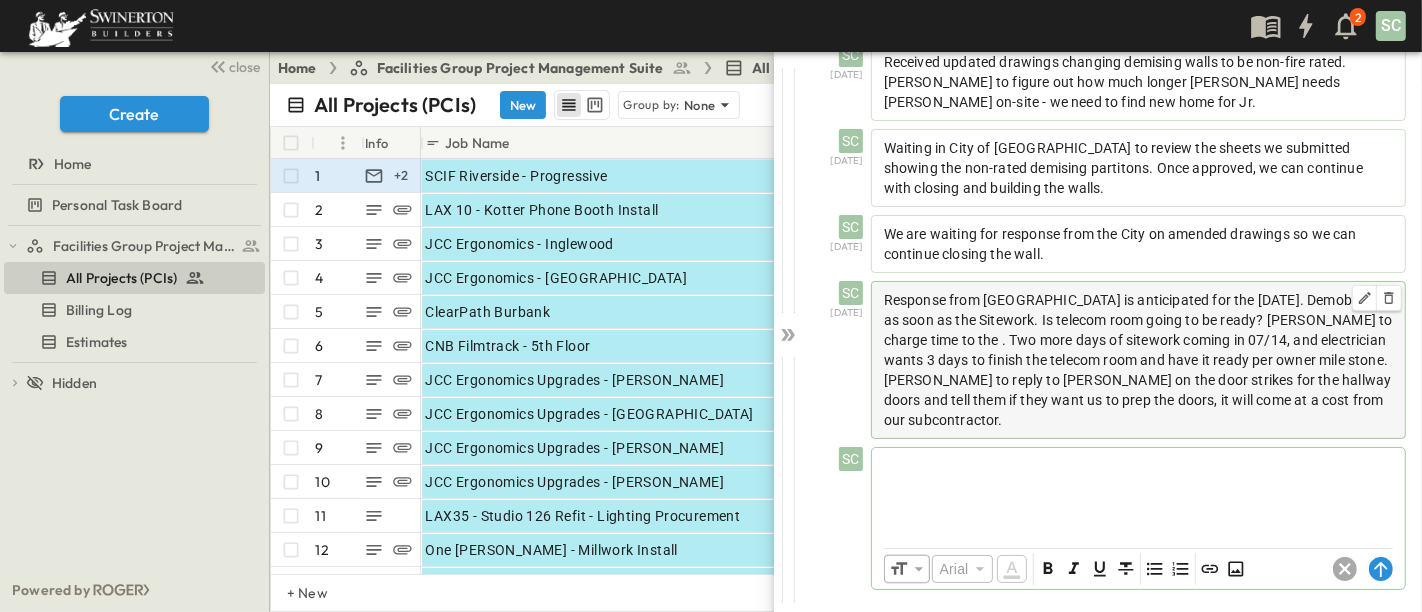 click on "Response from [GEOGRAPHIC_DATA] is anticipated for the [DATE]. Demobilize as soon as the Sitework. Is telecom room going to be ready? [PERSON_NAME] to charge time to the . Two more days of sitework coming in 07/14, and electrician wants 3 days to finish the telecom room and have it ready per owner mile stone. [PERSON_NAME] to reply to [PERSON_NAME] on the door strikes for the hallway doors and tell them if they want us to prep the doors, it will come at a cost from our subcontractor." at bounding box center [1138, 360] 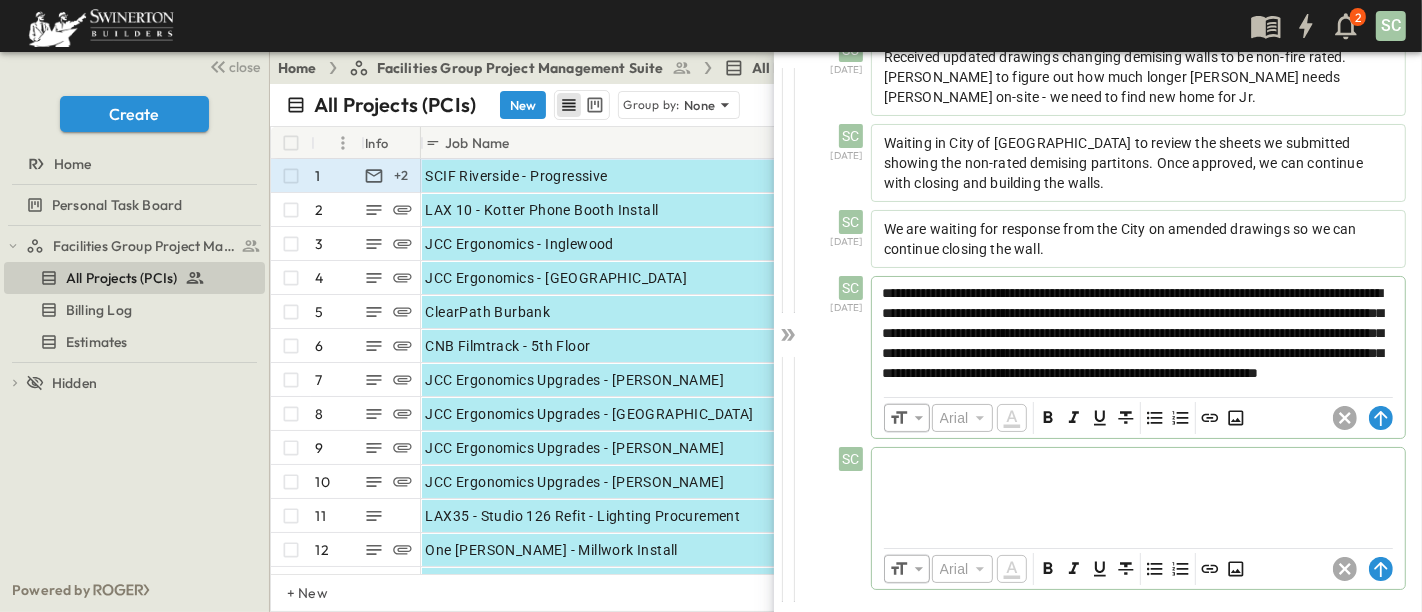 scroll, scrollTop: 1502, scrollLeft: 0, axis: vertical 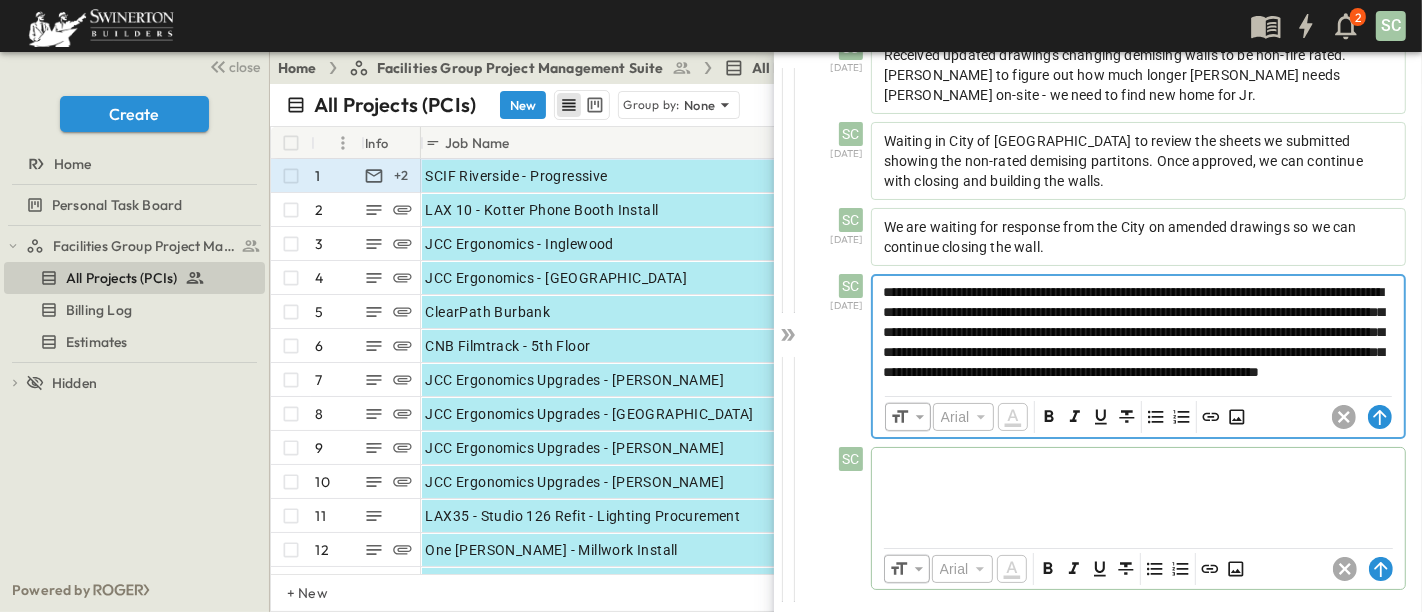 click on "**********" at bounding box center [1138, 332] 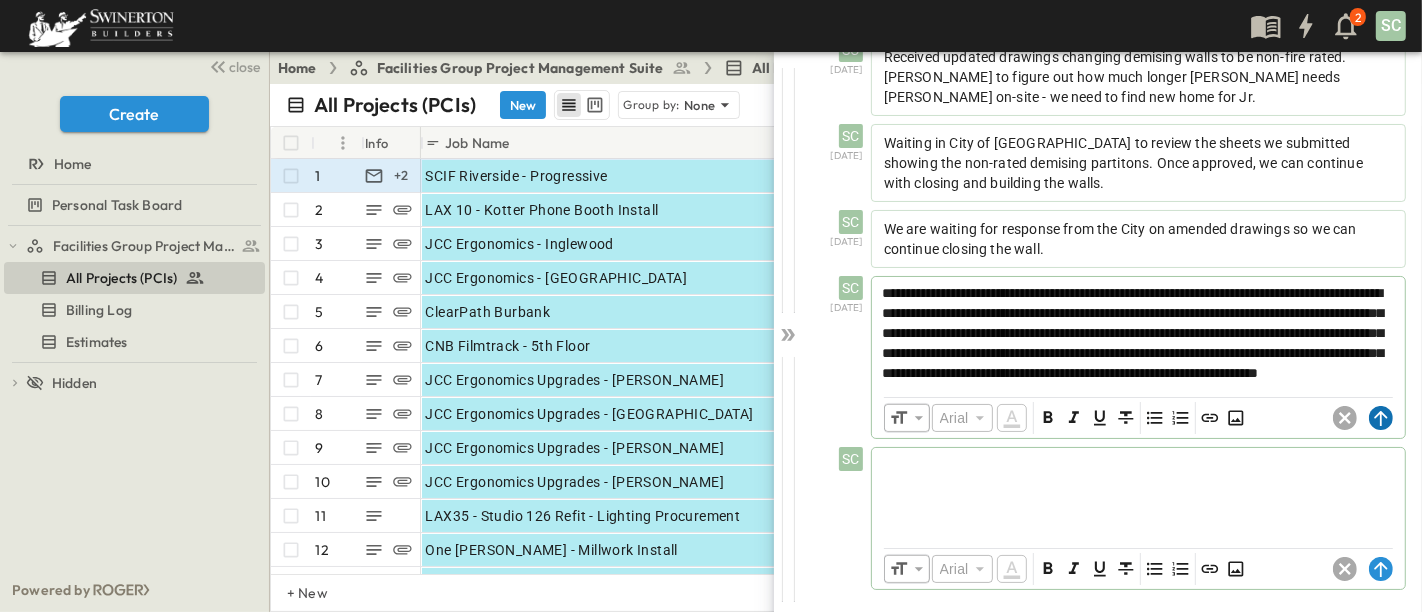 click 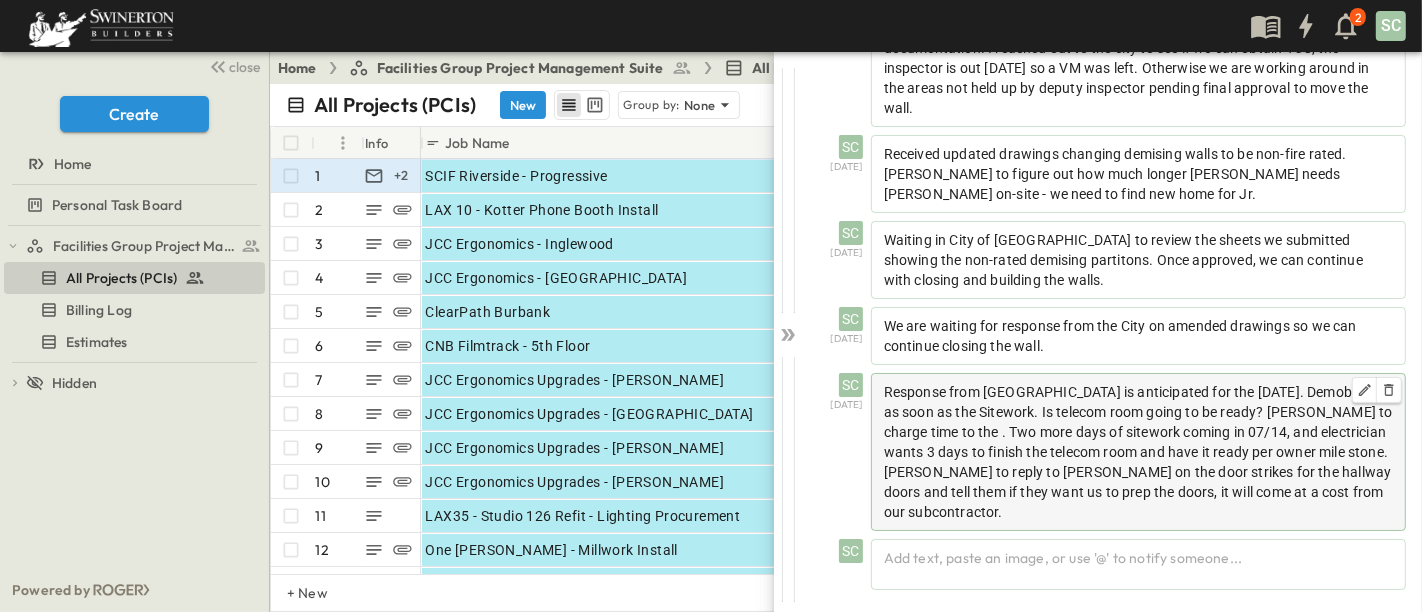 scroll, scrollTop: 1411, scrollLeft: 0, axis: vertical 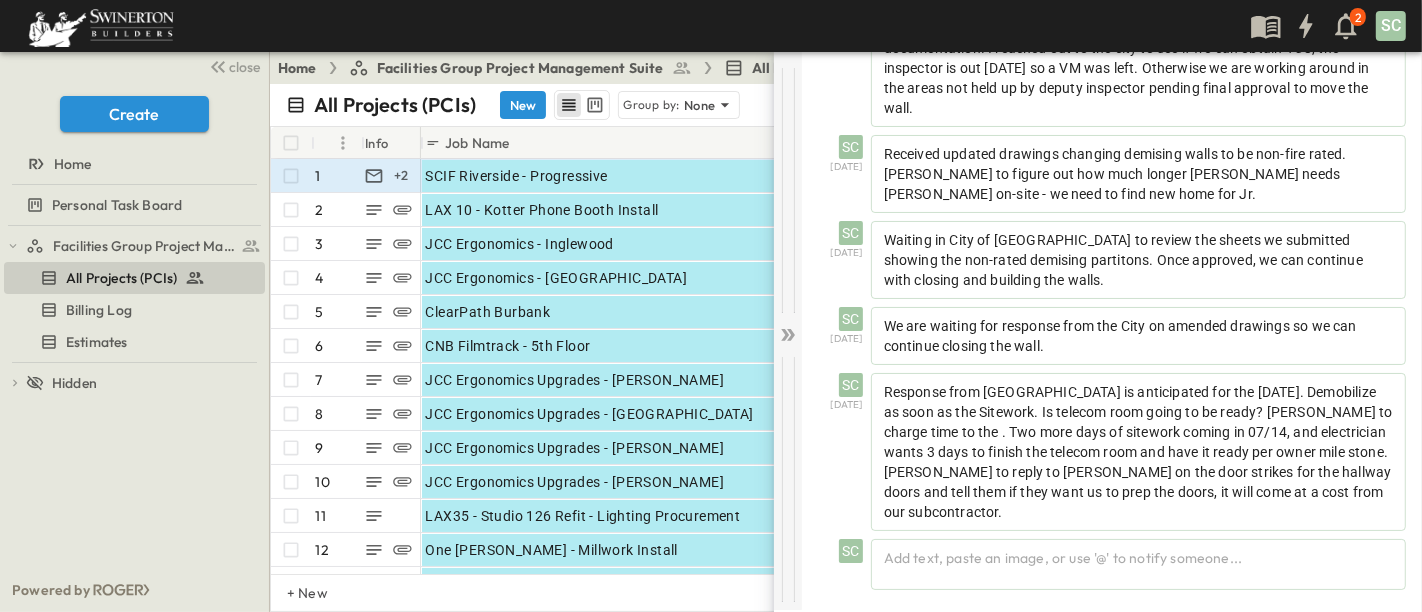 drag, startPoint x: 788, startPoint y: 328, endPoint x: 778, endPoint y: 304, distance: 26 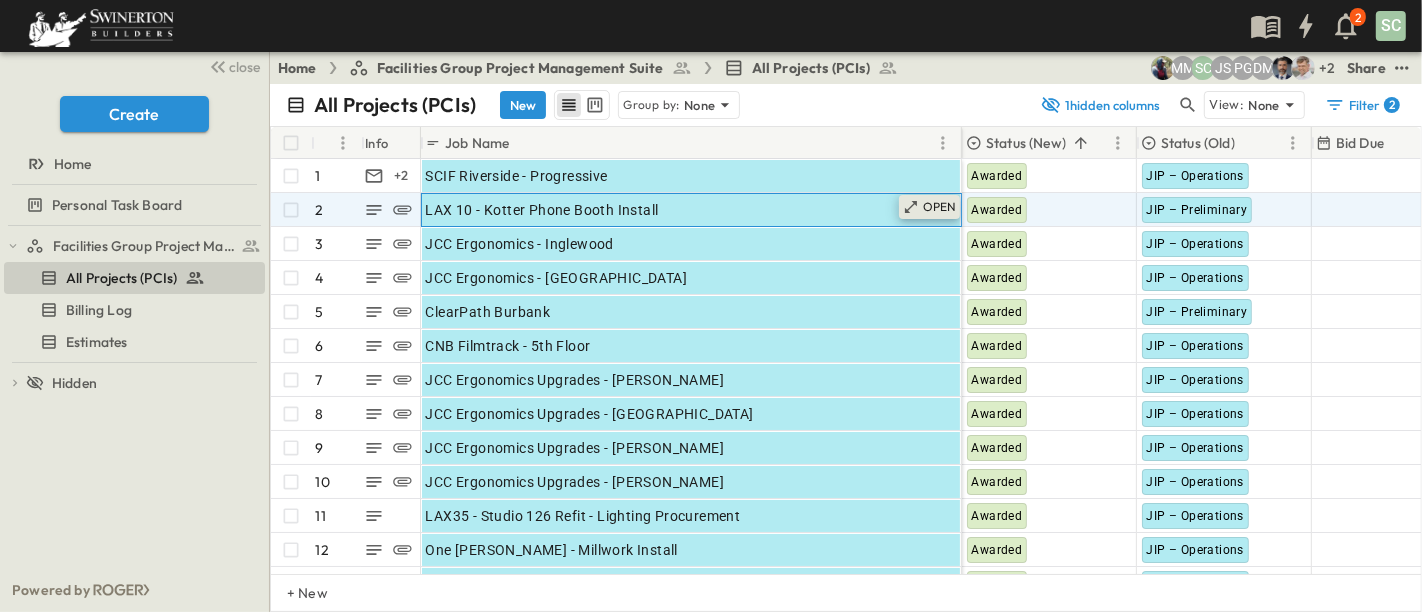 click on "OPEN" at bounding box center [940, 207] 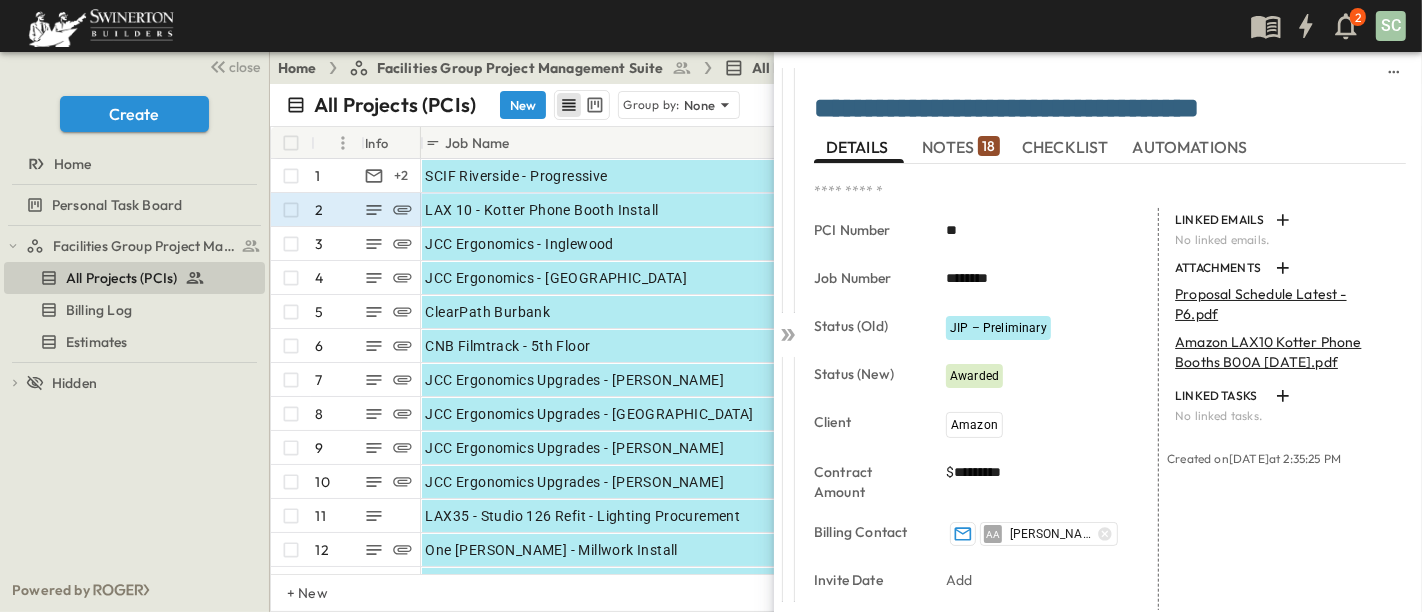 click on "* PCI Number ** Job Number ******** Status (Old) JIP – Preliminary Status (New) Awarded Client Amazon Contract Amount ​ $ ********* Billing Contact AA Aqui, [PERSON_NAME] Invite Date Add Job Walk Date Add Sub Bids Due Add Bid Due Add Estimator [PERSON_NAME] Link Item Market Add Address Add Folder Location Add Year Add Owner SC Revisions Create View LAX 10 - Kotter Phone Booth Install (Original) Current Activity SC [DATE] 10:21AM Added note:   "Mark sent change order to..." SC [DATE] 10:40AM Added note:   "Coordination meeting toda..." SC [DATE] 10:44AM Added note:   "No new updates. Still pen..." SC [DATE] 10:36AM Added note:   "Has the letter been DM si..." SC [DATE] 10:39AM Added note:   "Waiting to get letter sig..." SC [DATE] 12:43PM Changed Status (New) to   "Awarded" SC [DATE] 11:15AM Added note:   "no update." SC [DATE] 11:07AM Added note:   "we have not provided the ..." SC [DATE] 10:28AM Added note:   "Waiting on update from De..." SC Added note:   SC" at bounding box center [1110, 673] 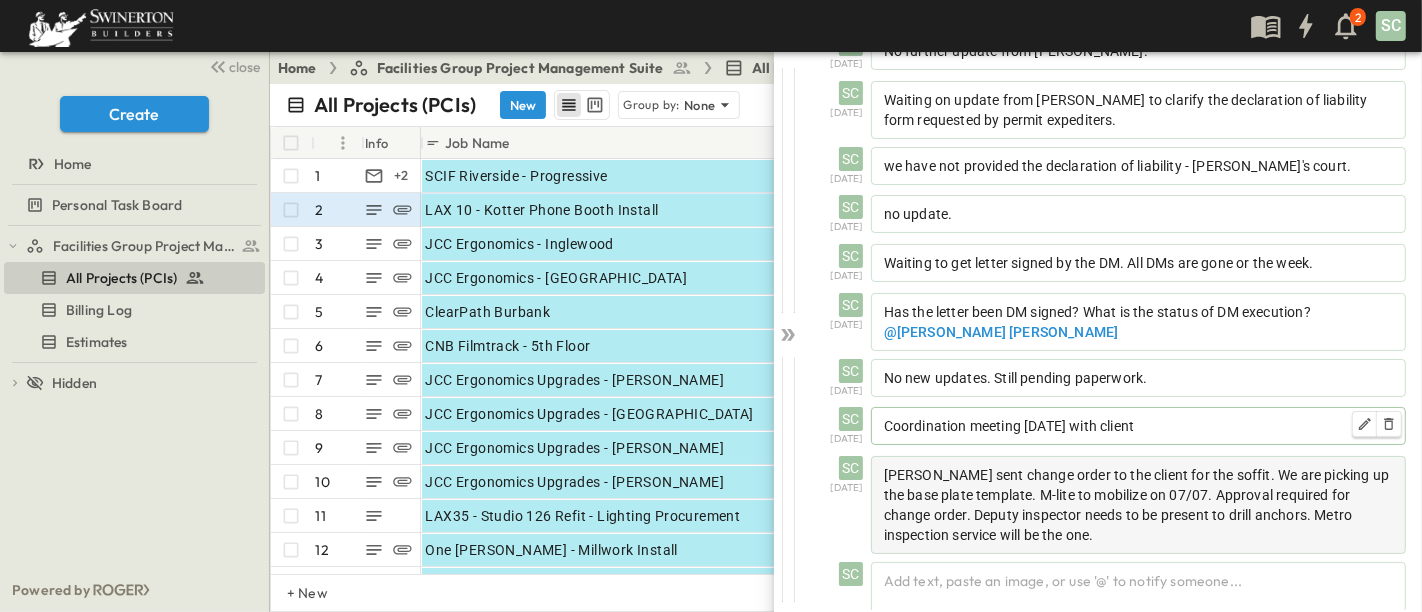 scroll, scrollTop: 677, scrollLeft: 0, axis: vertical 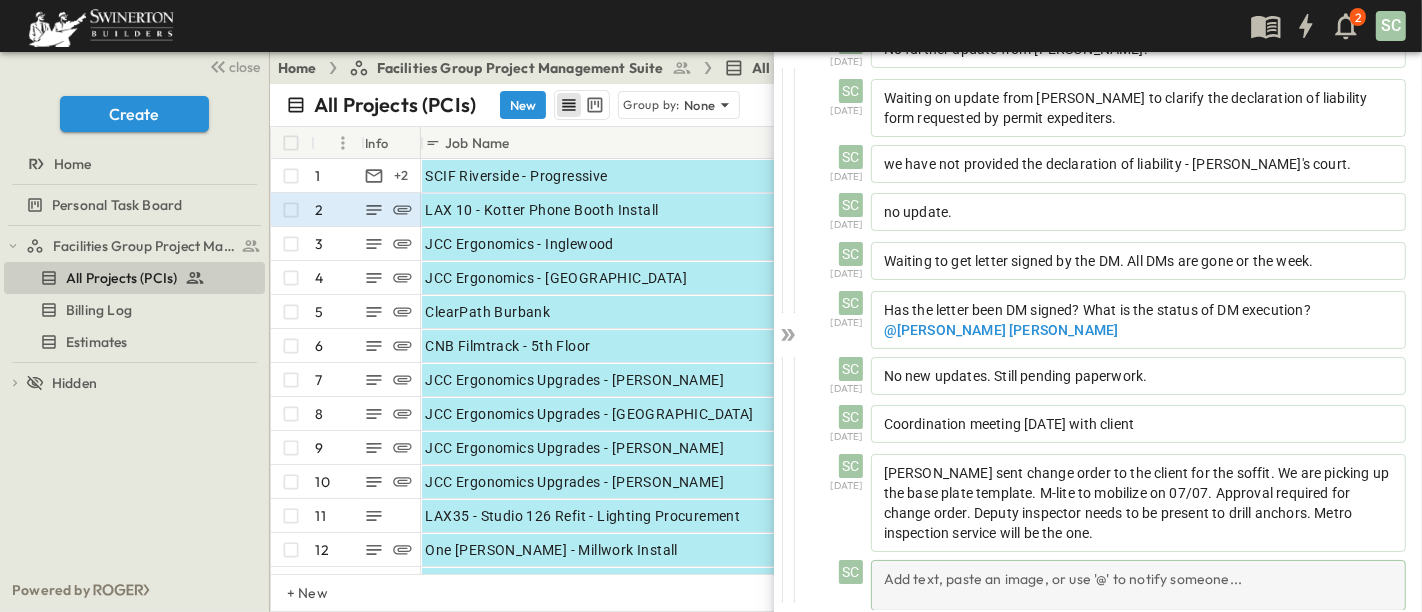 click on "Add text, paste an image, or use '@' to notify someone..." at bounding box center [1138, 585] 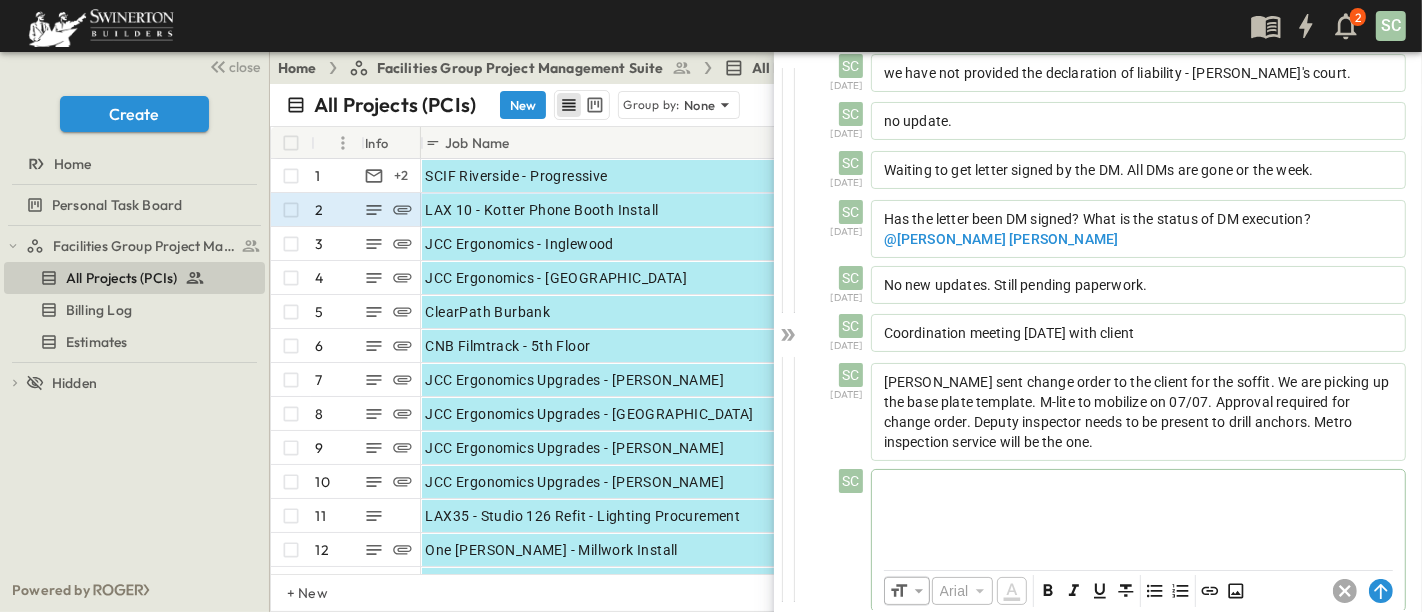 scroll, scrollTop: 769, scrollLeft: 0, axis: vertical 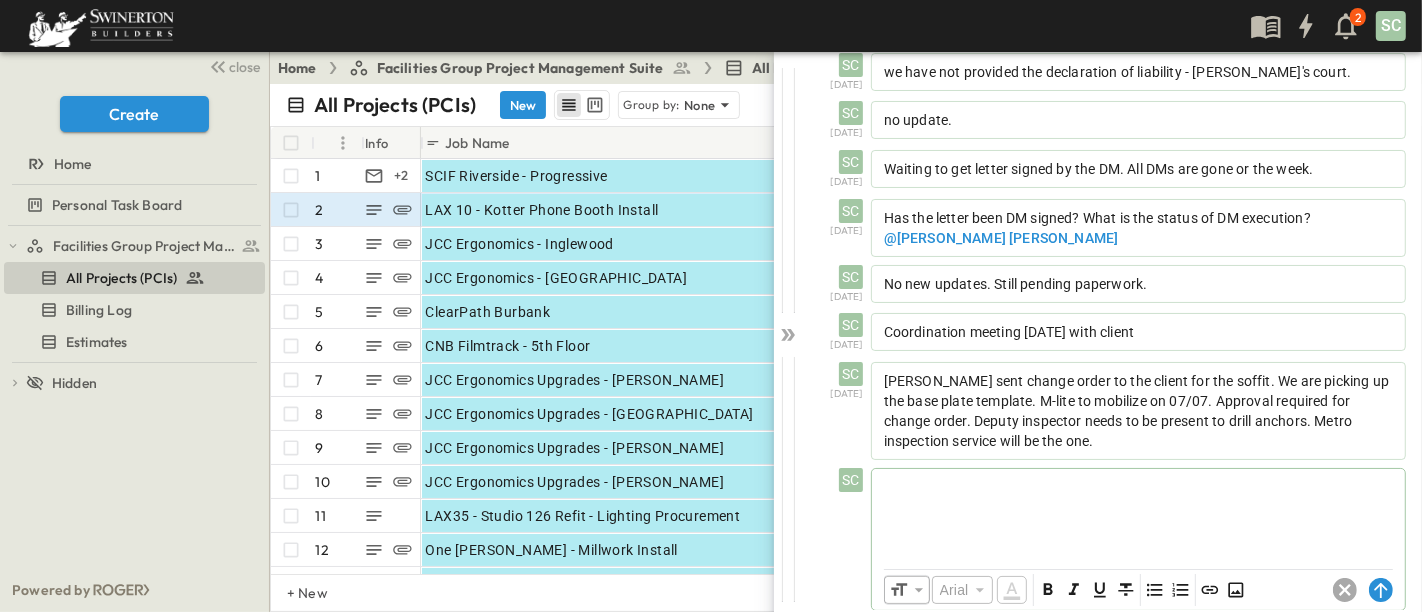 click at bounding box center [1138, 513] 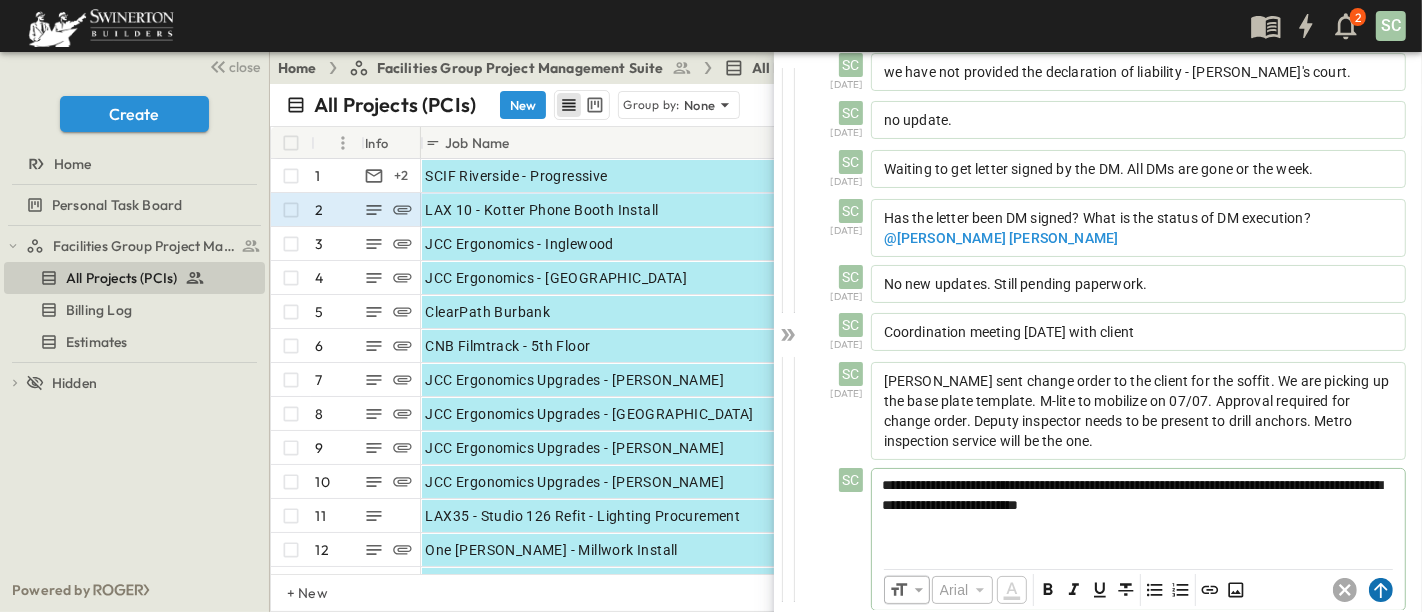 click 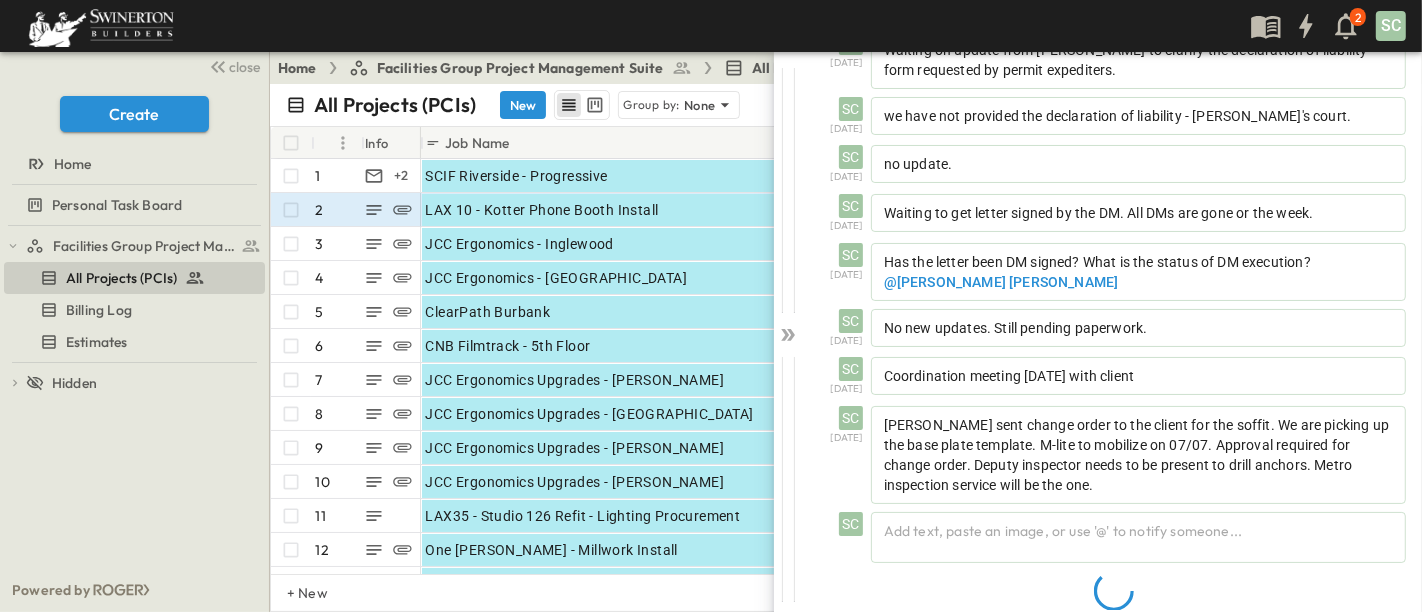scroll, scrollTop: 742, scrollLeft: 0, axis: vertical 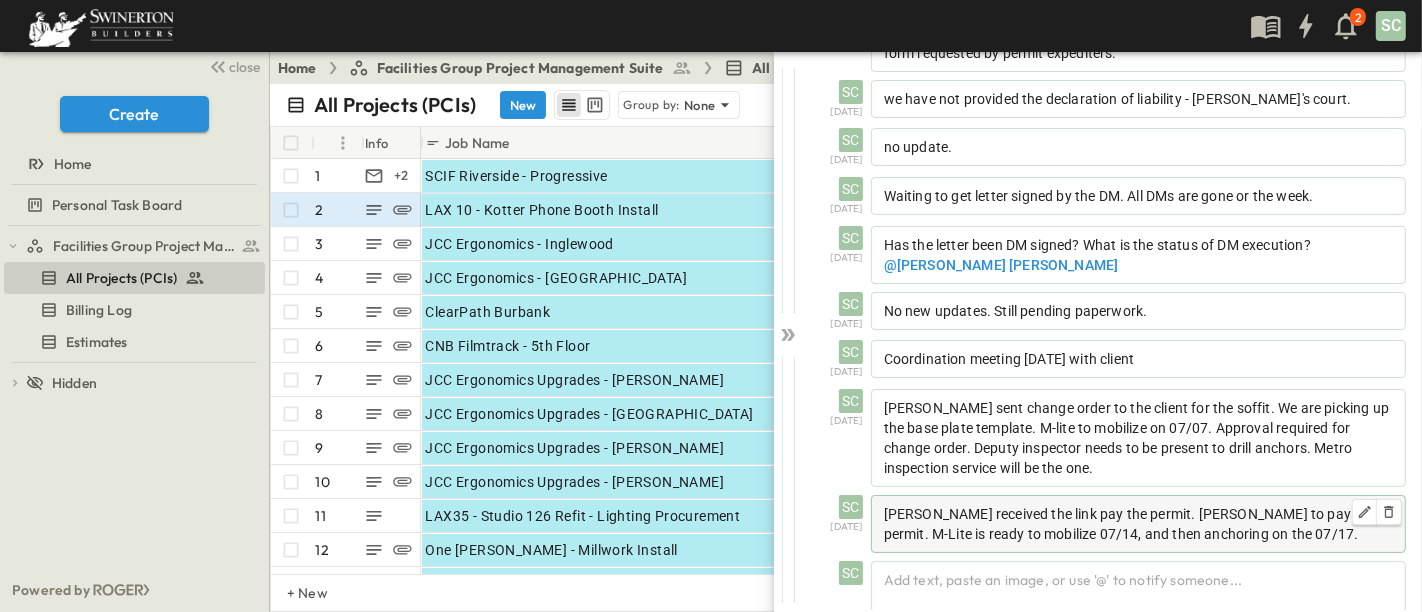 click on "[PERSON_NAME] received the link pay the permit. [PERSON_NAME] to pay permit. M-Lite is ready to mobilize 07/14, and then anchoring on the 07/17." at bounding box center [1138, 524] 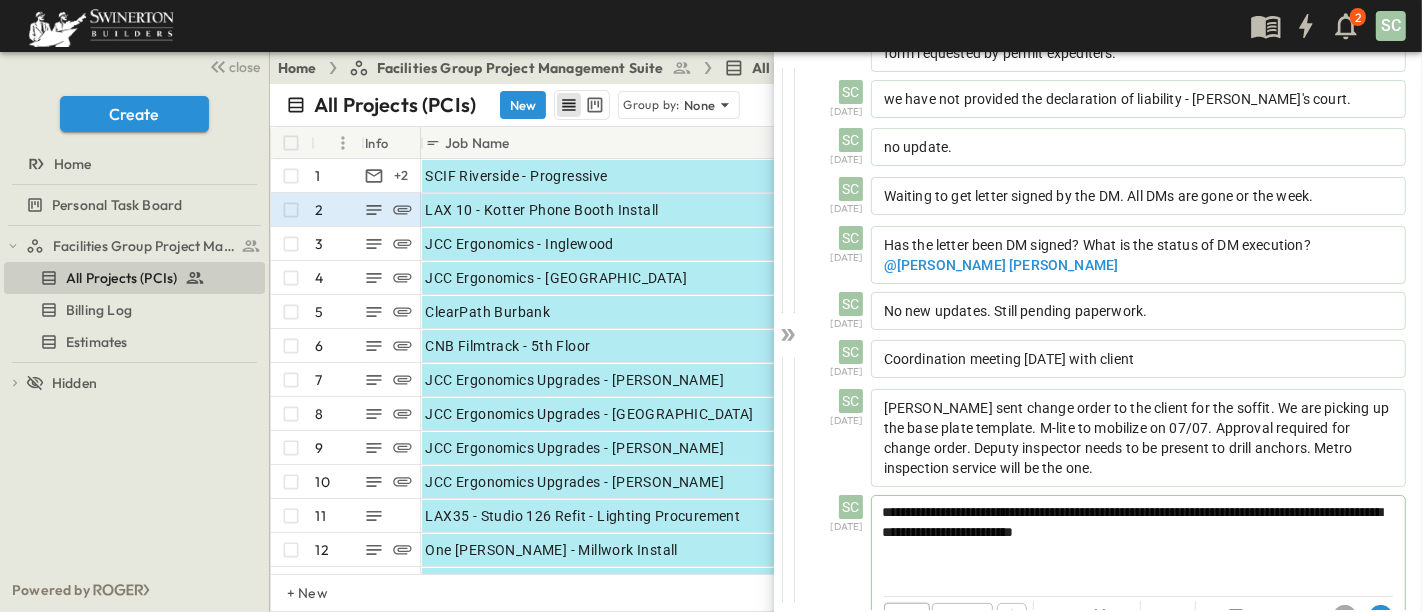 scroll, scrollTop: 768, scrollLeft: 0, axis: vertical 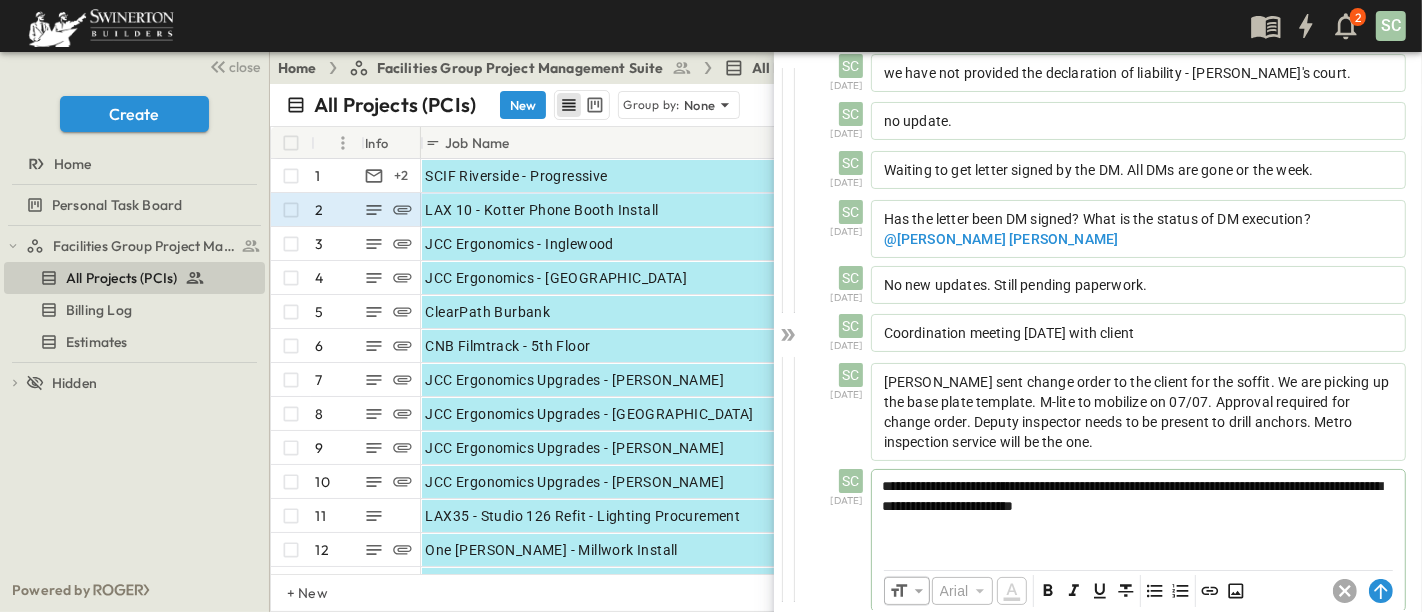 click on "**********" at bounding box center [1138, 496] 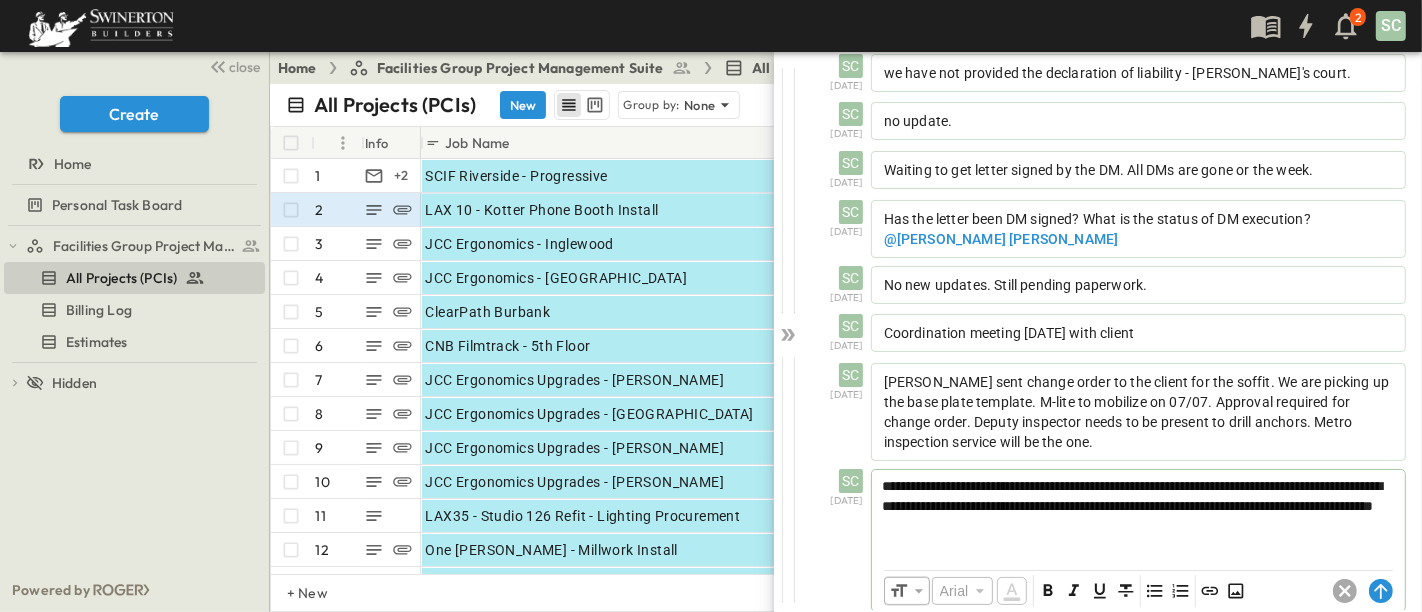 click on "**********" at bounding box center (1138, 496) 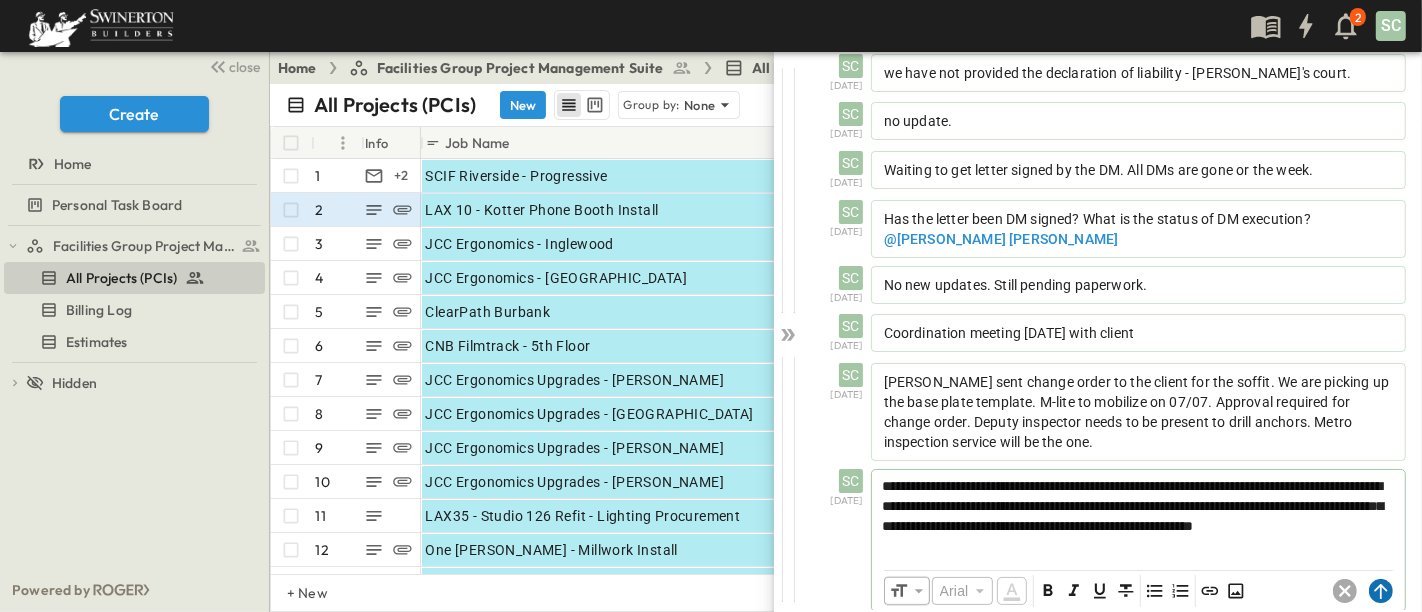 click 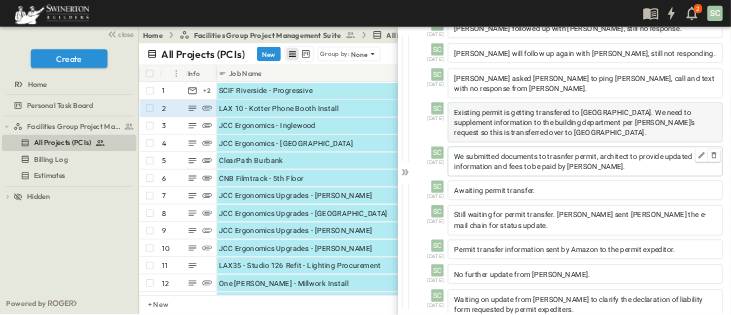 scroll, scrollTop: 0, scrollLeft: 0, axis: both 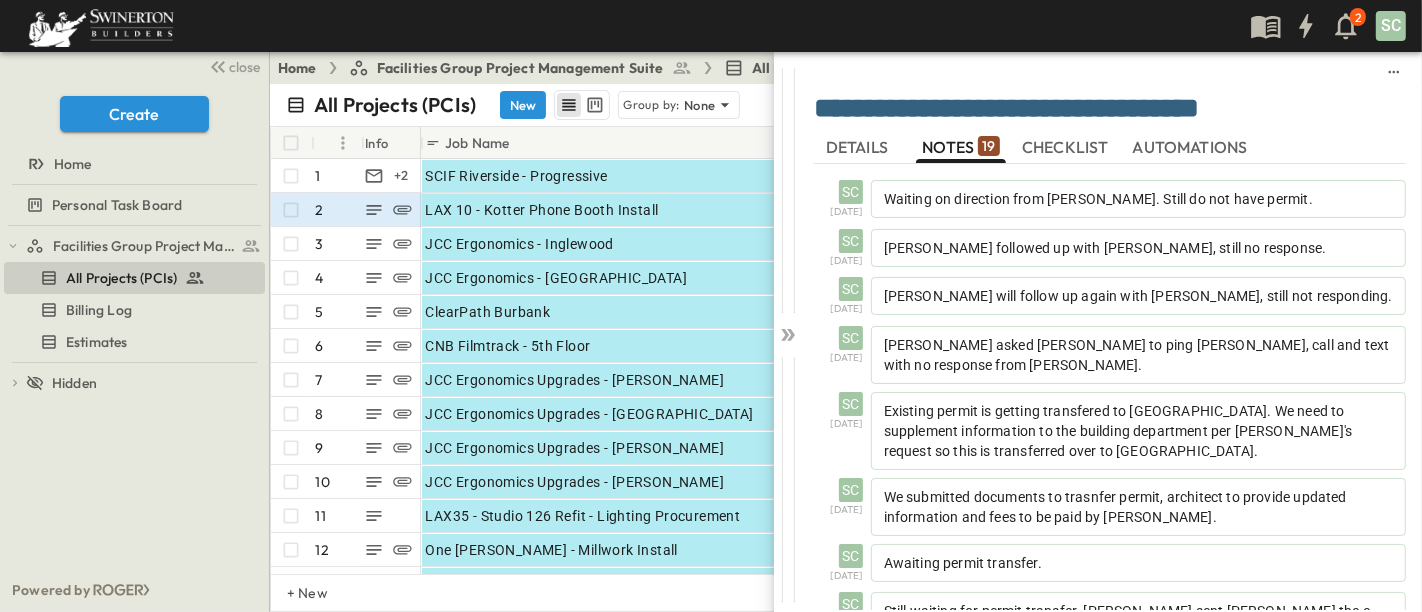 click on "DETAILS" at bounding box center [859, 147] 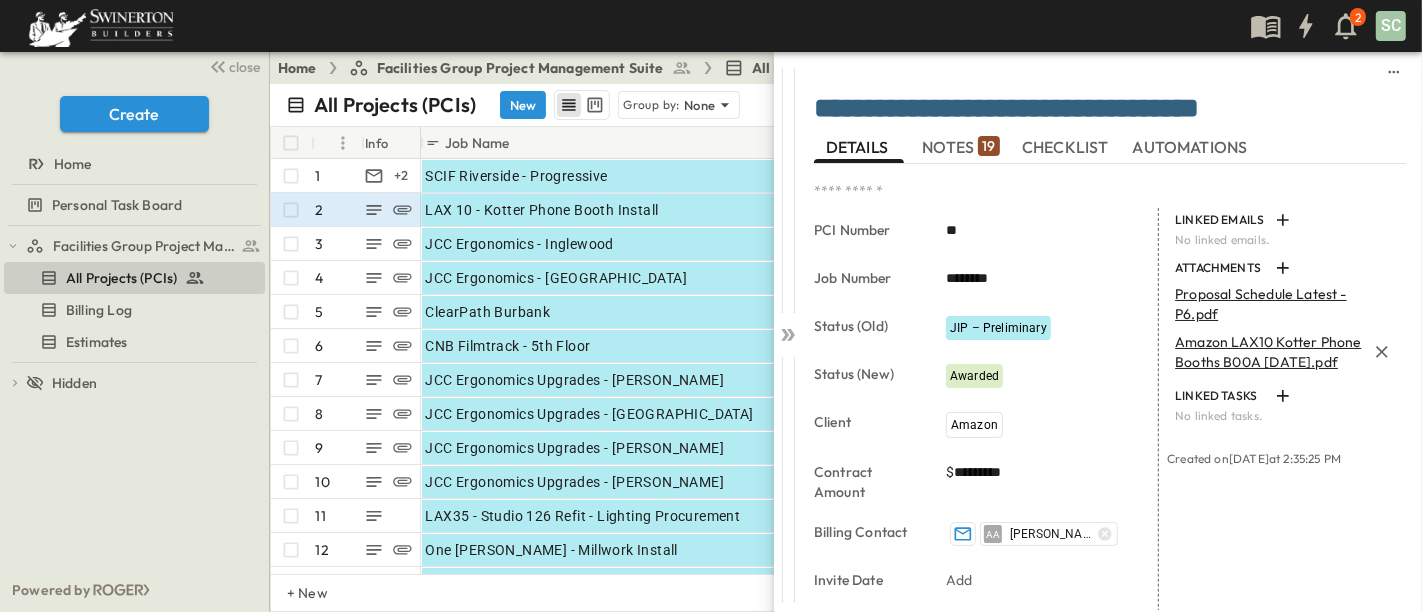 click on "Amazon LAX10 Kotter Phone Booths B00A [DATE].pdf" at bounding box center [1270, 352] 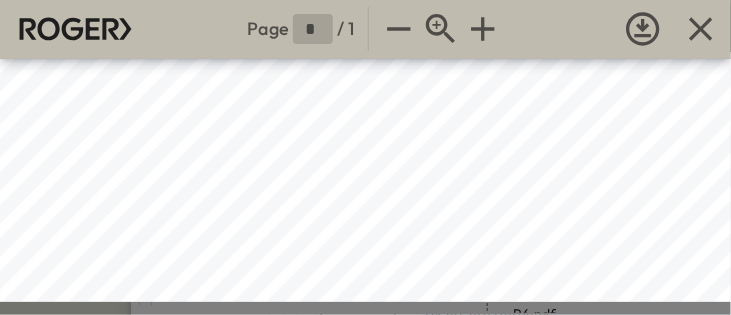 scroll, scrollTop: 57, scrollLeft: 0, axis: vertical 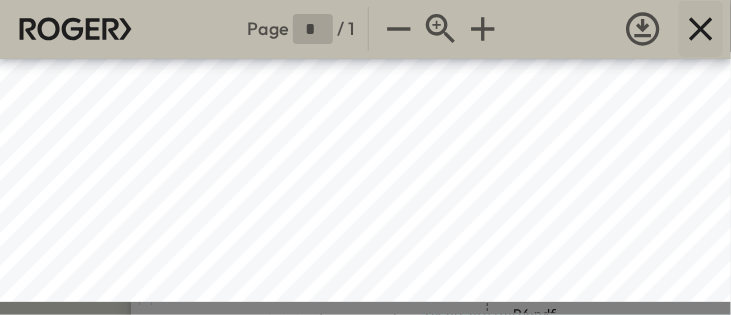 click 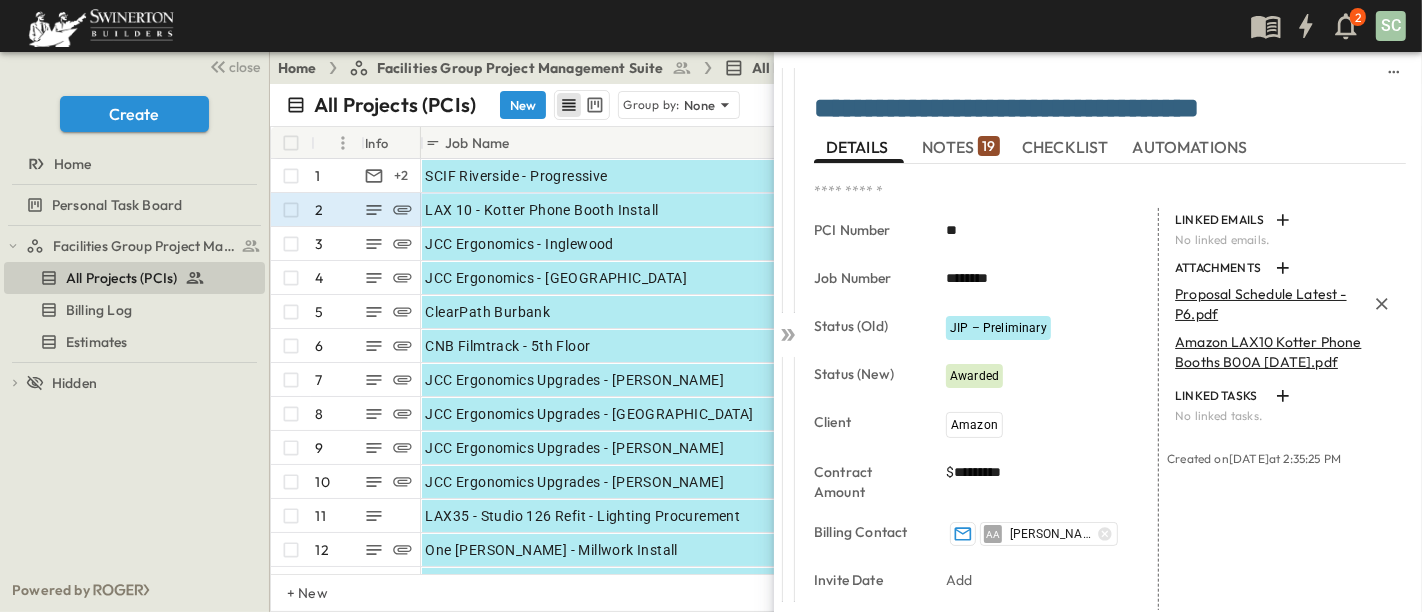 click on "Proposal Schedule Latest - P6.pdf" at bounding box center [1270, 304] 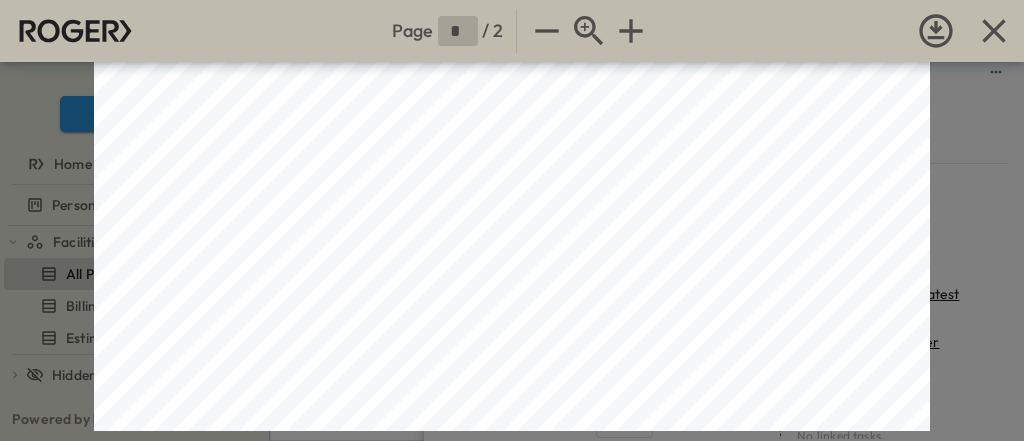 drag, startPoint x: 991, startPoint y: 36, endPoint x: 960, endPoint y: 271, distance: 237.03586 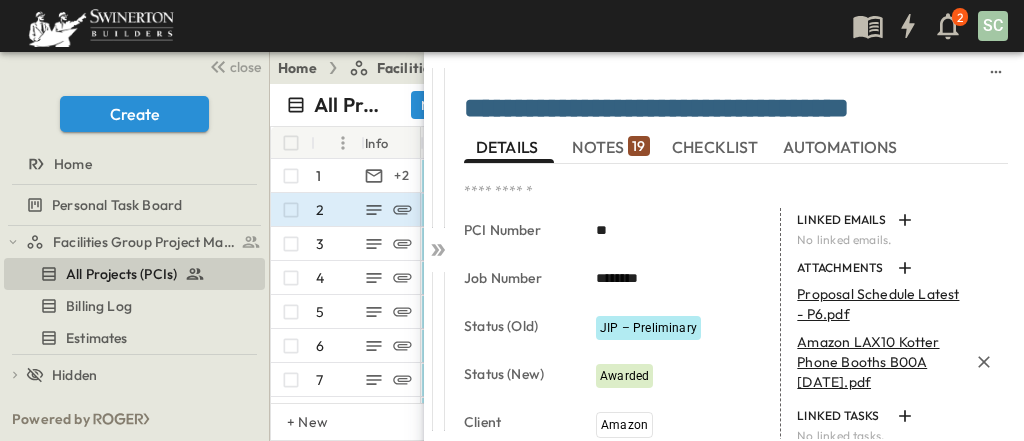 click on "Amazon LAX10 Kotter Phone Booths B00A [DATE].pdf" at bounding box center [882, 362] 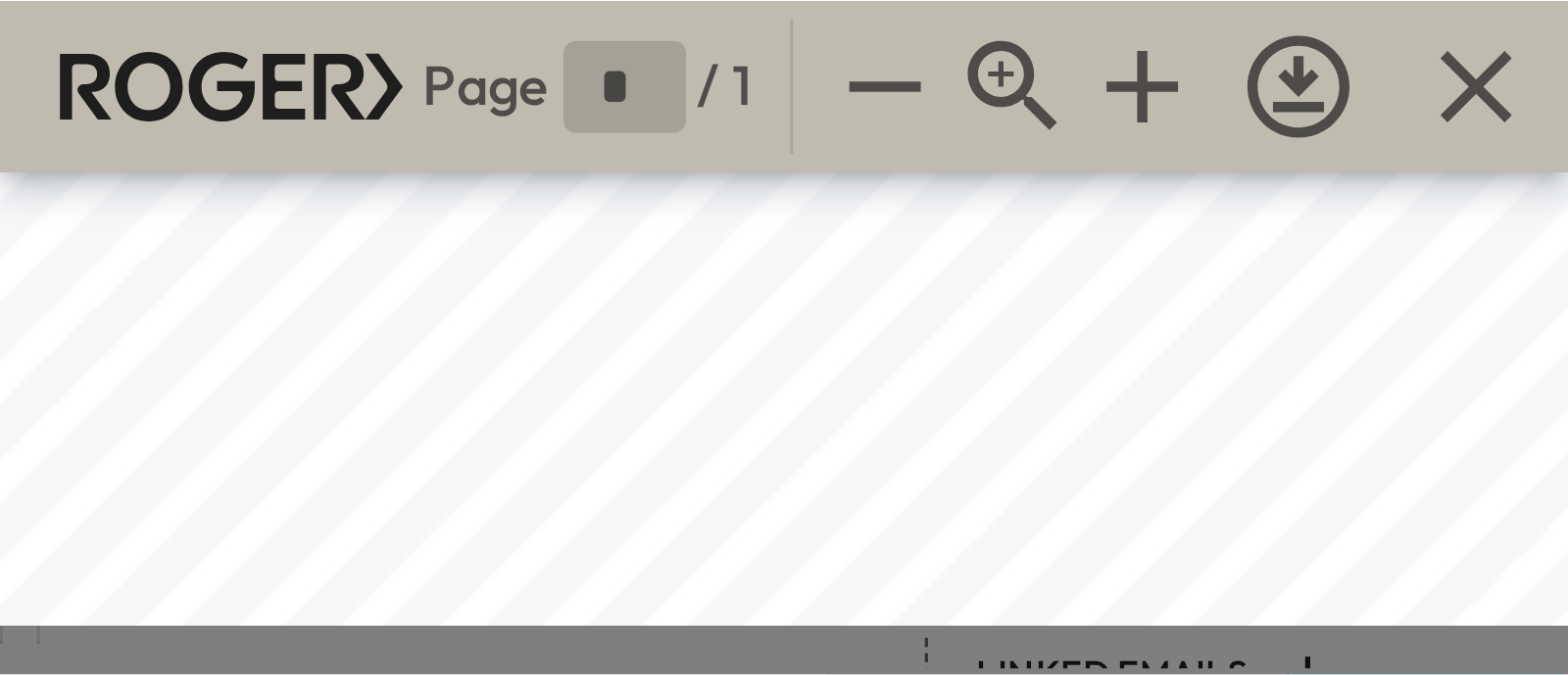 scroll, scrollTop: 49, scrollLeft: 0, axis: vertical 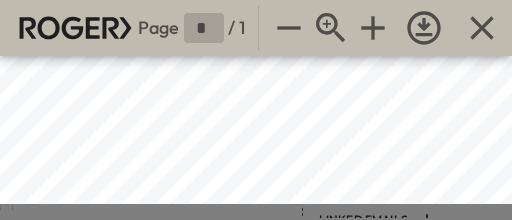click 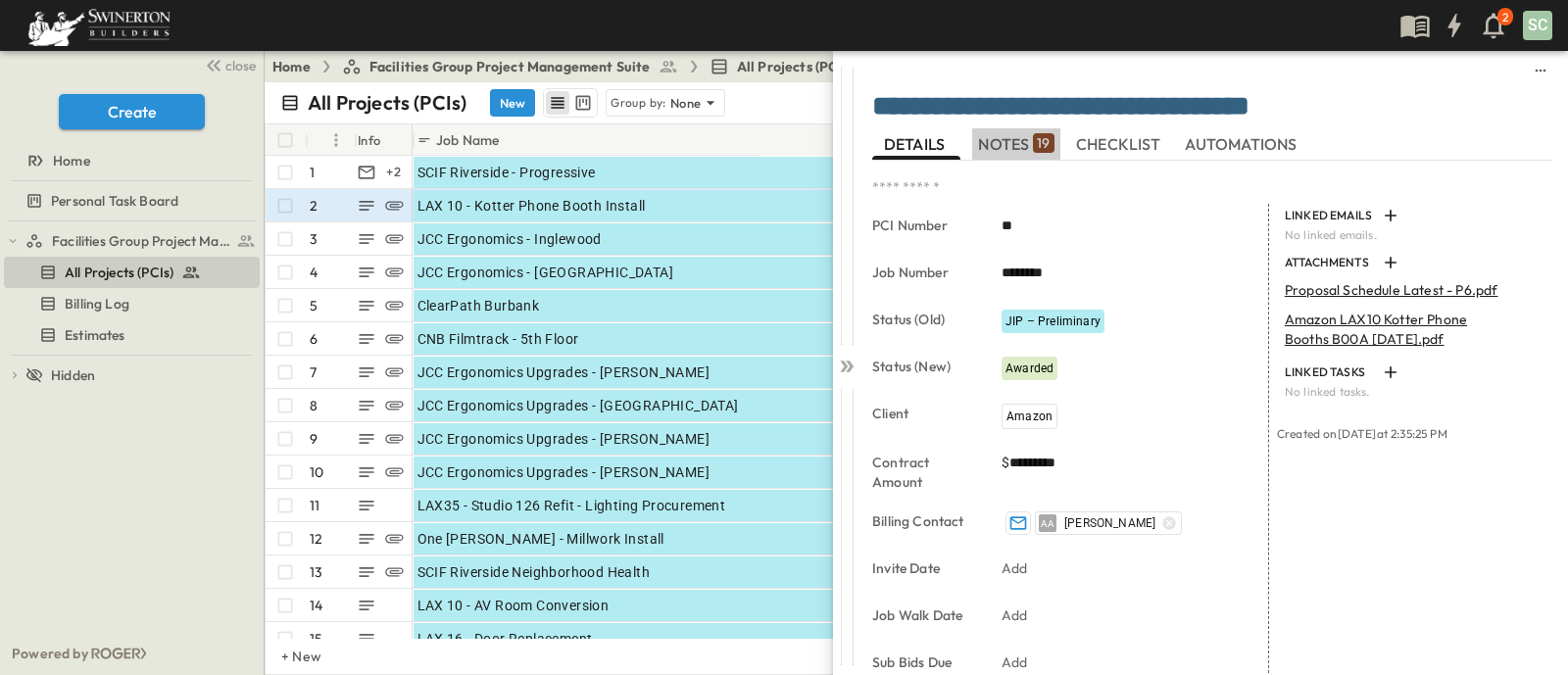 click on "NOTES 19" at bounding box center [1015, 144] 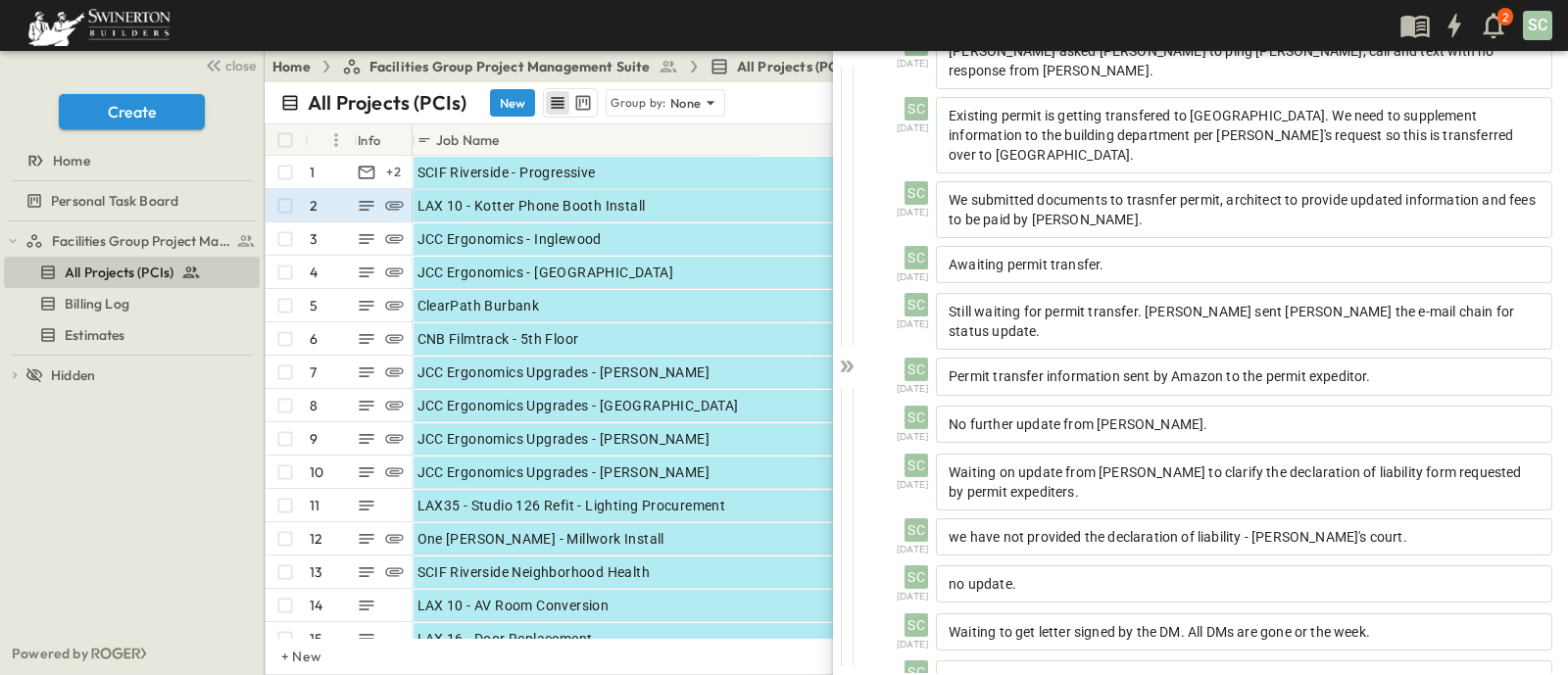 scroll, scrollTop: 600, scrollLeft: 0, axis: vertical 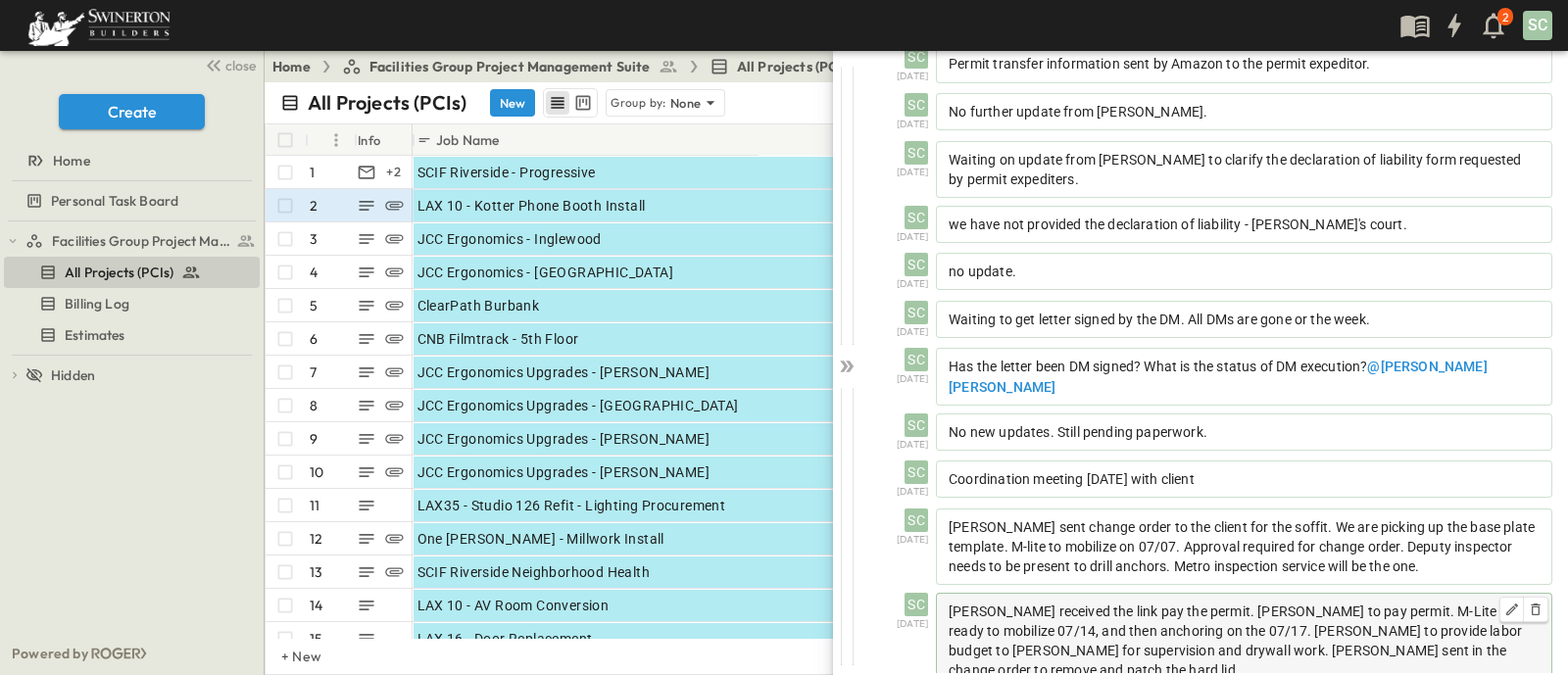 click on "[PERSON_NAME] received the link pay the permit. [PERSON_NAME] to pay permit. M-Lite is ready to mobilize 07/14, and then anchoring on the 07/17. [PERSON_NAME] to provide labor budget to [PERSON_NAME] for supervision and drywall work. [PERSON_NAME] sent in the change order to remove and patch the hard lid." at bounding box center (1244, 641) 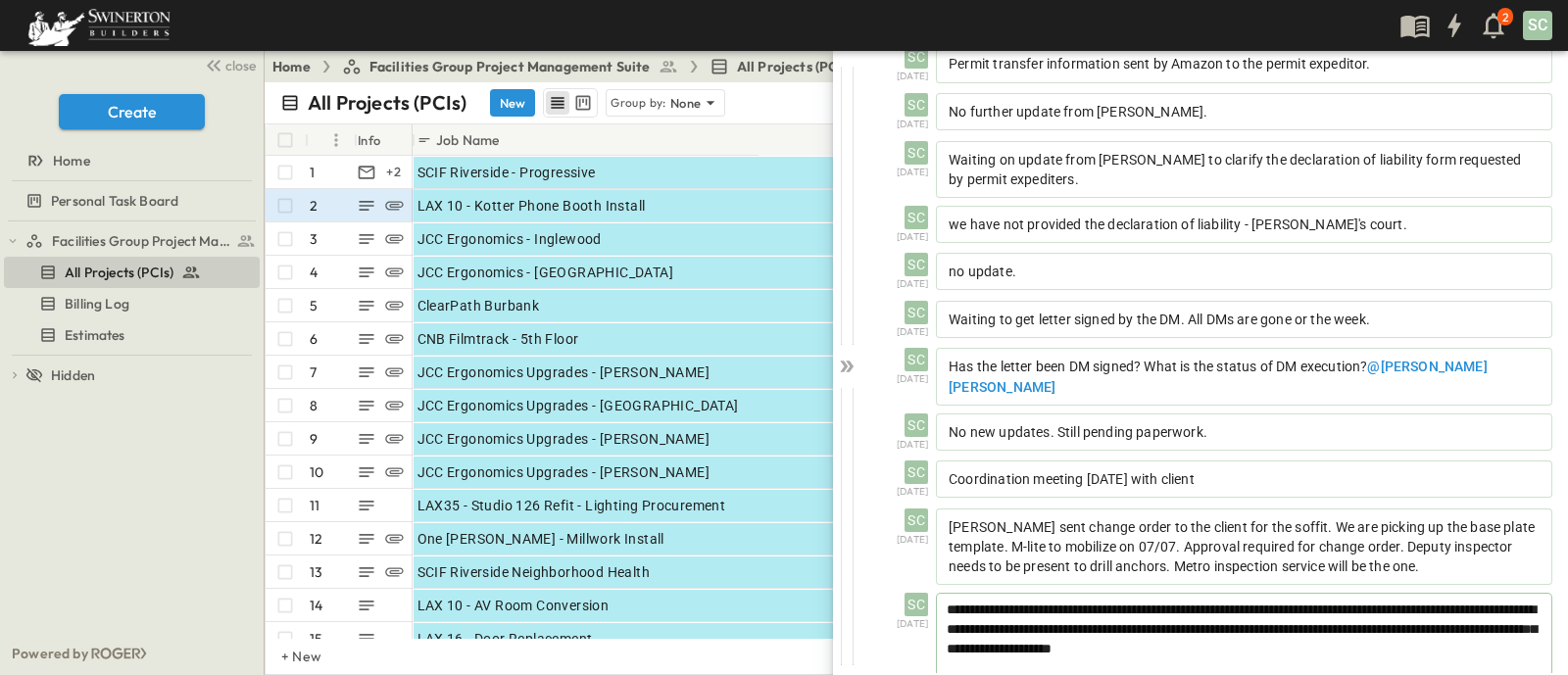 drag, startPoint x: 1477, startPoint y: 574, endPoint x: 1460, endPoint y: 589, distance: 22.671568 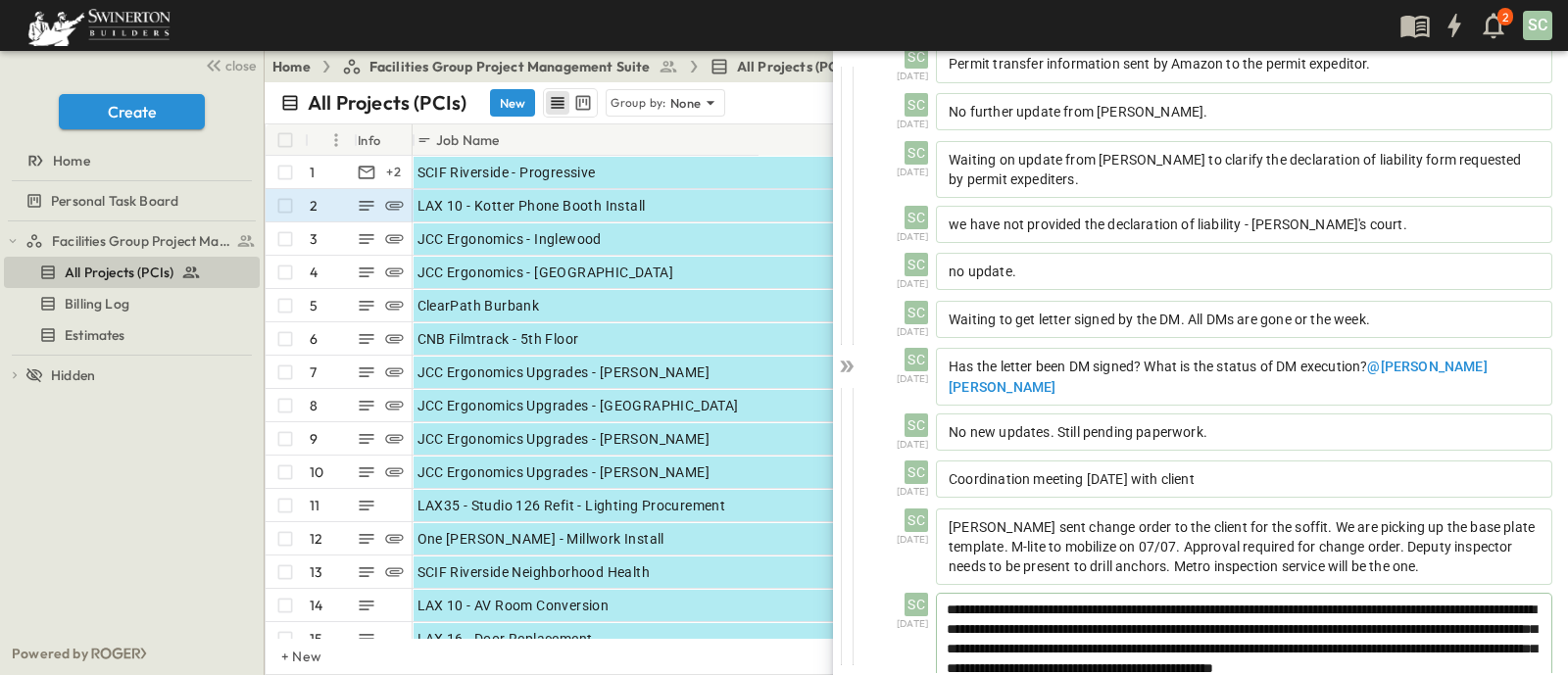 click 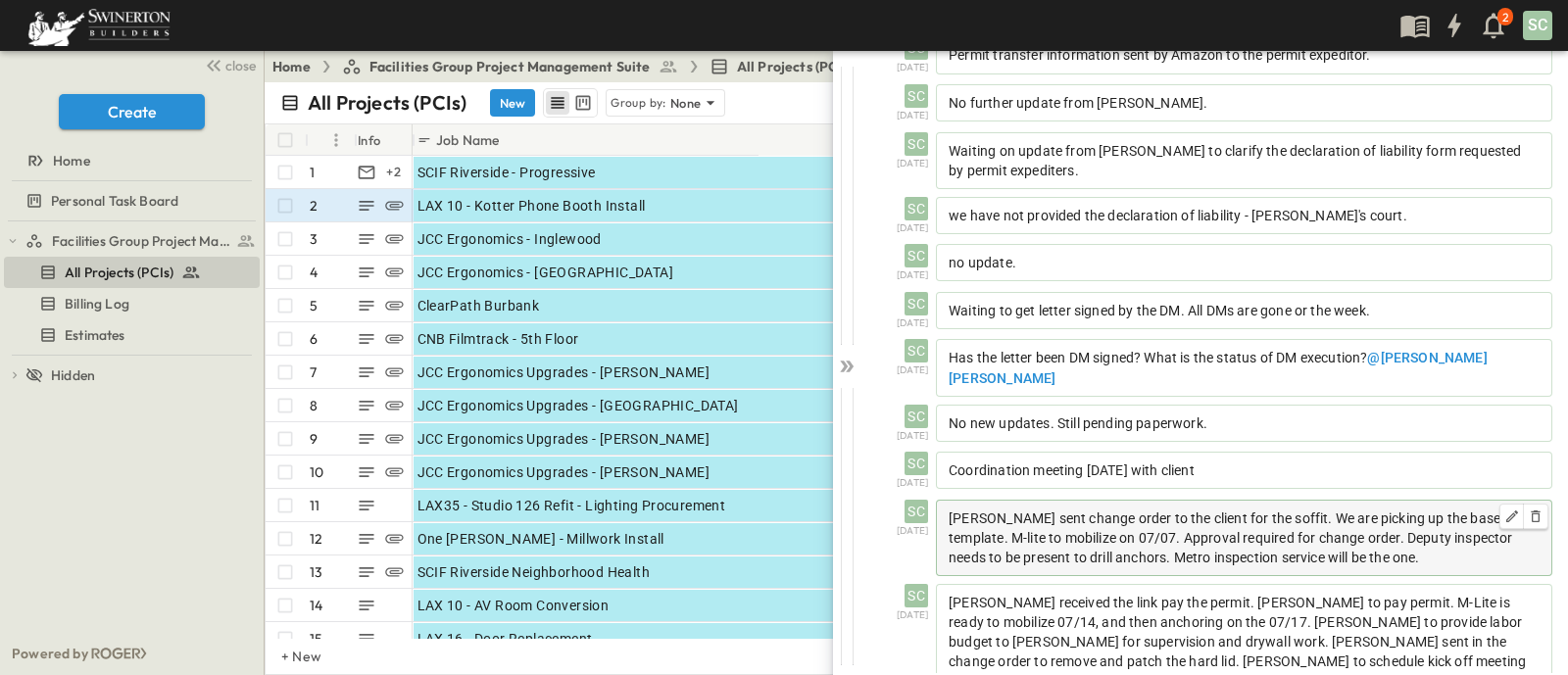 scroll, scrollTop: 639, scrollLeft: 0, axis: vertical 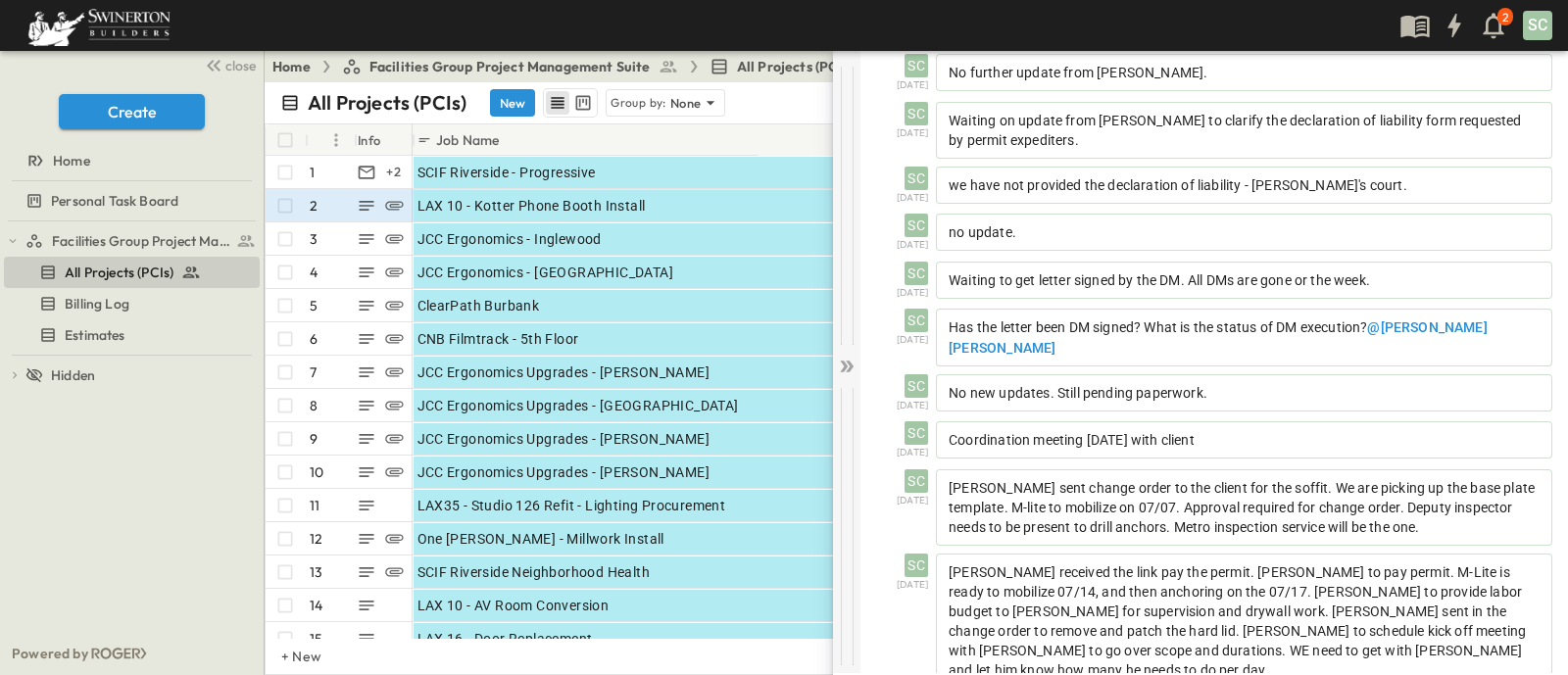 click at bounding box center [847, 362] 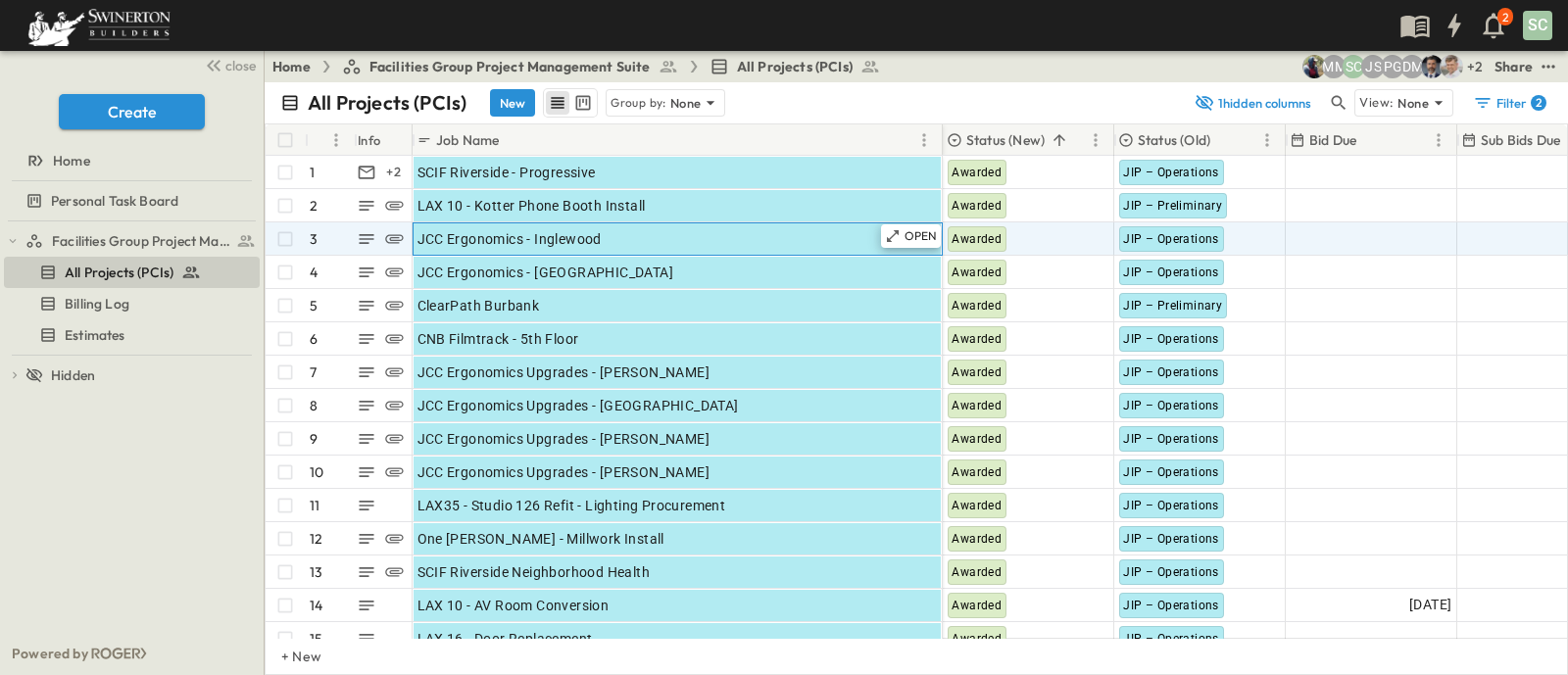 click on "JCC Ergonomics - Inglewood" at bounding box center [677, 239] 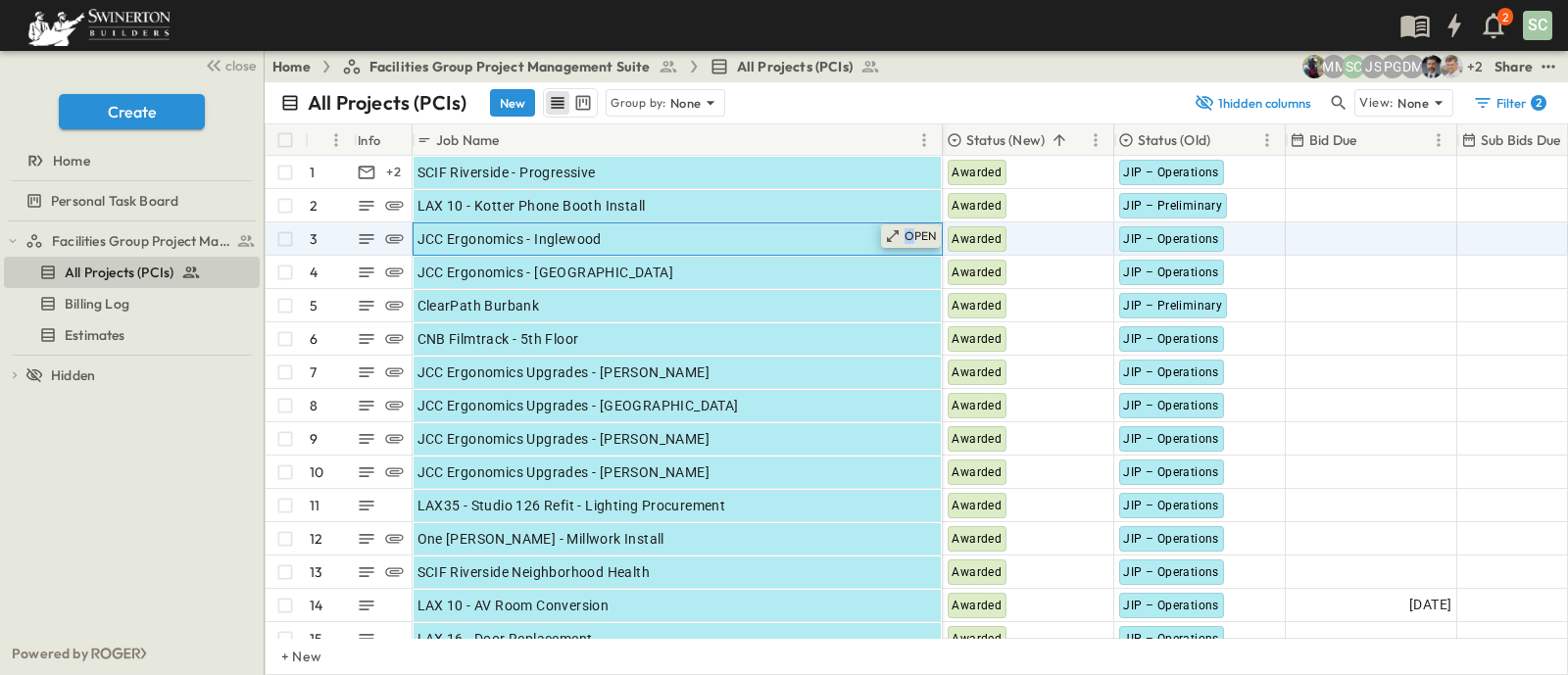 click on "OPEN" at bounding box center (921, 236) 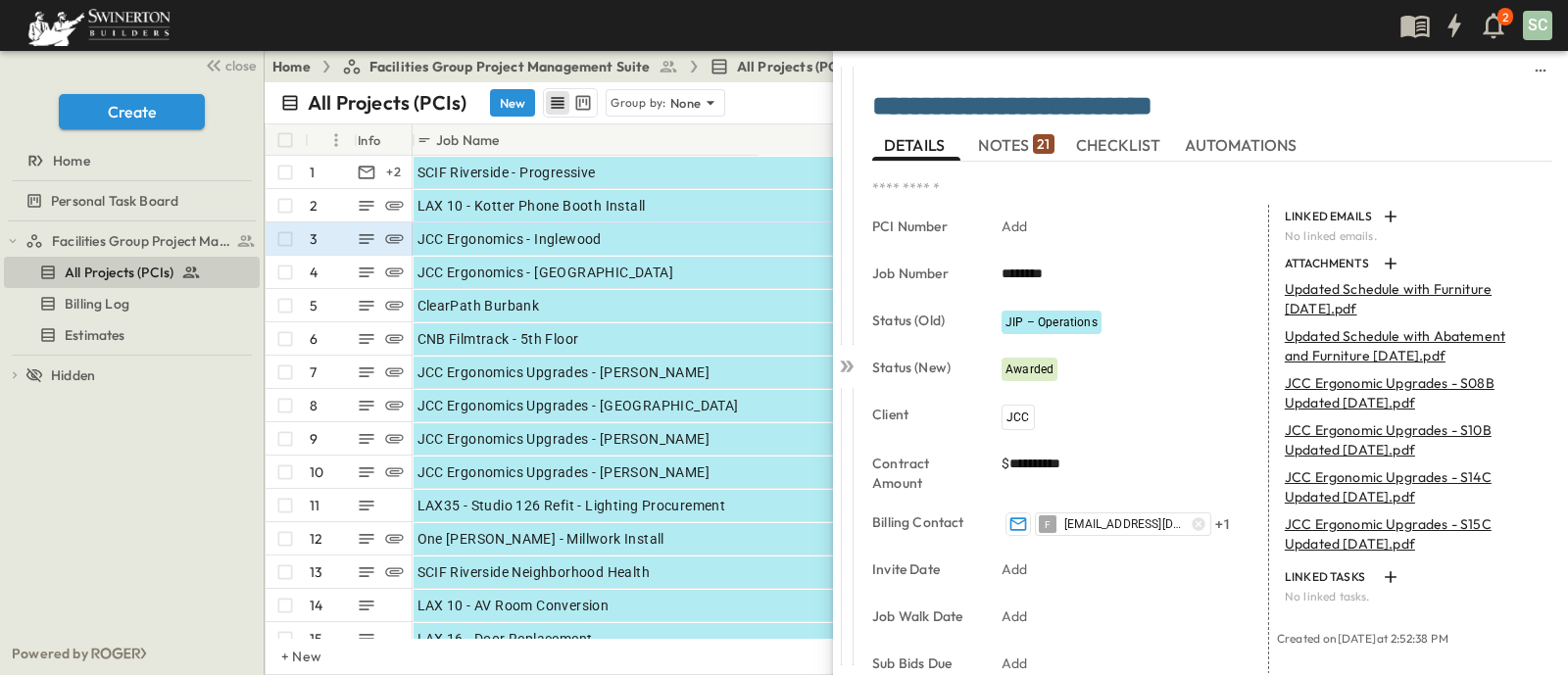 click on "NOTES 21" at bounding box center [1015, 145] 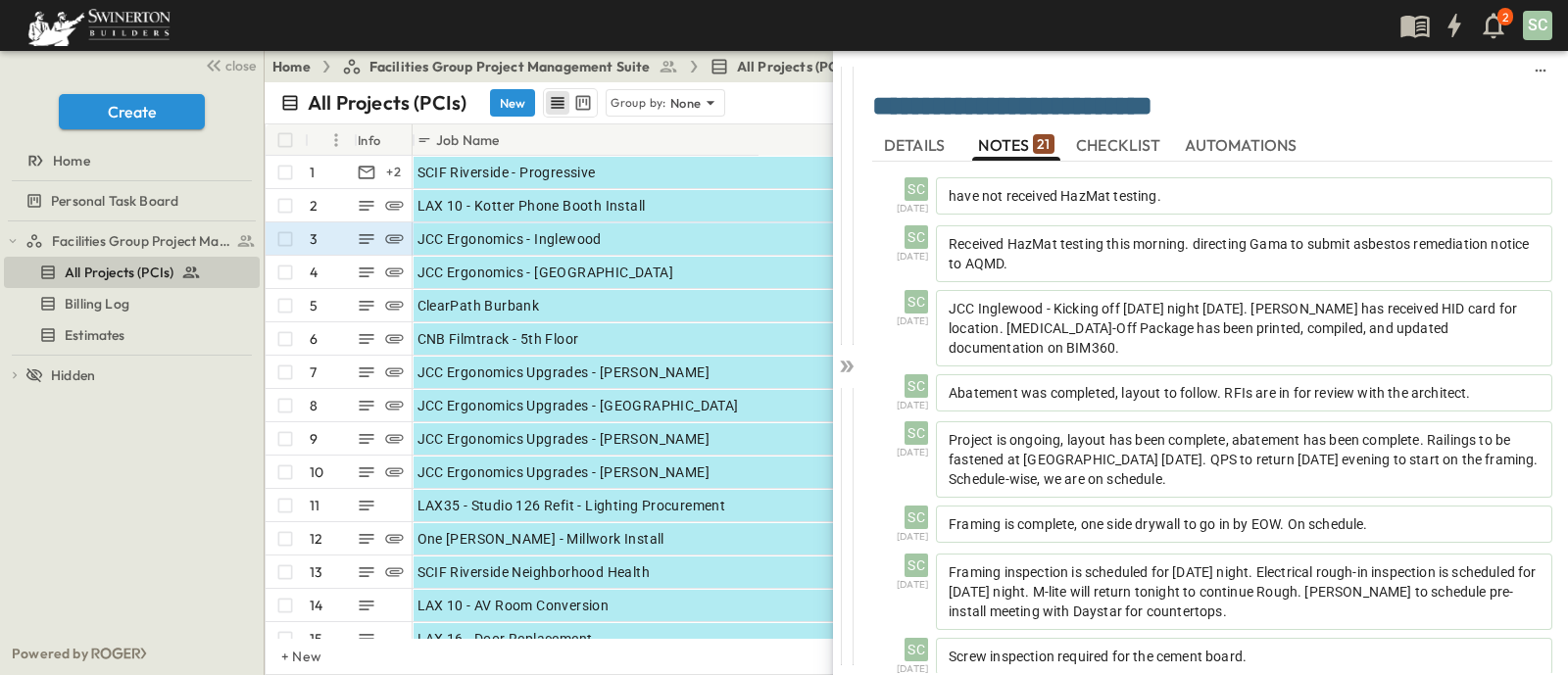 scroll, scrollTop: 1039, scrollLeft: 0, axis: vertical 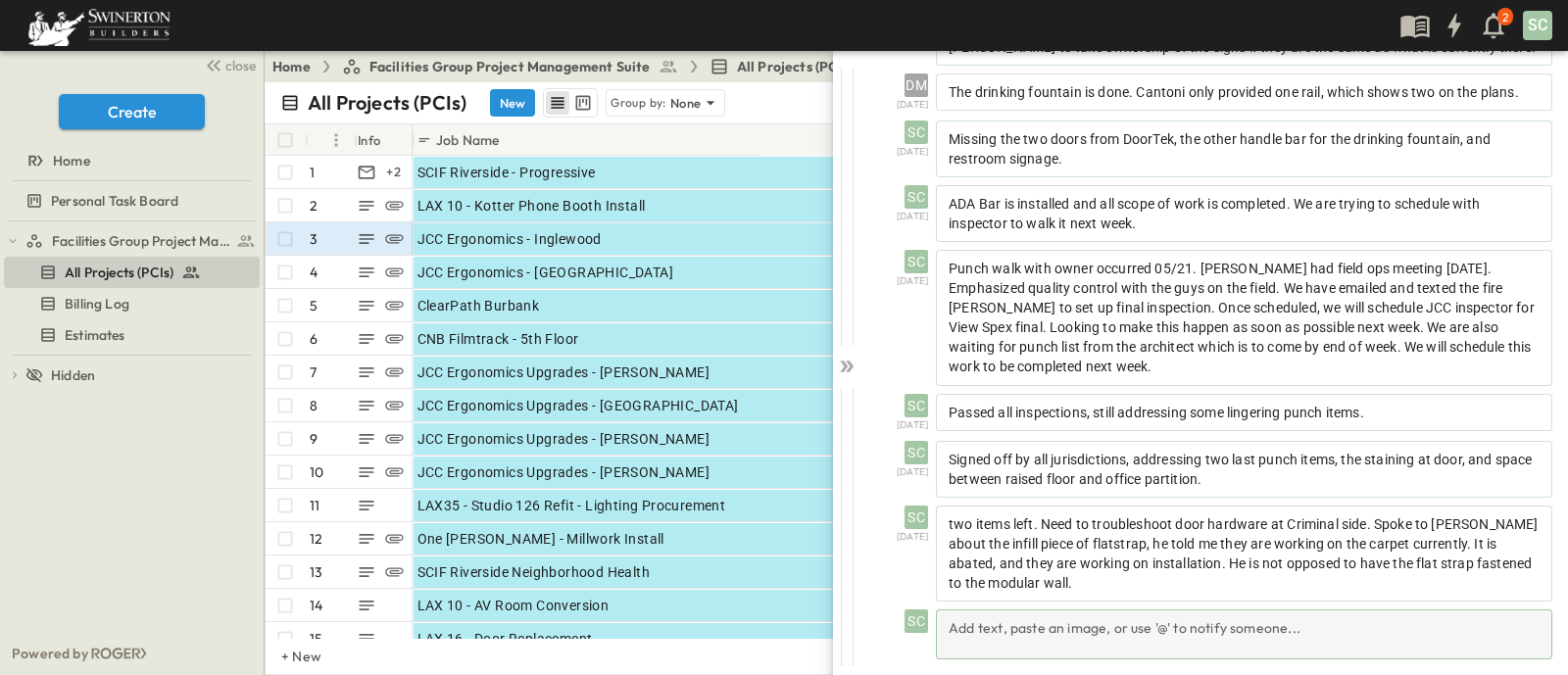 click on "Add text, paste an image, or use '@' to notify someone..." at bounding box center [1244, 634] 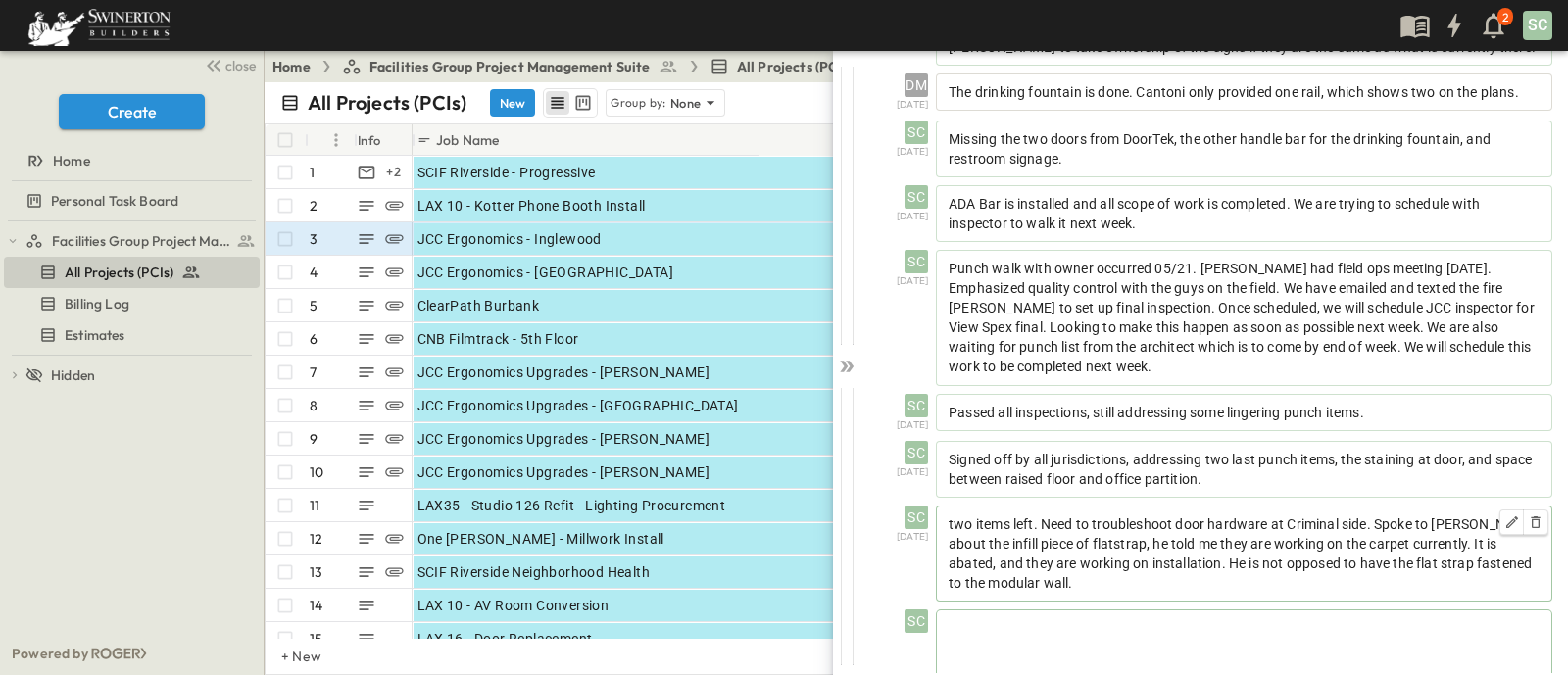 scroll, scrollTop: 1132, scrollLeft: 0, axis: vertical 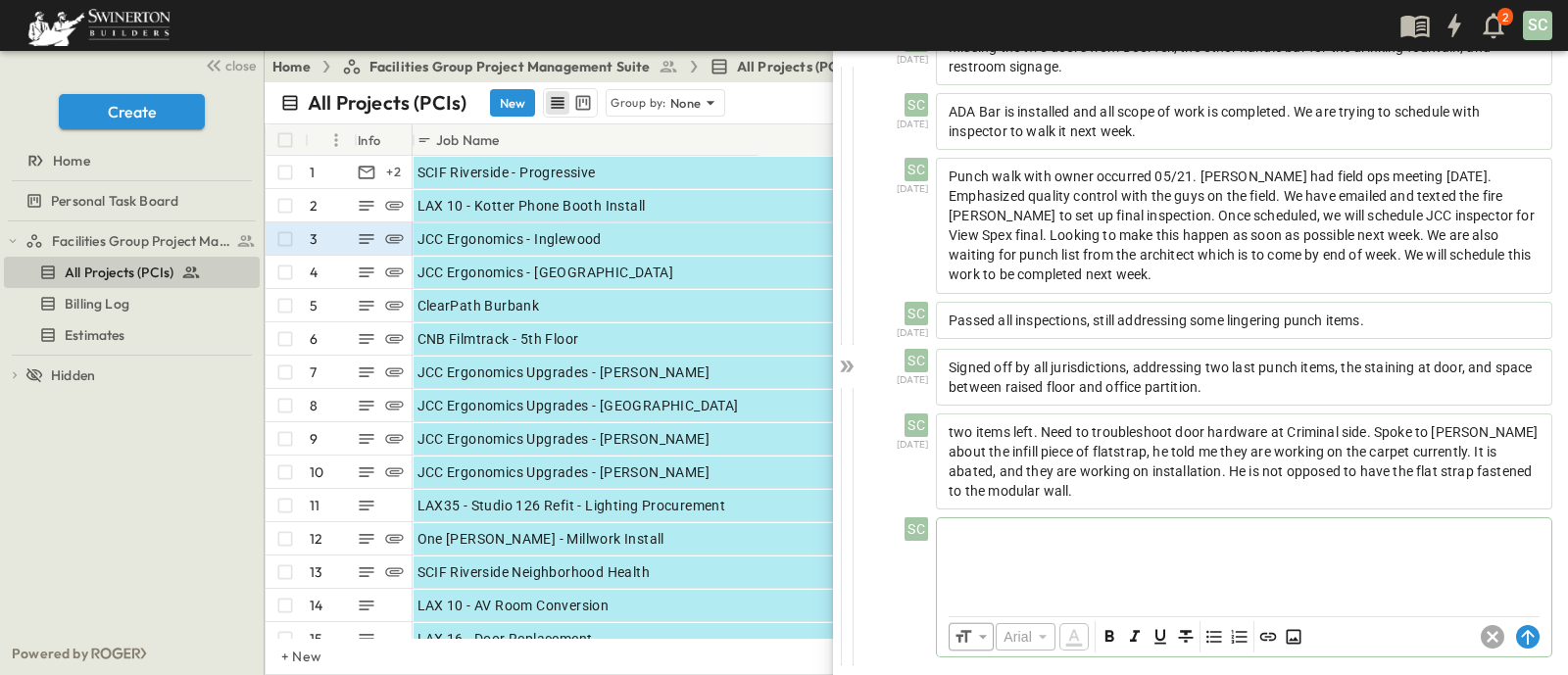 click at bounding box center [1244, 561] 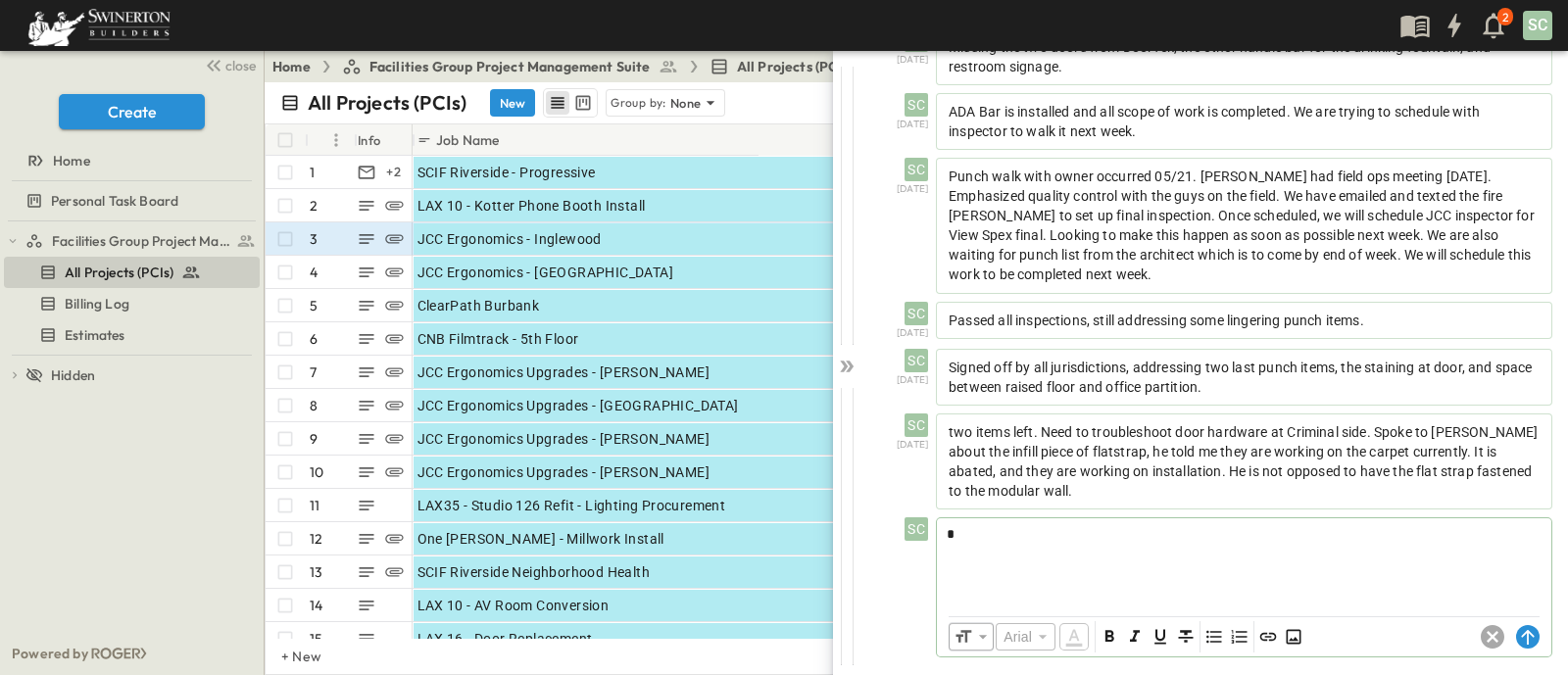 type 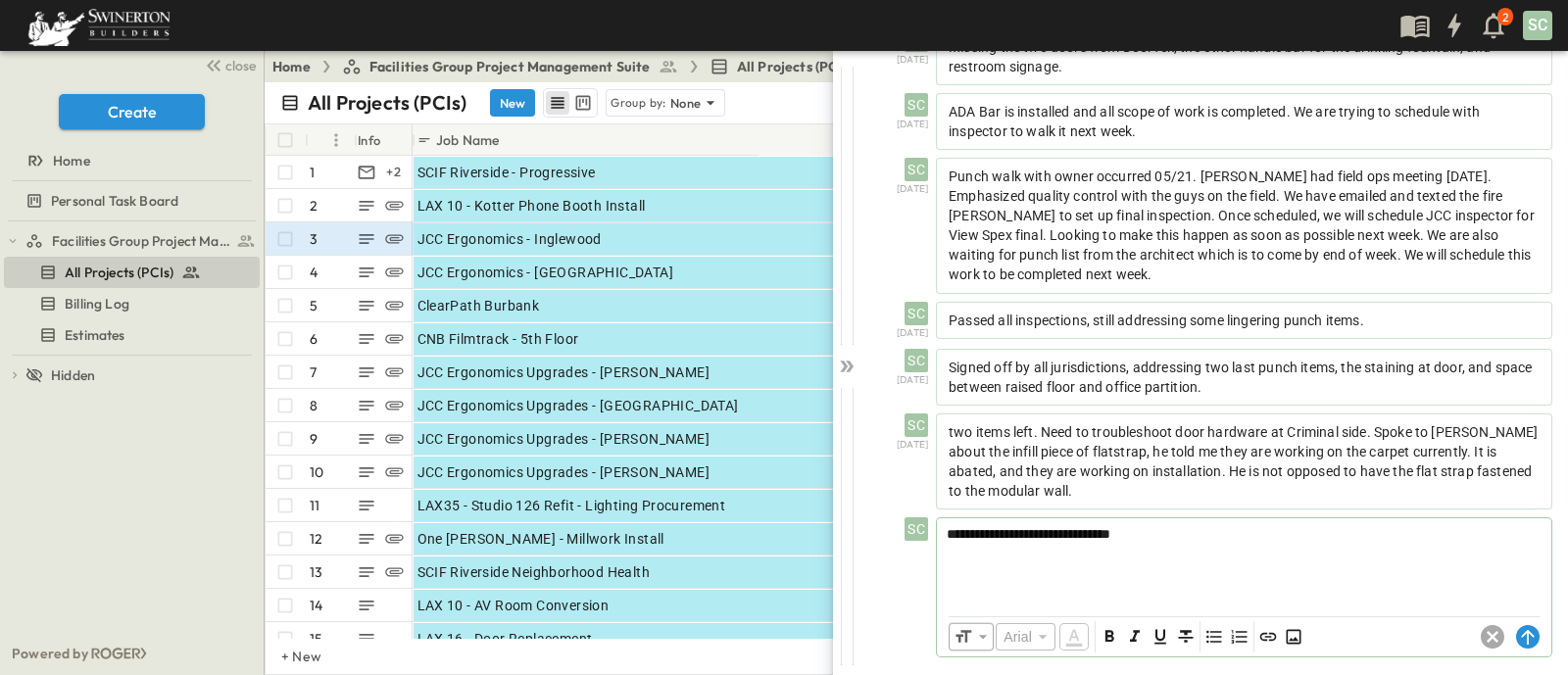 click on "**********" at bounding box center (1028, 534) 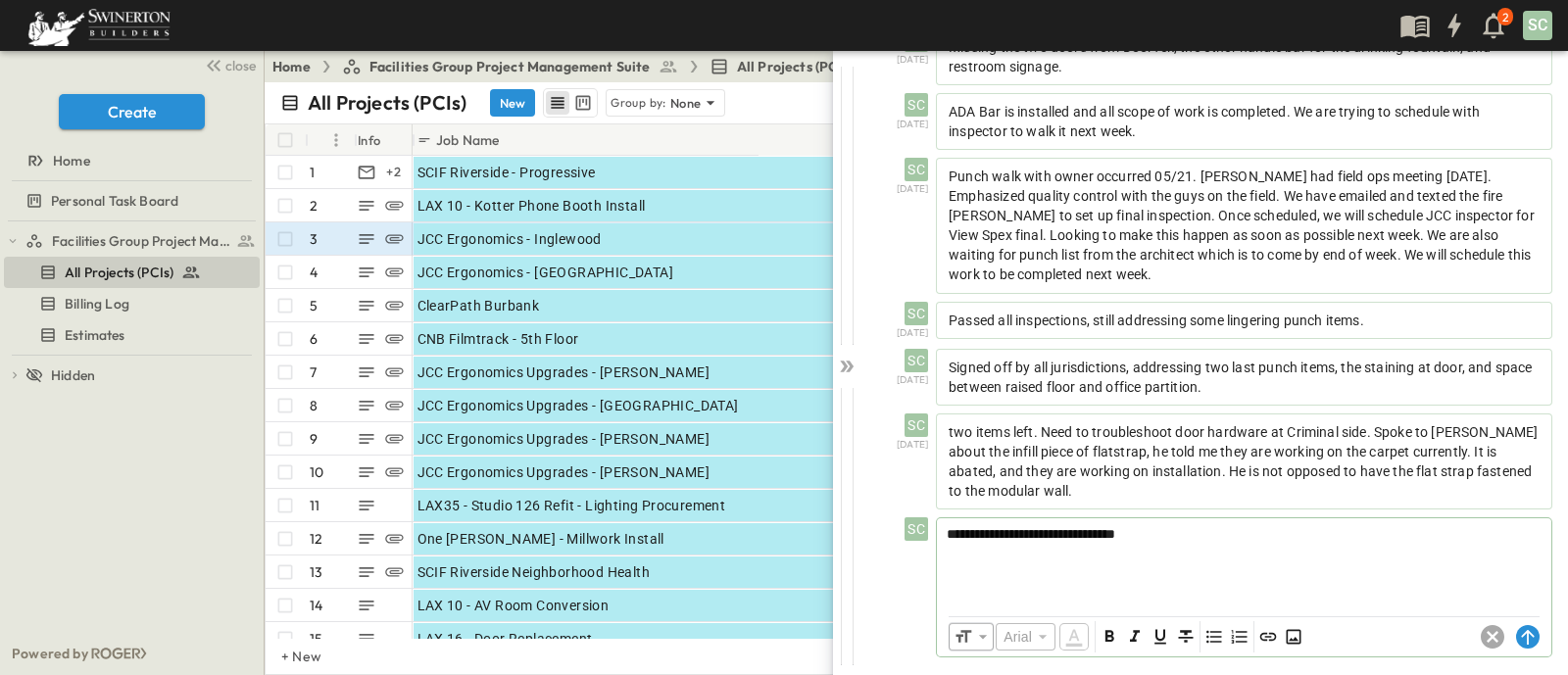 click on "**********" at bounding box center [1244, 561] 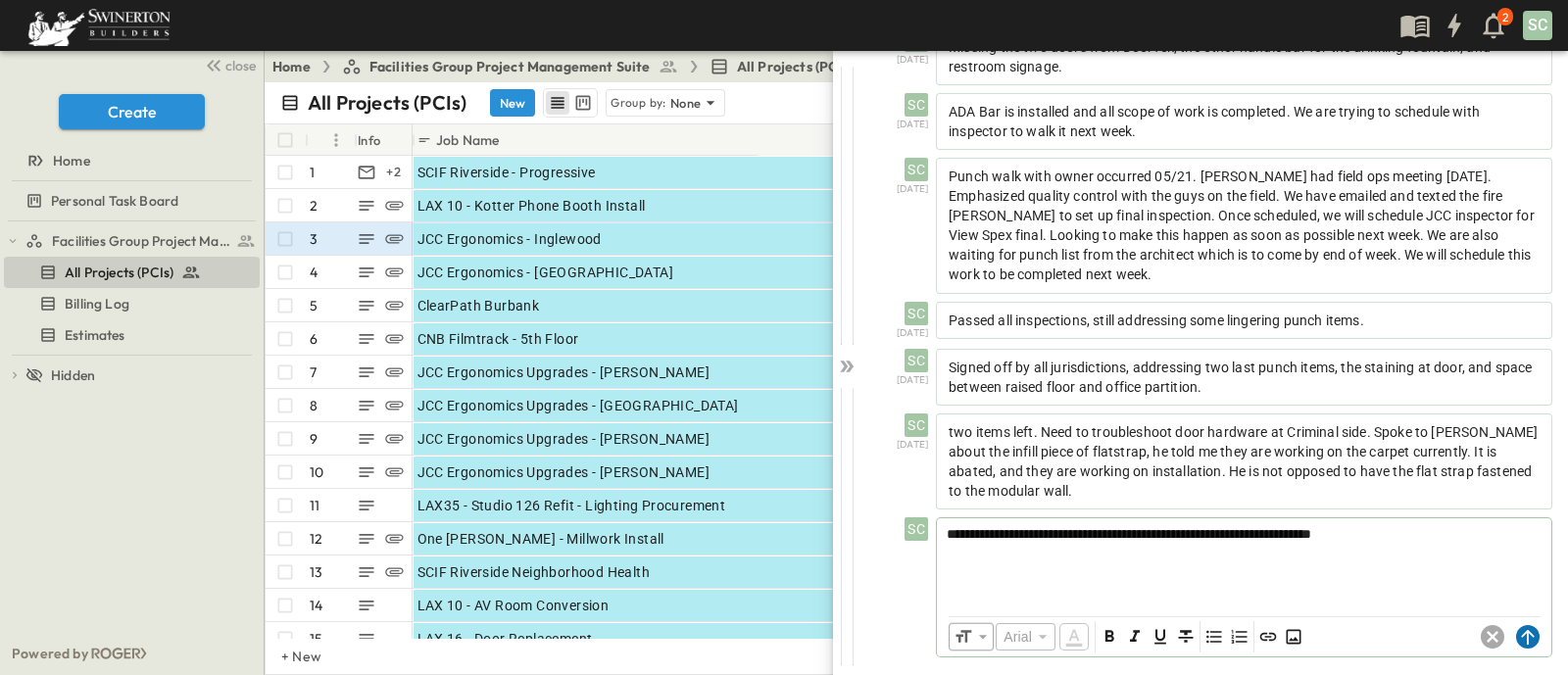 click 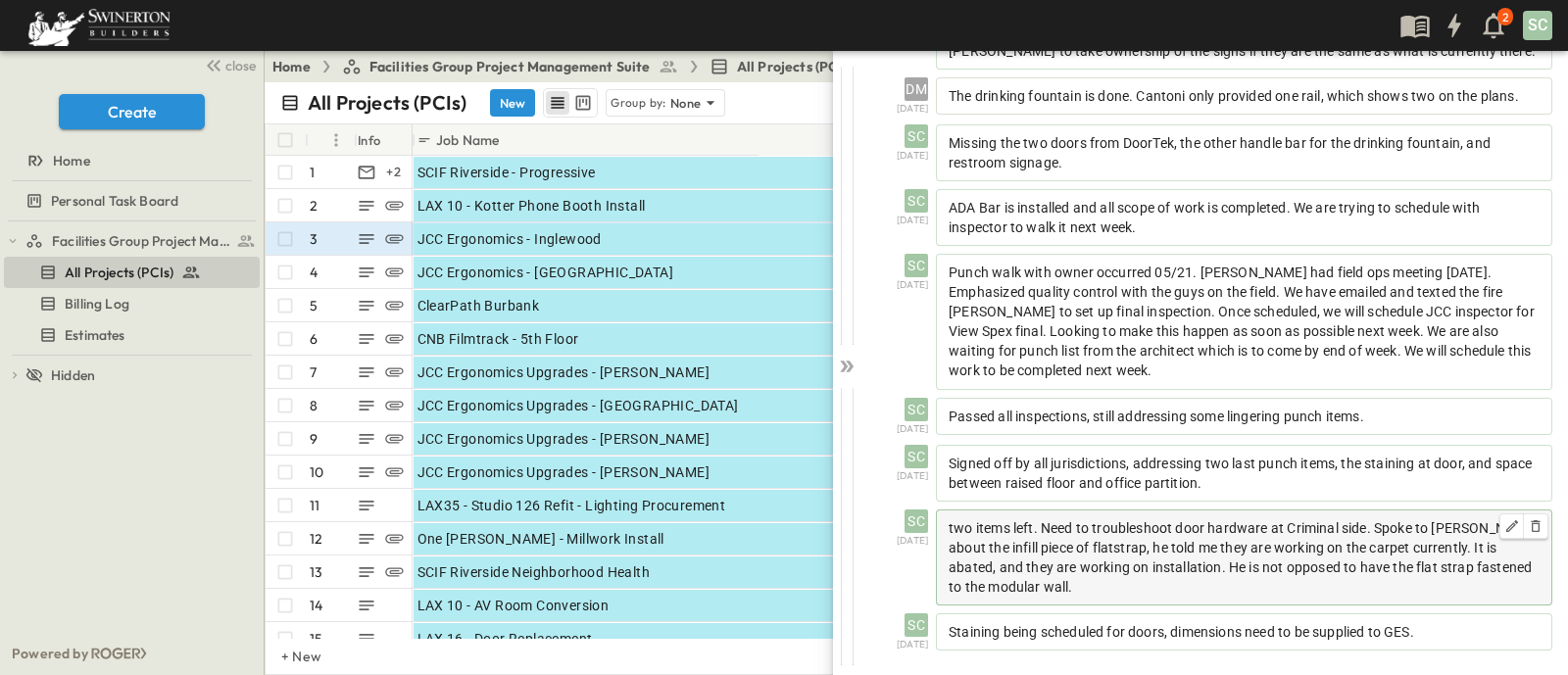 scroll, scrollTop: 1087, scrollLeft: 0, axis: vertical 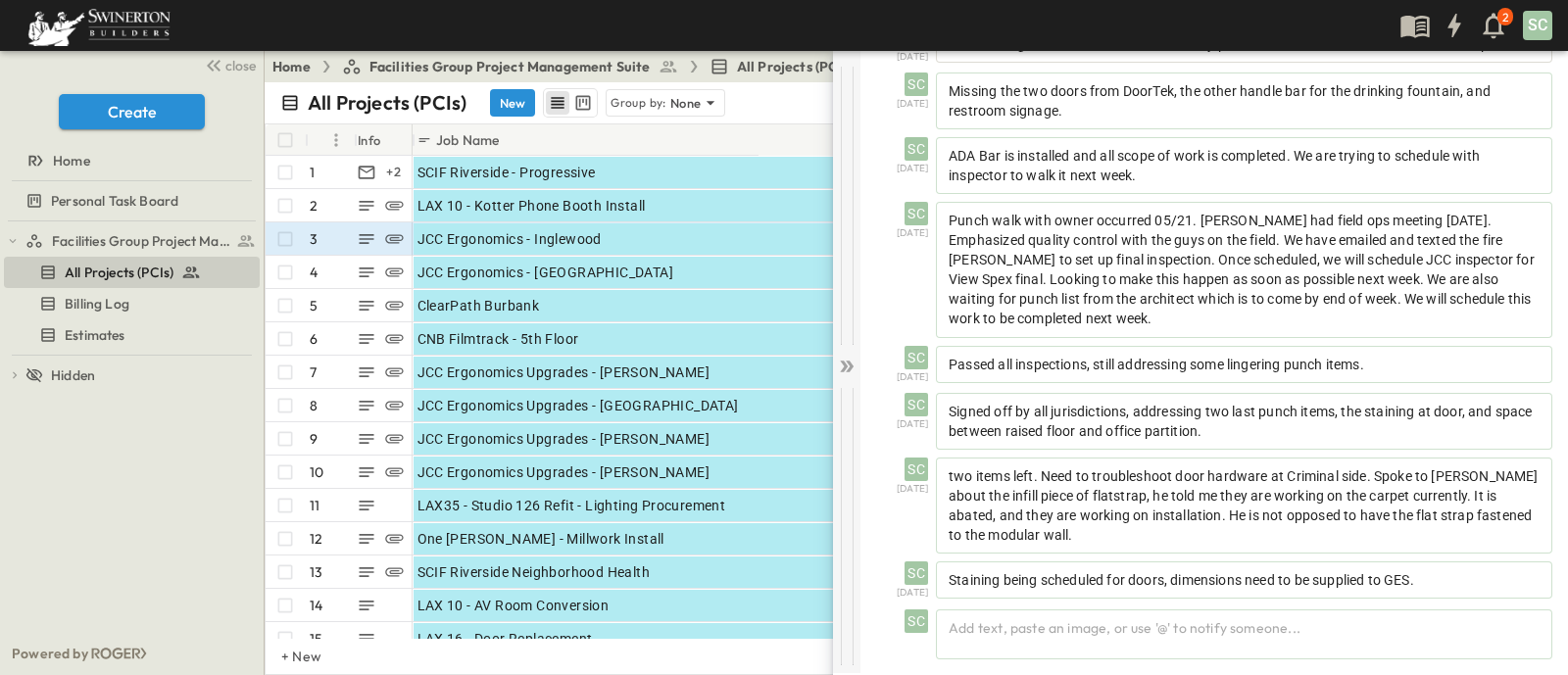 click 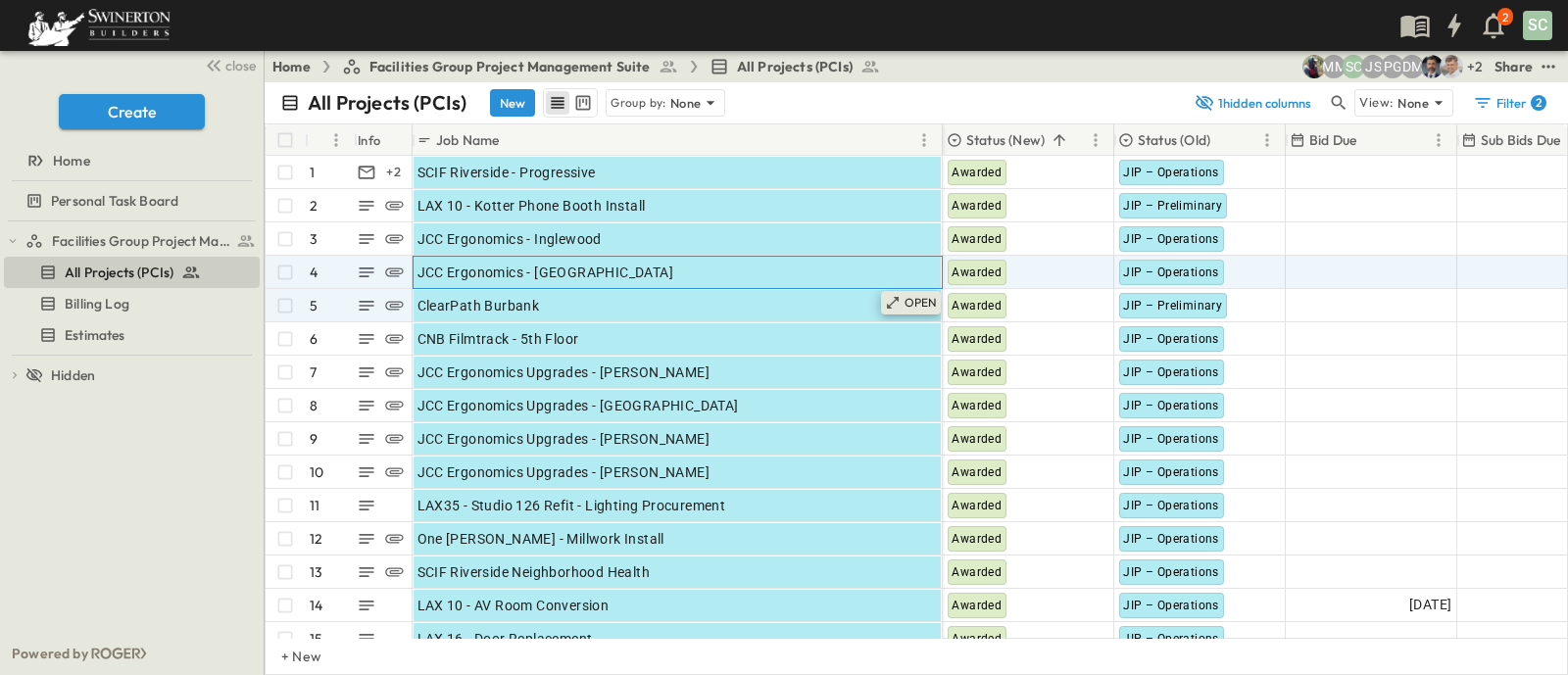 drag, startPoint x: 916, startPoint y: 268, endPoint x: 913, endPoint y: 309, distance: 41.10961 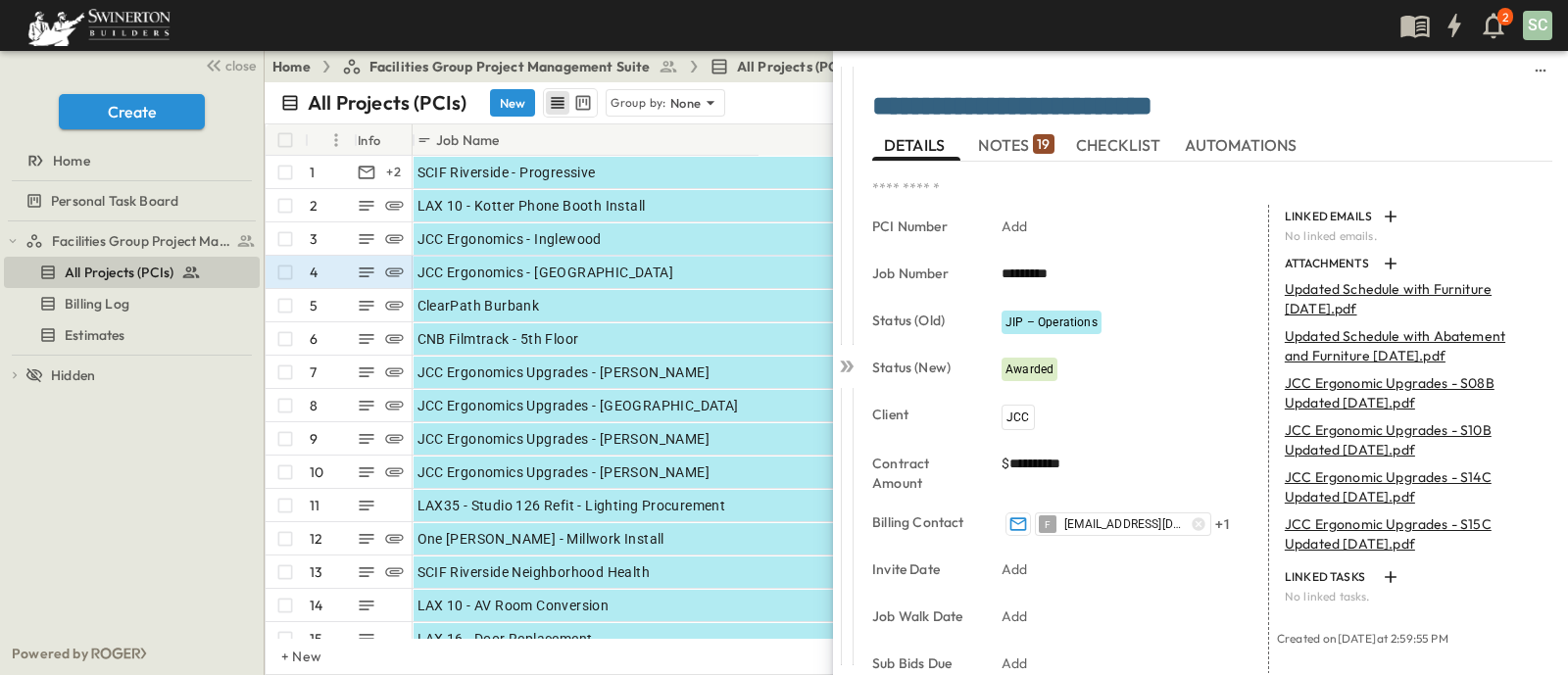 click on "19" at bounding box center [1043, 144] 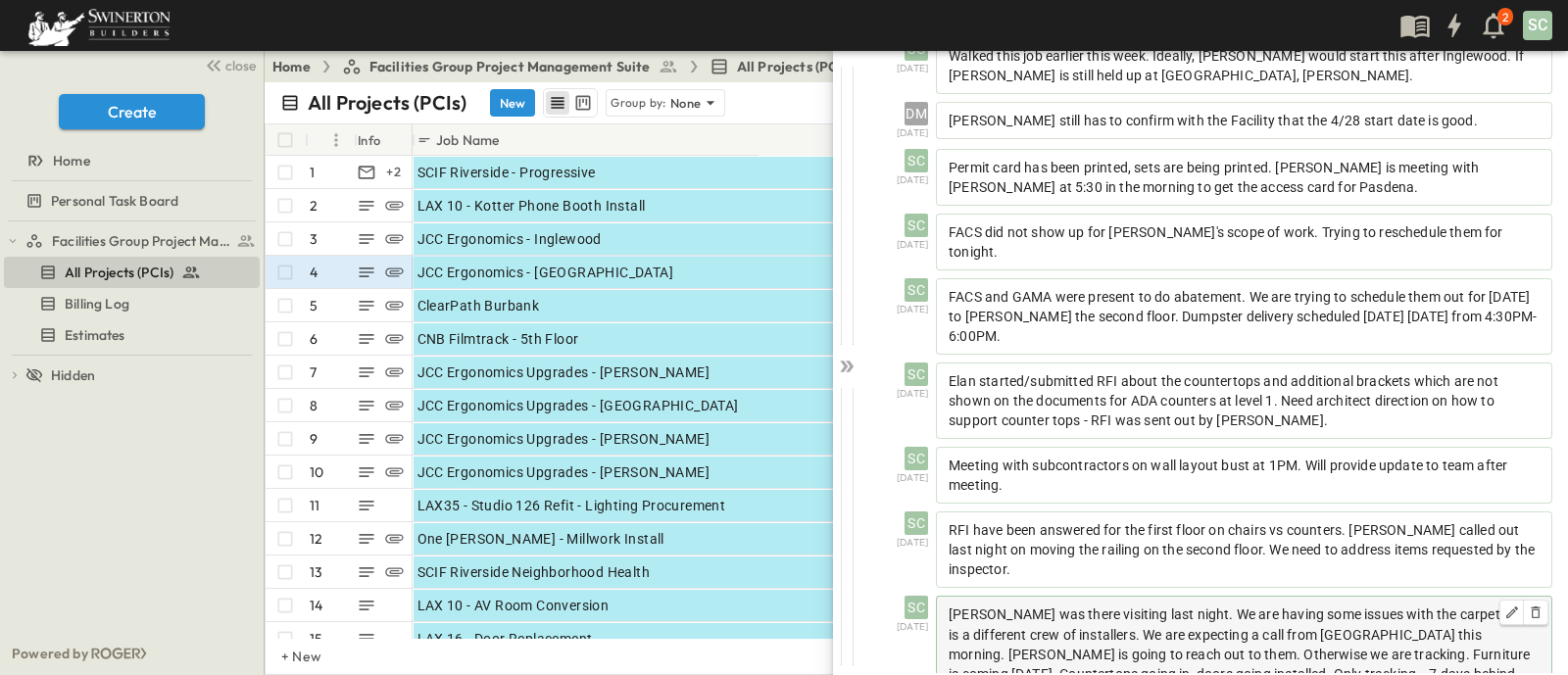 scroll, scrollTop: 783, scrollLeft: 0, axis: vertical 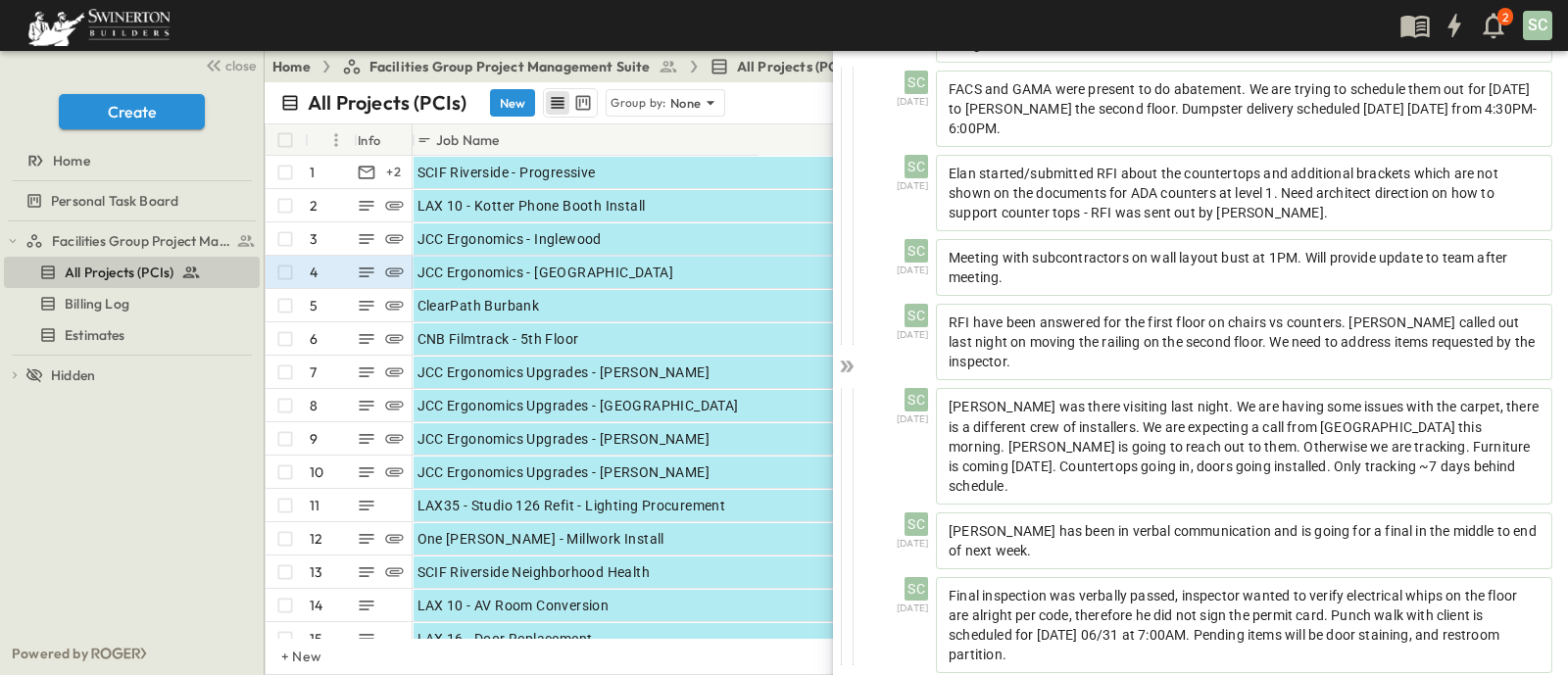 click on "Add text, paste an image, or use '@' to notify someone..." at bounding box center (1244, 705) 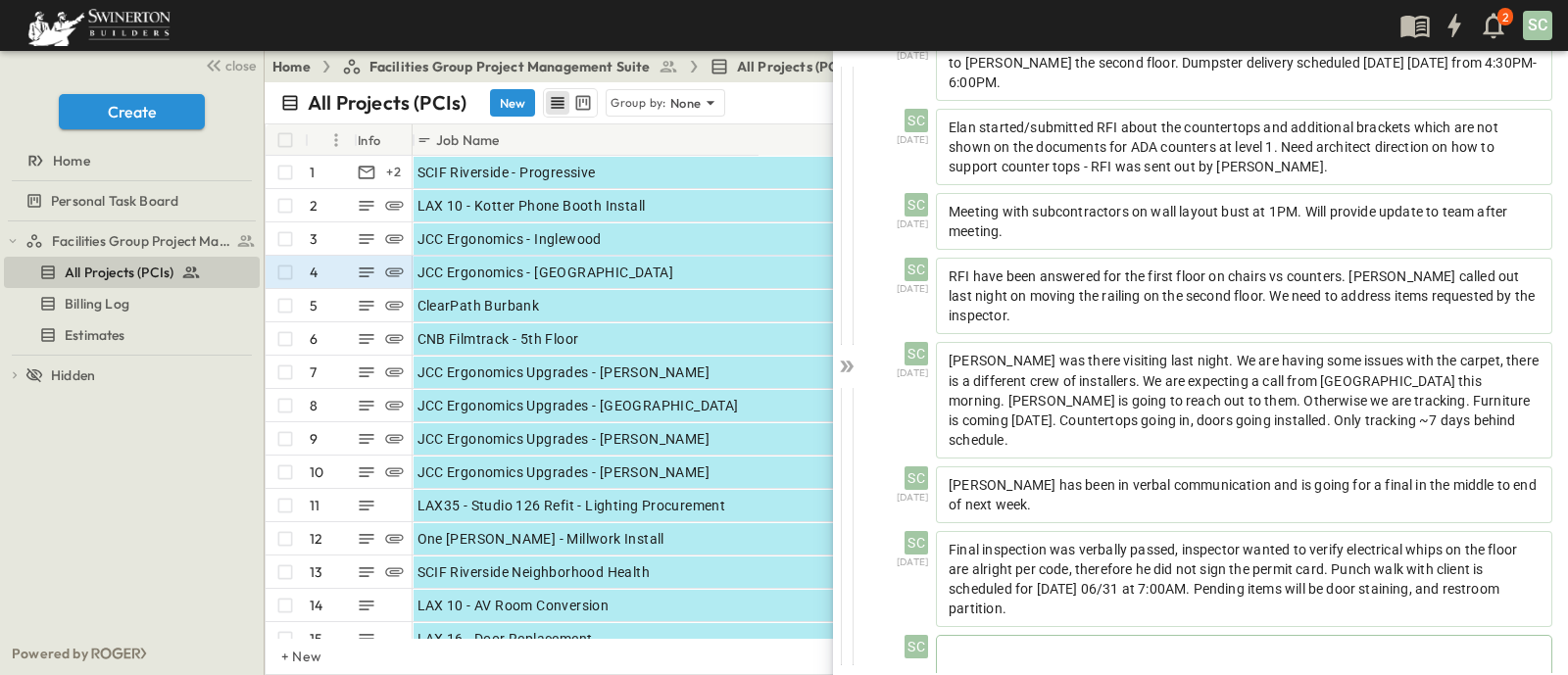 scroll, scrollTop: 873, scrollLeft: 0, axis: vertical 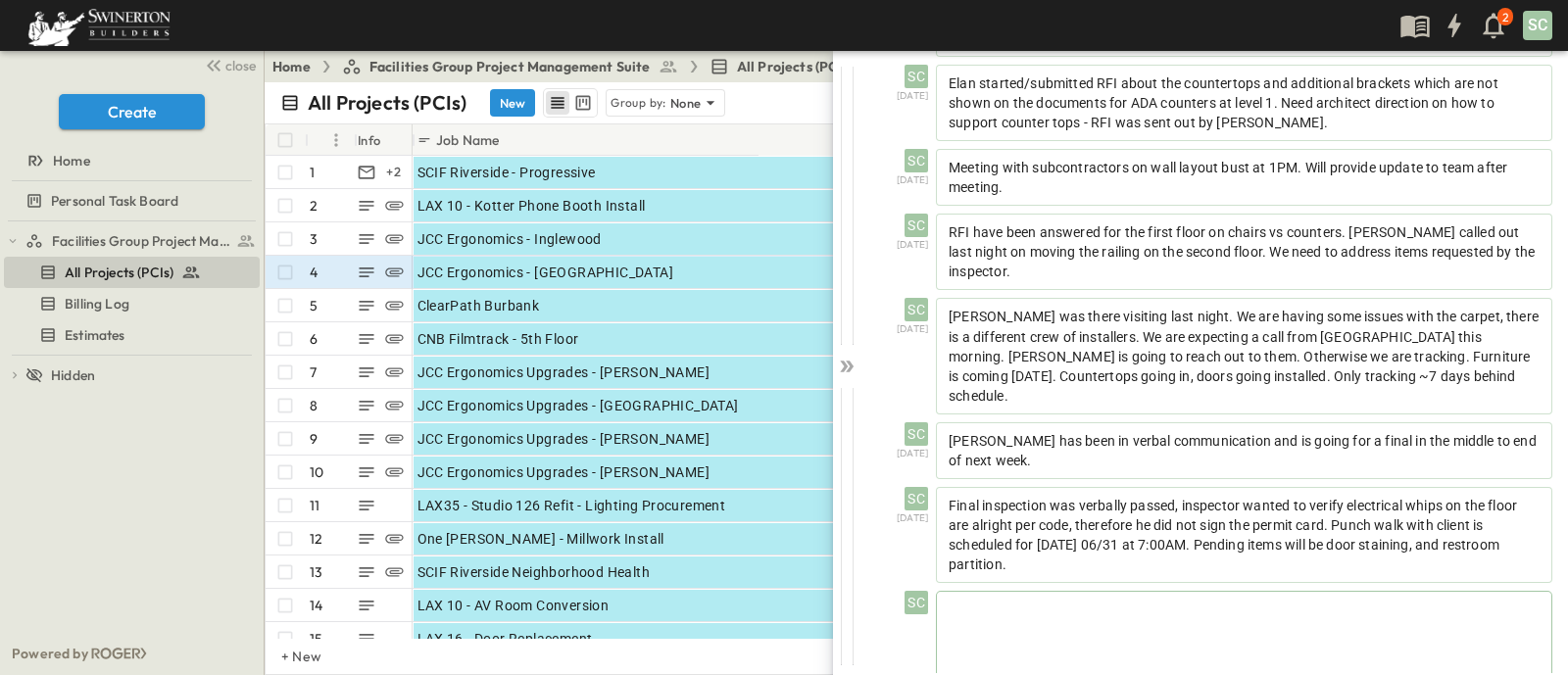 click at bounding box center (1244, 635) 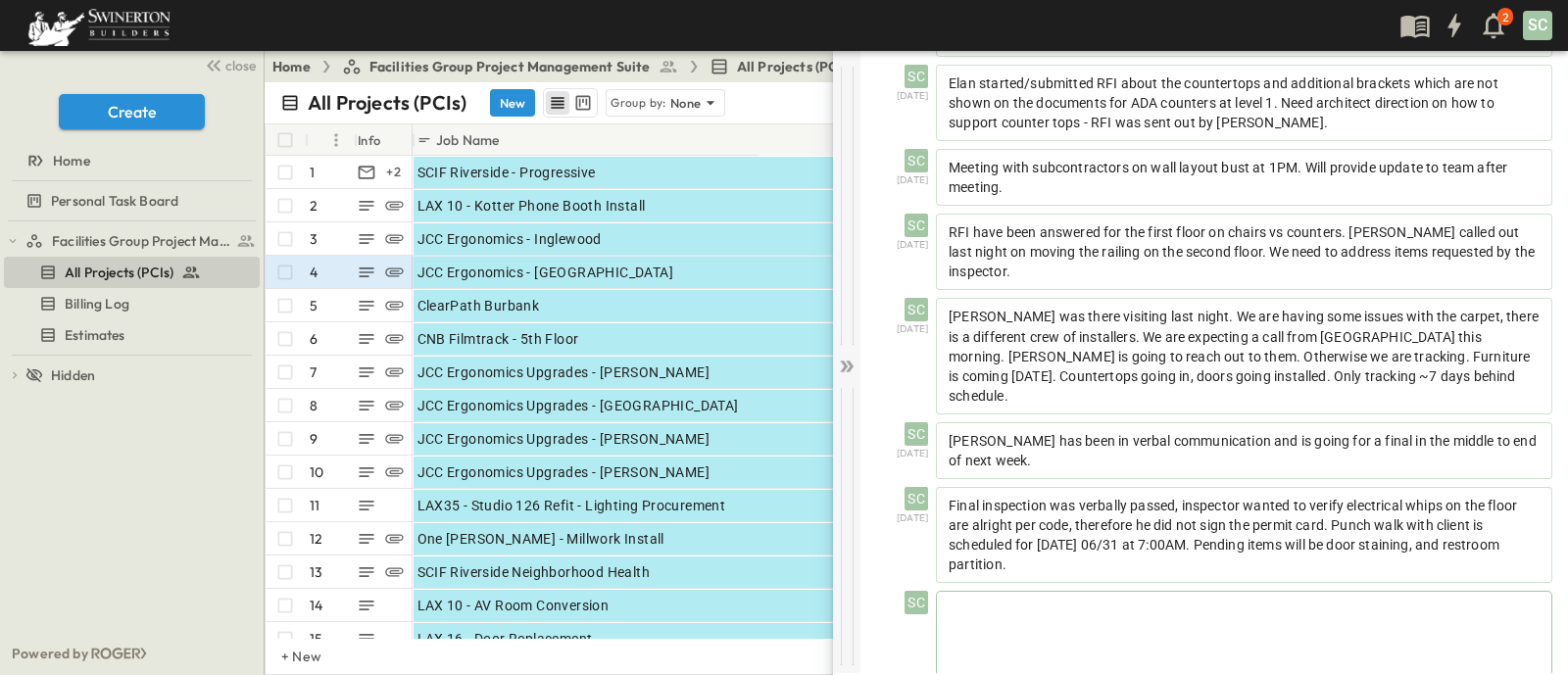 click 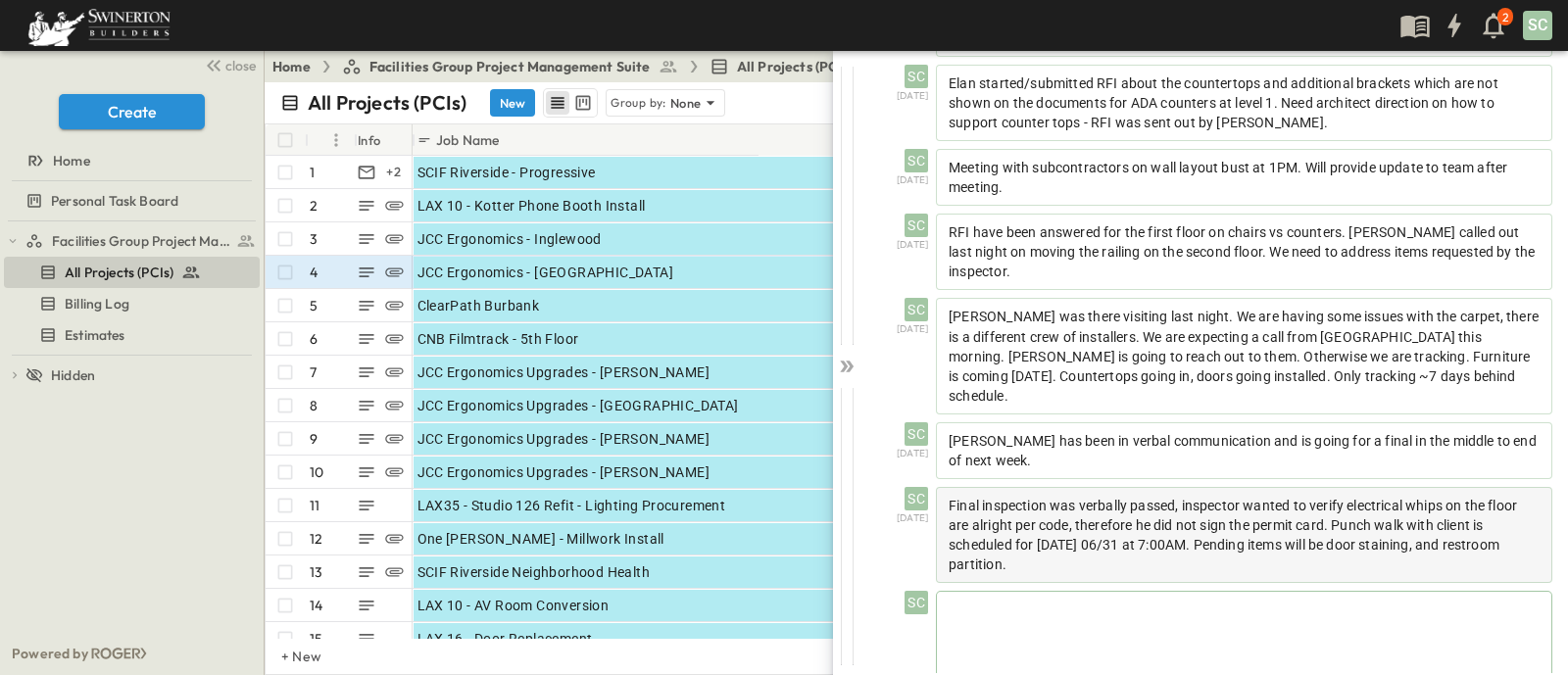scroll, scrollTop: 871, scrollLeft: 0, axis: vertical 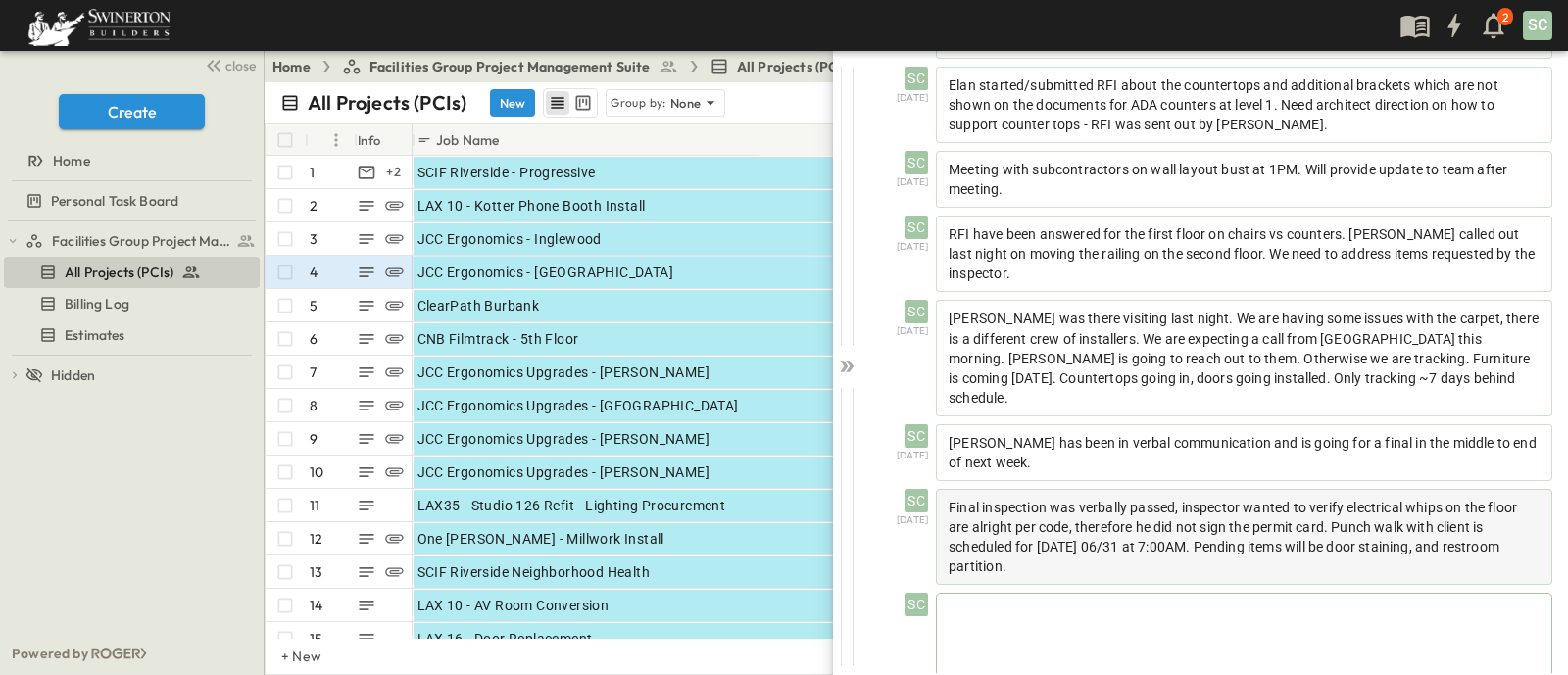 click 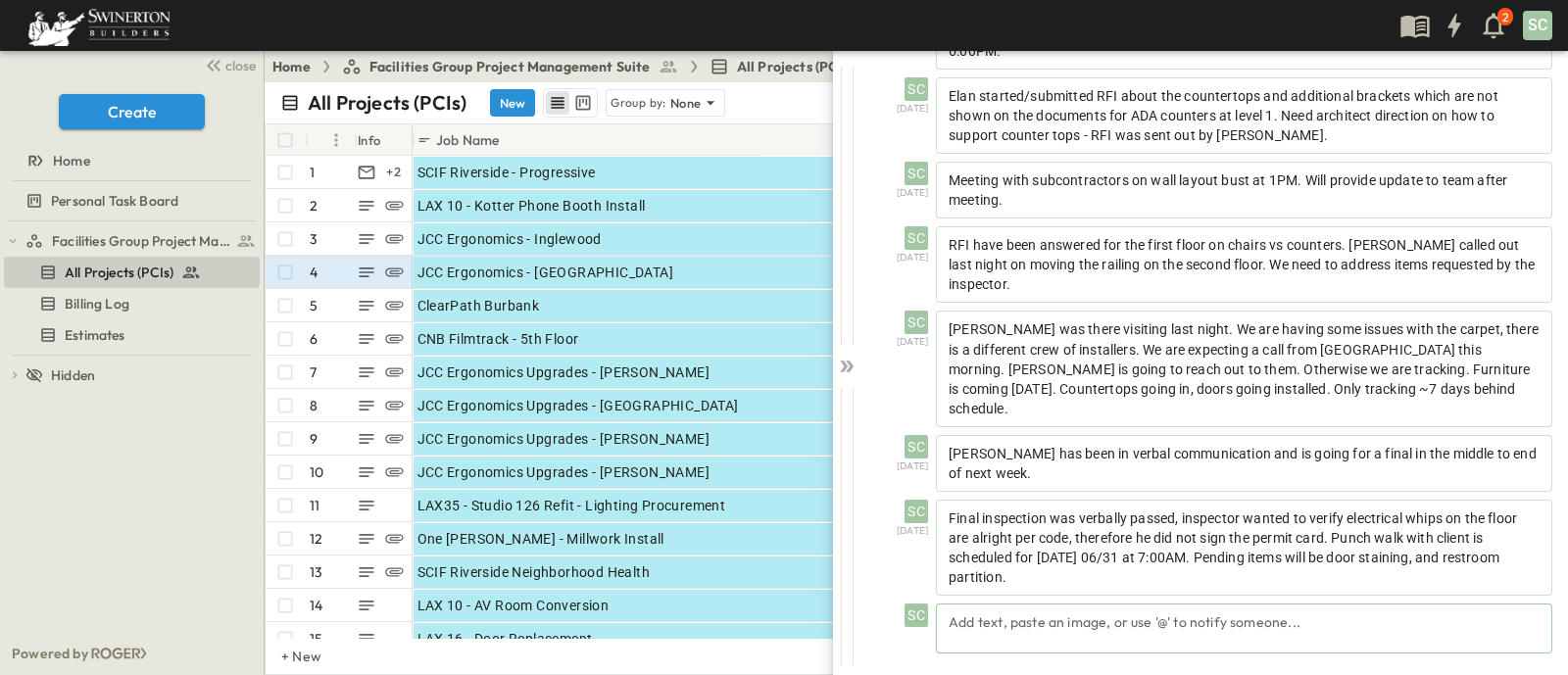 scroll, scrollTop: 783, scrollLeft: 0, axis: vertical 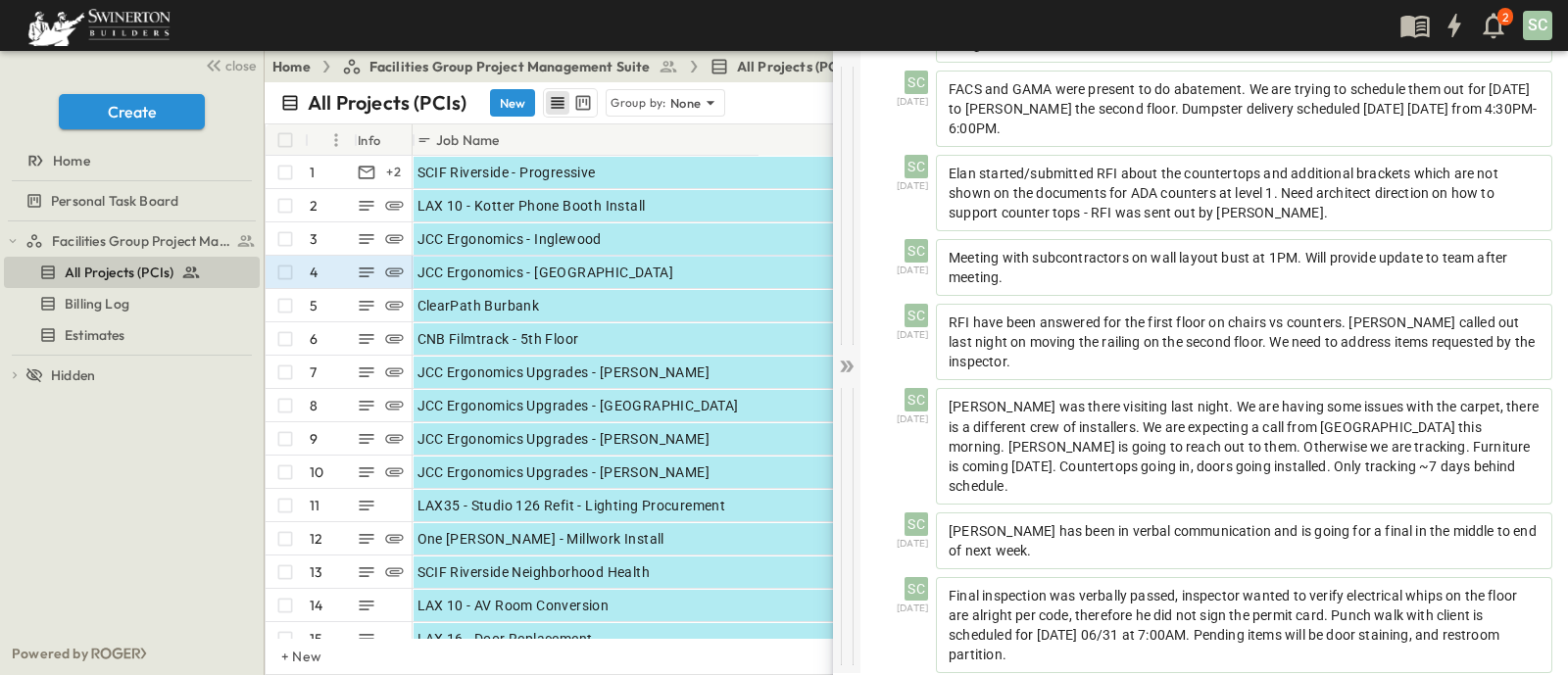 click 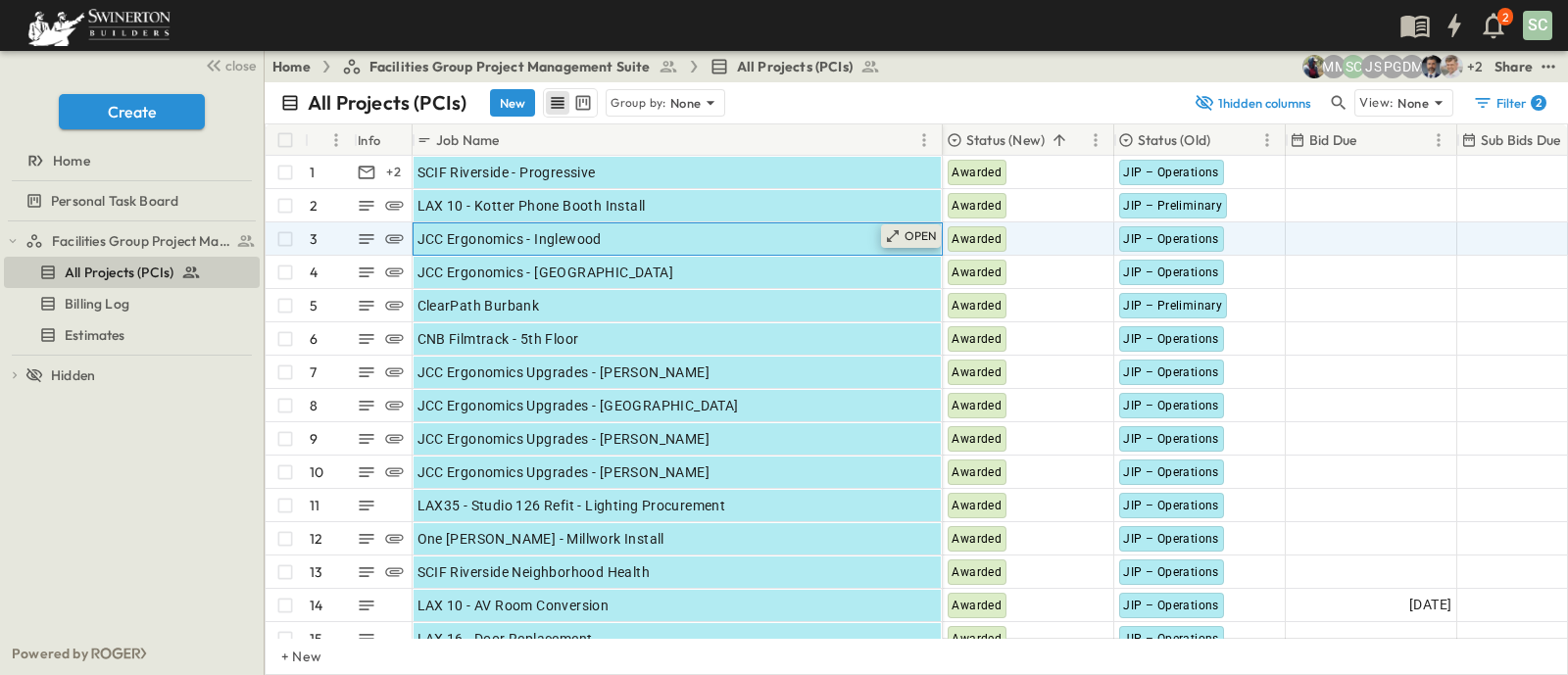 click on "OPEN" at bounding box center [921, 236] 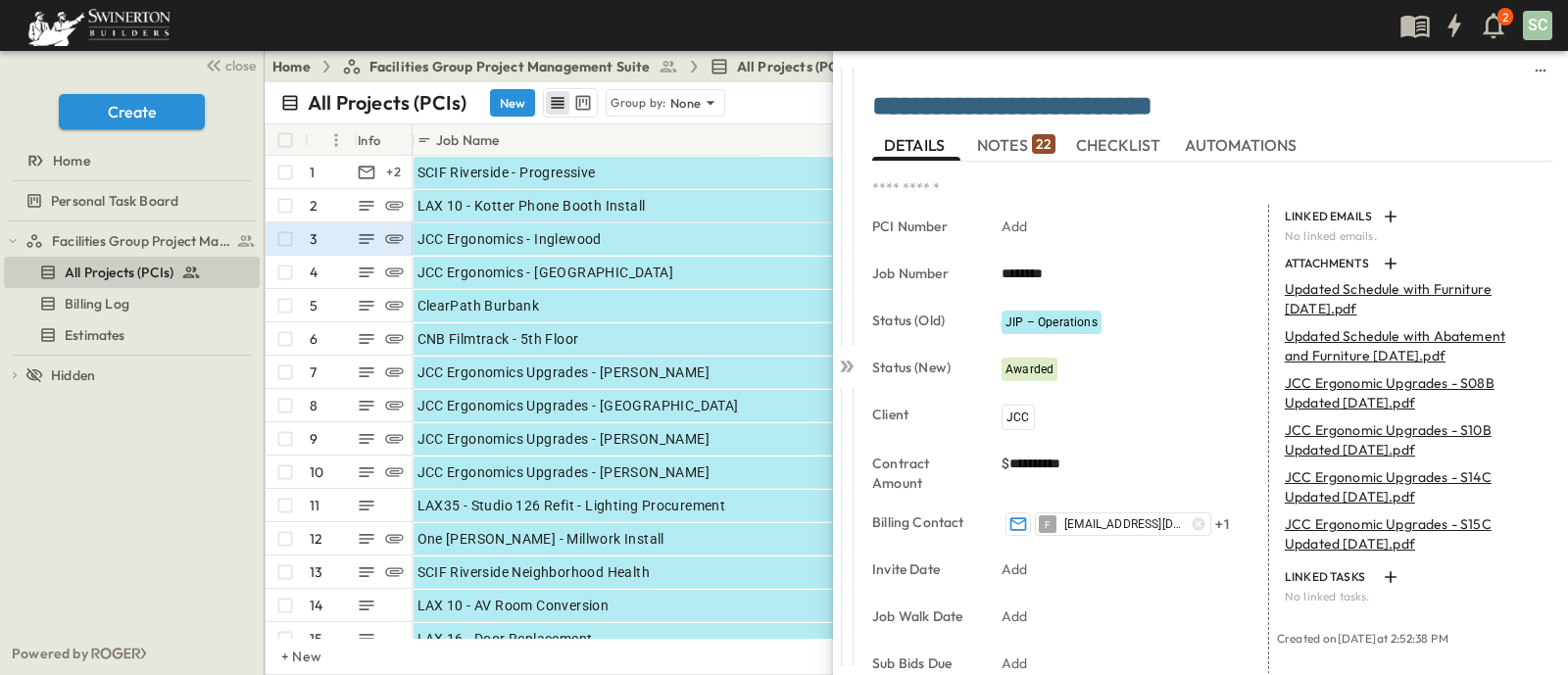 click on "NOTES 22" at bounding box center [1016, 145] 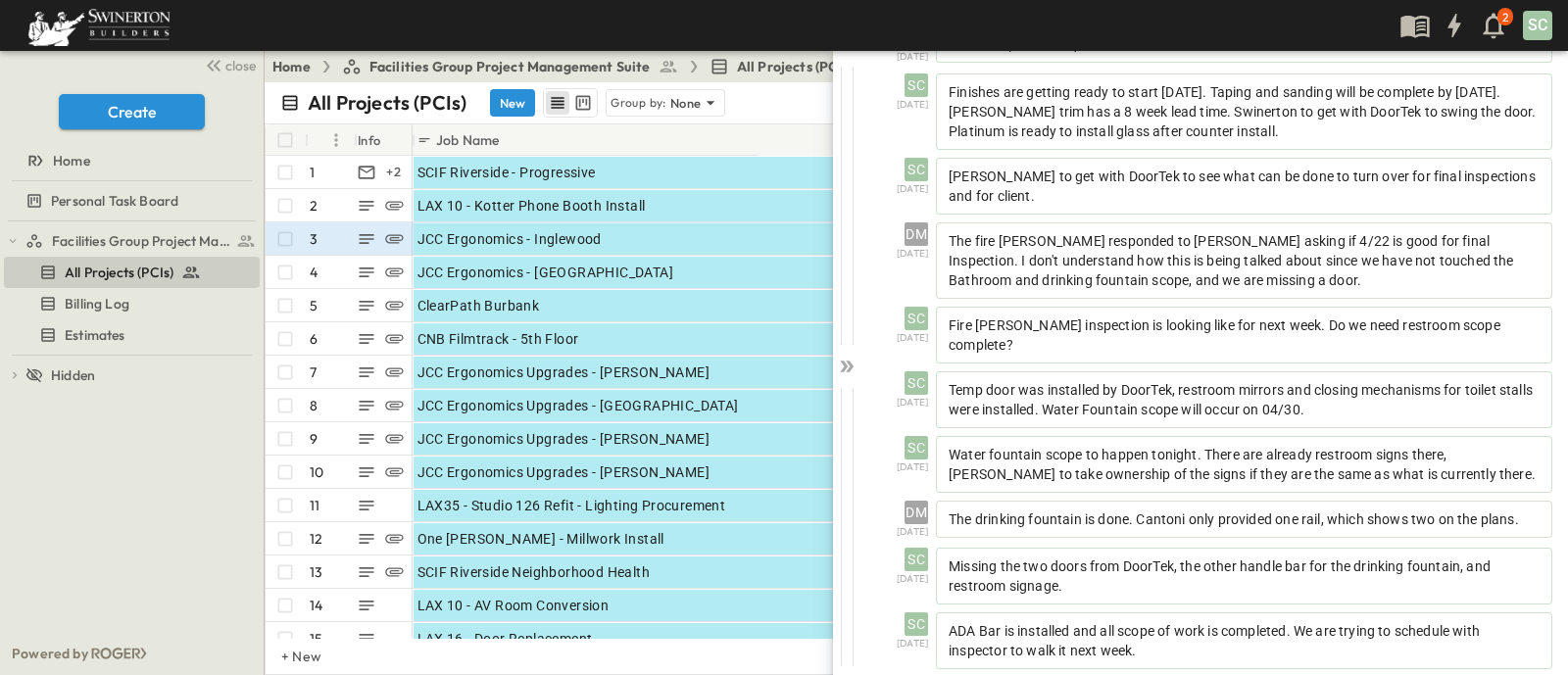 scroll, scrollTop: 1087, scrollLeft: 0, axis: vertical 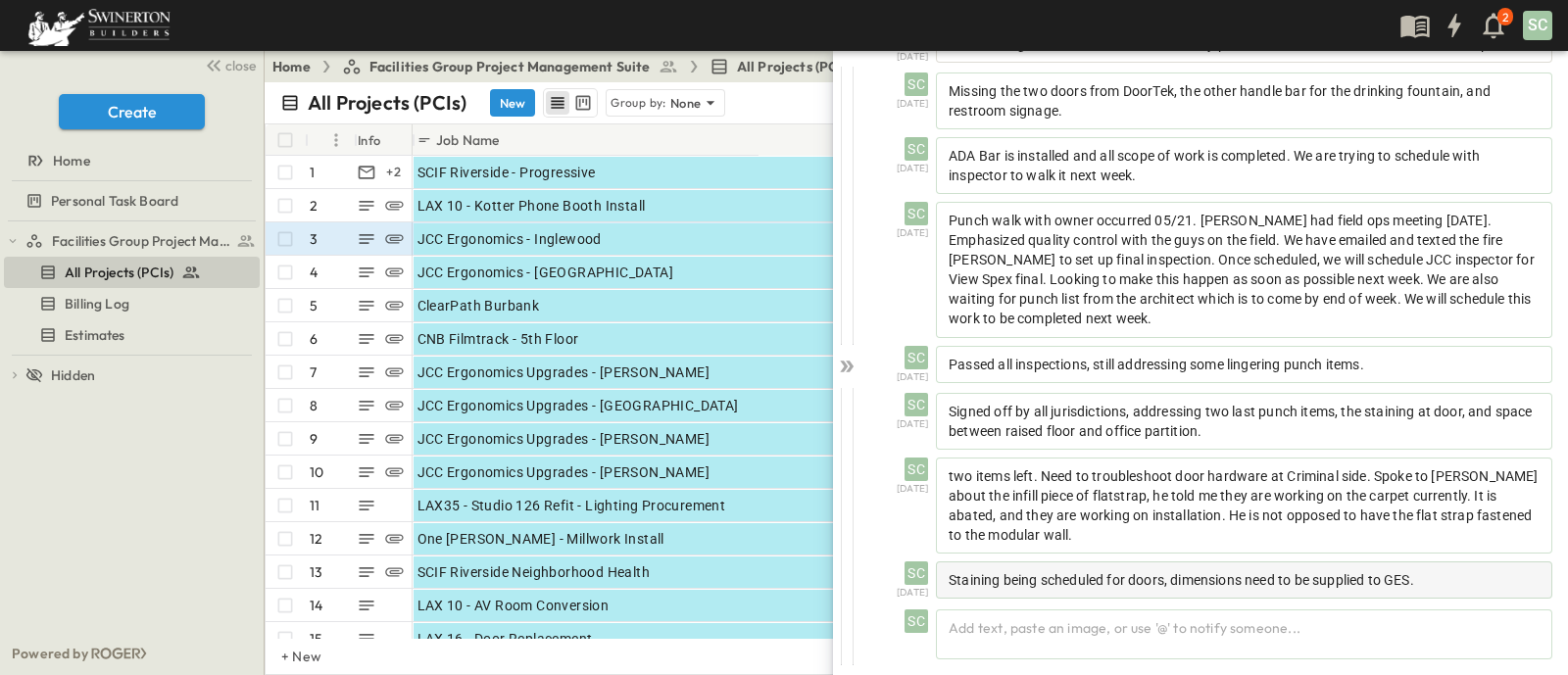 click on "Staining being scheduled for doors, dimensions need to be supplied to GES." at bounding box center [1244, 580] 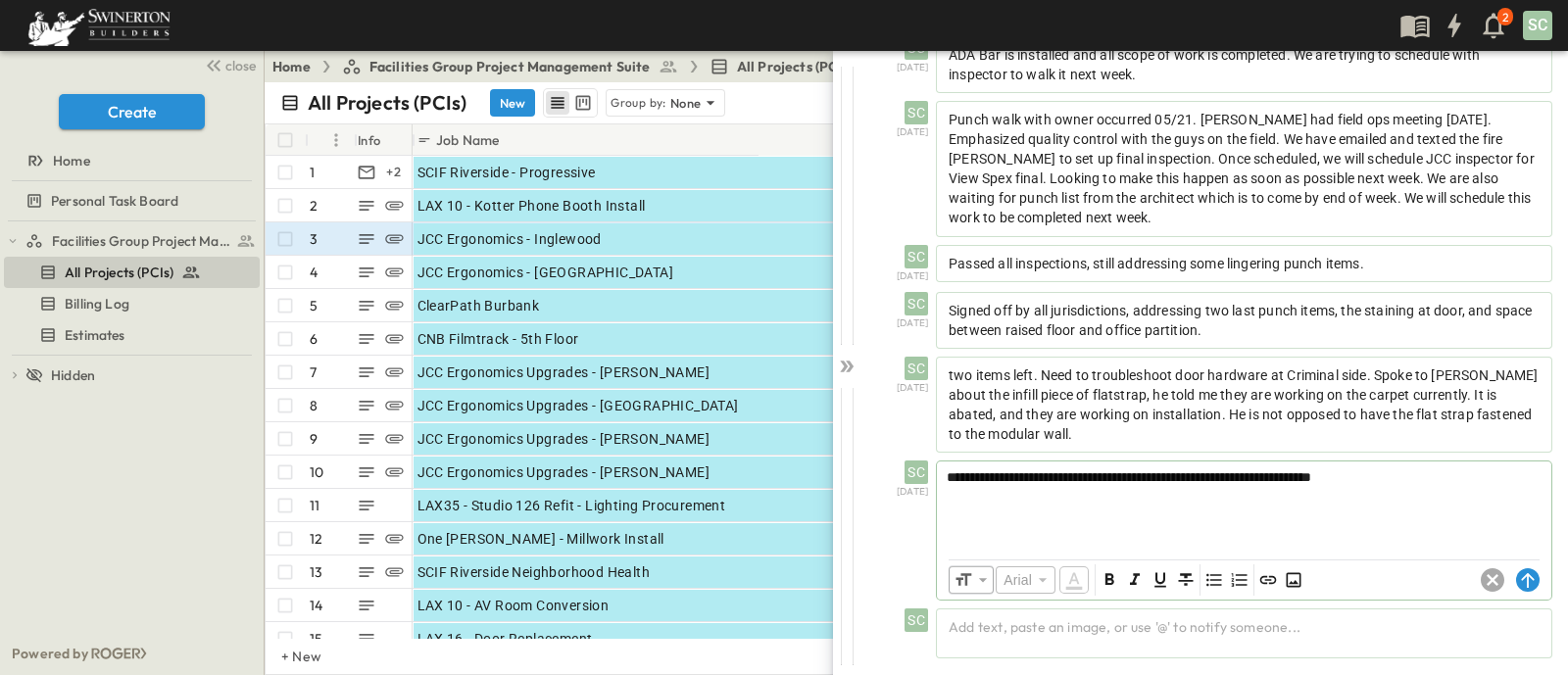 click on "SC [DATE] have not received HazMat testing. SC [DATE] Received HazMat testing this morning. directing Gama to submit asbestos remediation notice to AQMD. SC [DATE] JCC Inglewood - Kicking off [DATE] night [DATE]. [PERSON_NAME] has received HID card for location. [MEDICAL_DATA]-Off Package has been printed, compiled, and updated documentation on BIM360. SC [DATE] Abatement was completed, layout to follow. RFIs are in for review with the architect.  SC [DATE] Project is ongoing, layout has been complete, abatement has been complete. Railings to be fastened at [GEOGRAPHIC_DATA] [DATE]. QPS to return [DATE] evening to start on the framing. Schedule-wise, we are on schedule. SC [DATE] Framing is complete, one side drywall to go in by EOW. On schedule. SC [DATE] Framing inspection is scheduled for [DATE] night. Electrical rough-in inspection is scheduled for [DATE] night.  M-lite will return tonight to continue Rough. [PERSON_NAME] to schedule pre-install meeting with Daystar for countertops. SC [DATE] SC [DATE] SC [DATE] DM SC" at bounding box center (1212, -184) 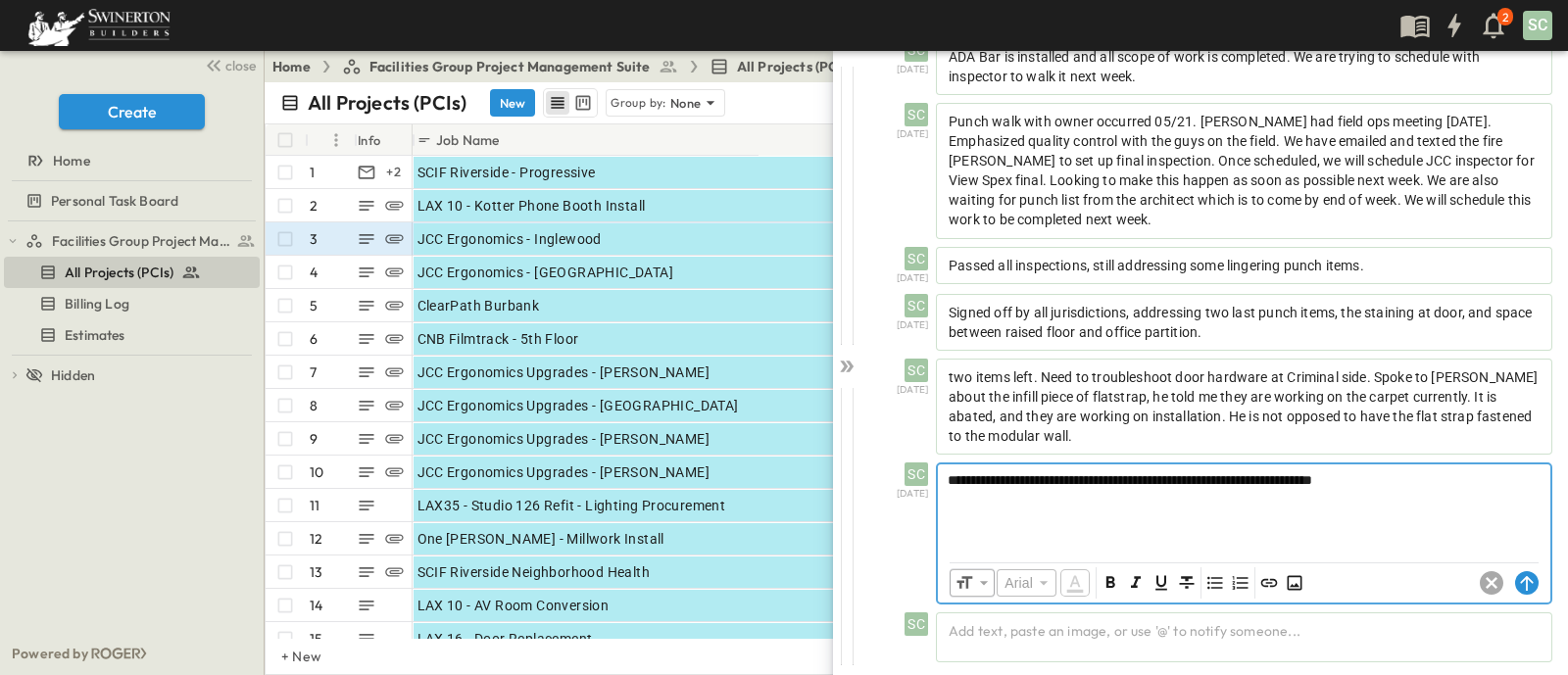 click on "**********" at bounding box center [1244, 507] 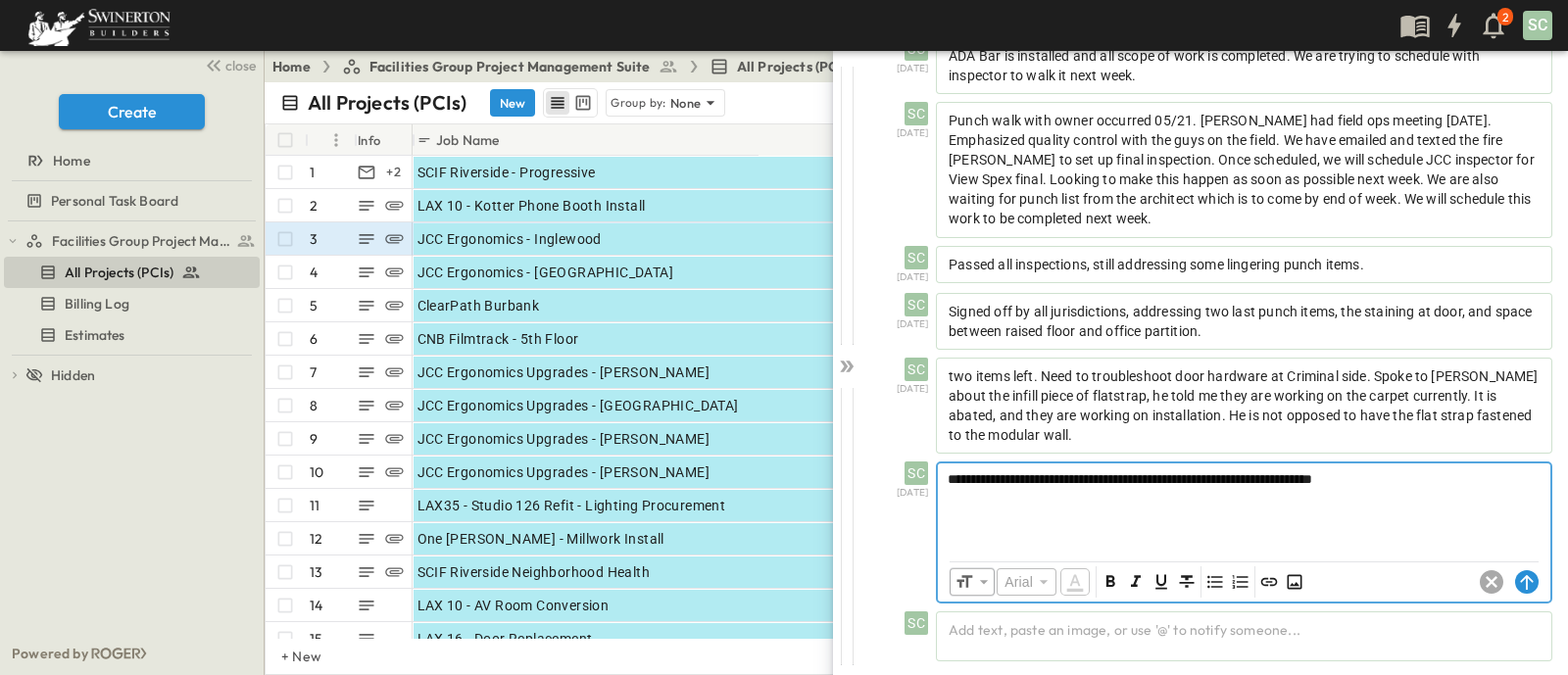 type 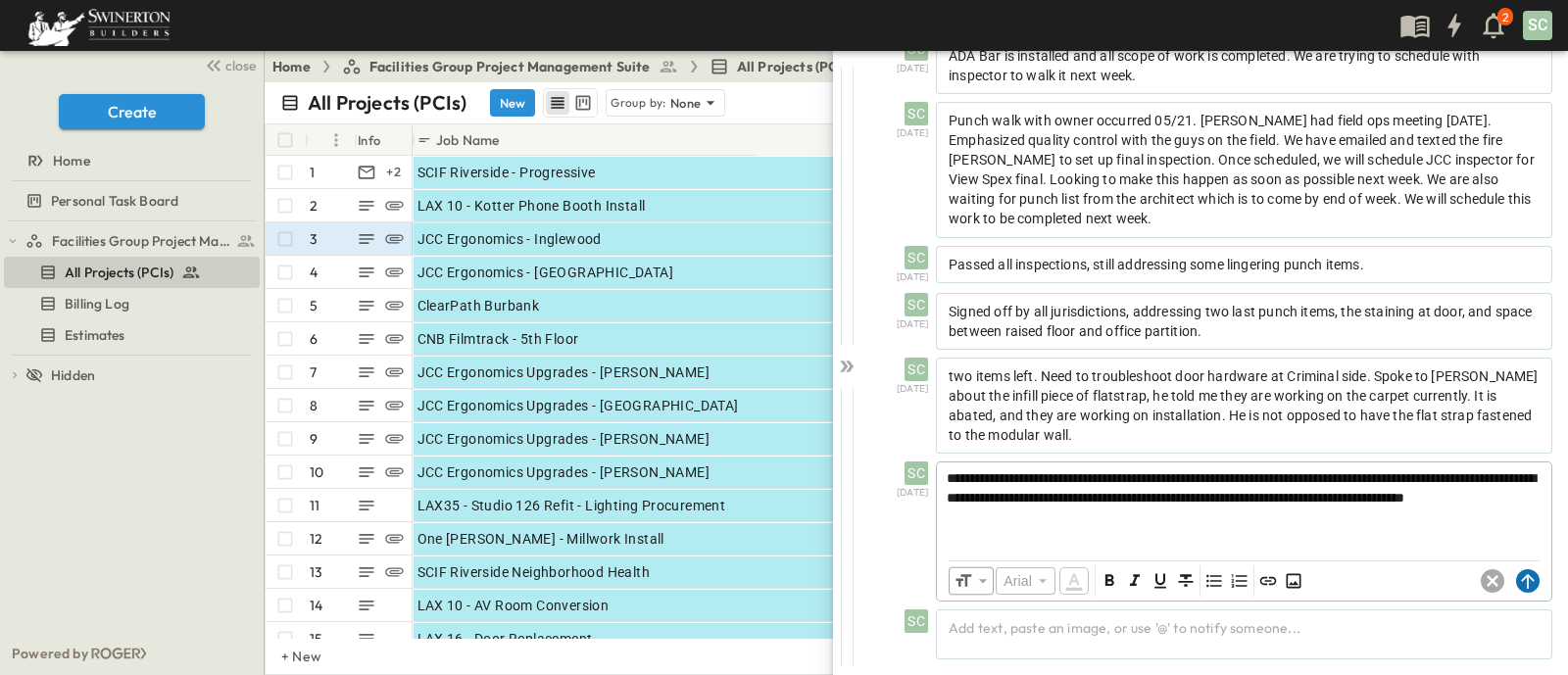 click 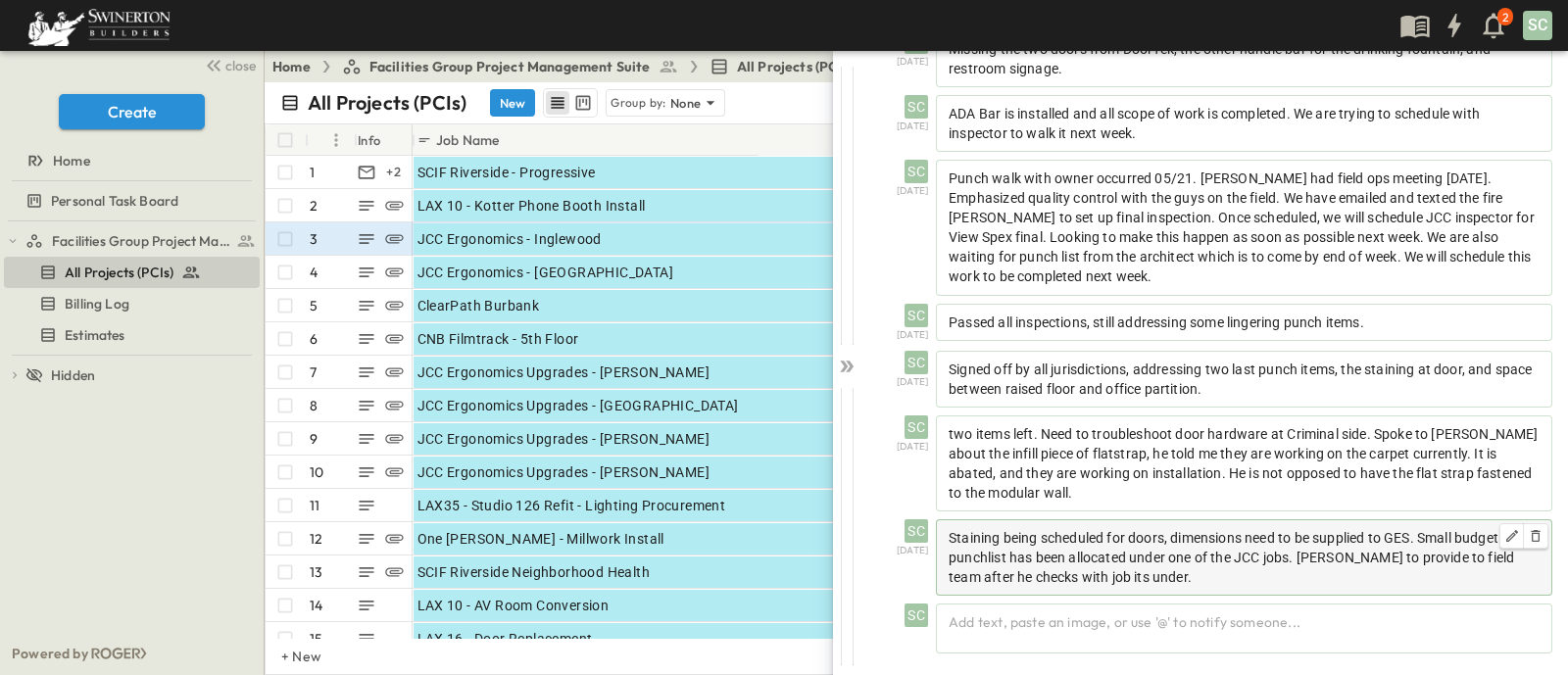 scroll, scrollTop: 1124, scrollLeft: 0, axis: vertical 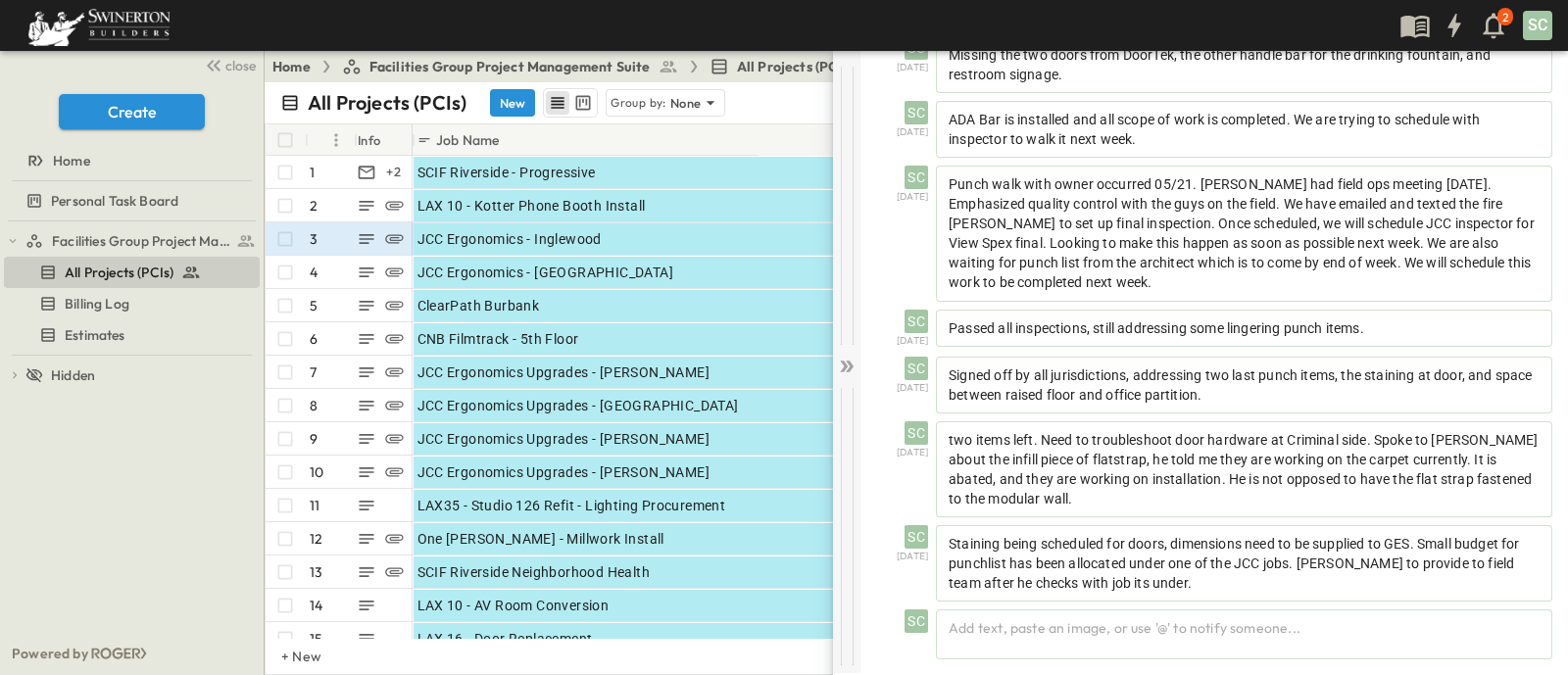 click at bounding box center [847, 362] 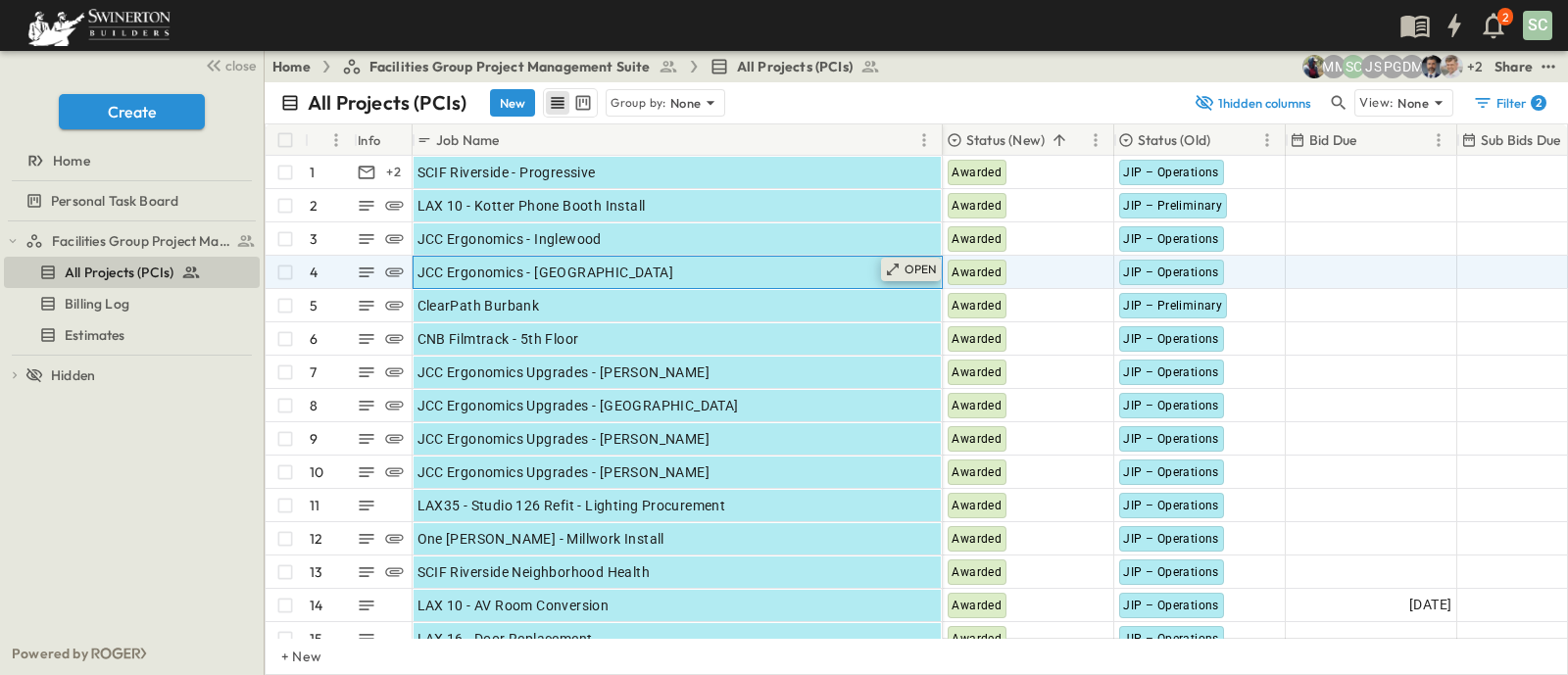 click on "OPEN" at bounding box center [921, 269] 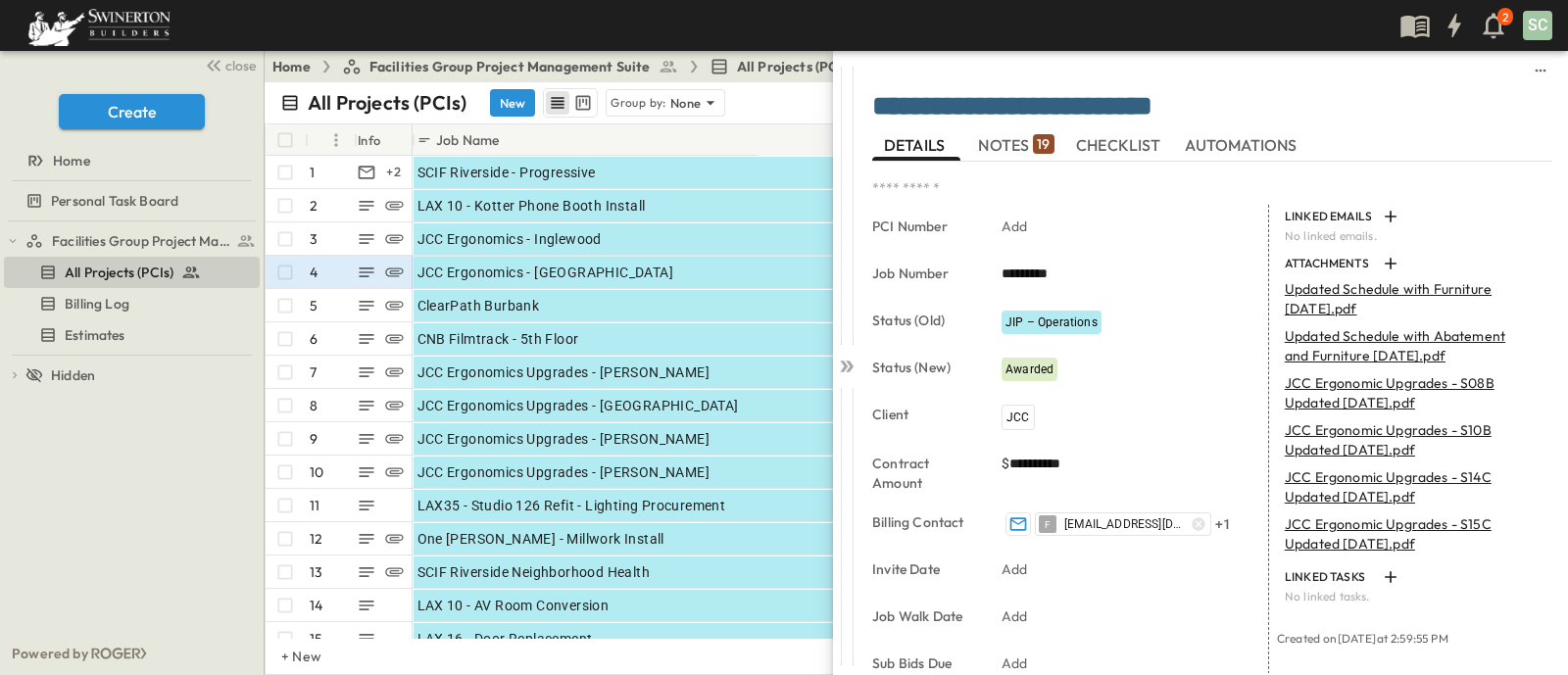 click on "NOTES 19" at bounding box center [1015, 145] 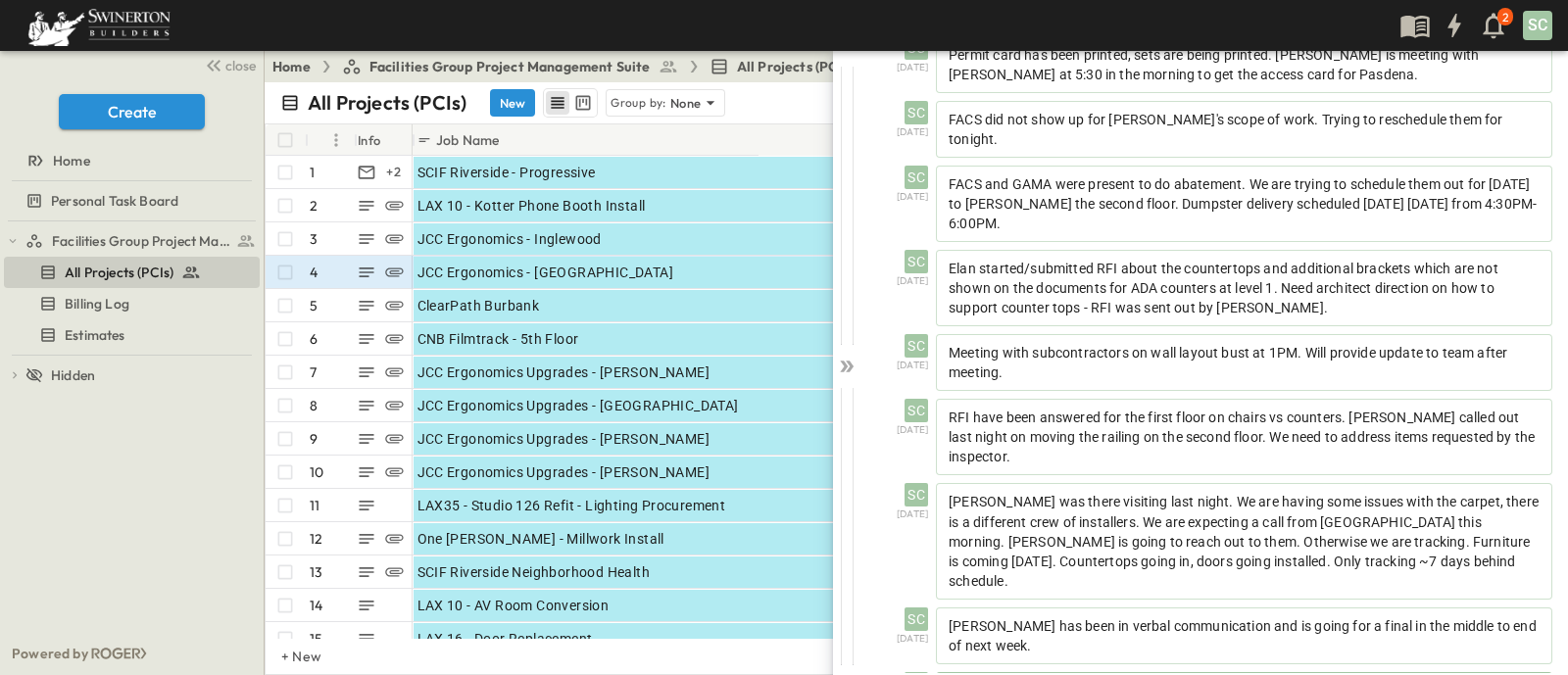 scroll, scrollTop: 783, scrollLeft: 0, axis: vertical 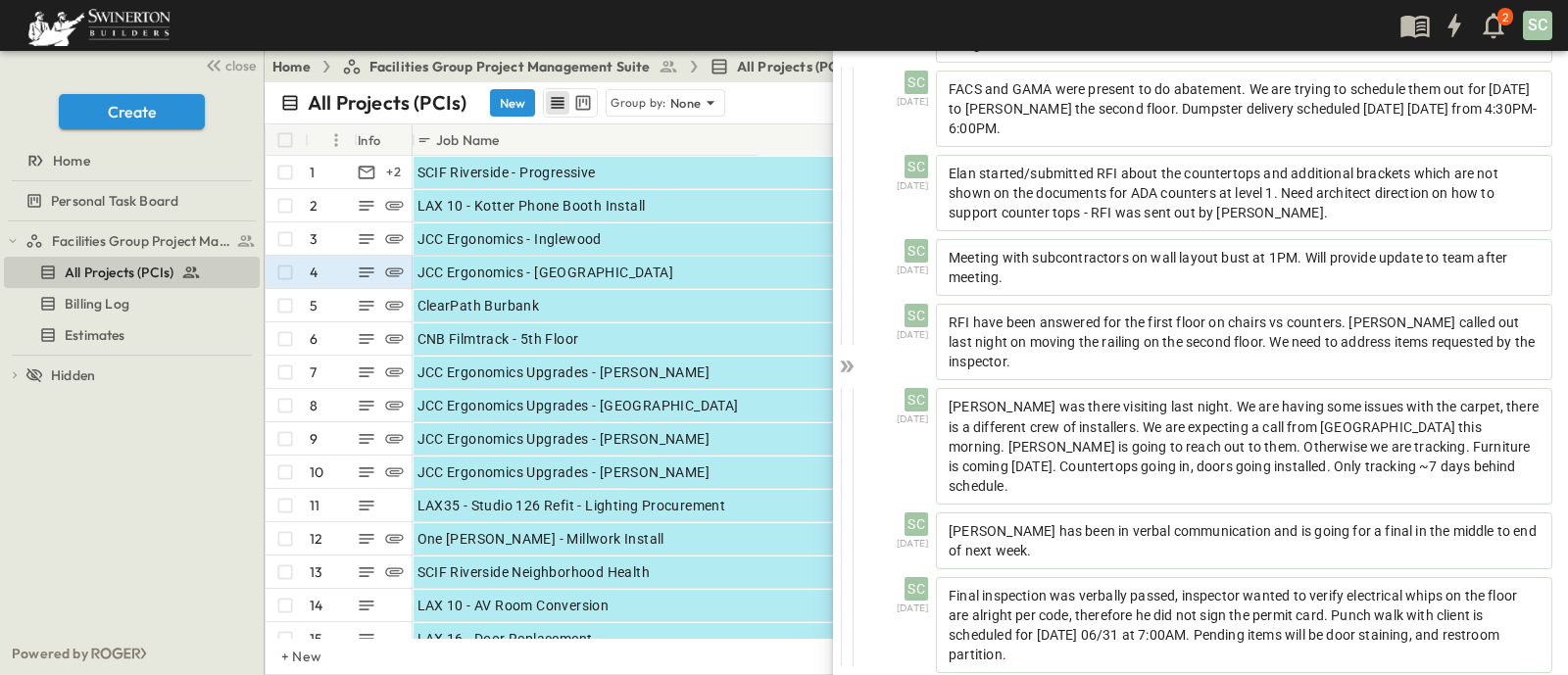 click on "Add text, paste an image, or use '@' to notify someone..." at bounding box center (1244, 705) 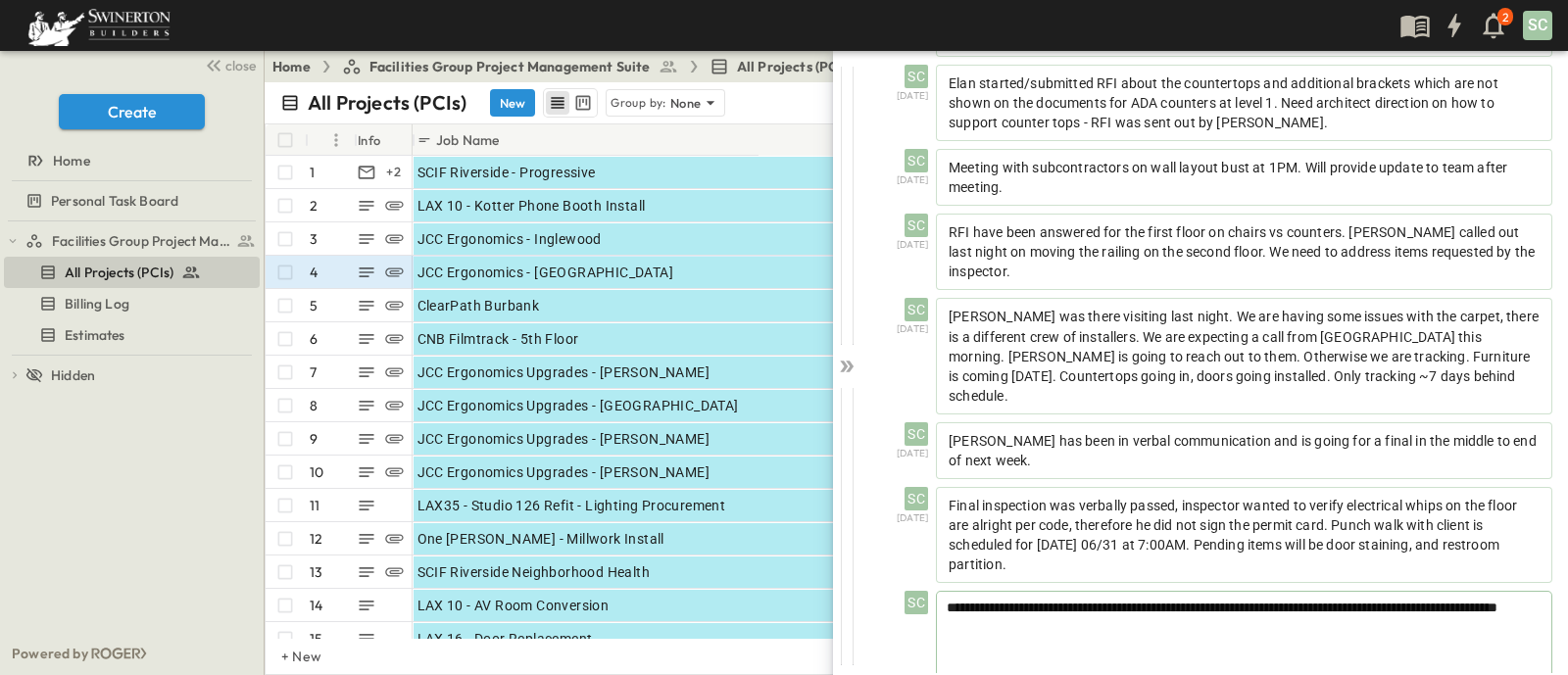 click 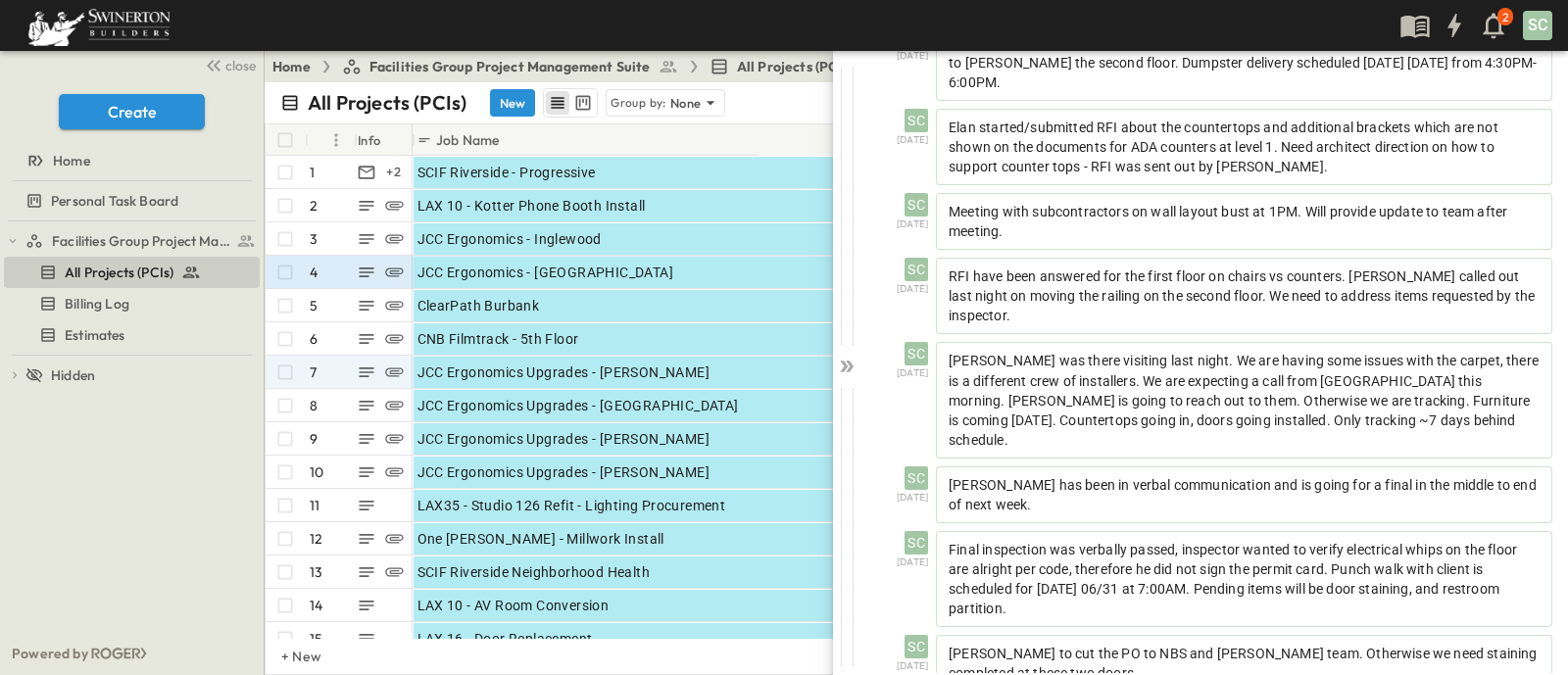 scroll, scrollTop: 846, scrollLeft: 0, axis: vertical 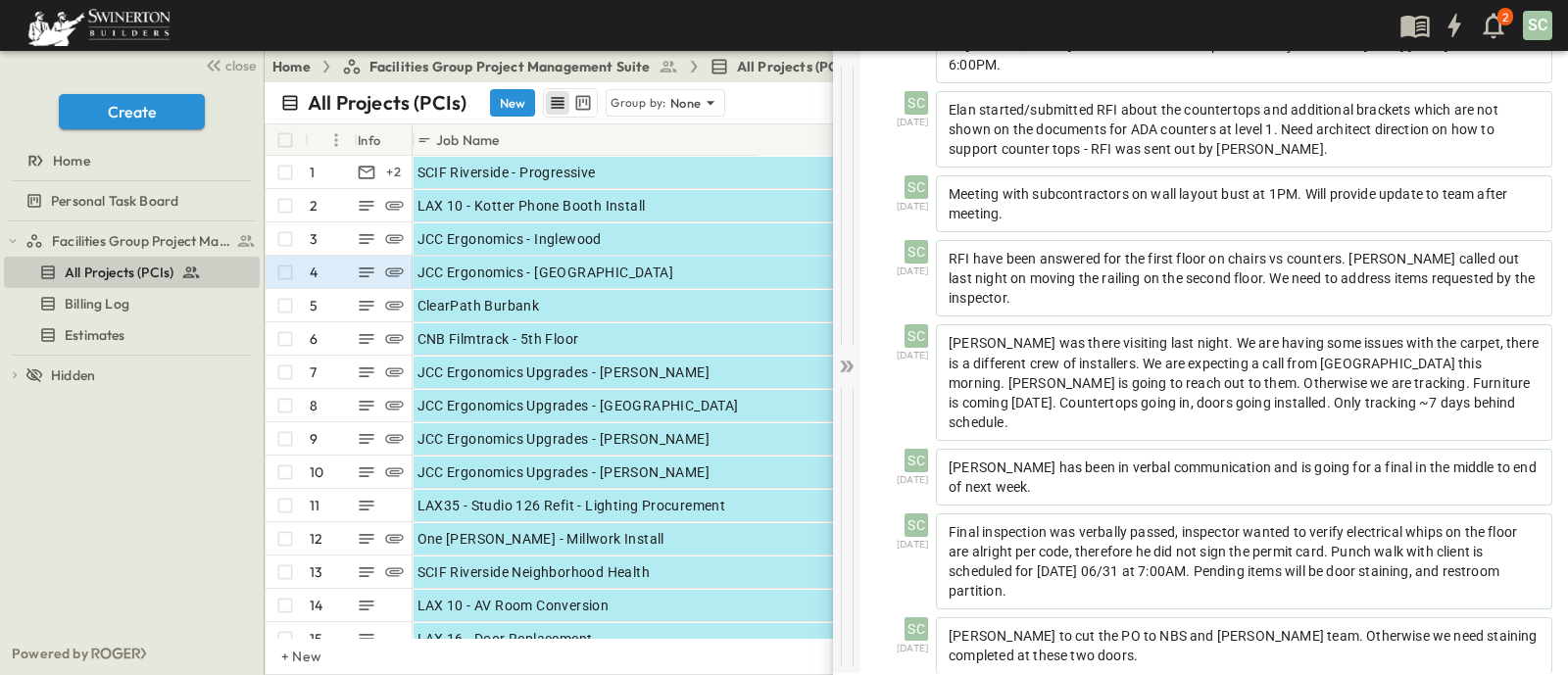 click 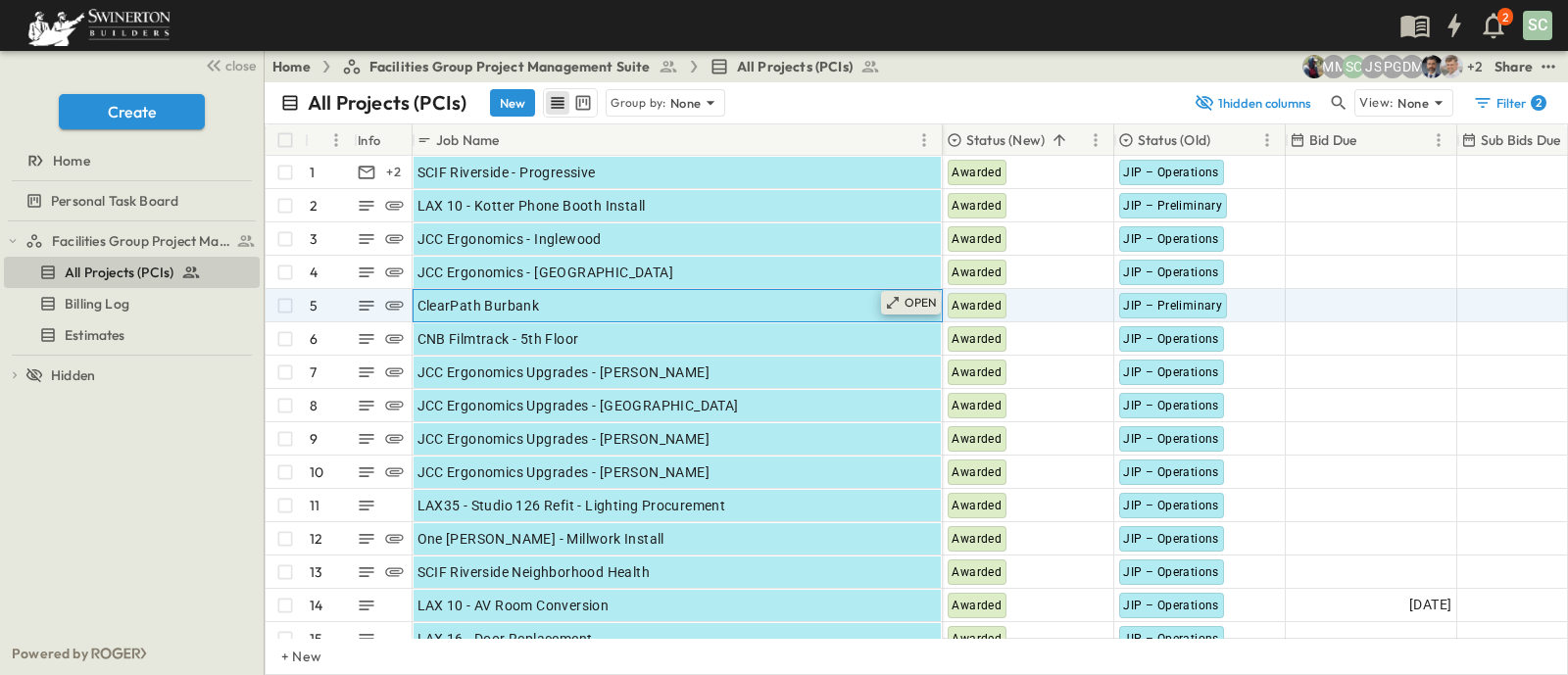 click on "OPEN" at bounding box center [921, 303] 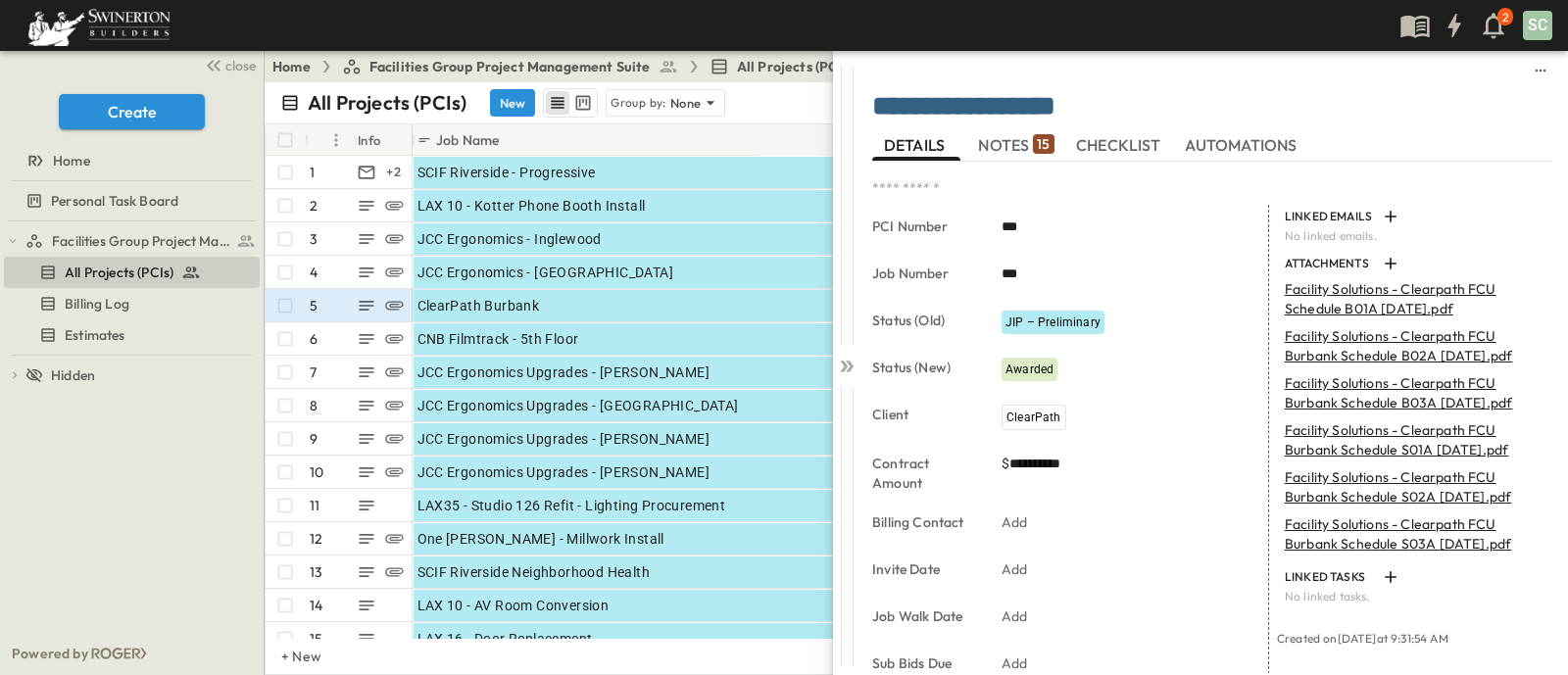 click on "NOTES 15" at bounding box center [1015, 145] 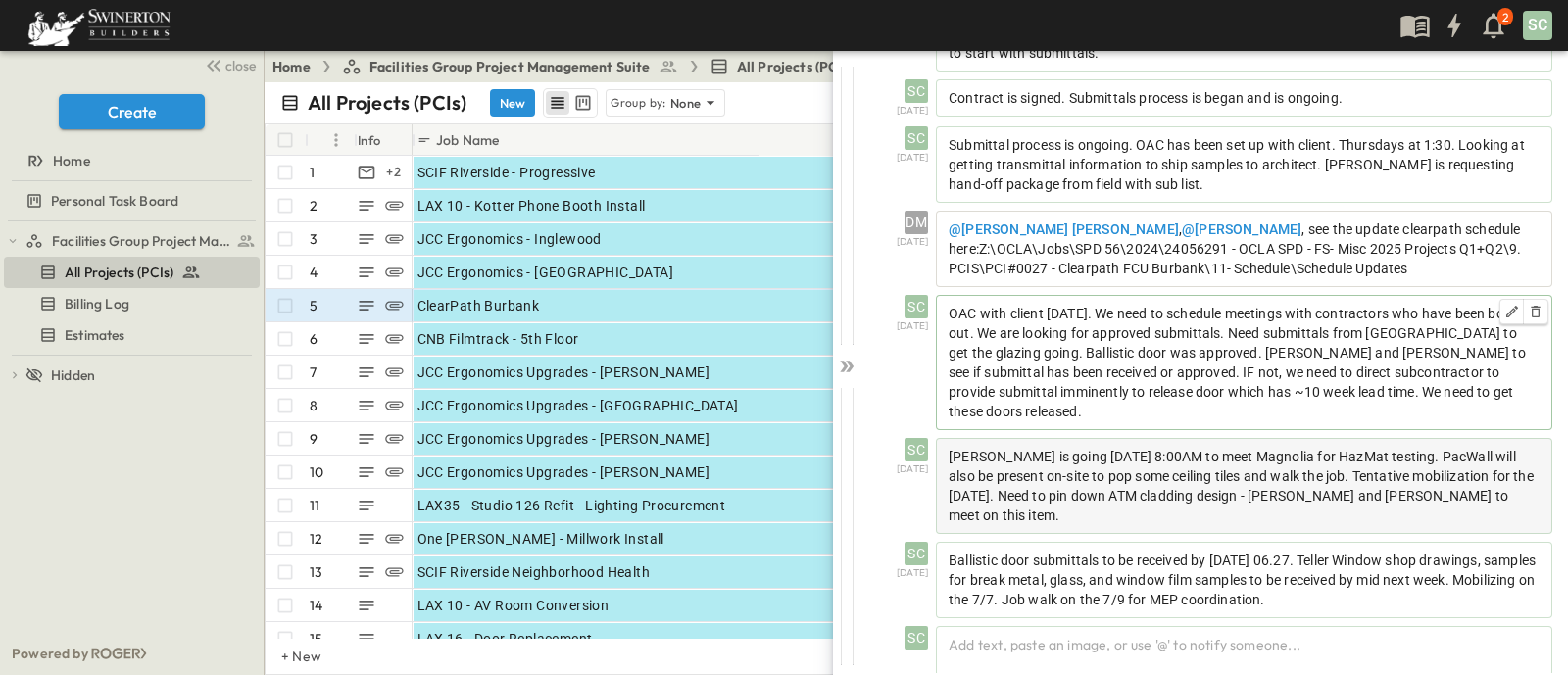 scroll, scrollTop: 671, scrollLeft: 0, axis: vertical 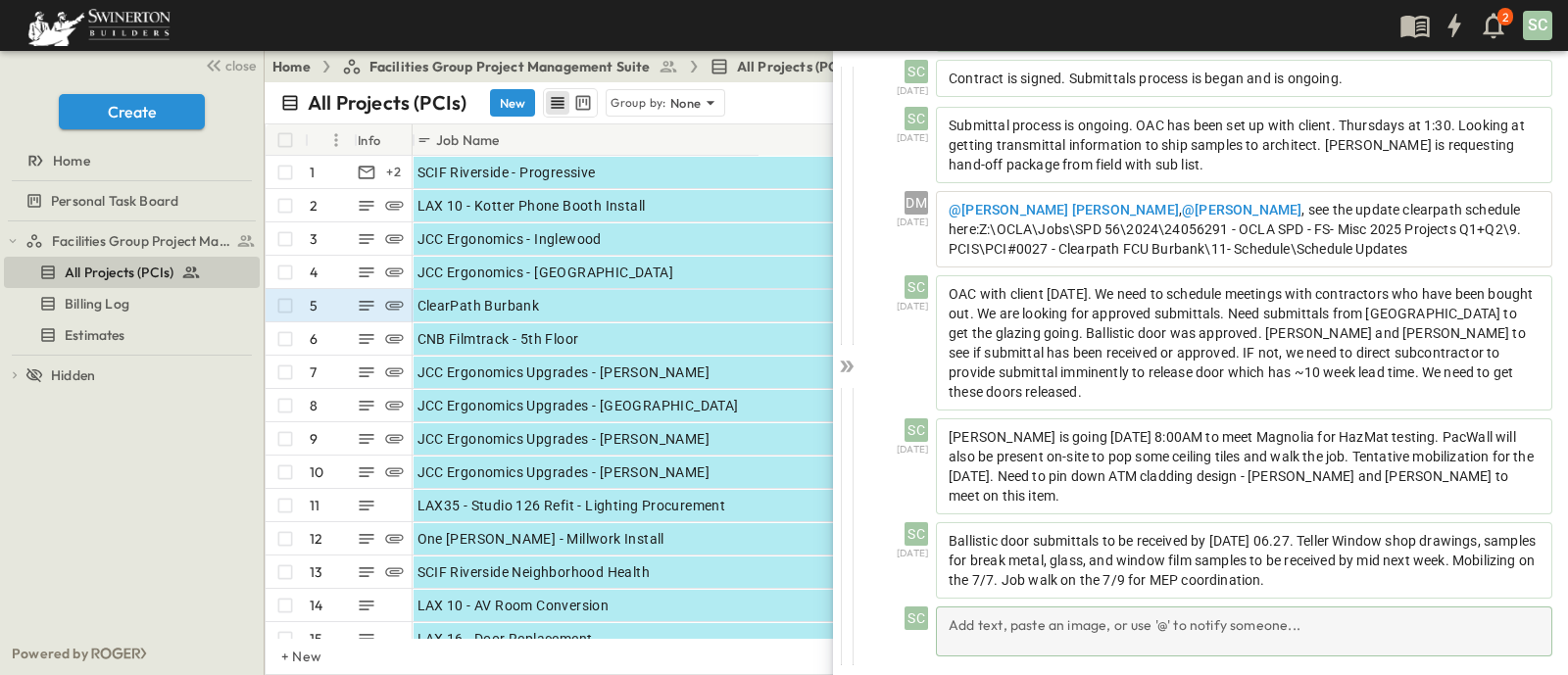 click on "Add text, paste an image, or use '@' to notify someone..." at bounding box center (1244, 631) 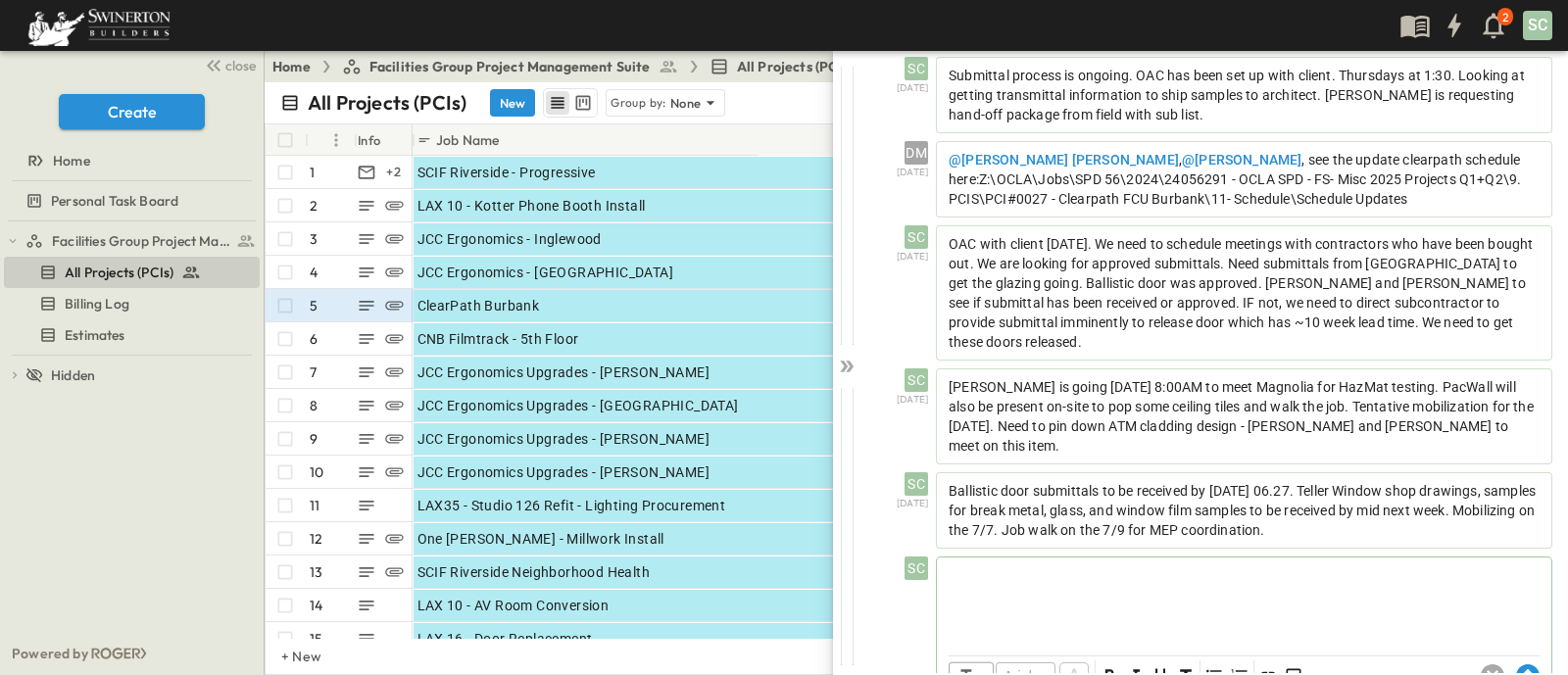 scroll, scrollTop: 761, scrollLeft: 0, axis: vertical 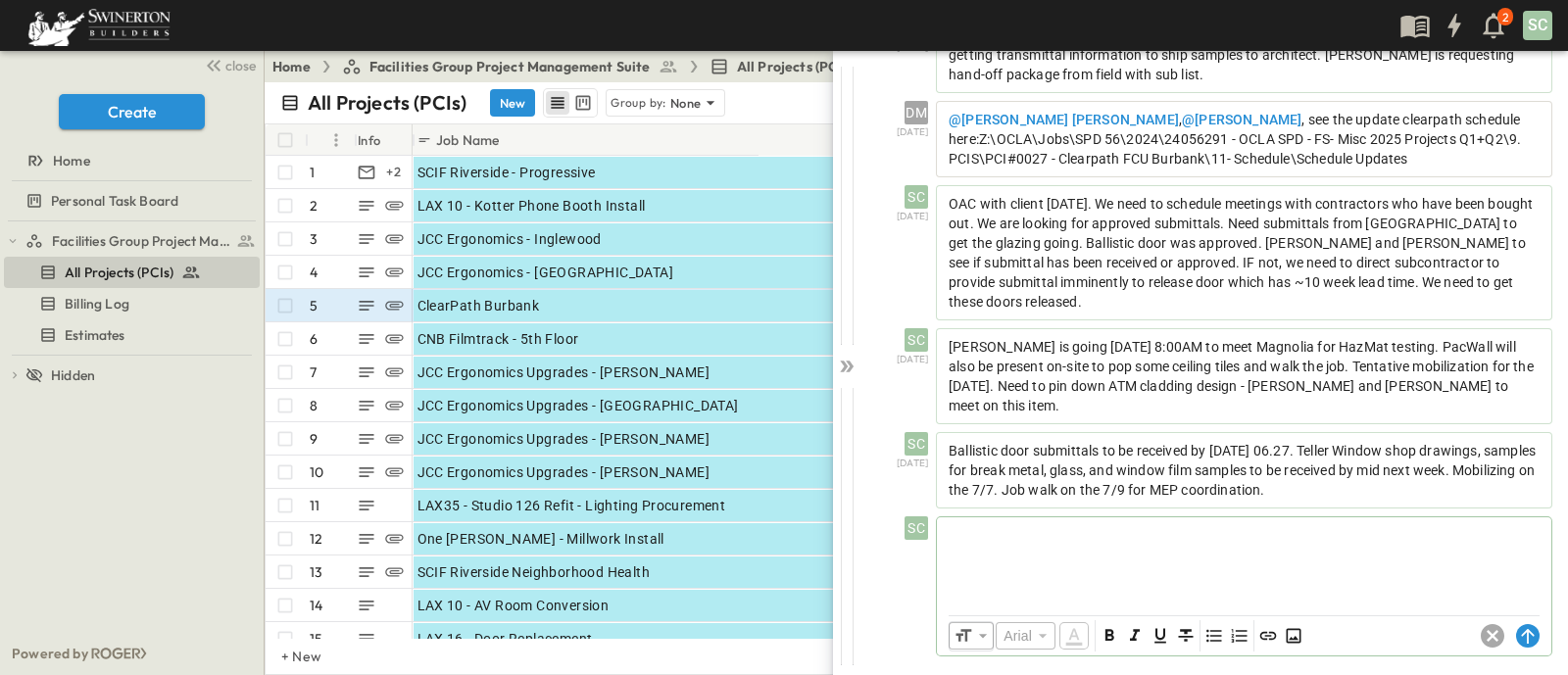 click at bounding box center (1244, 560) 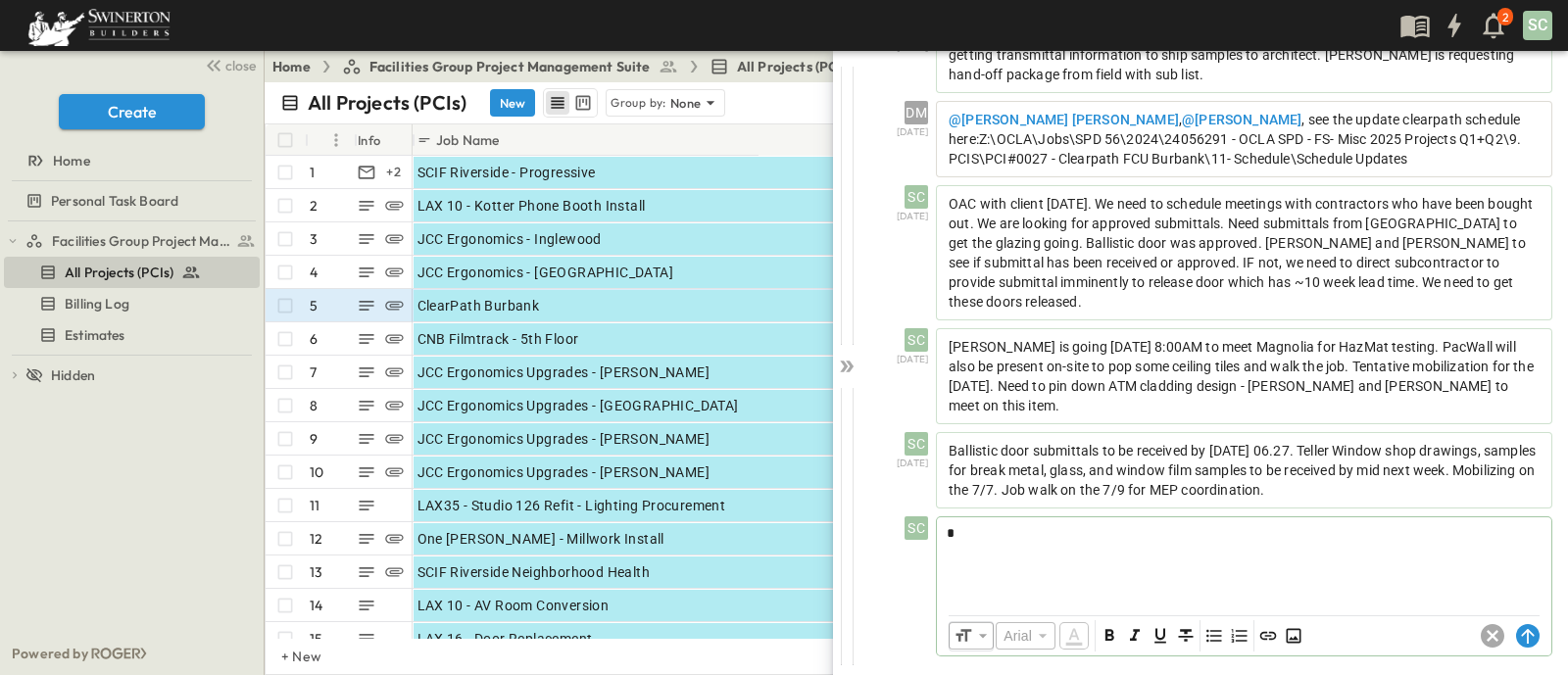 type 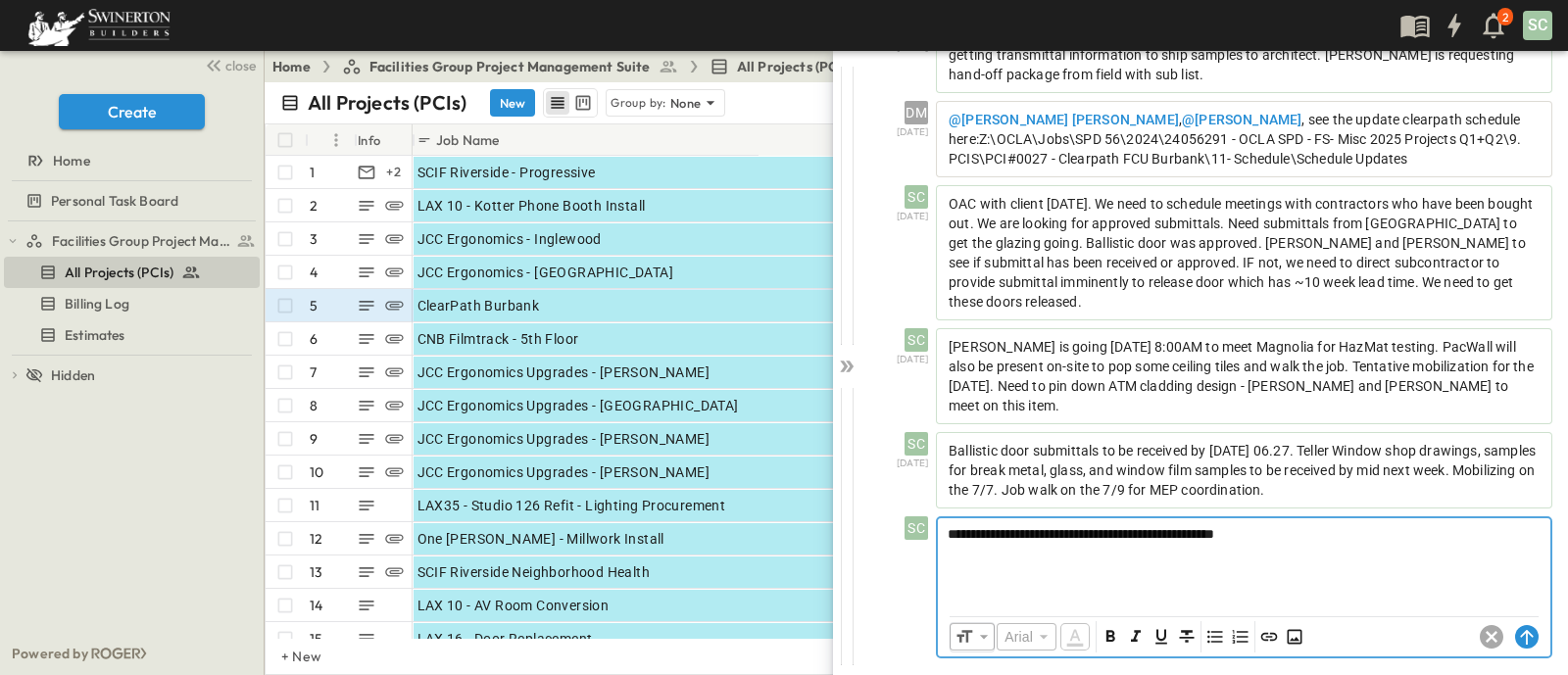 drag, startPoint x: 1068, startPoint y: 523, endPoint x: 1046, endPoint y: 509, distance: 26.07681 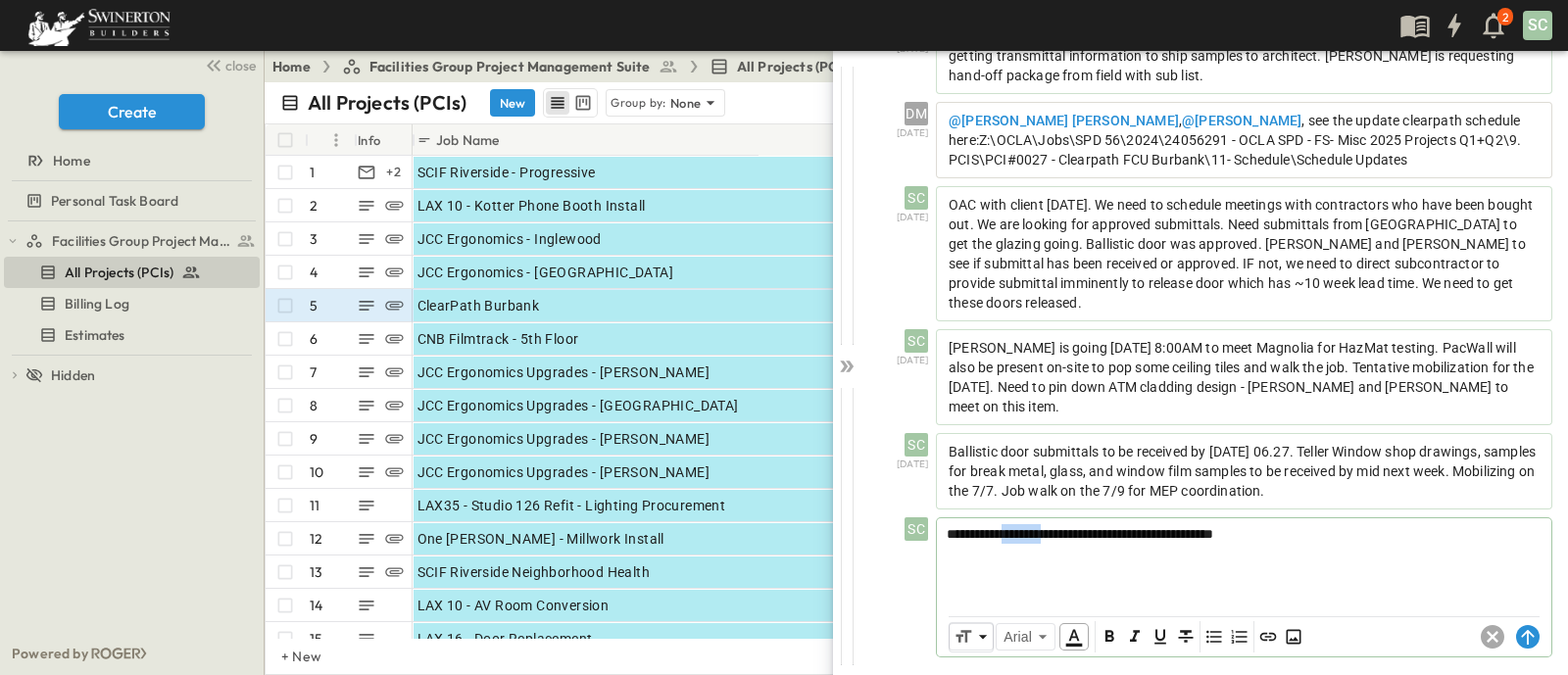 drag, startPoint x: 1046, startPoint y: 509, endPoint x: 1053, endPoint y: 524, distance: 16.552945 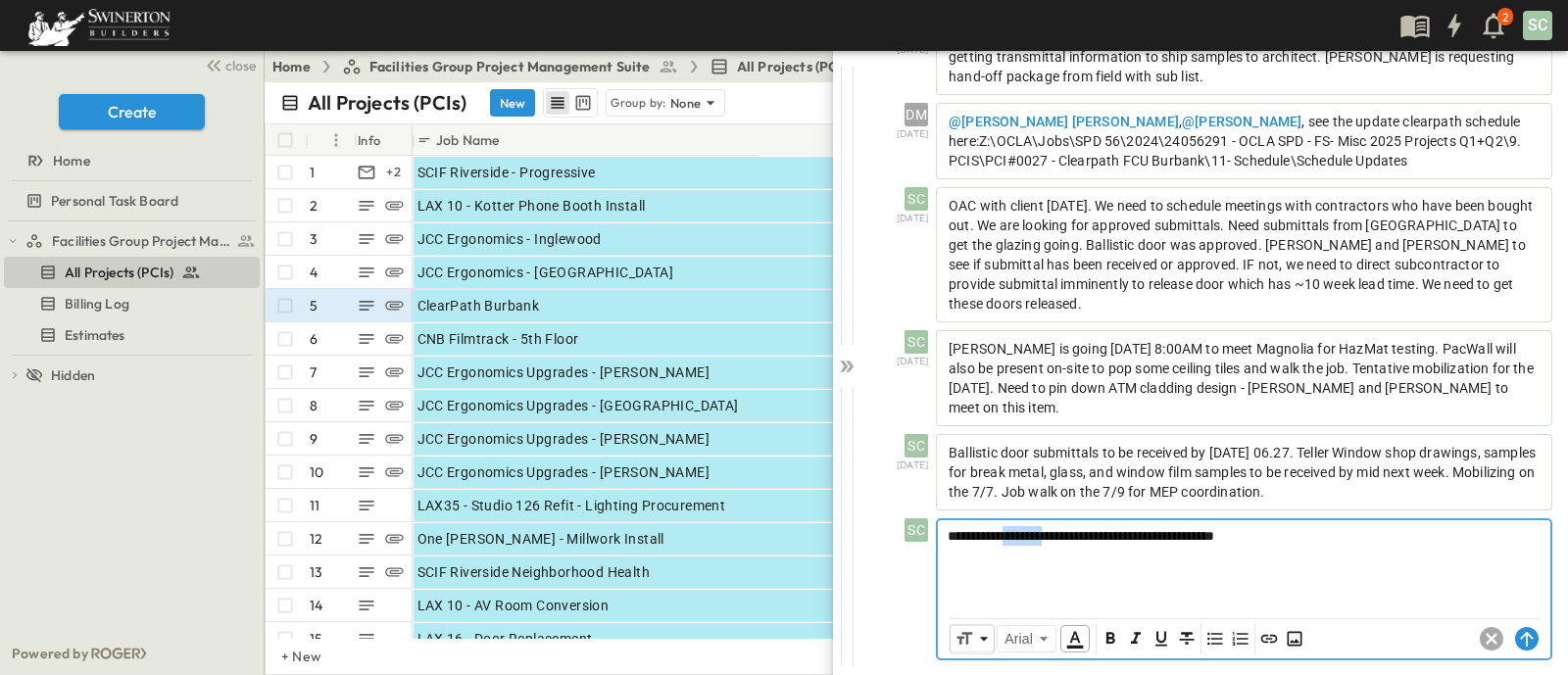 drag, startPoint x: 1053, startPoint y: 524, endPoint x: 1494, endPoint y: 559, distance: 442.38671 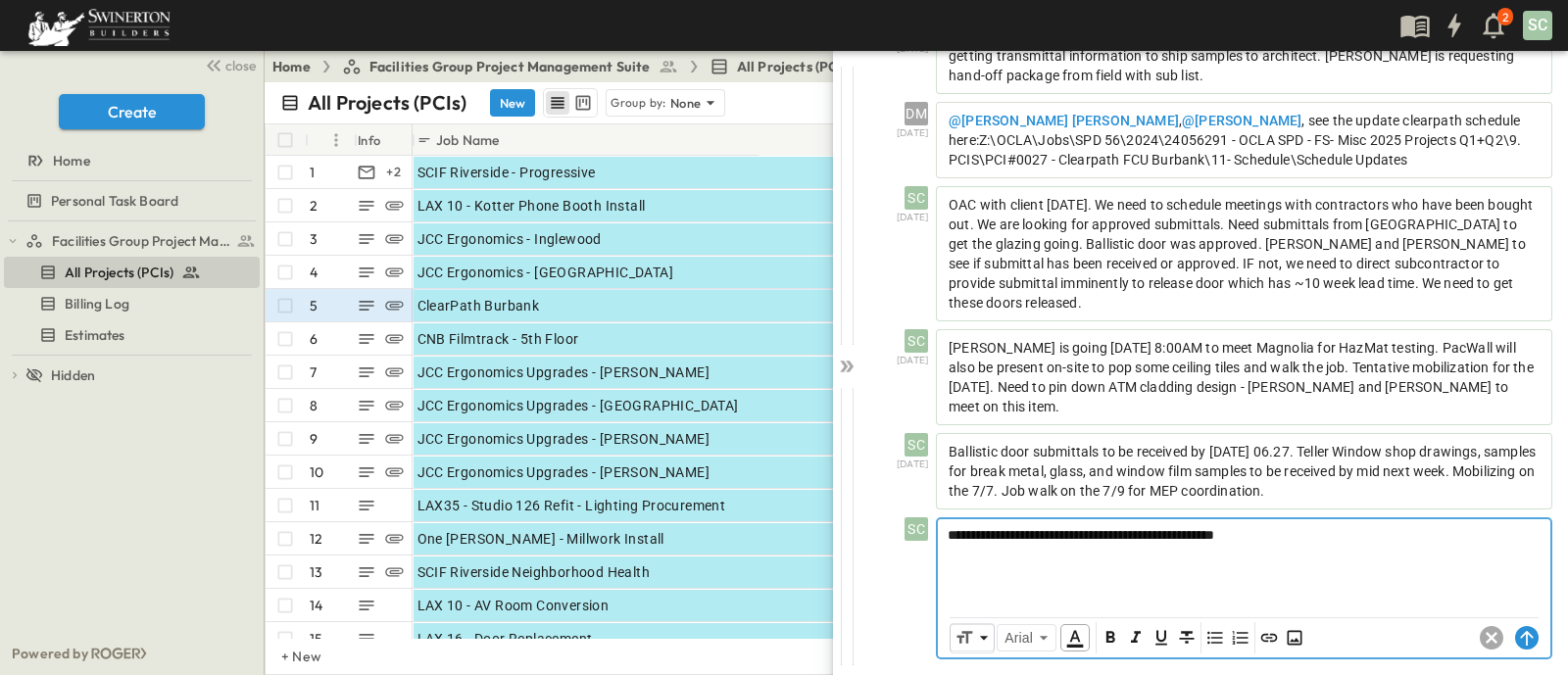 drag, startPoint x: 1367, startPoint y: 542, endPoint x: 1292, endPoint y: 539, distance: 75.05998 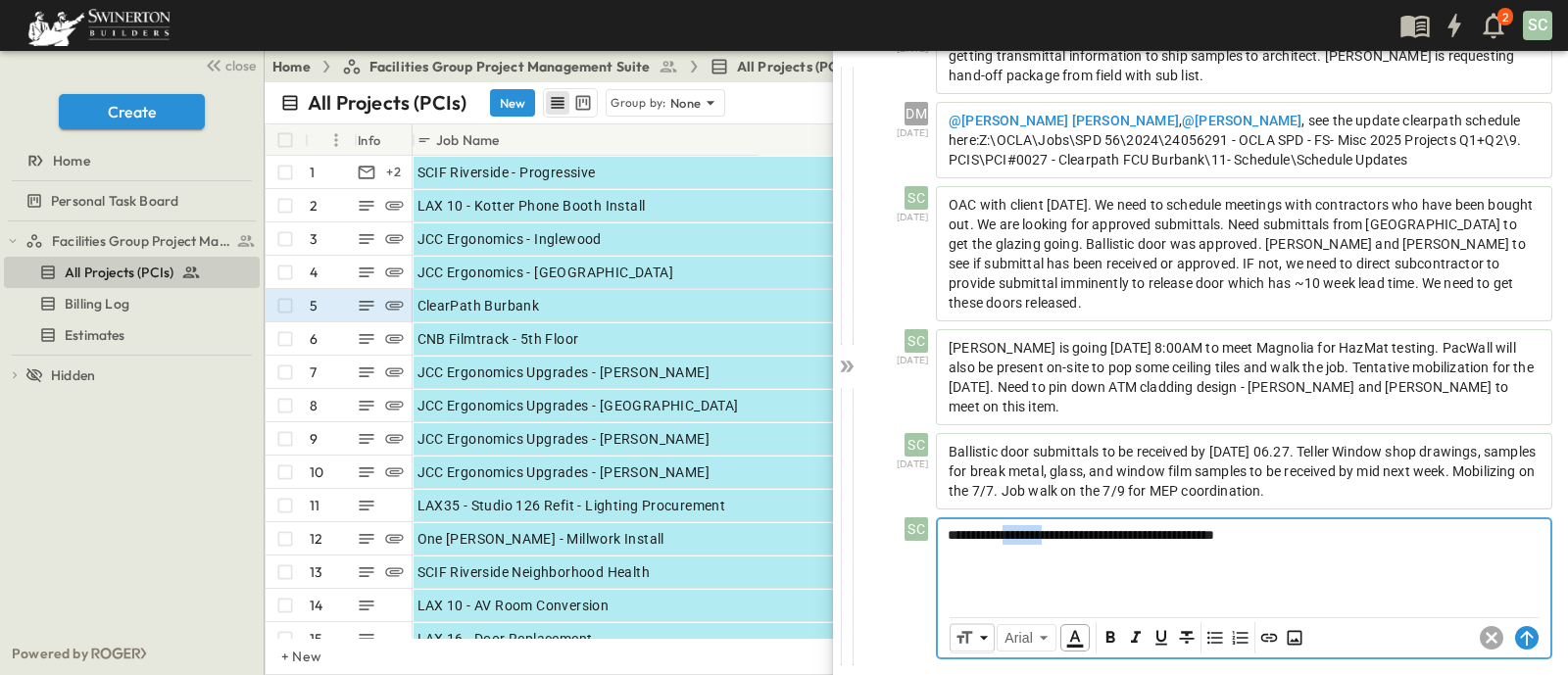 drag, startPoint x: 1060, startPoint y: 542, endPoint x: 1039, endPoint y: 557, distance: 25.806976 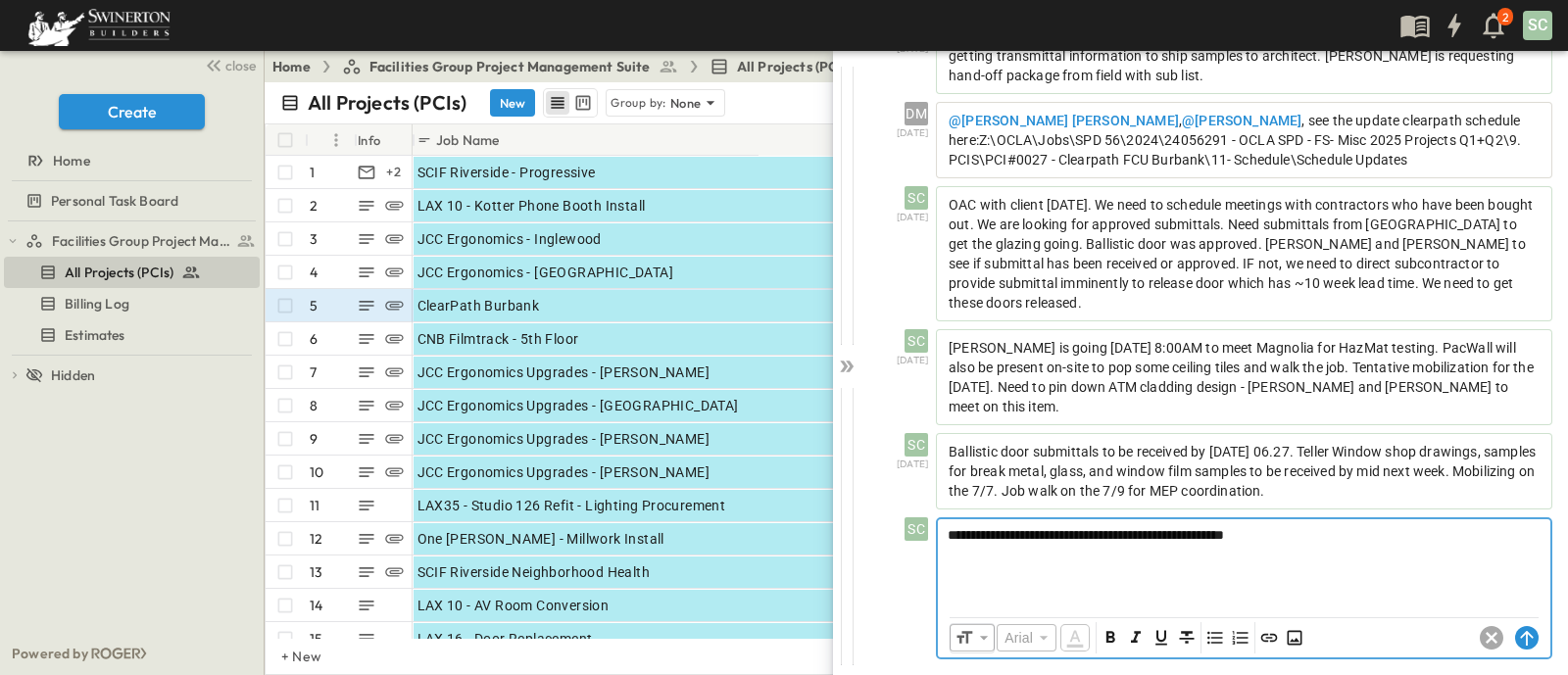 drag, startPoint x: 1359, startPoint y: 513, endPoint x: 1360, endPoint y: 537, distance: 24.020824 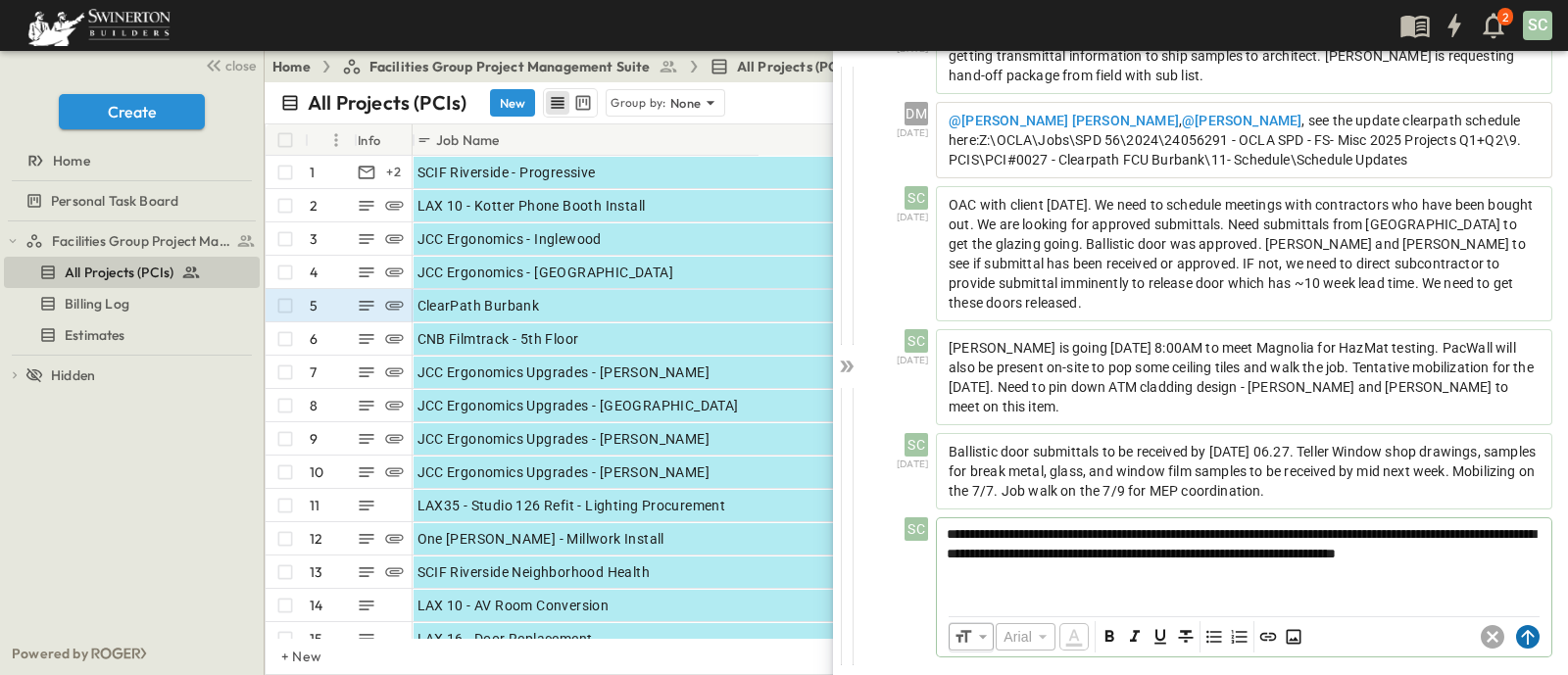 click 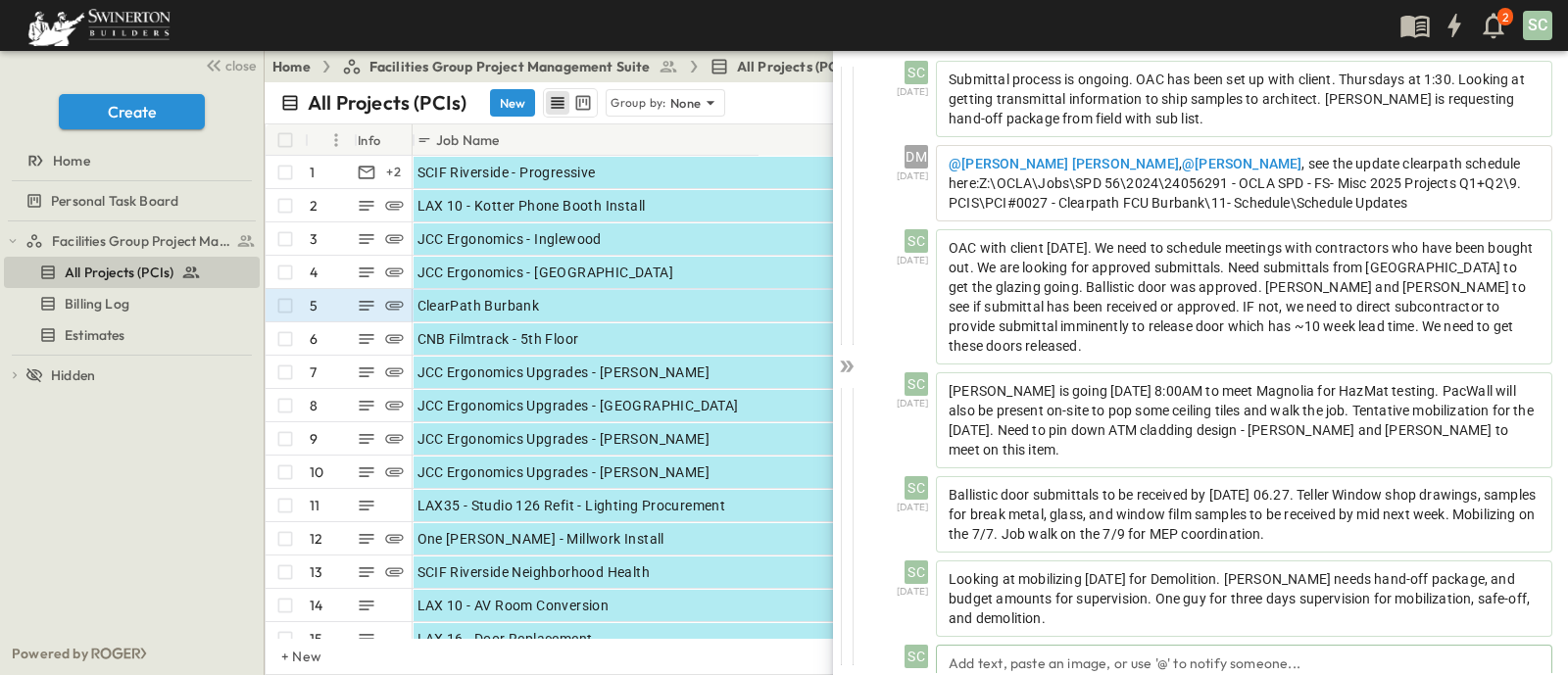 scroll, scrollTop: 753, scrollLeft: 0, axis: vertical 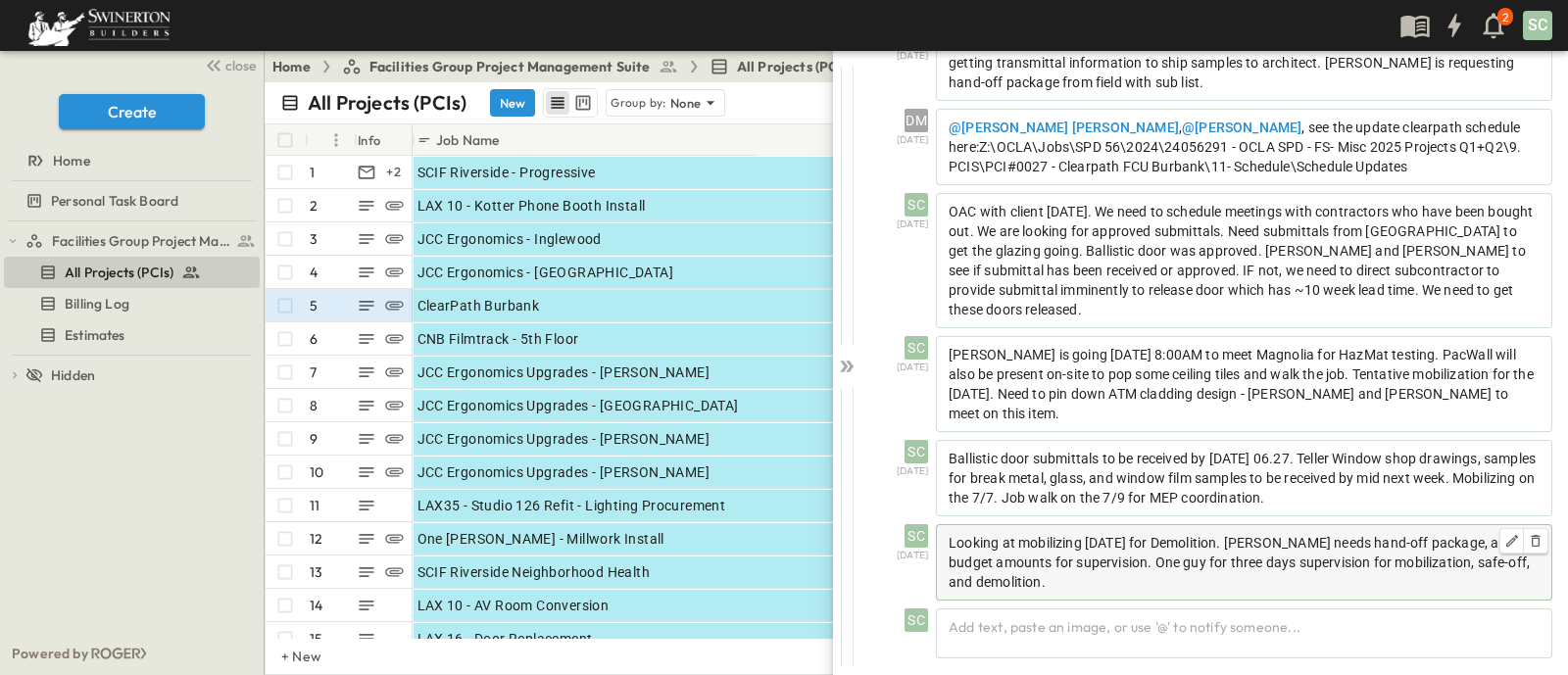 click on "Looking at mobilizing [DATE] for Demolition. [PERSON_NAME] needs hand-off package, and budget amounts for supervision. One guy for three days supervision for mobilization, safe-off, and demolition." at bounding box center (1244, 562) 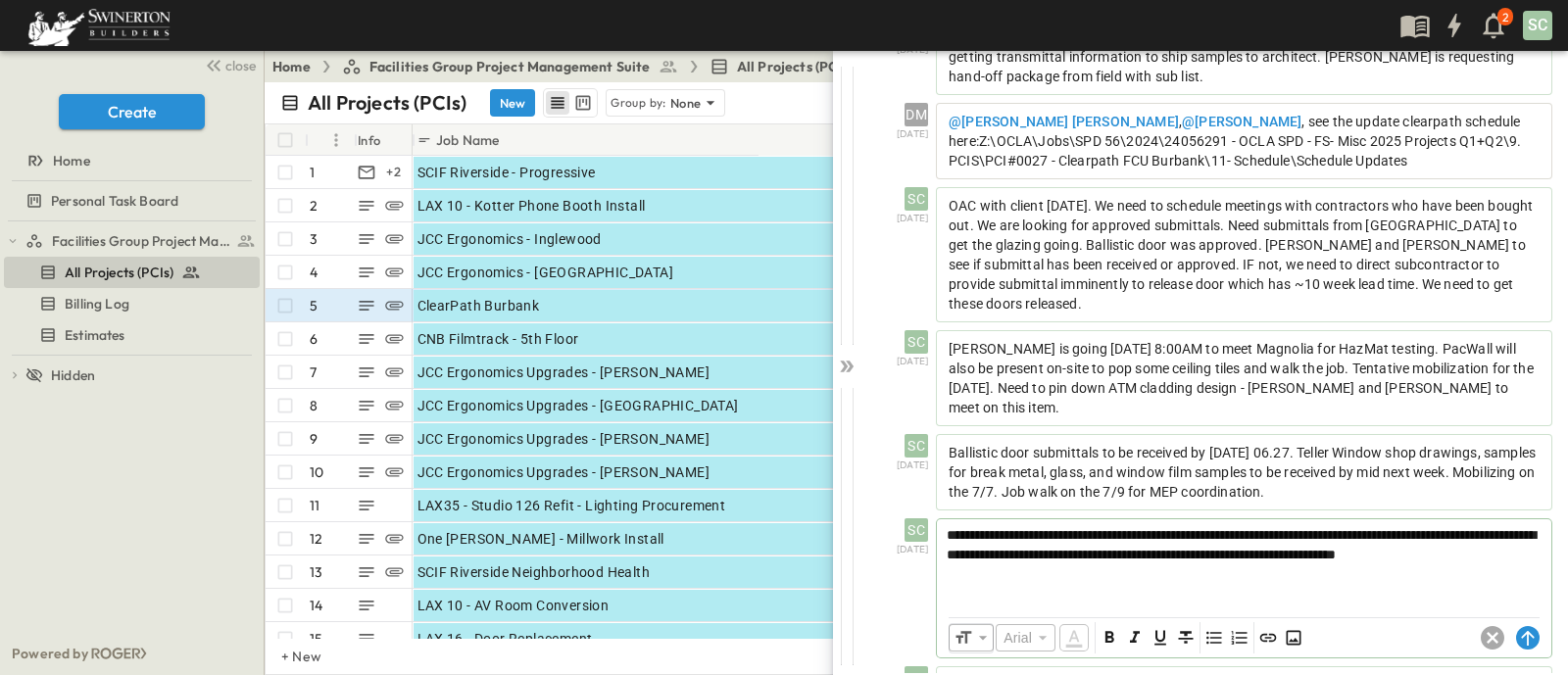 click on "**********" at bounding box center (1244, 545) 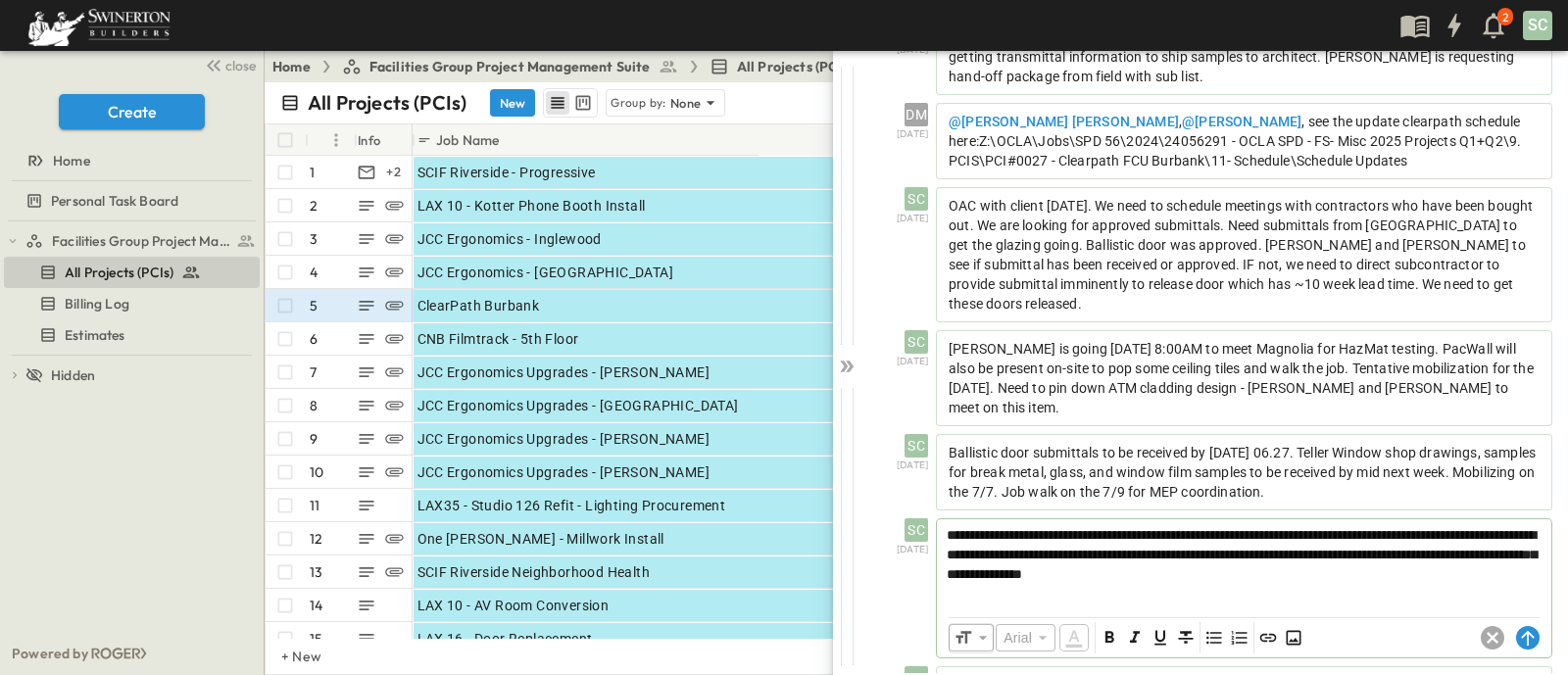 click on "​ Arial ​ ​ ***** ​" at bounding box center [1244, 638] 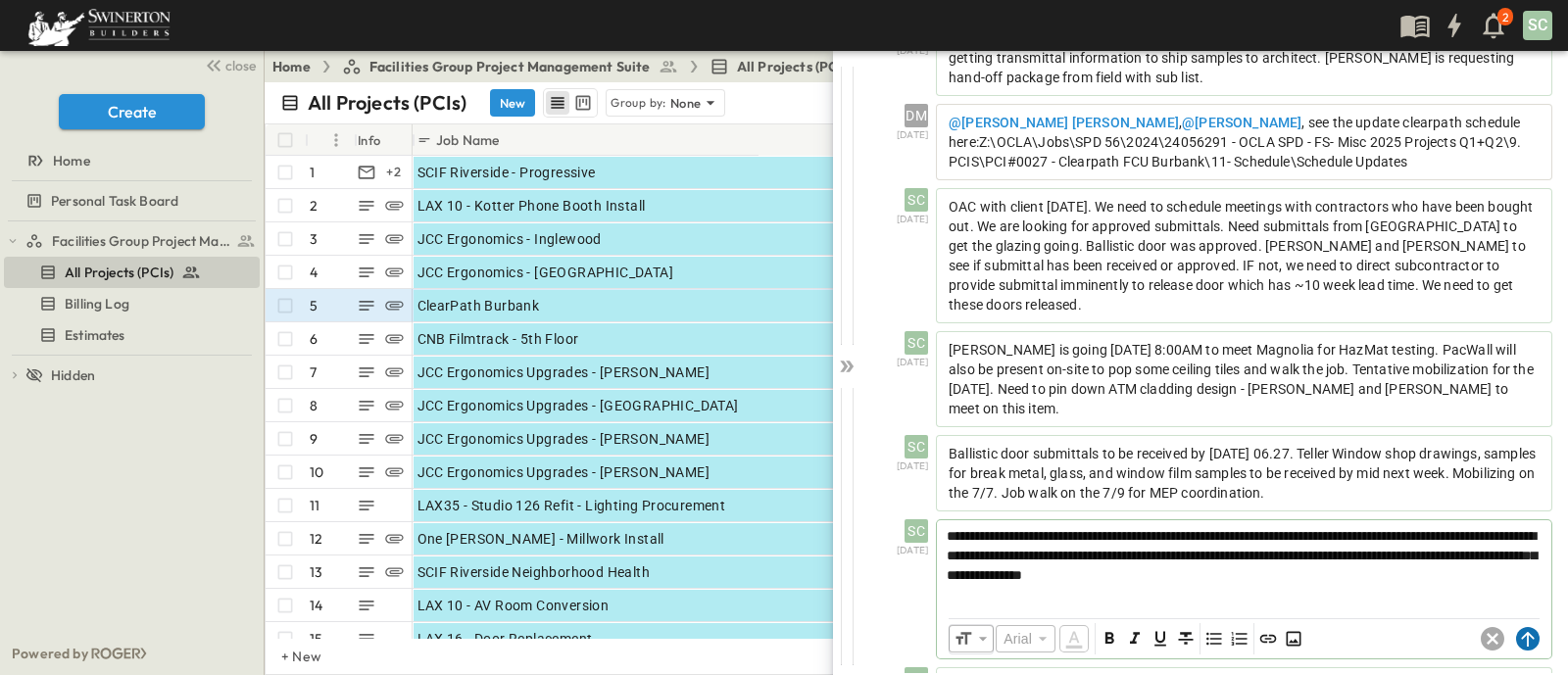 click 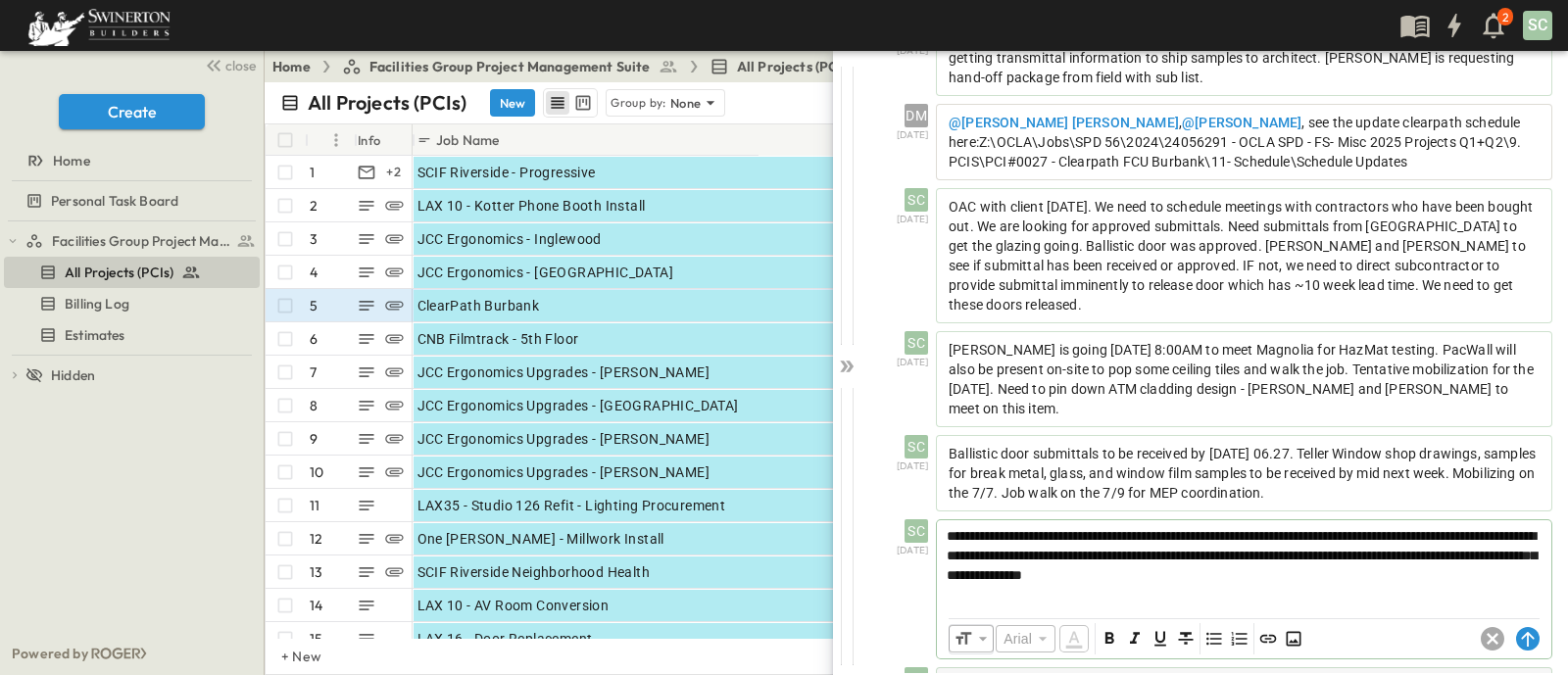 scroll, scrollTop: 753, scrollLeft: 0, axis: vertical 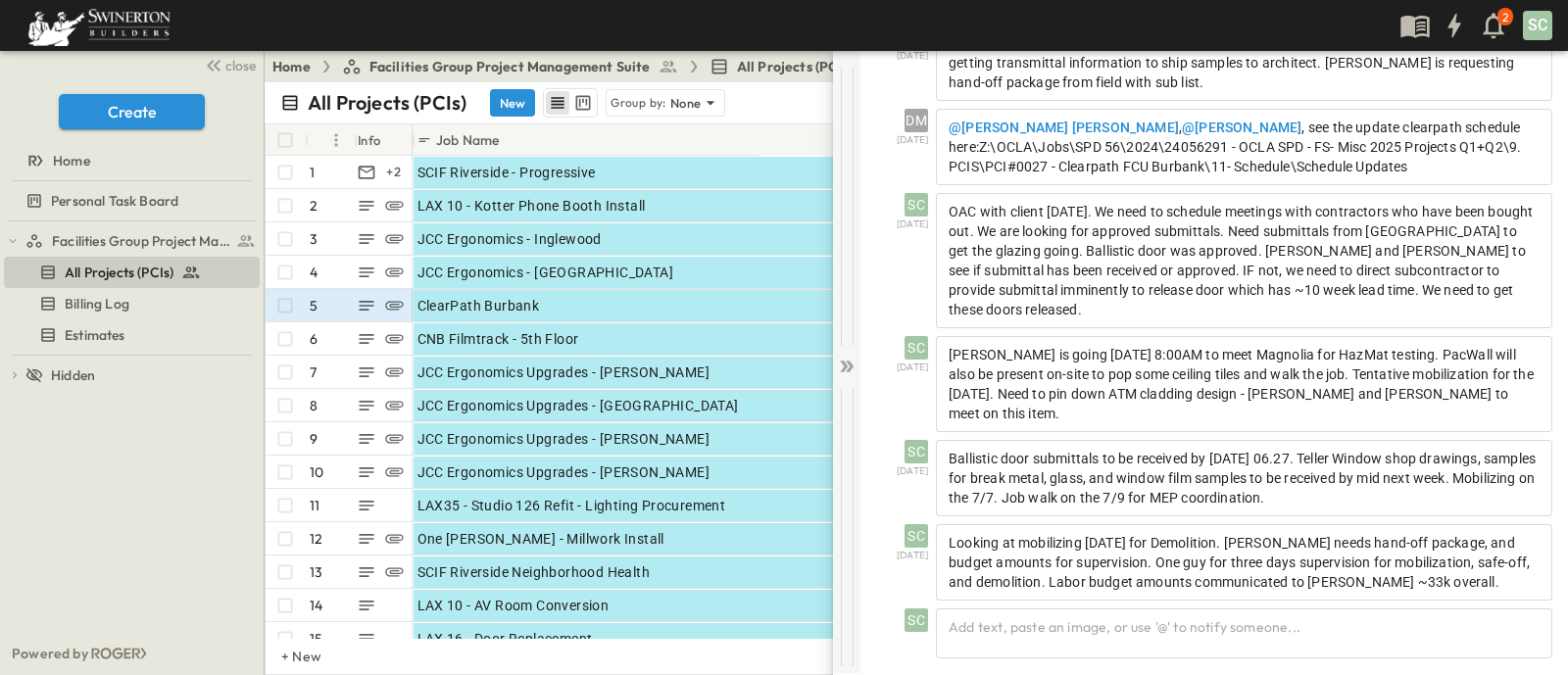 click 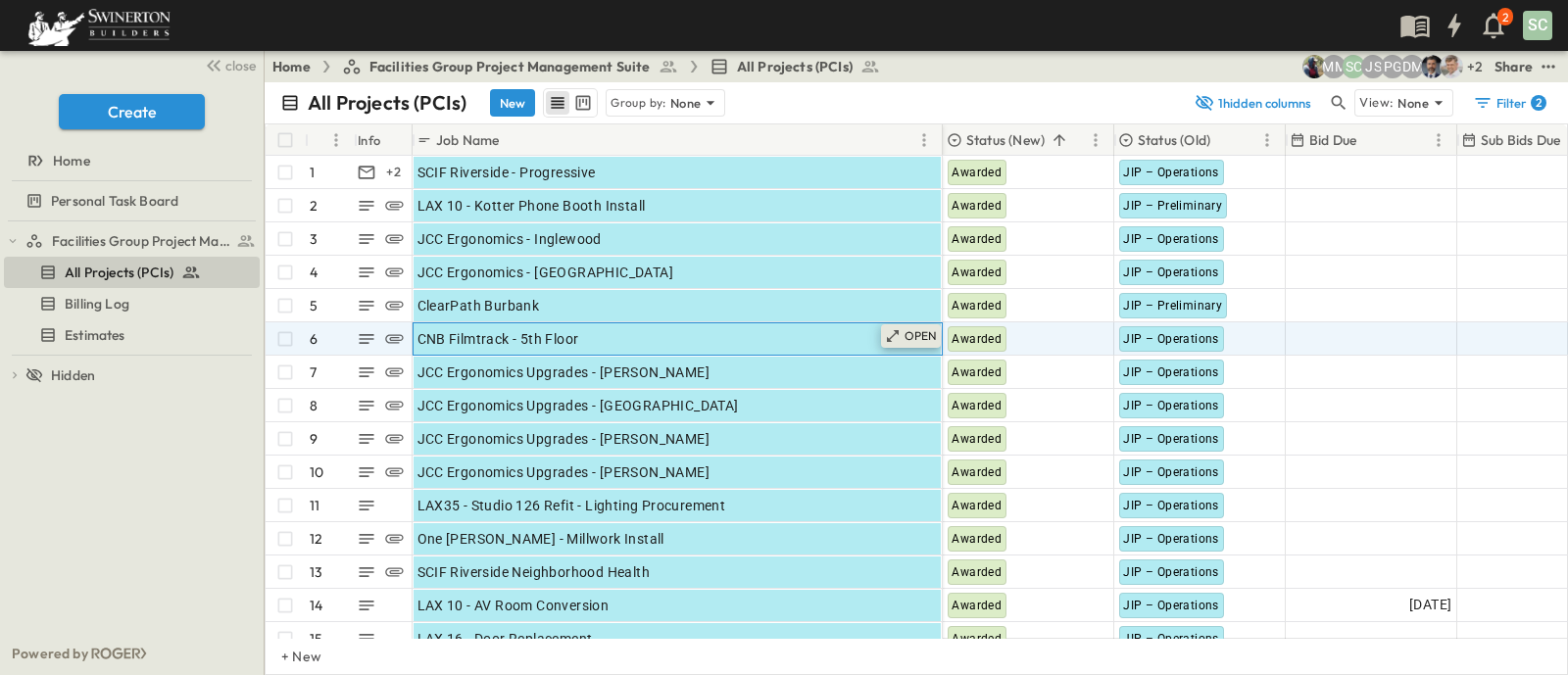 click 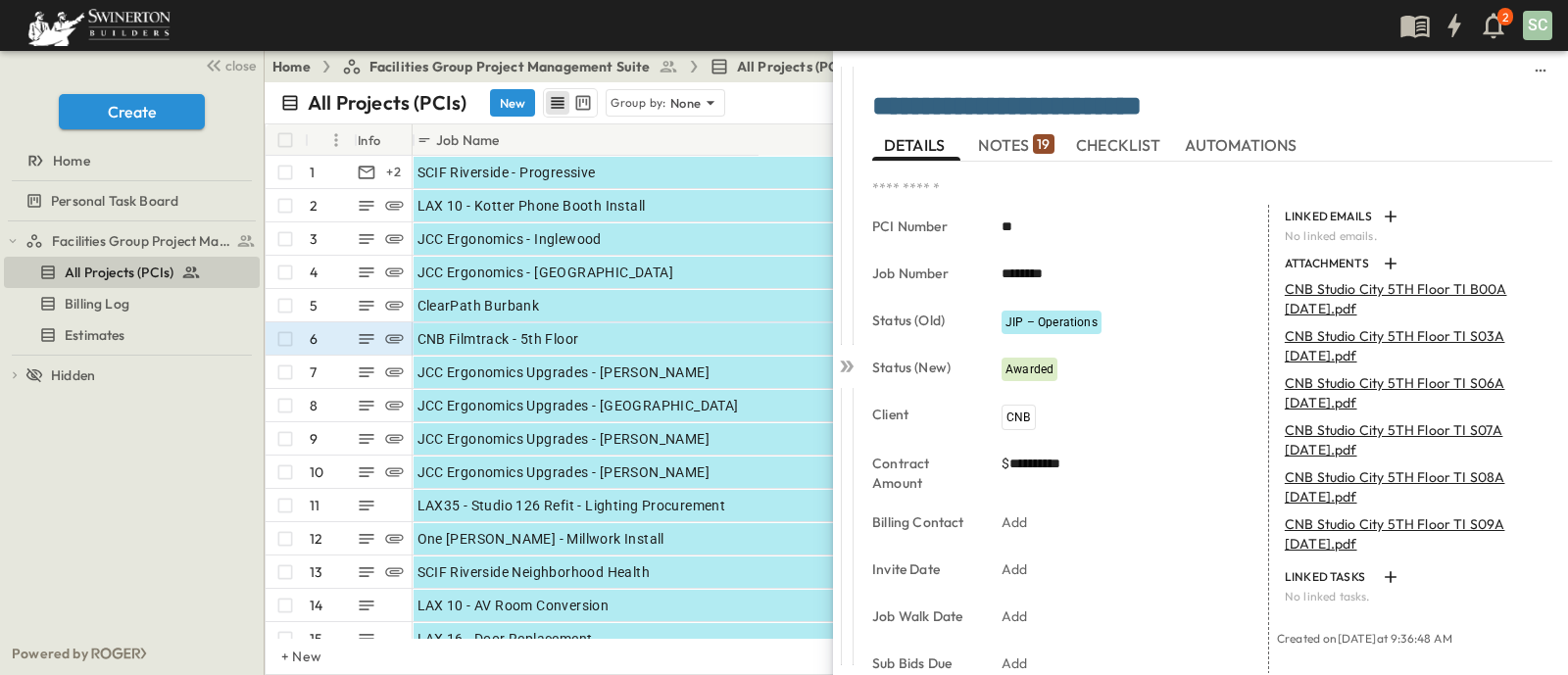 click on "NOTES 19" at bounding box center (1015, 145) 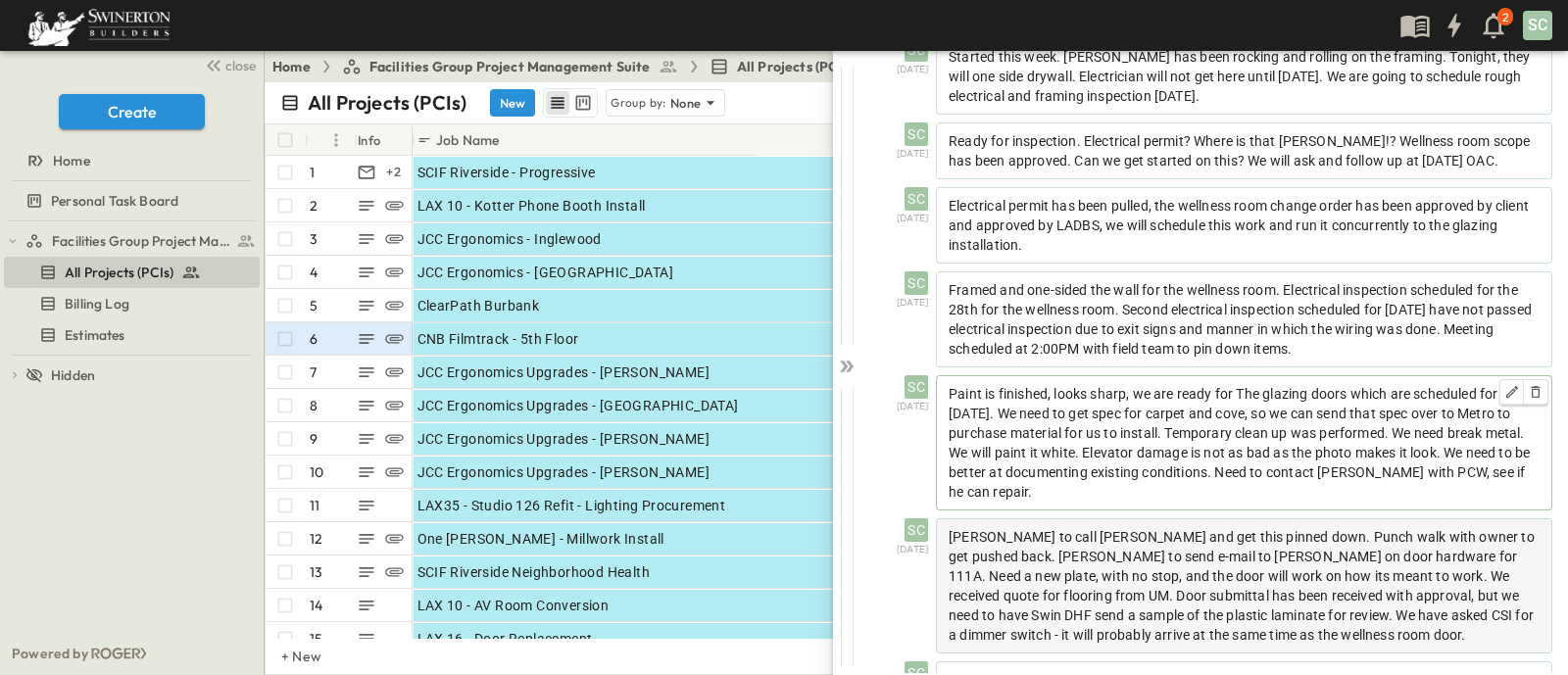 scroll, scrollTop: 1174, scrollLeft: 0, axis: vertical 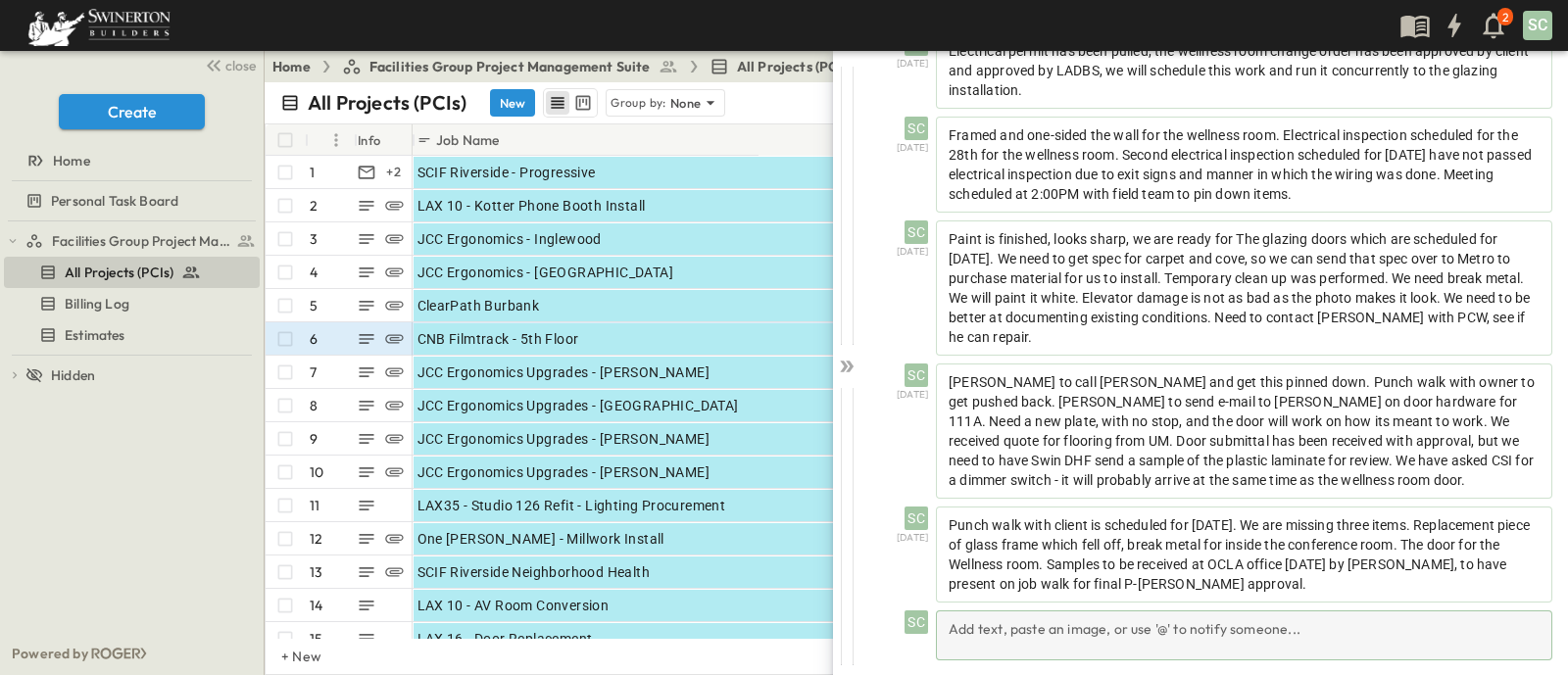 click on "Add text, paste an image, or use '@' to notify someone..." at bounding box center (1244, 635) 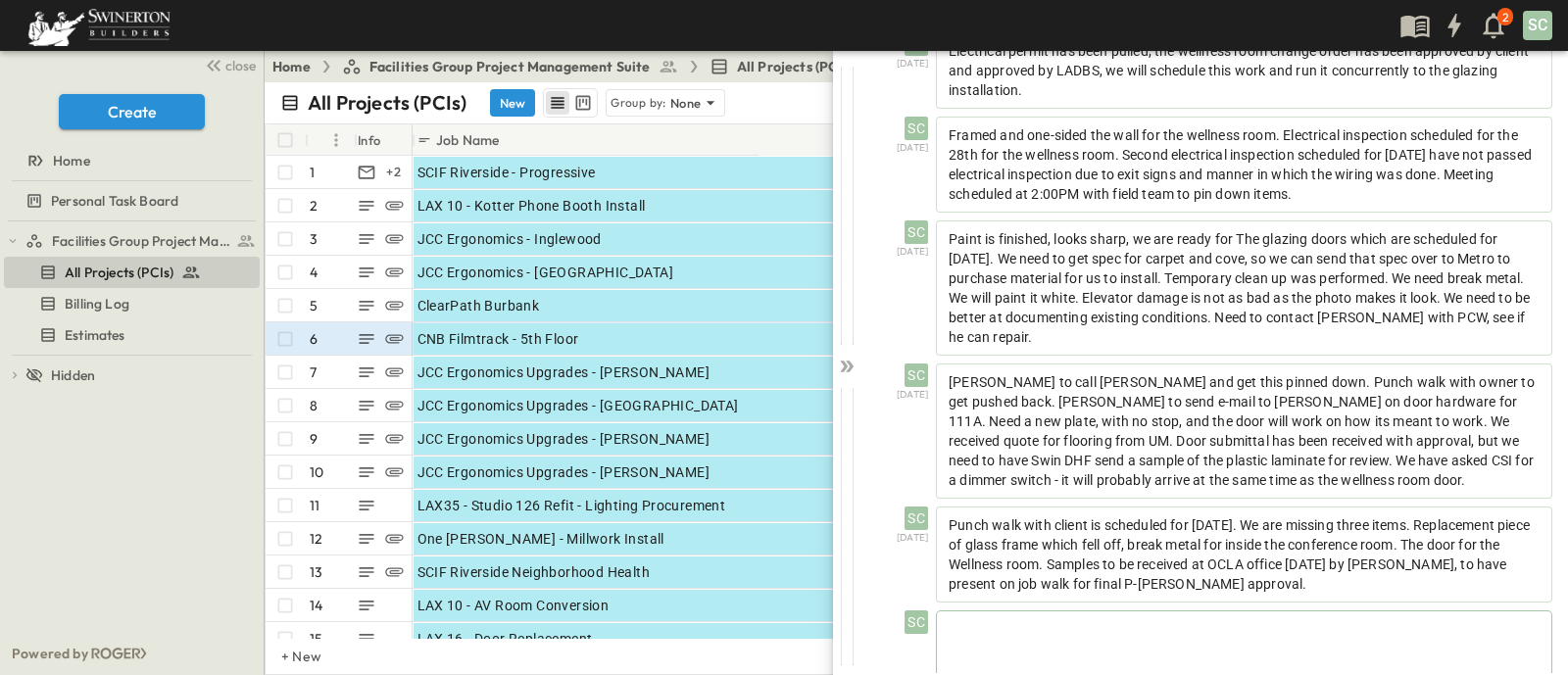 scroll, scrollTop: 1265, scrollLeft: 0, axis: vertical 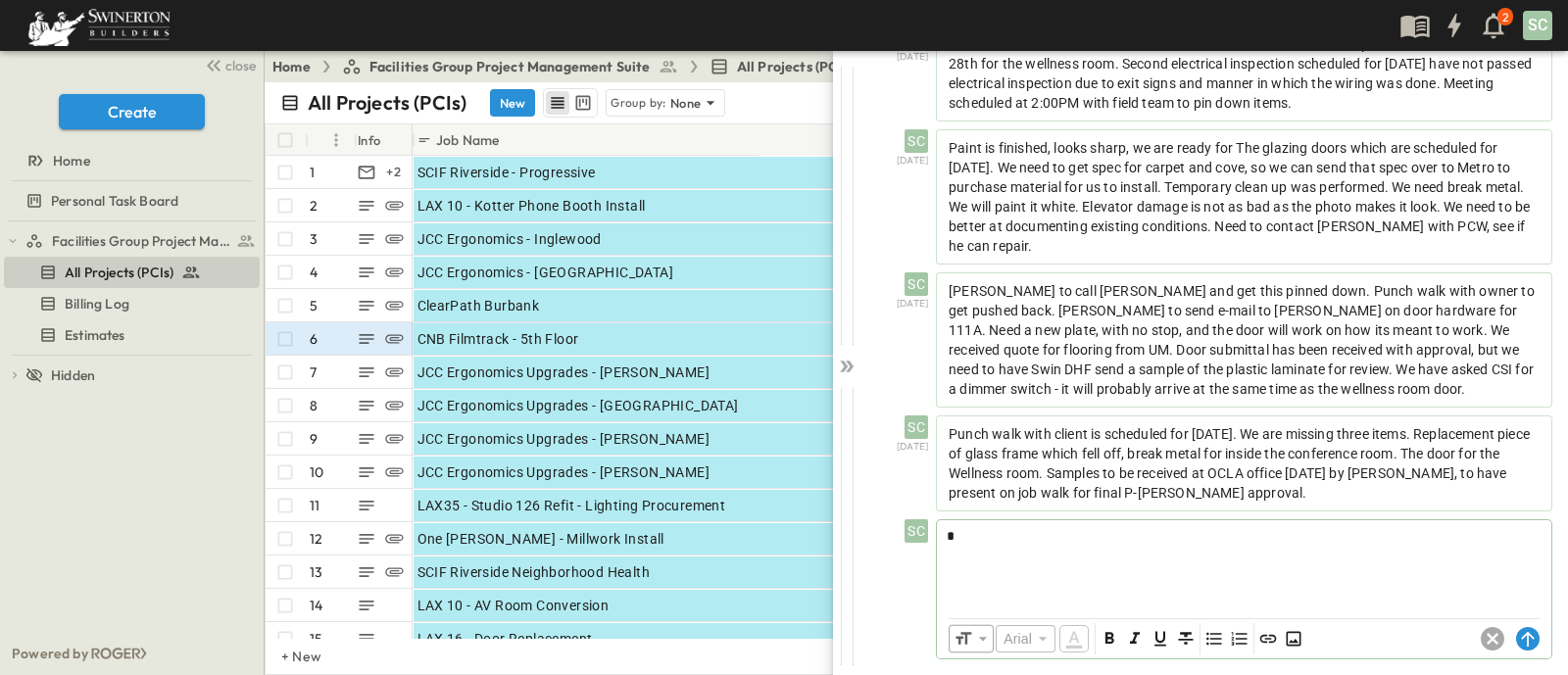 type 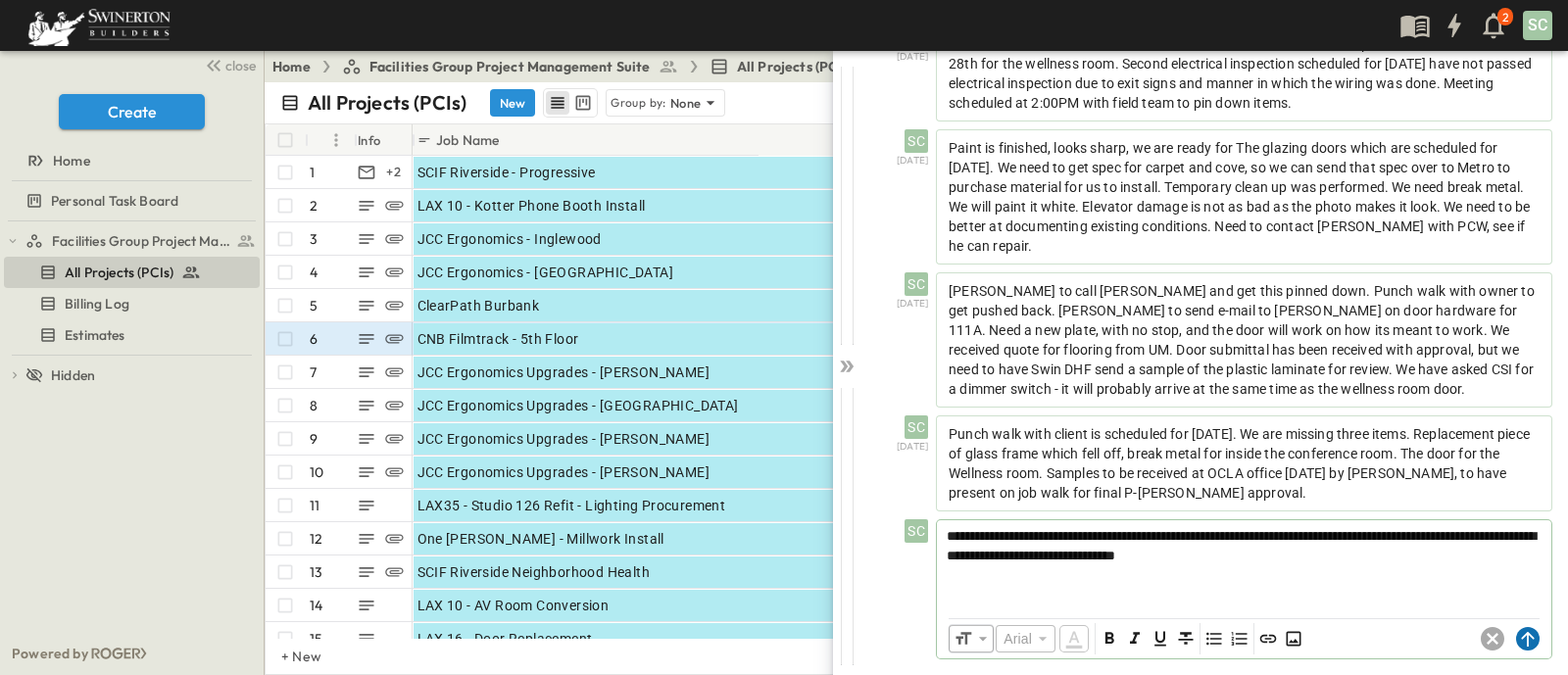 click 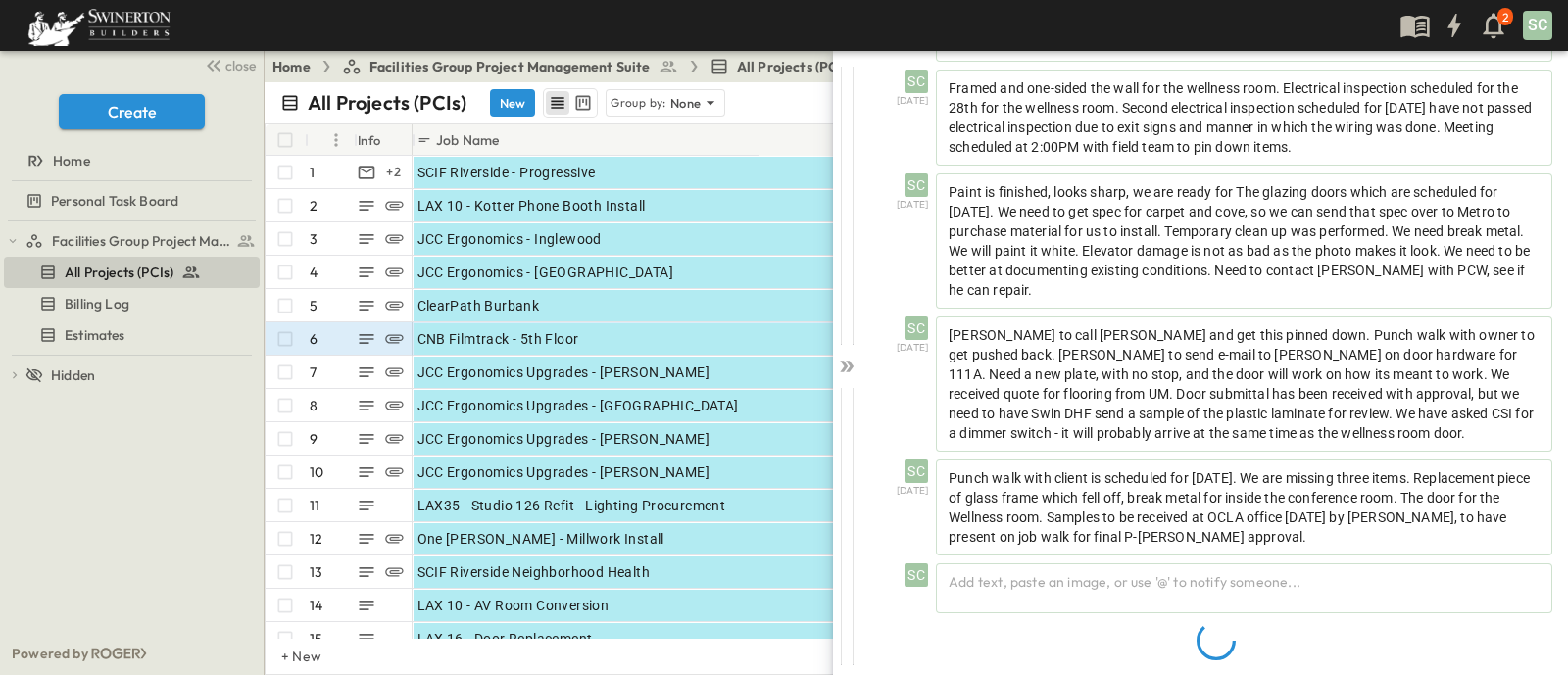 scroll, scrollTop: 1238, scrollLeft: 0, axis: vertical 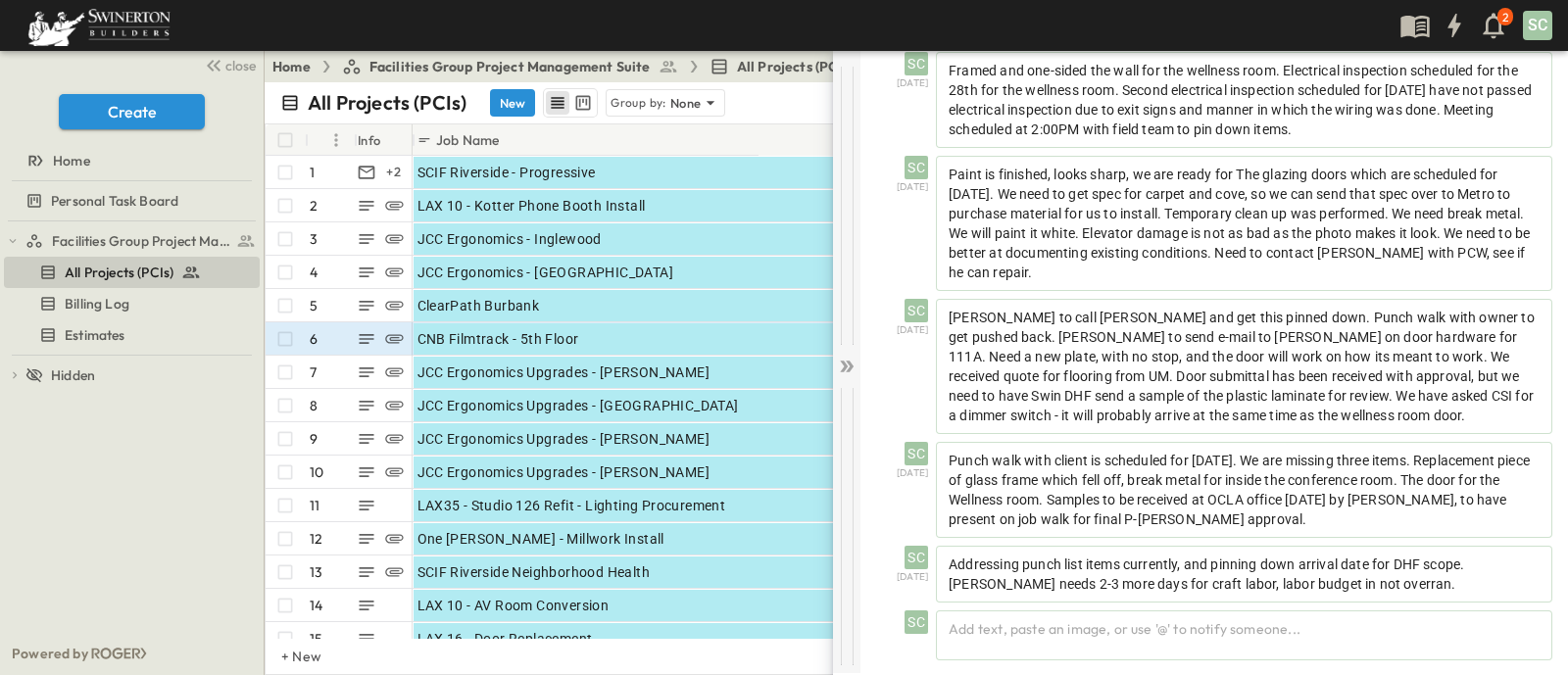click at bounding box center (847, 362) 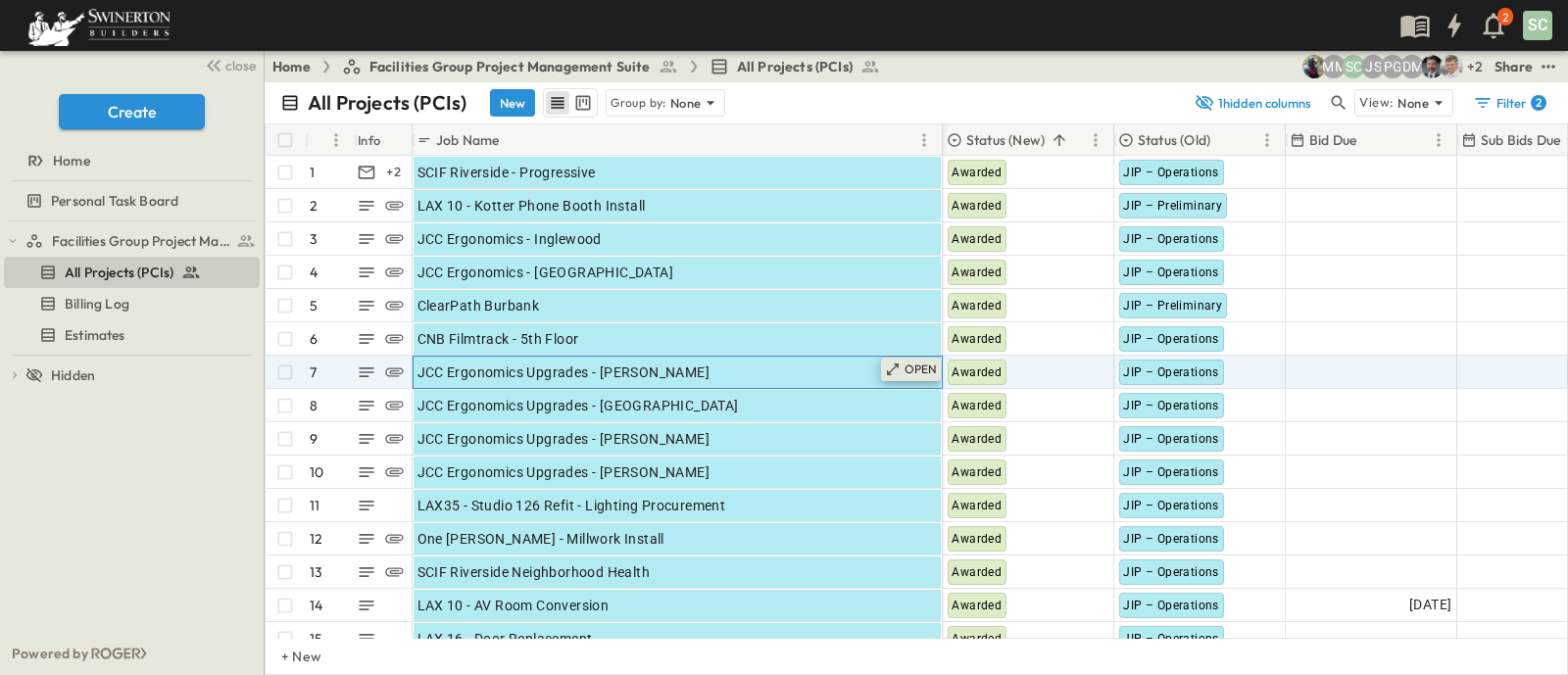 click on "OPEN" at bounding box center [921, 369] 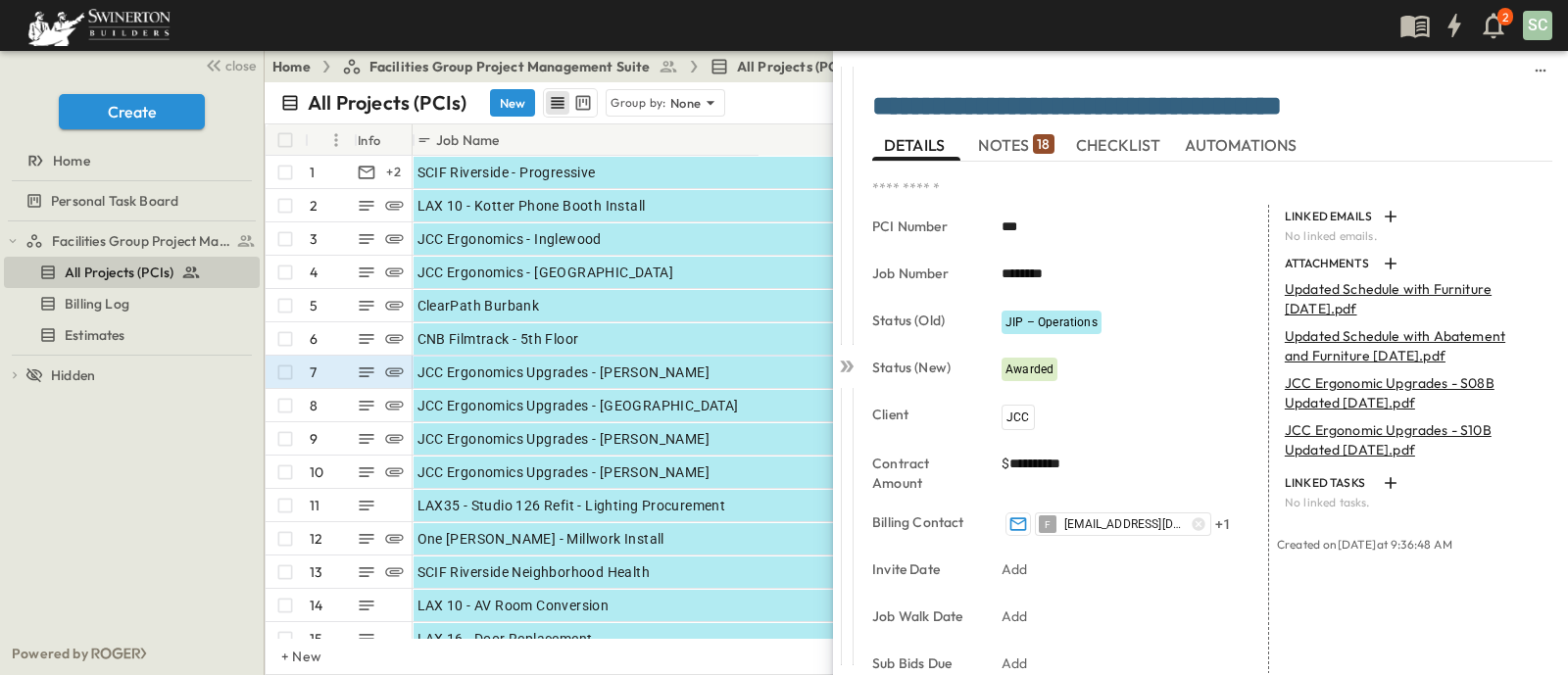 click on "NOTES 18" at bounding box center (1015, 145) 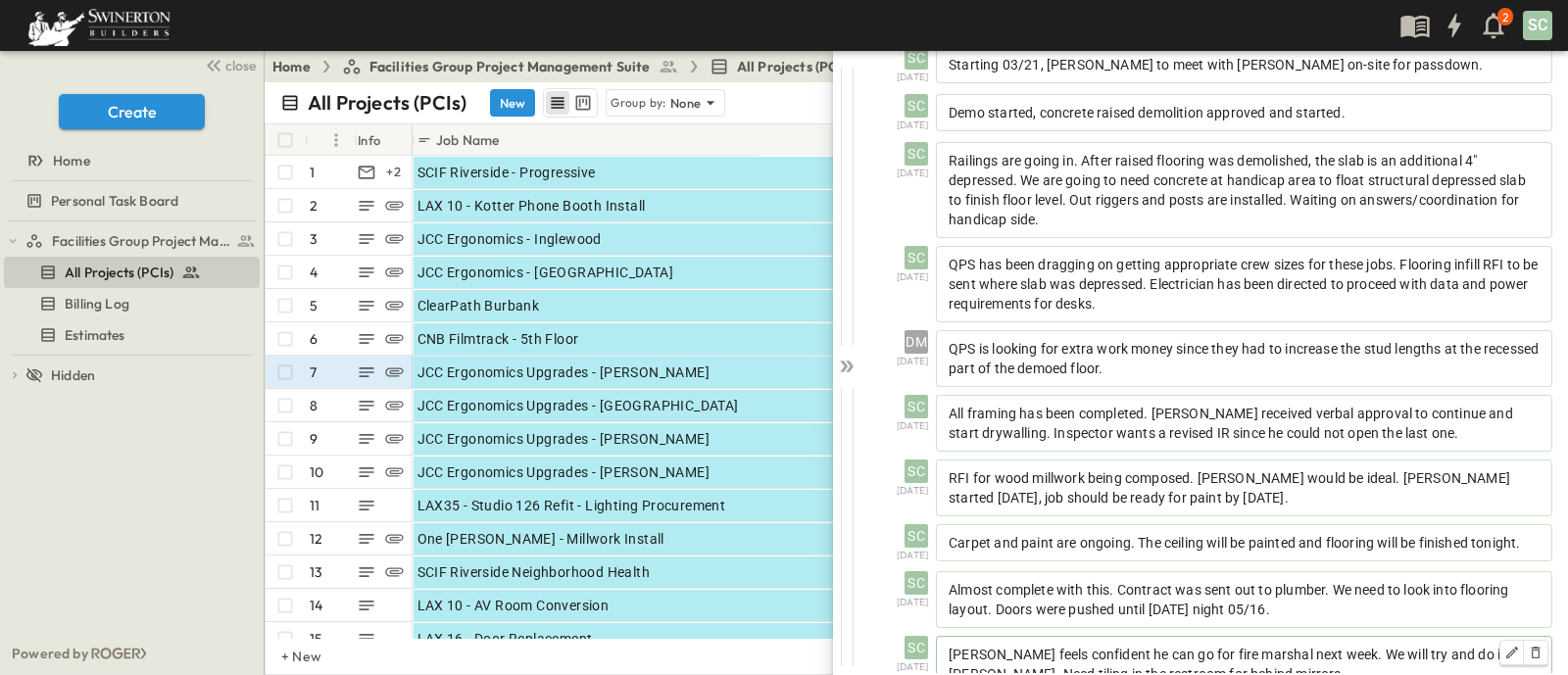 scroll, scrollTop: 676, scrollLeft: 0, axis: vertical 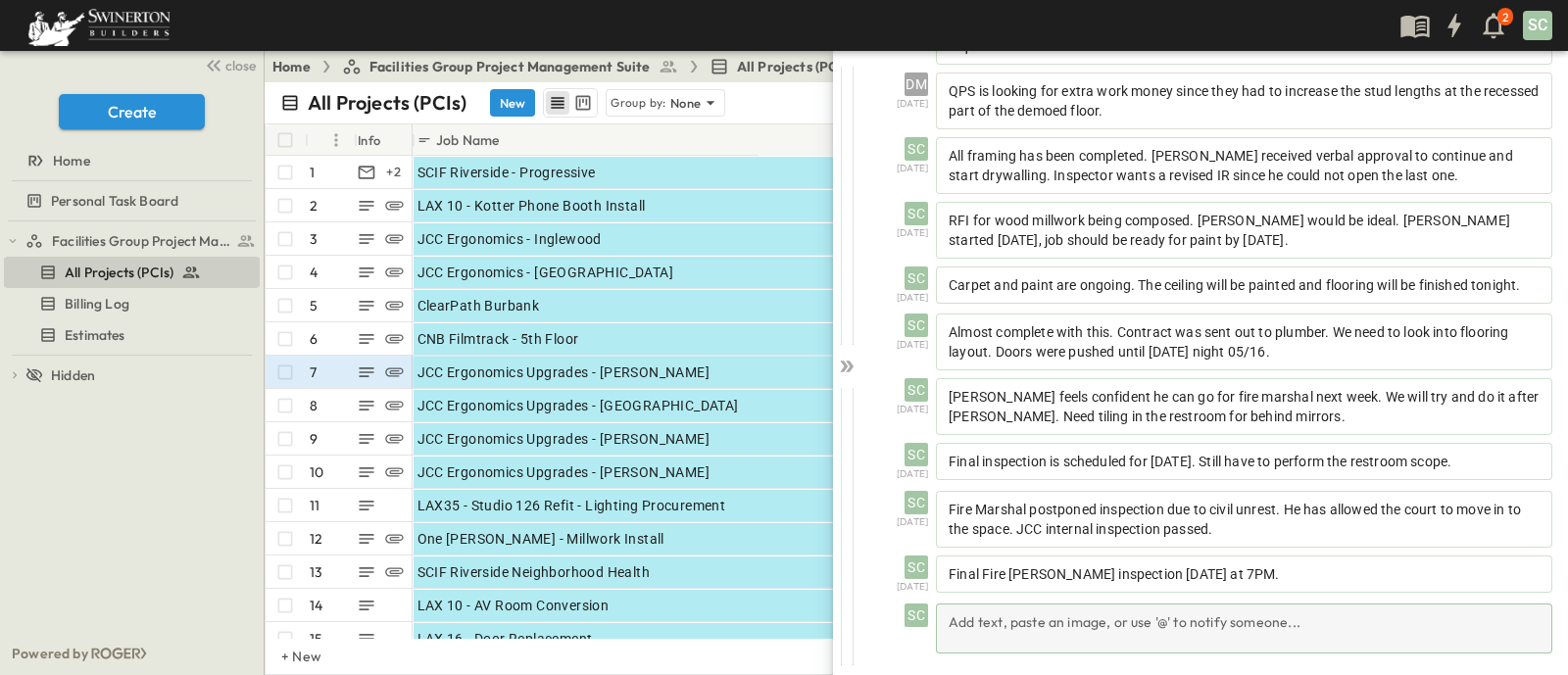 click on "Add text, paste an image, or use '@' to notify someone..." at bounding box center (1244, 628) 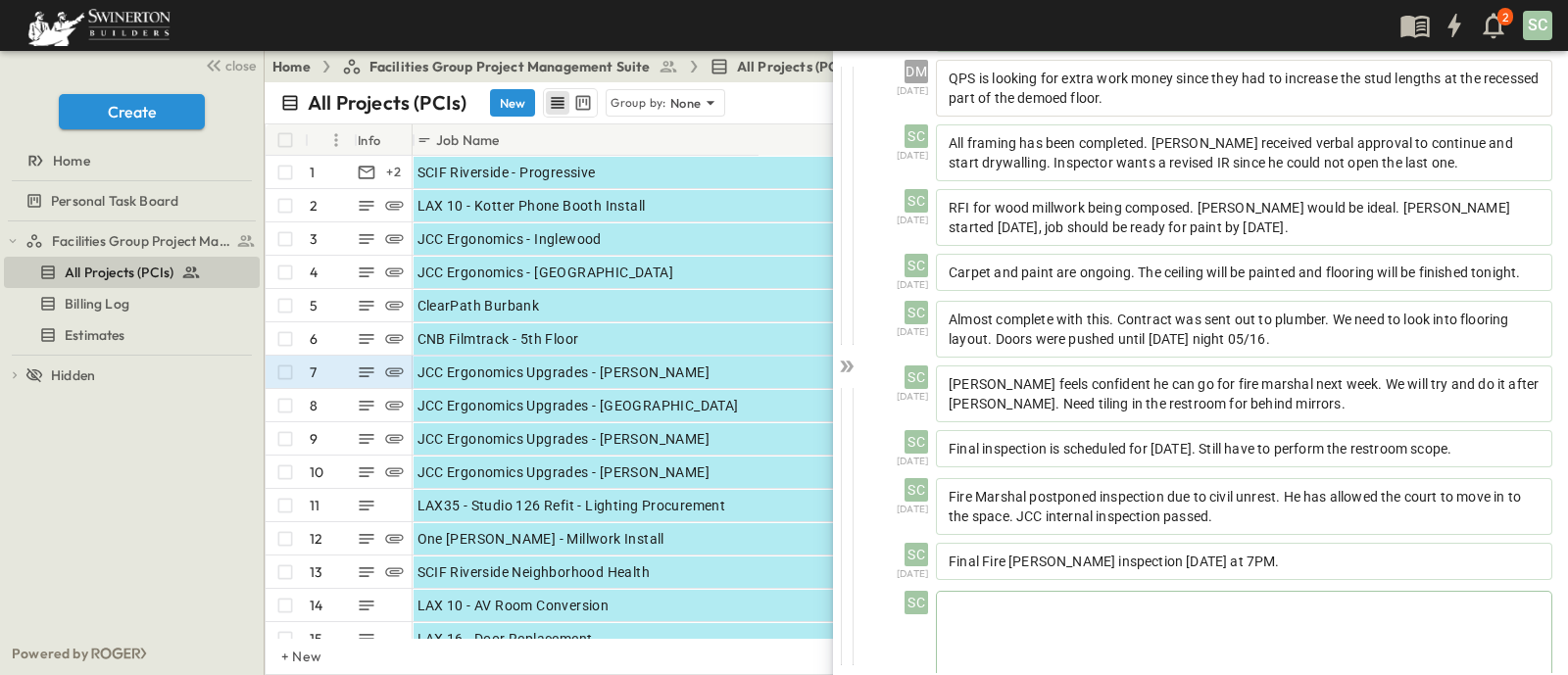 type 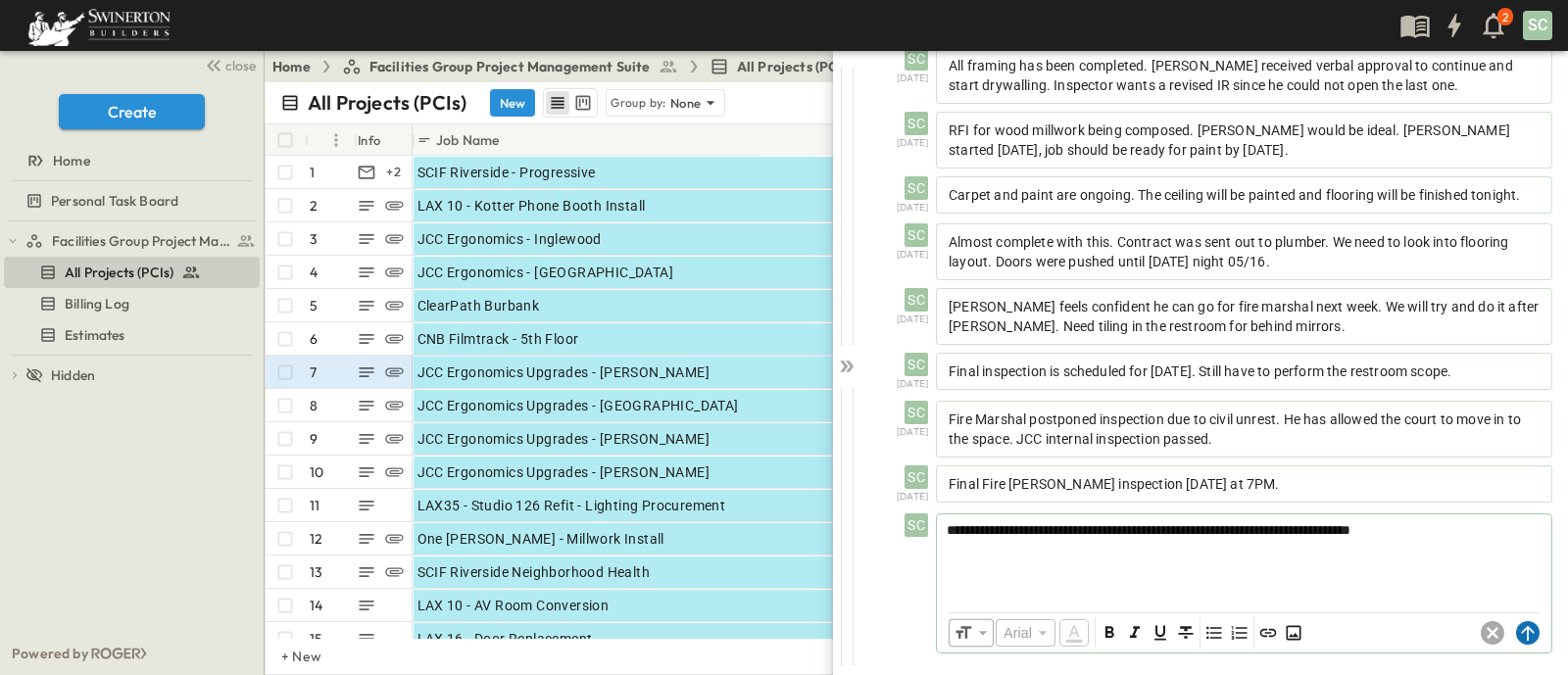 click 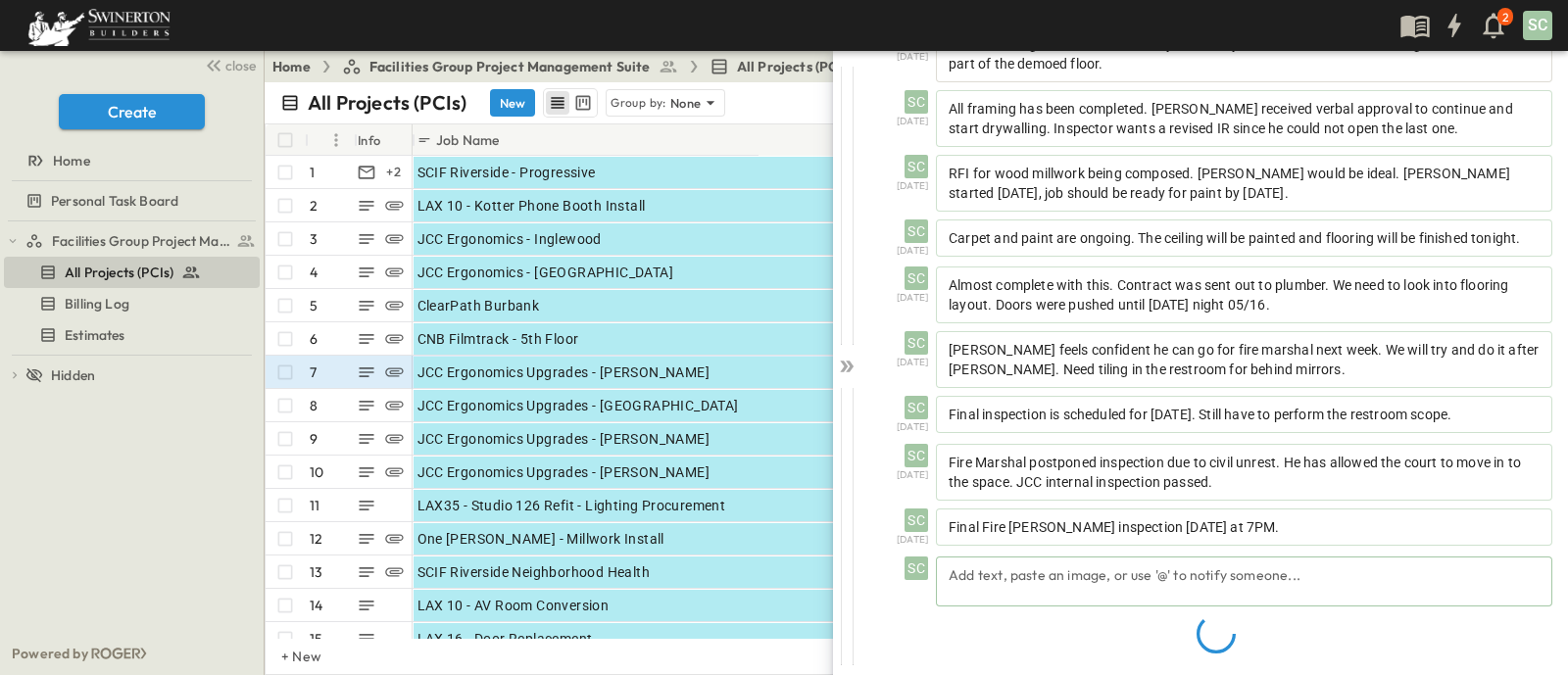 scroll, scrollTop: 724, scrollLeft: 0, axis: vertical 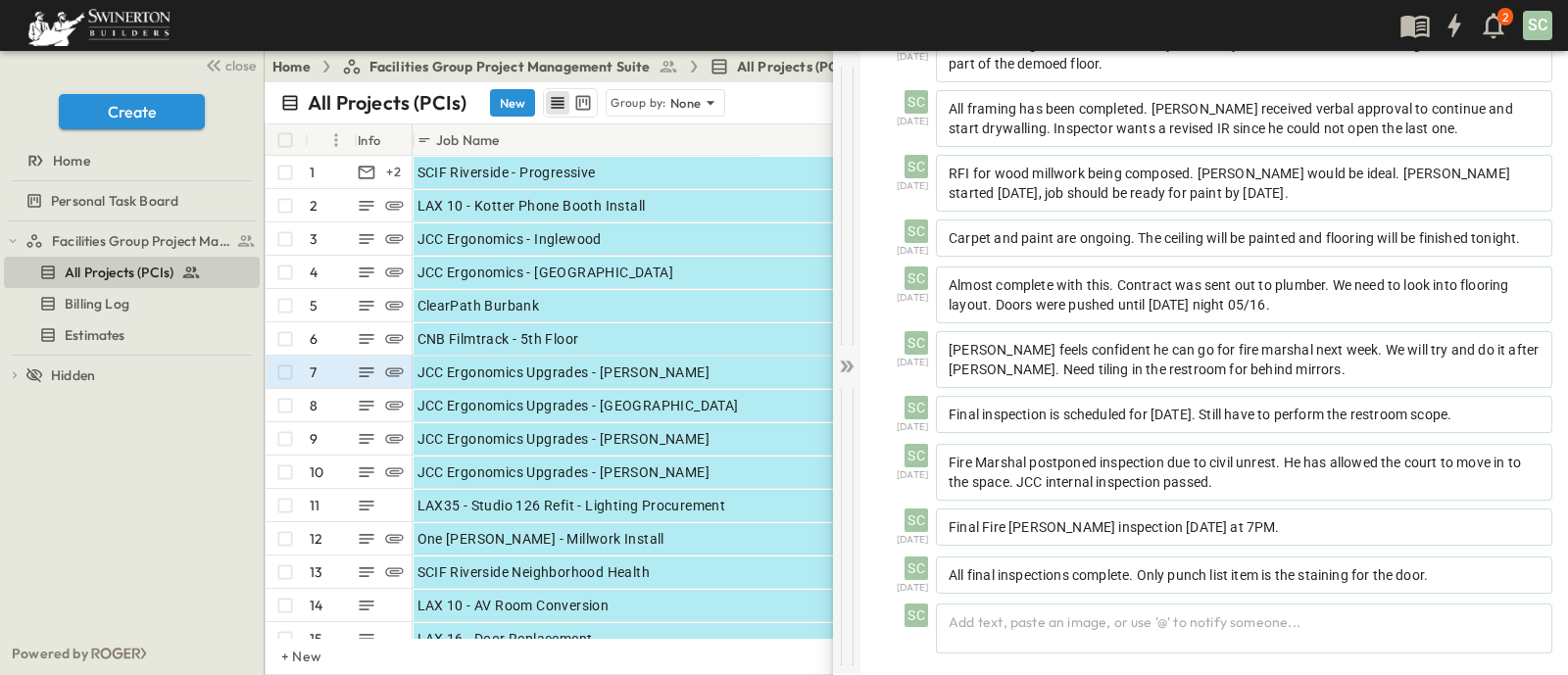 click at bounding box center (847, 362) 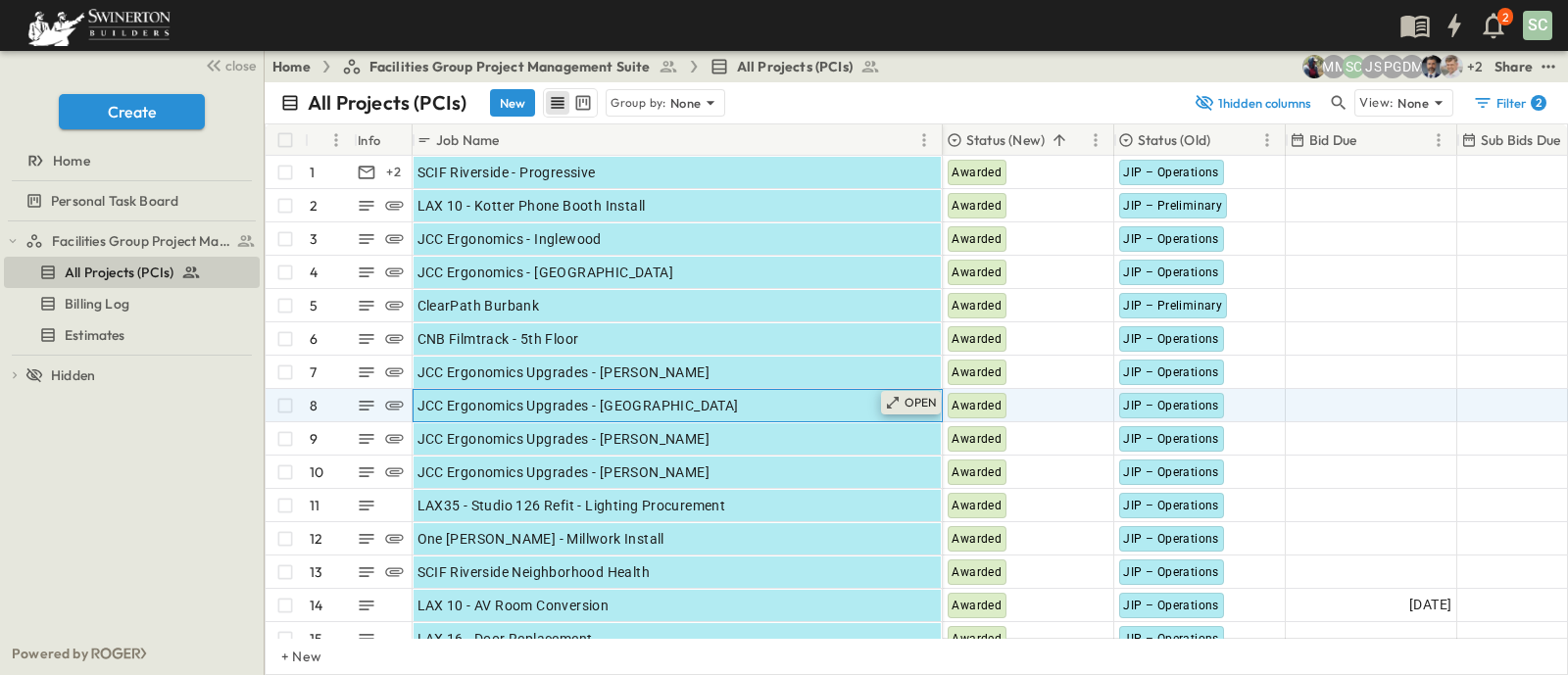 click 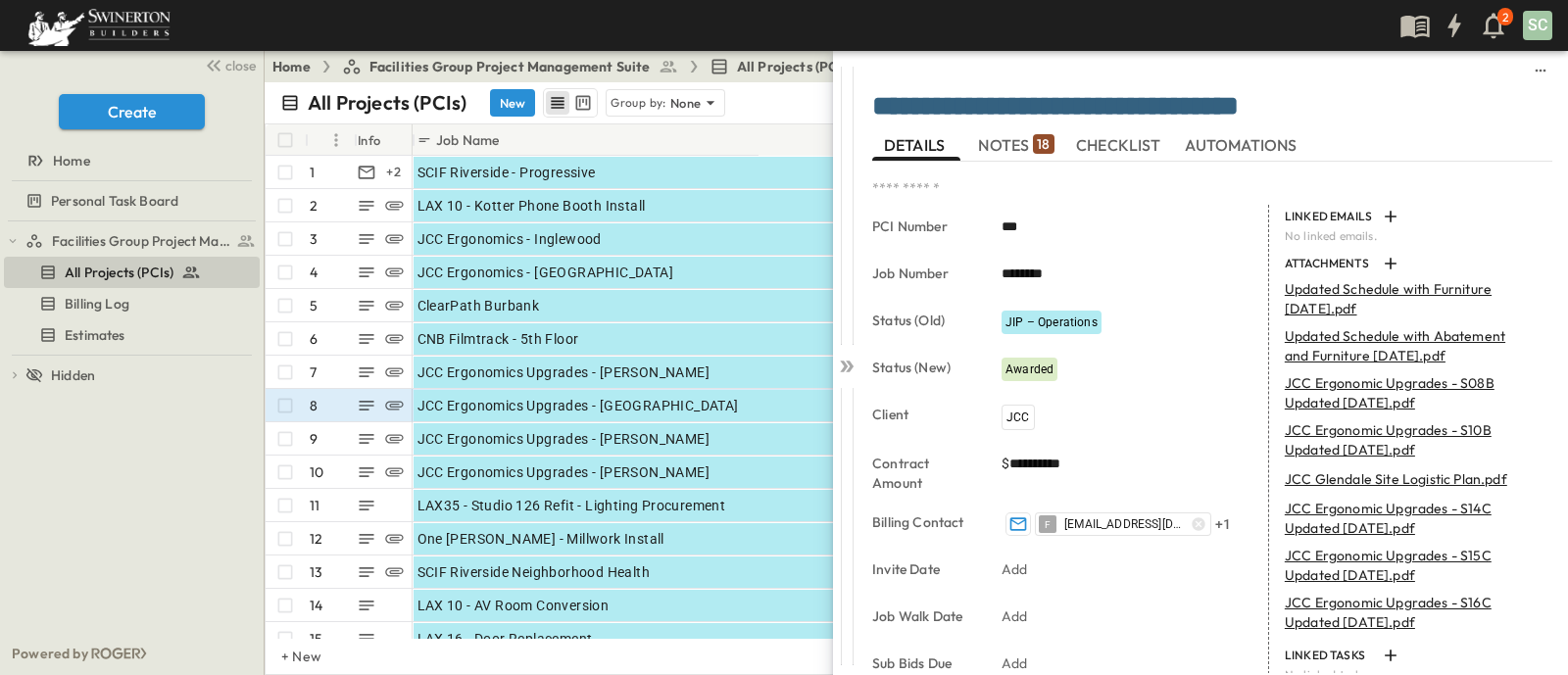 click on "NOTES 18" at bounding box center [1015, 145] 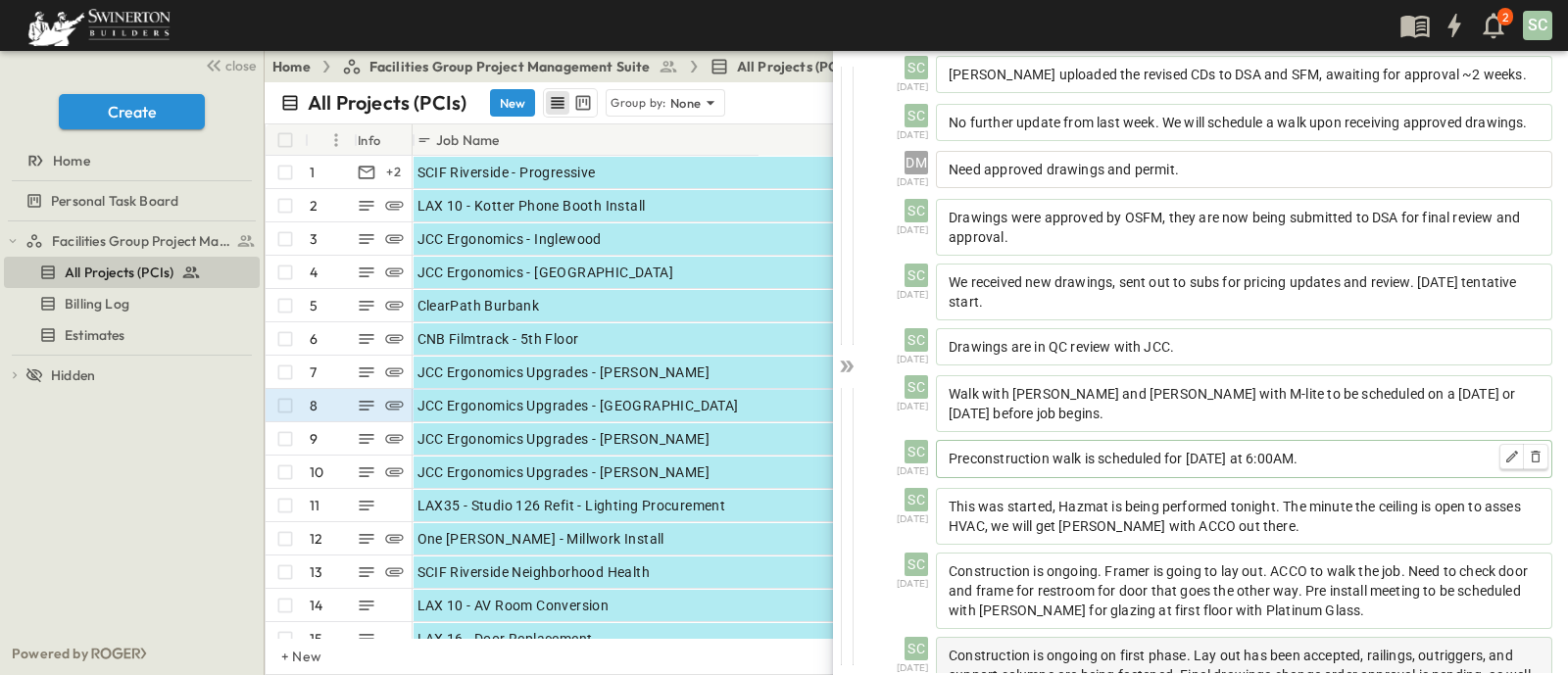 scroll, scrollTop: 640, scrollLeft: 0, axis: vertical 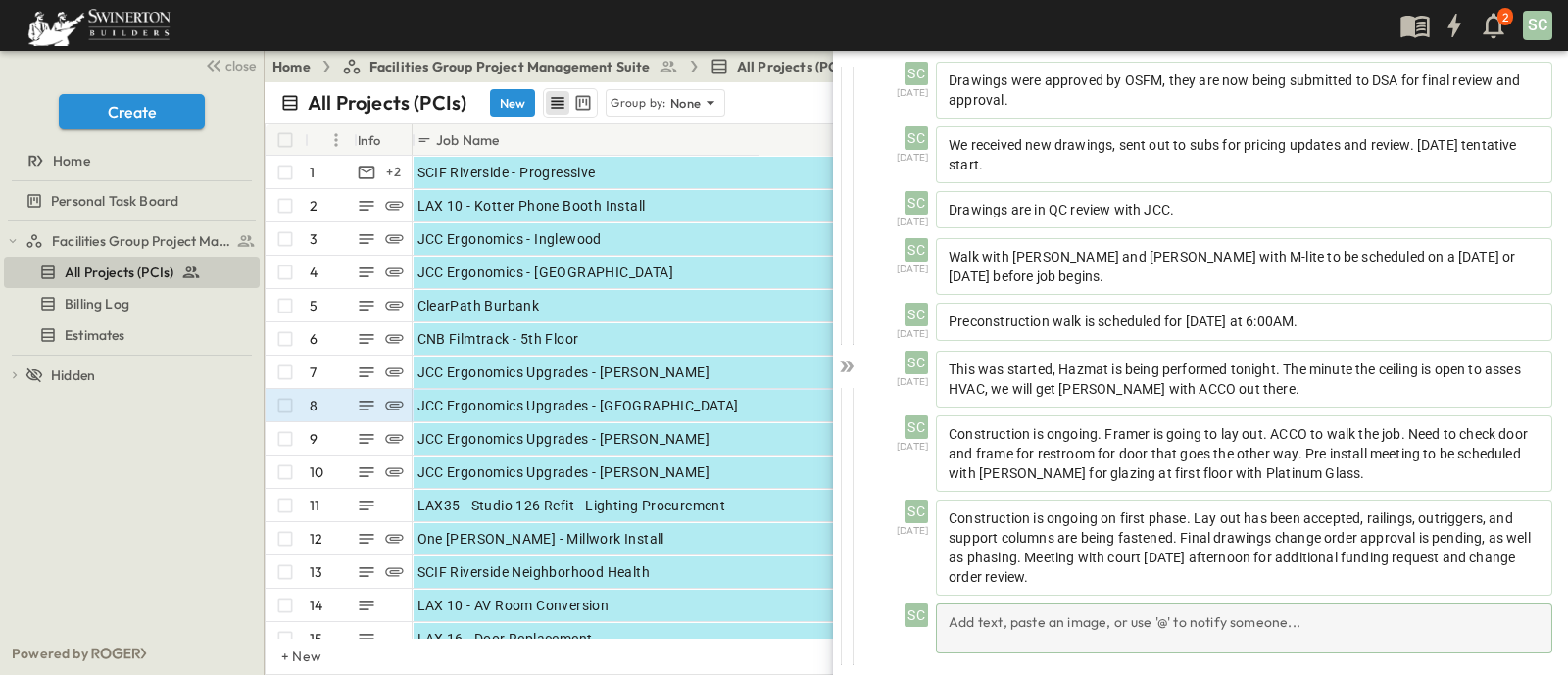 click on "Add text, paste an image, or use '@' to notify someone..." at bounding box center (1244, 628) 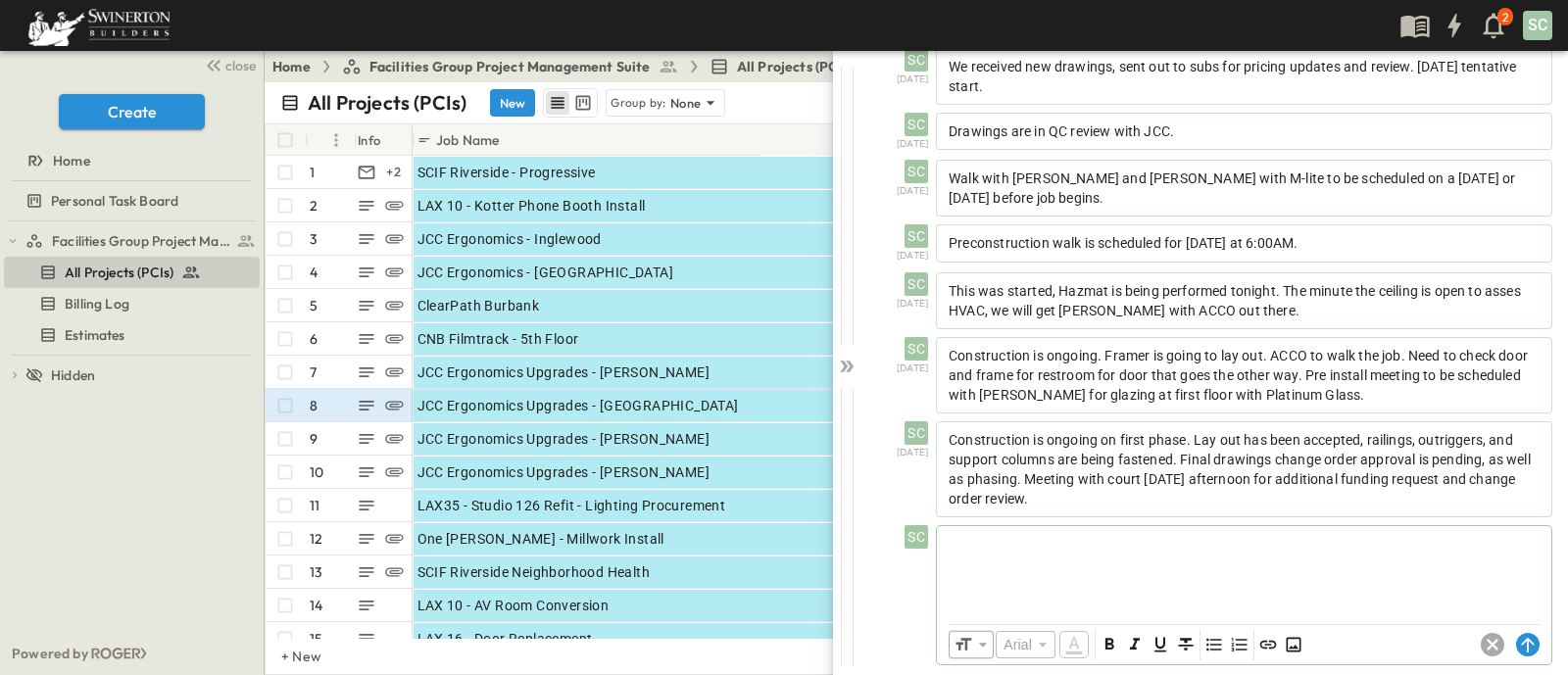scroll, scrollTop: 731, scrollLeft: 0, axis: vertical 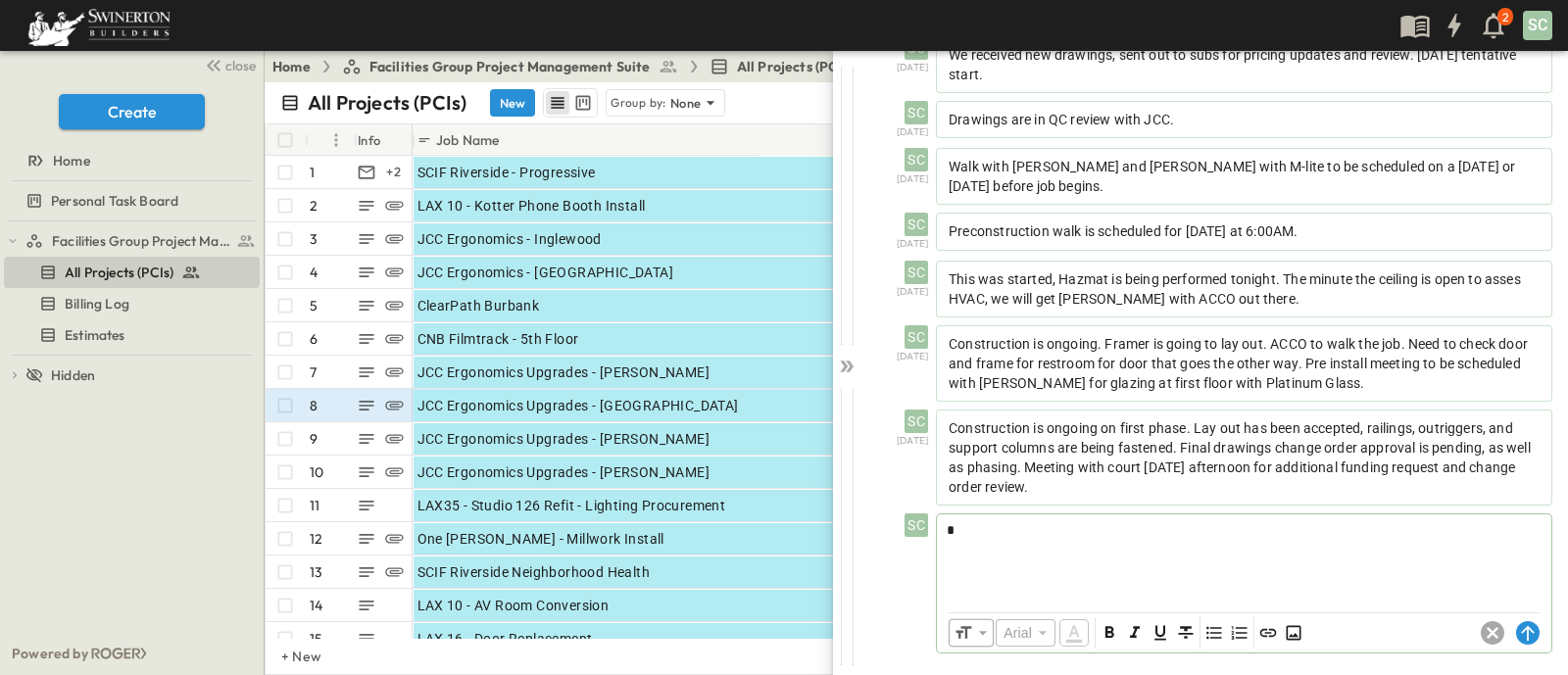 type 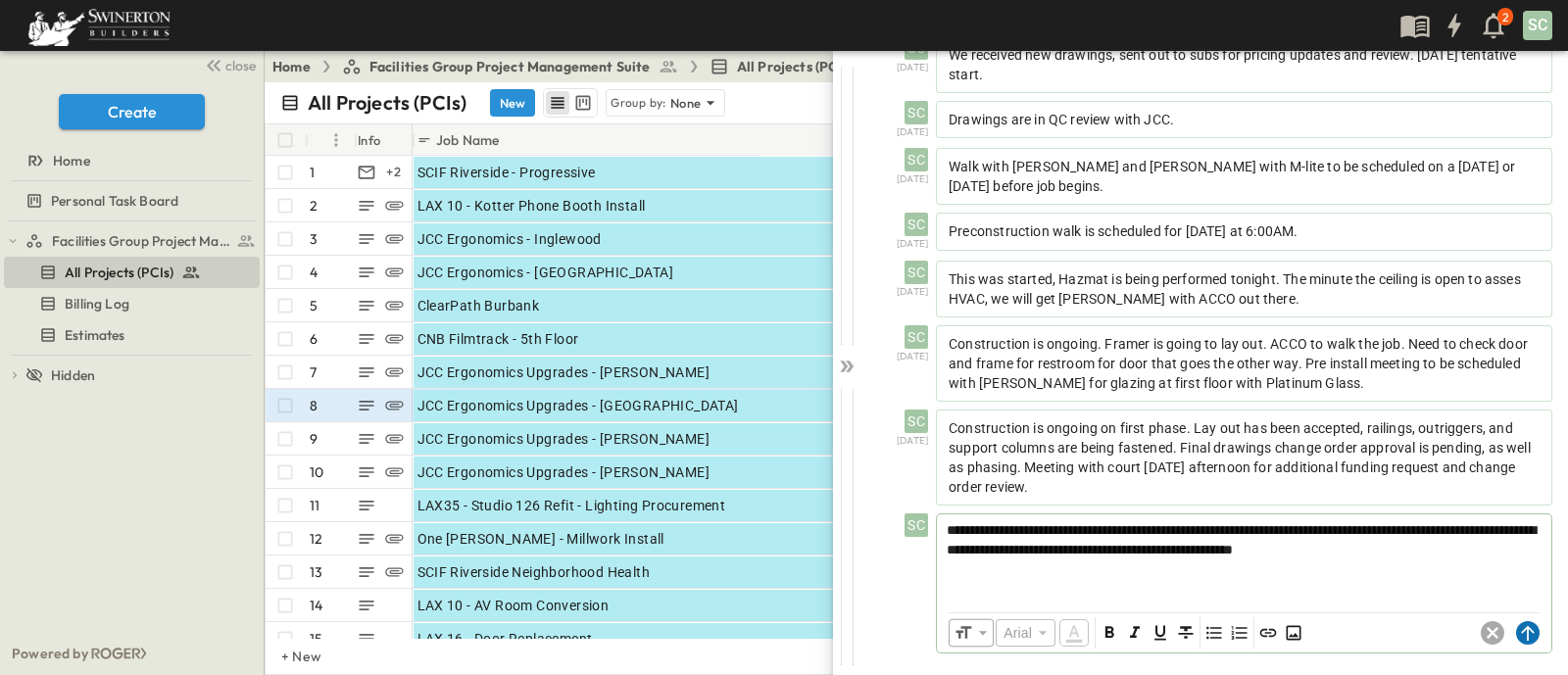 click 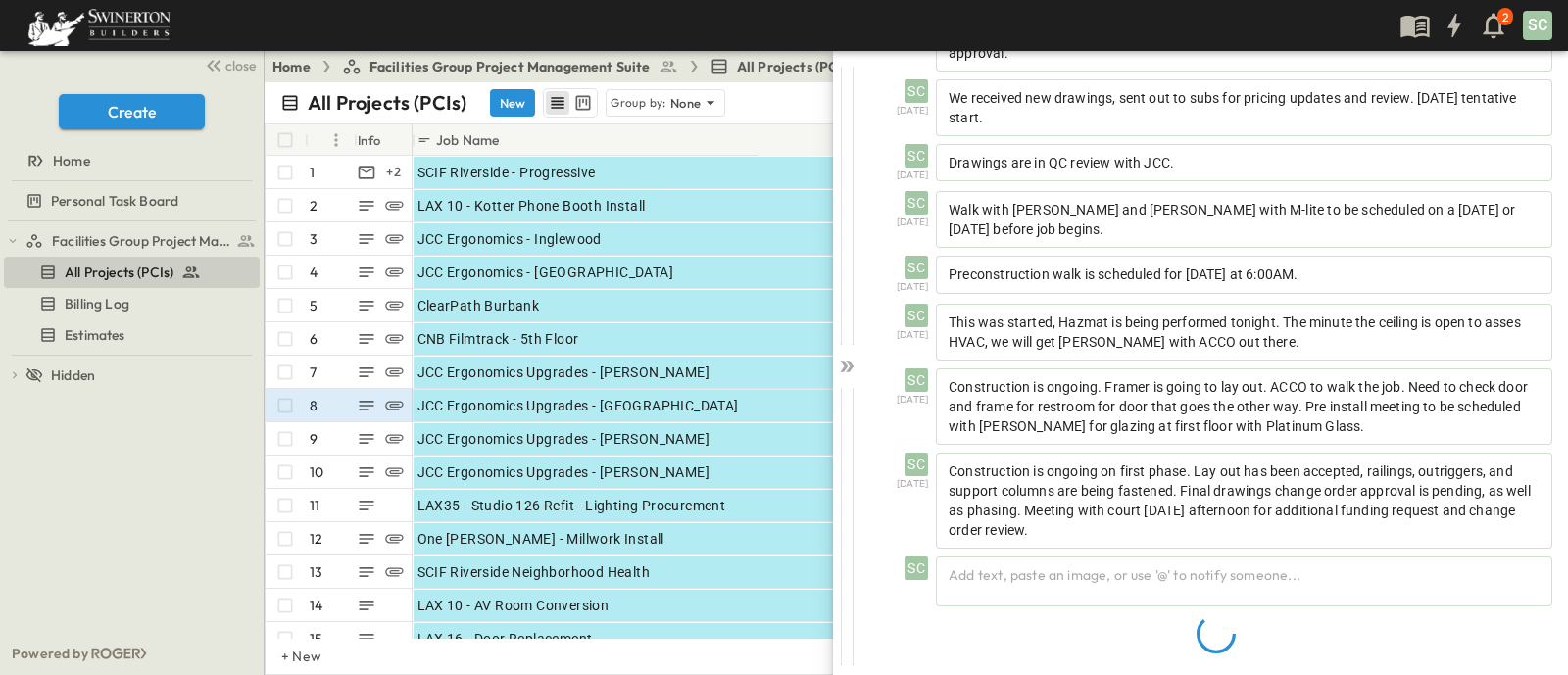 scroll, scrollTop: 724, scrollLeft: 0, axis: vertical 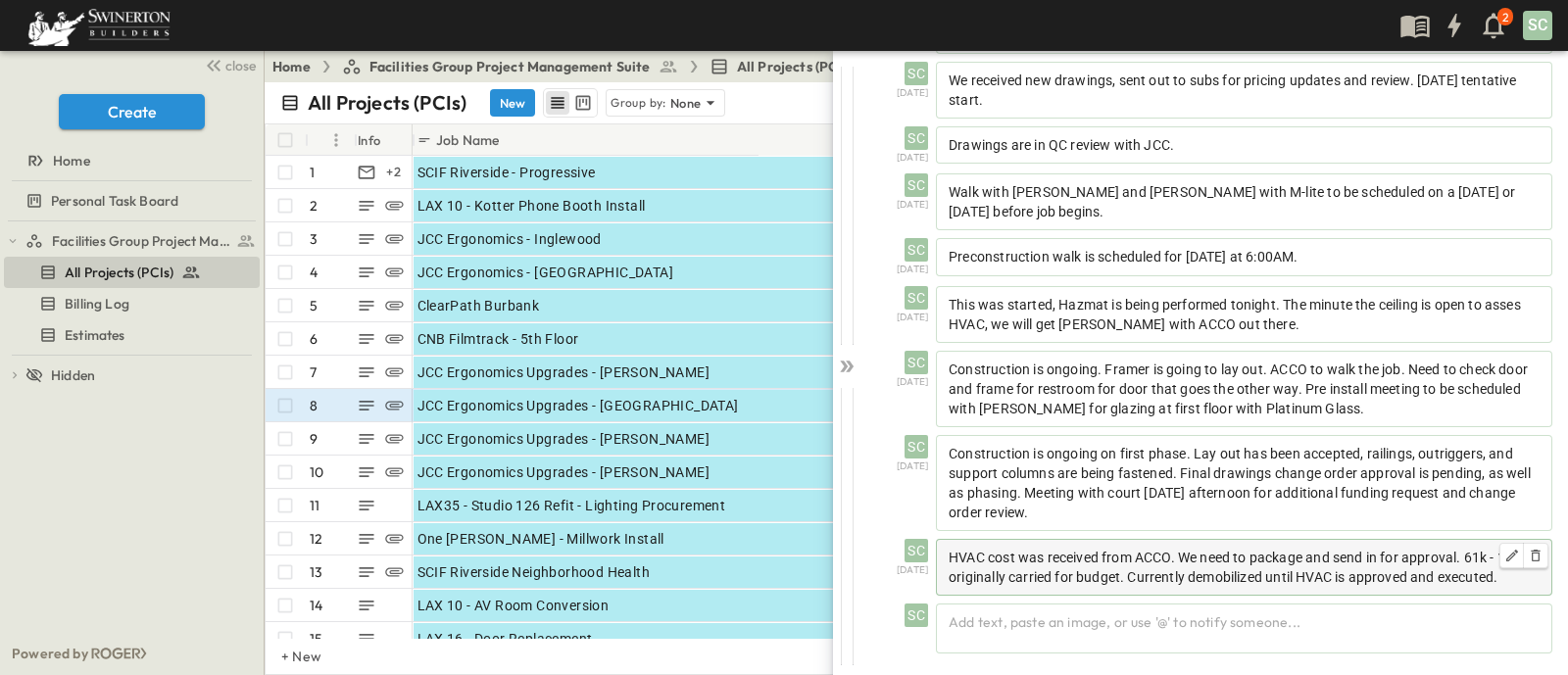 click on "HVAC cost was received from ACCO. We need to package and send in for approval. 61k - 12k originally carried for budget. Currently demobilized until HVAC is approved and executed." at bounding box center (1244, 567) 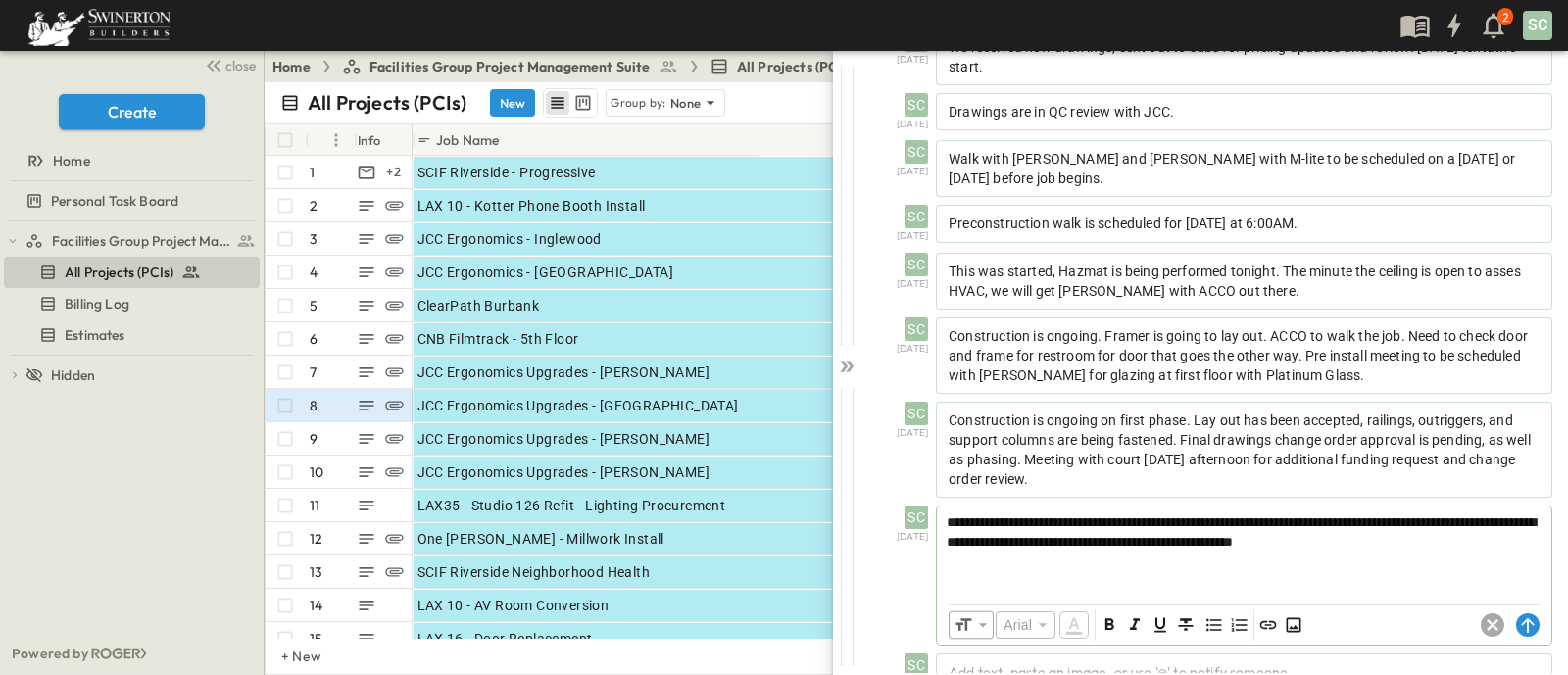 scroll, scrollTop: 730, scrollLeft: 0, axis: vertical 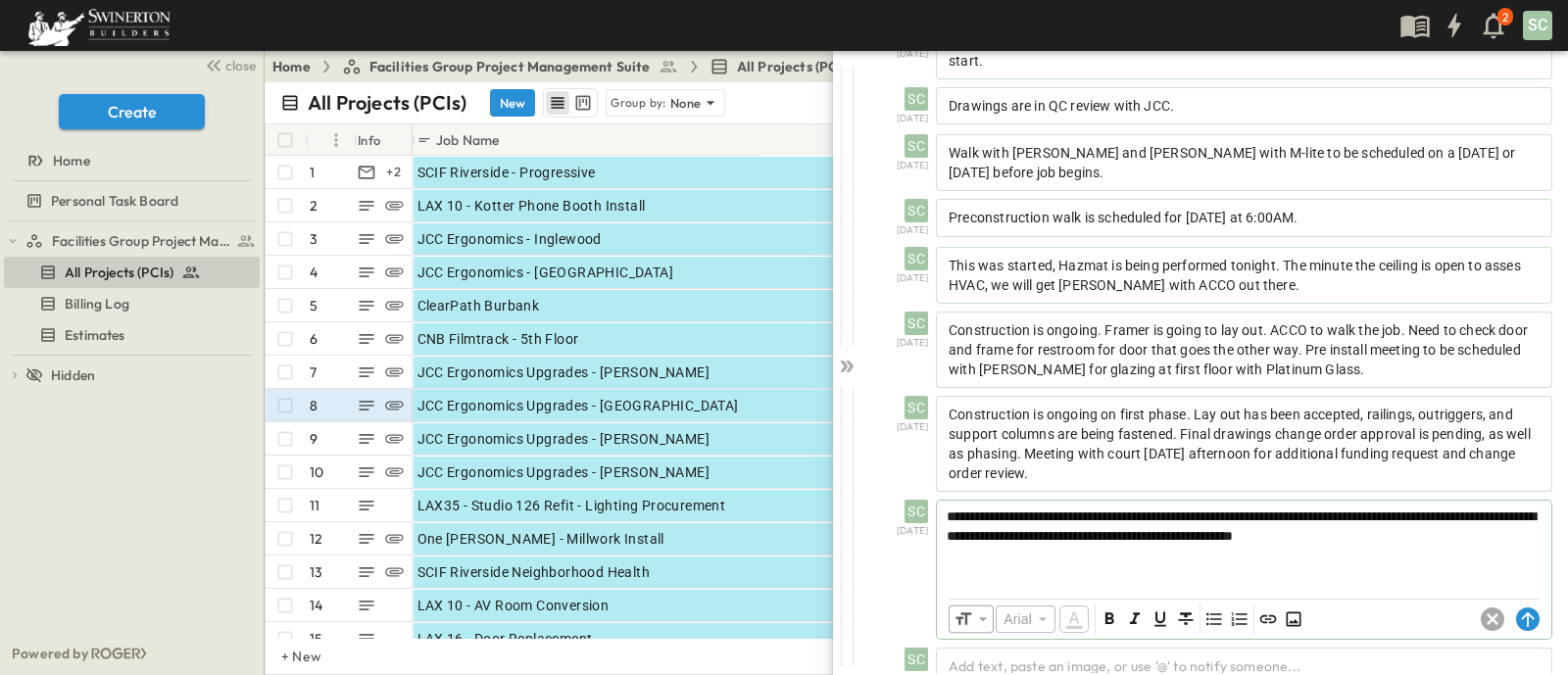 click on "**********" at bounding box center (1244, 544) 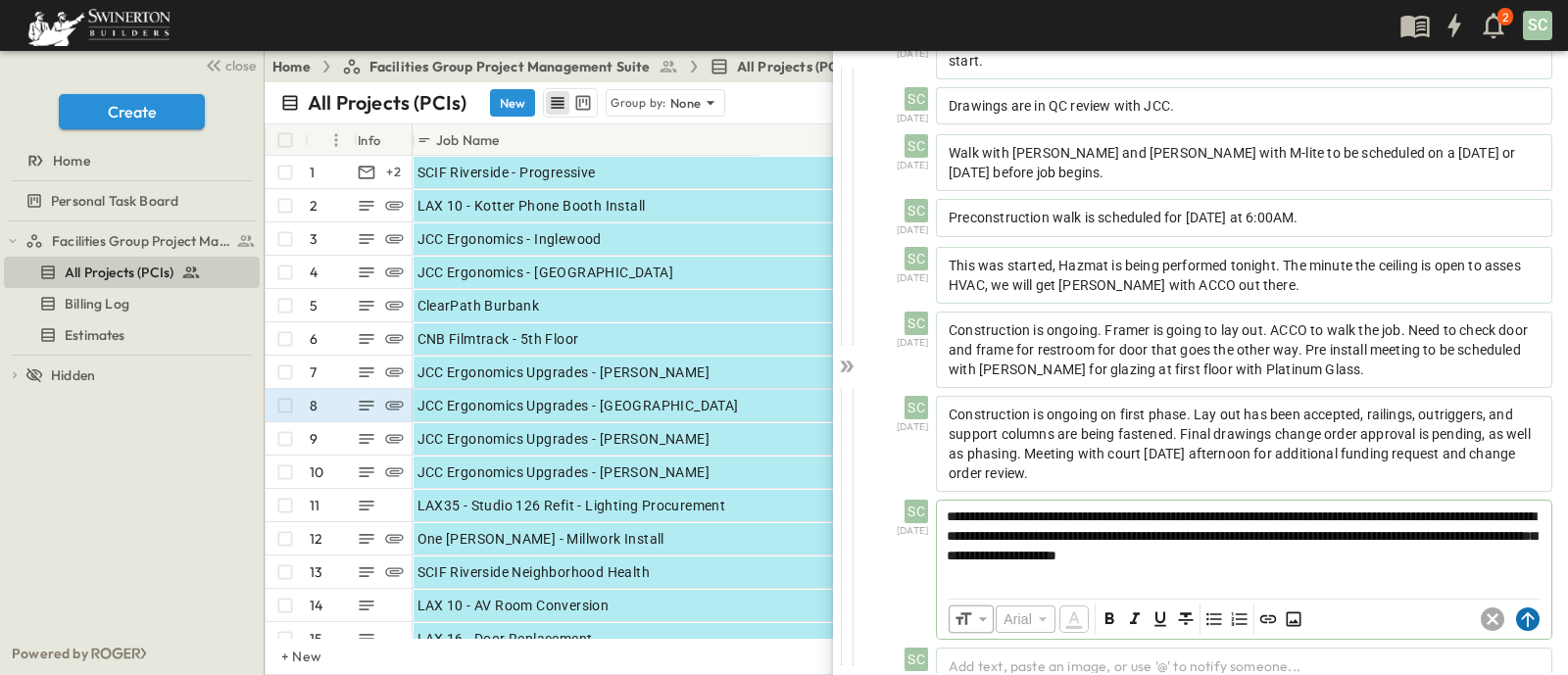 click 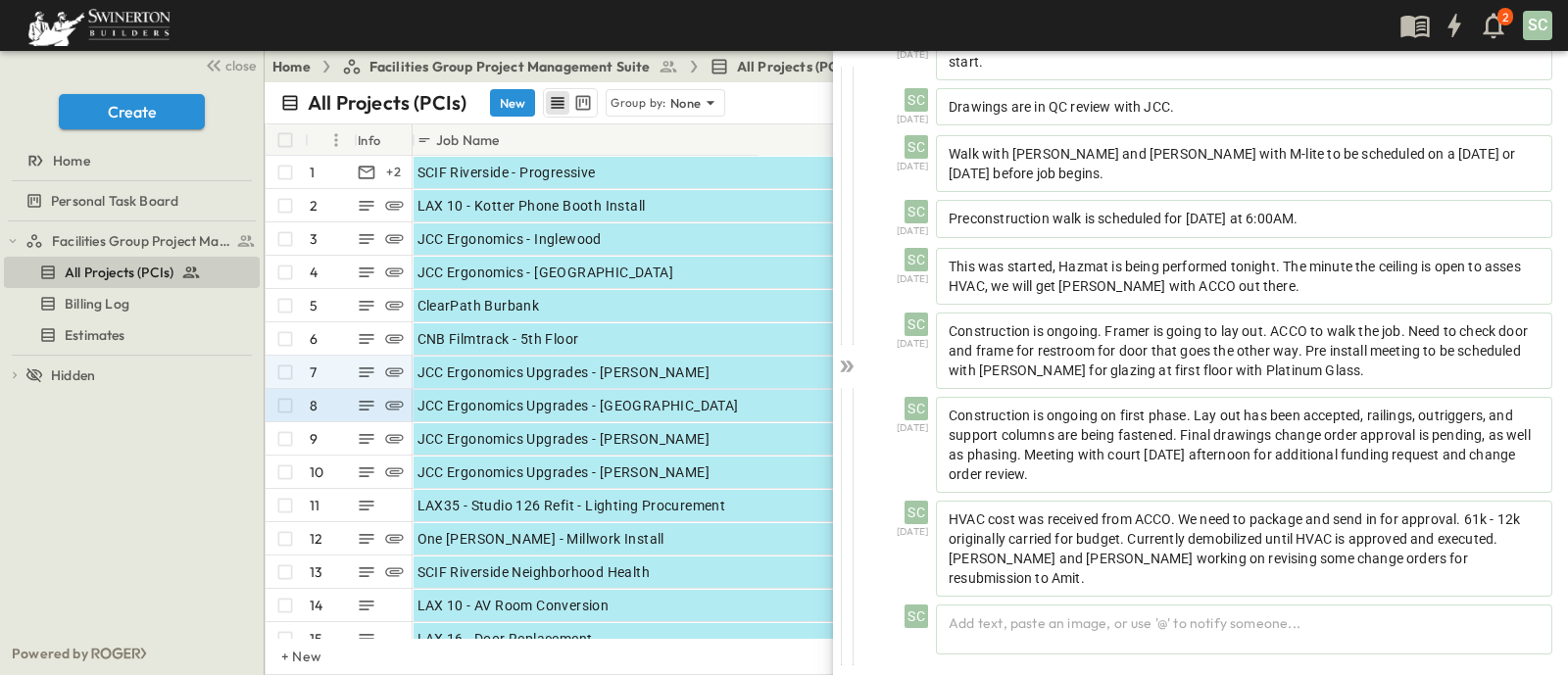 drag, startPoint x: 848, startPoint y: 362, endPoint x: 828, endPoint y: 385, distance: 30.48 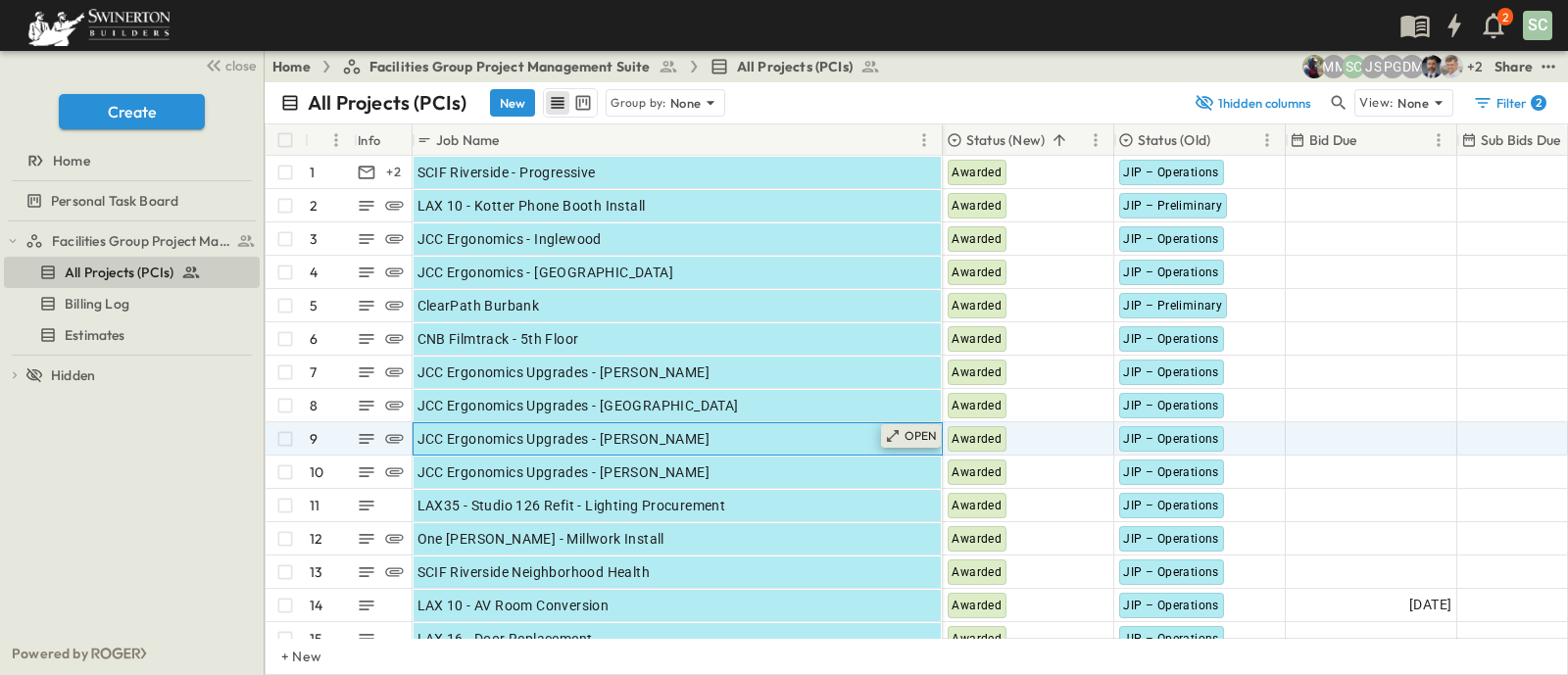 click 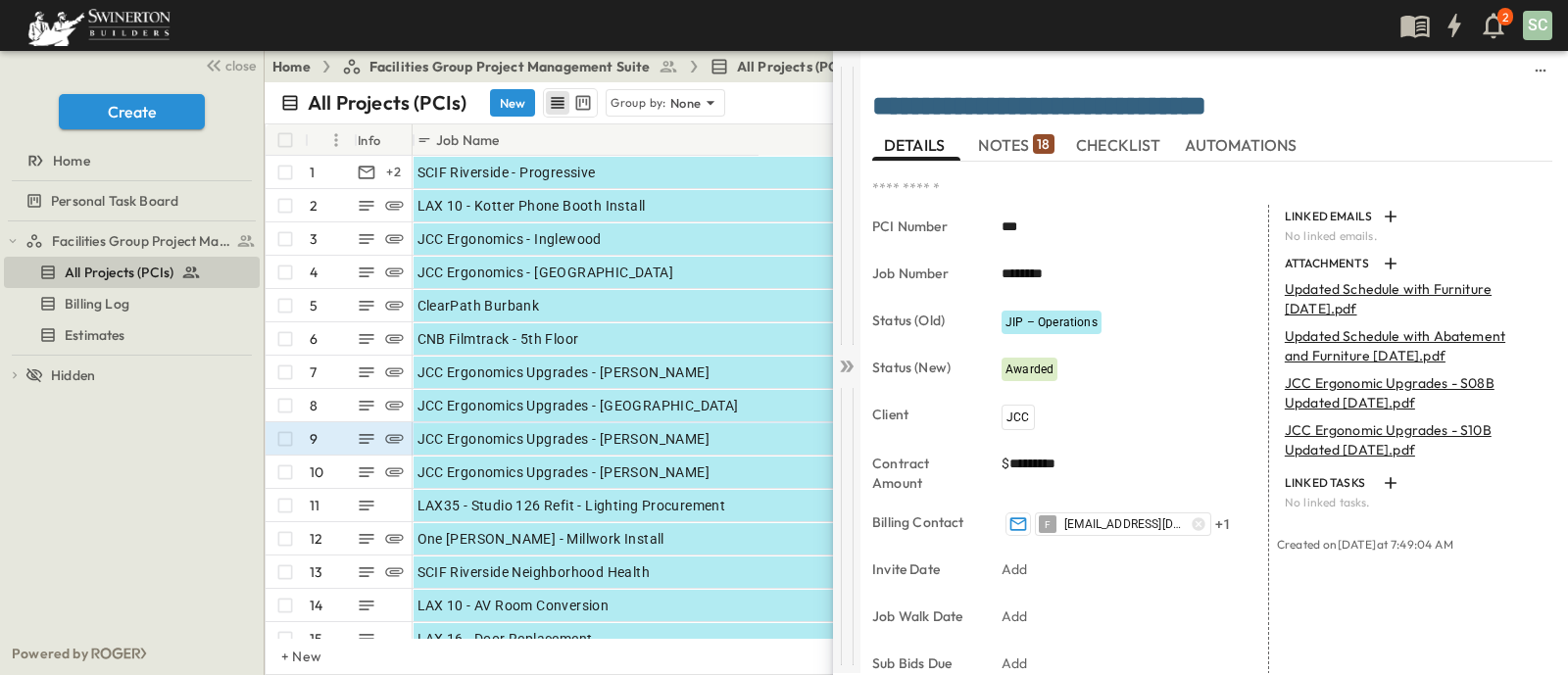 click 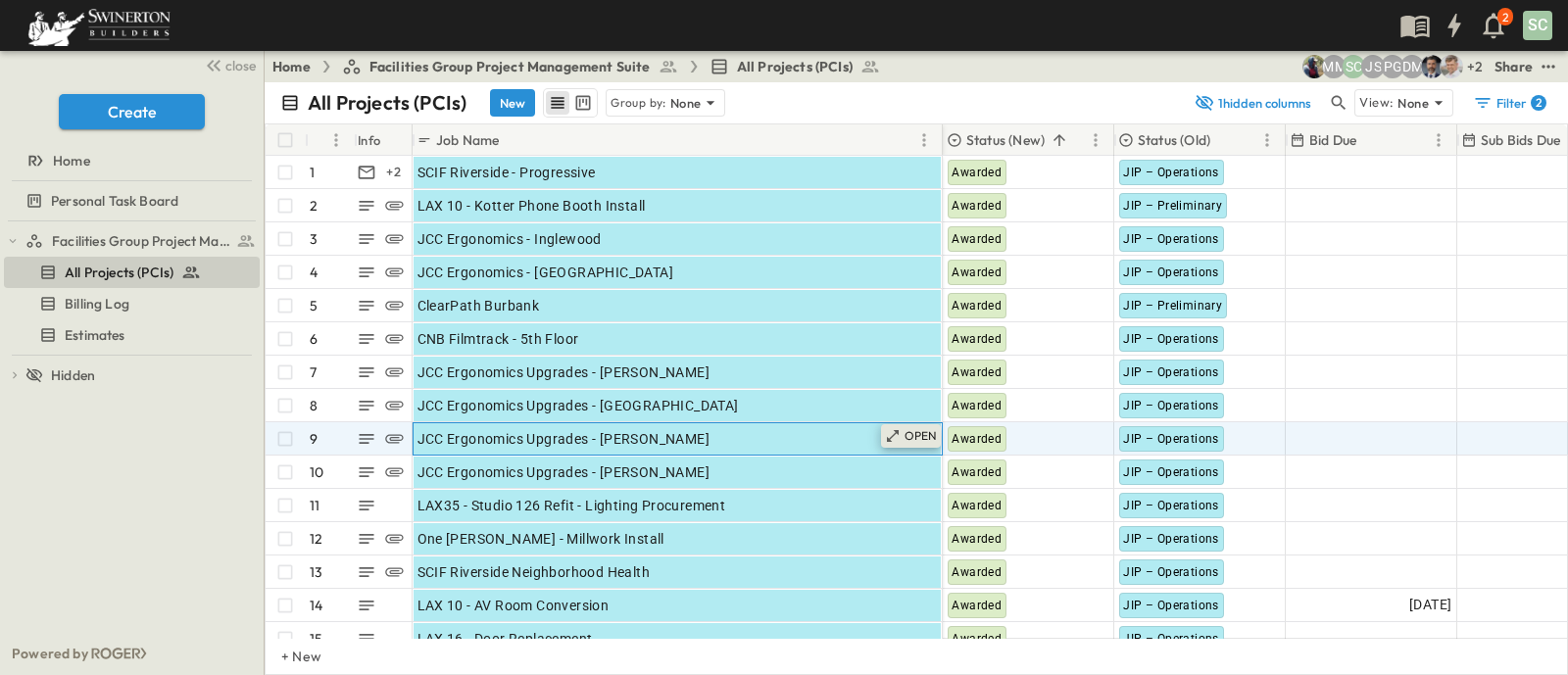 click on "OPEN" at bounding box center [911, 436] 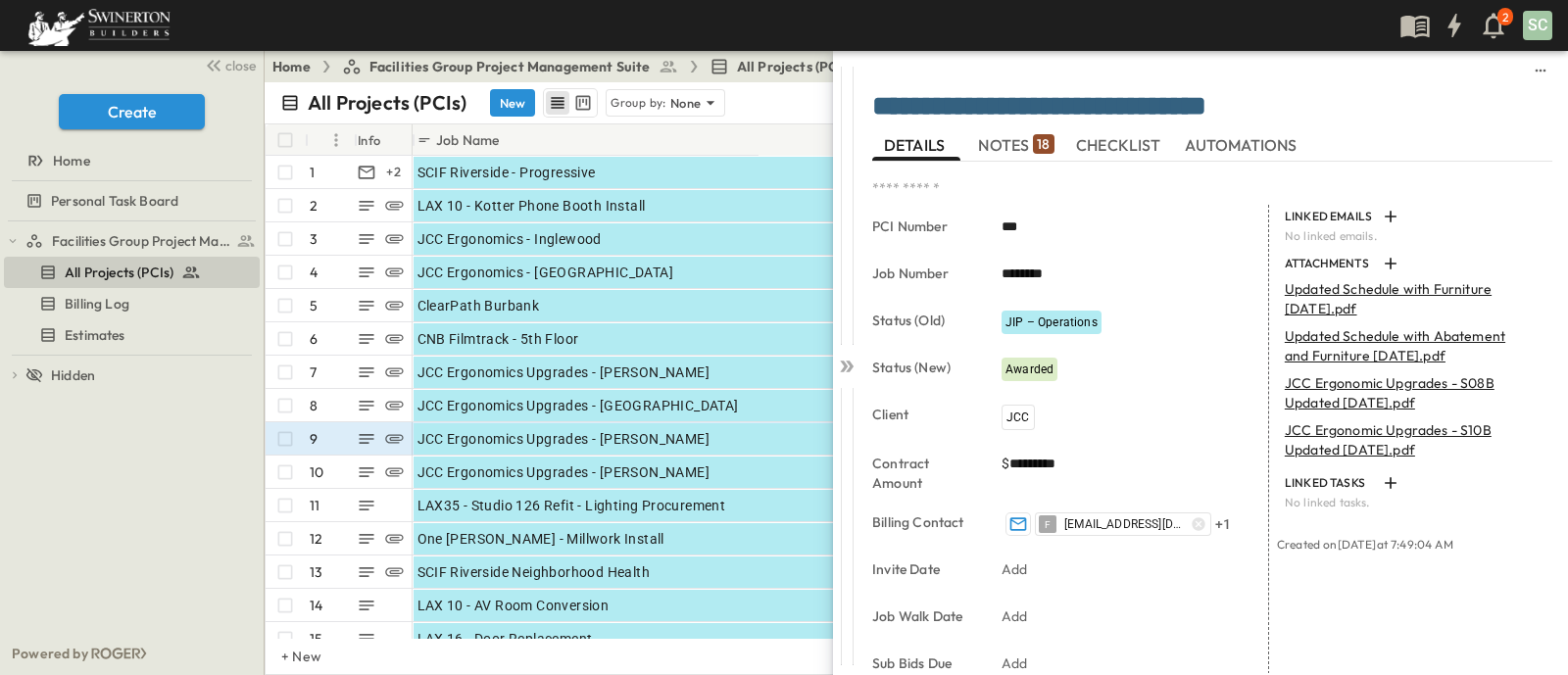 click on "NOTES 18" at bounding box center (1015, 145) 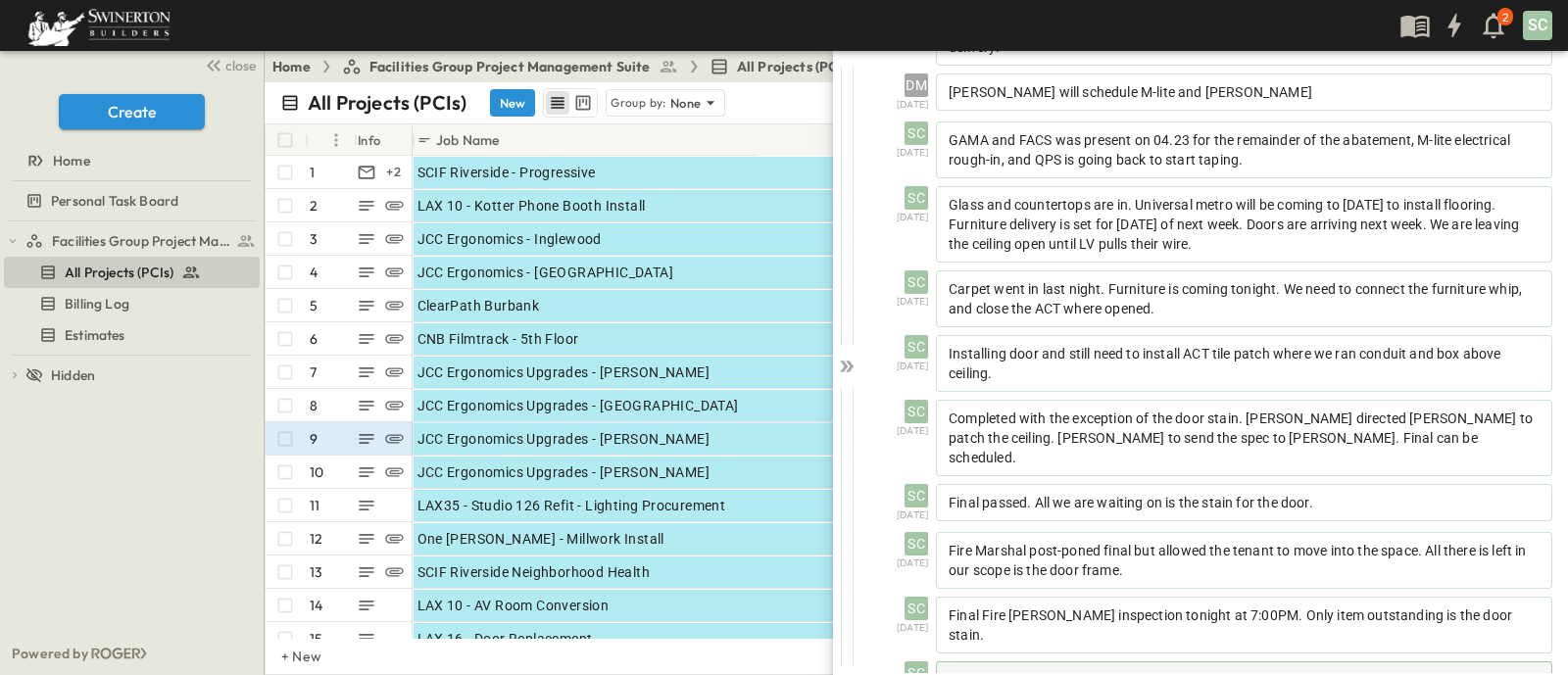 click on "Add text, paste an image, or use '@' to notify someone..." at bounding box center [1244, 686] 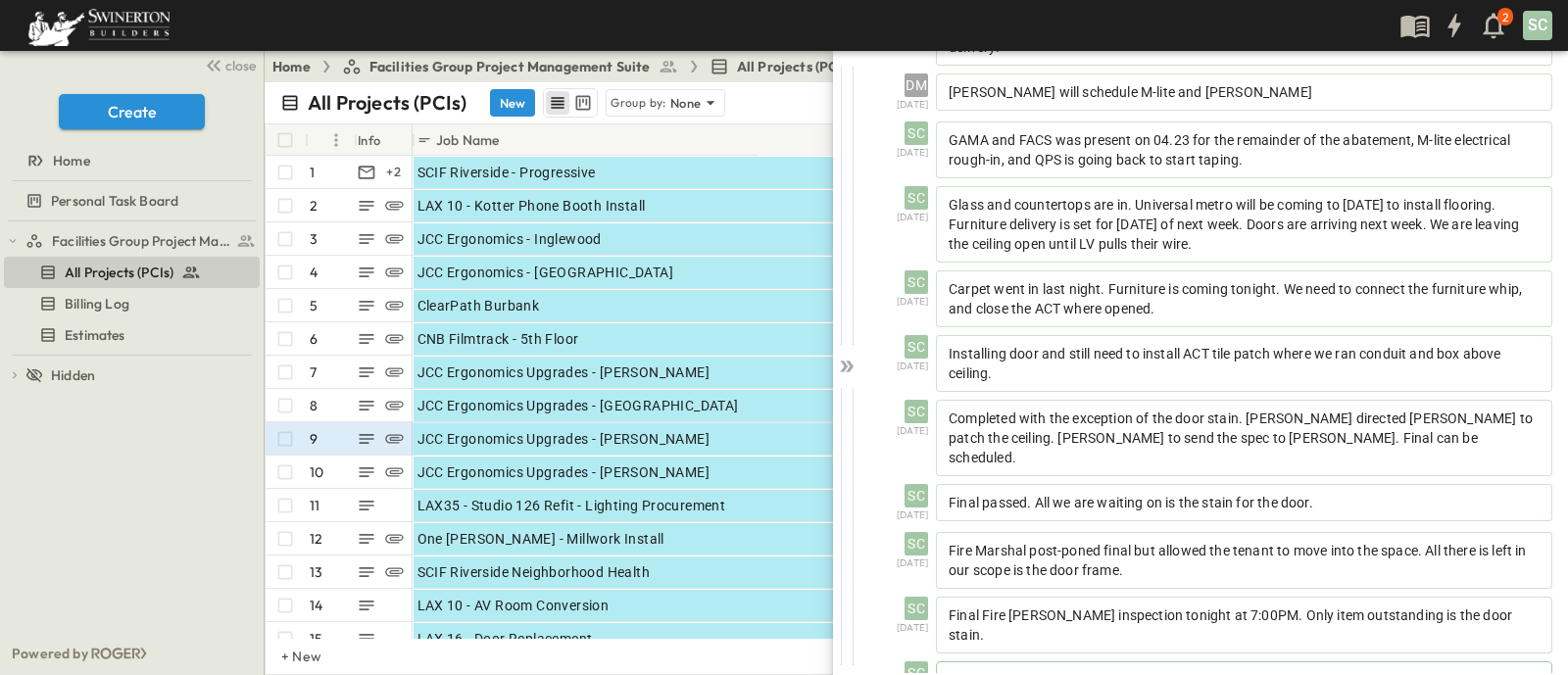 scroll, scrollTop: 750, scrollLeft: 0, axis: vertical 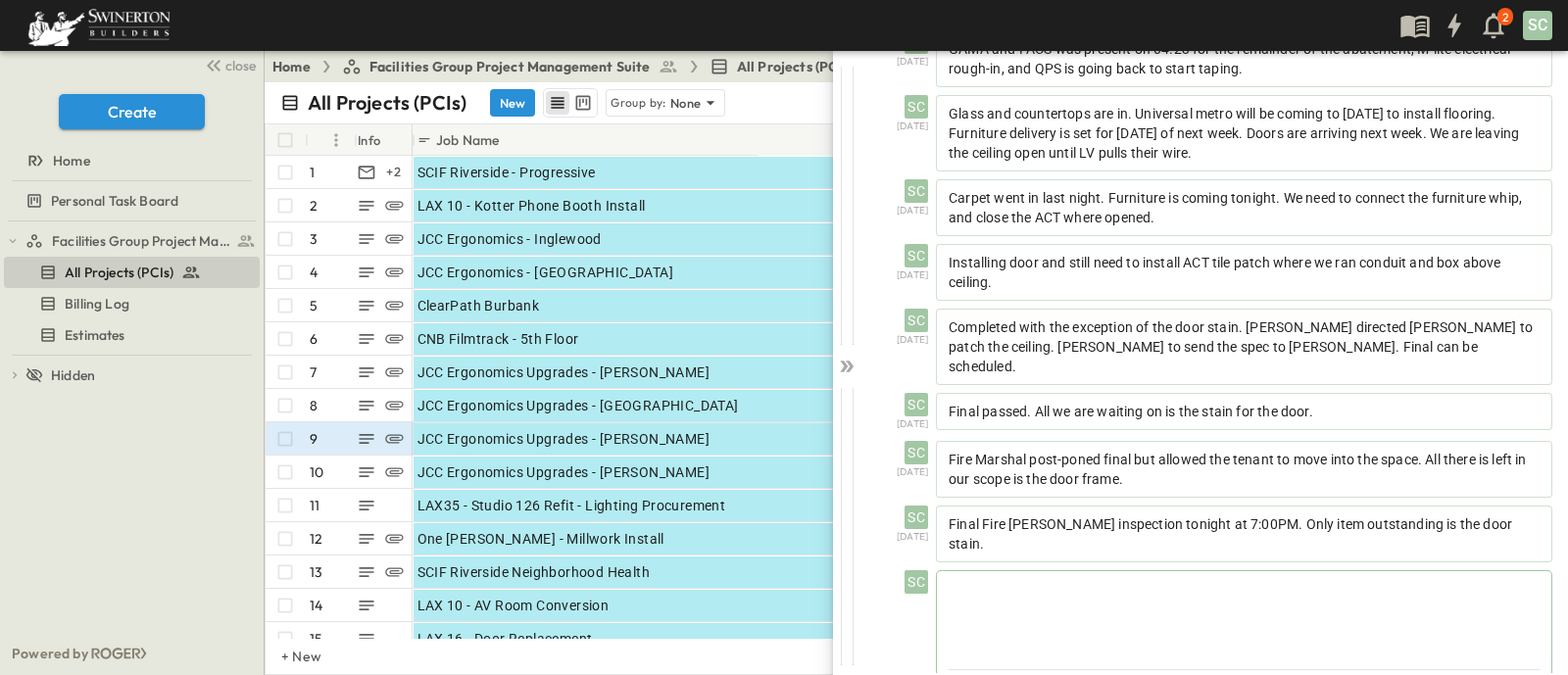 click at bounding box center [1244, 614] 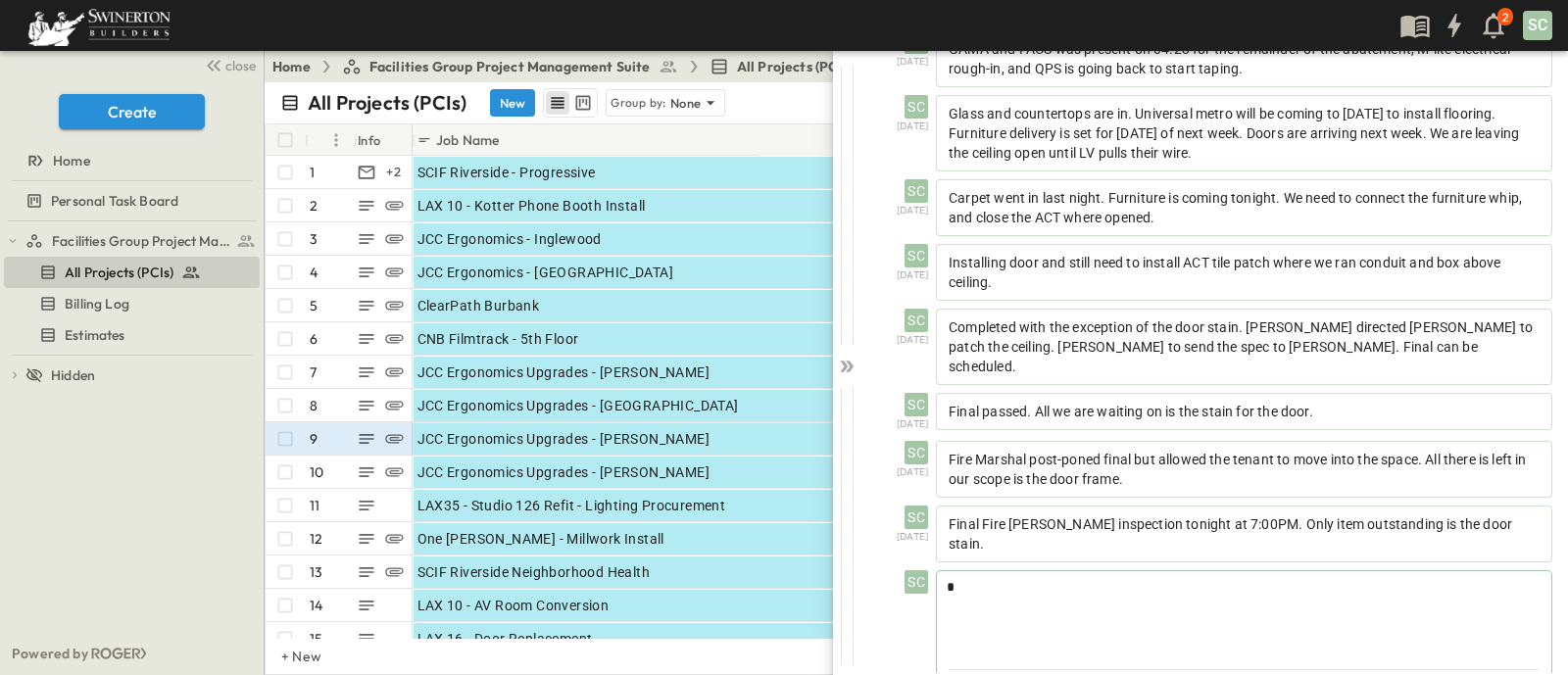 type 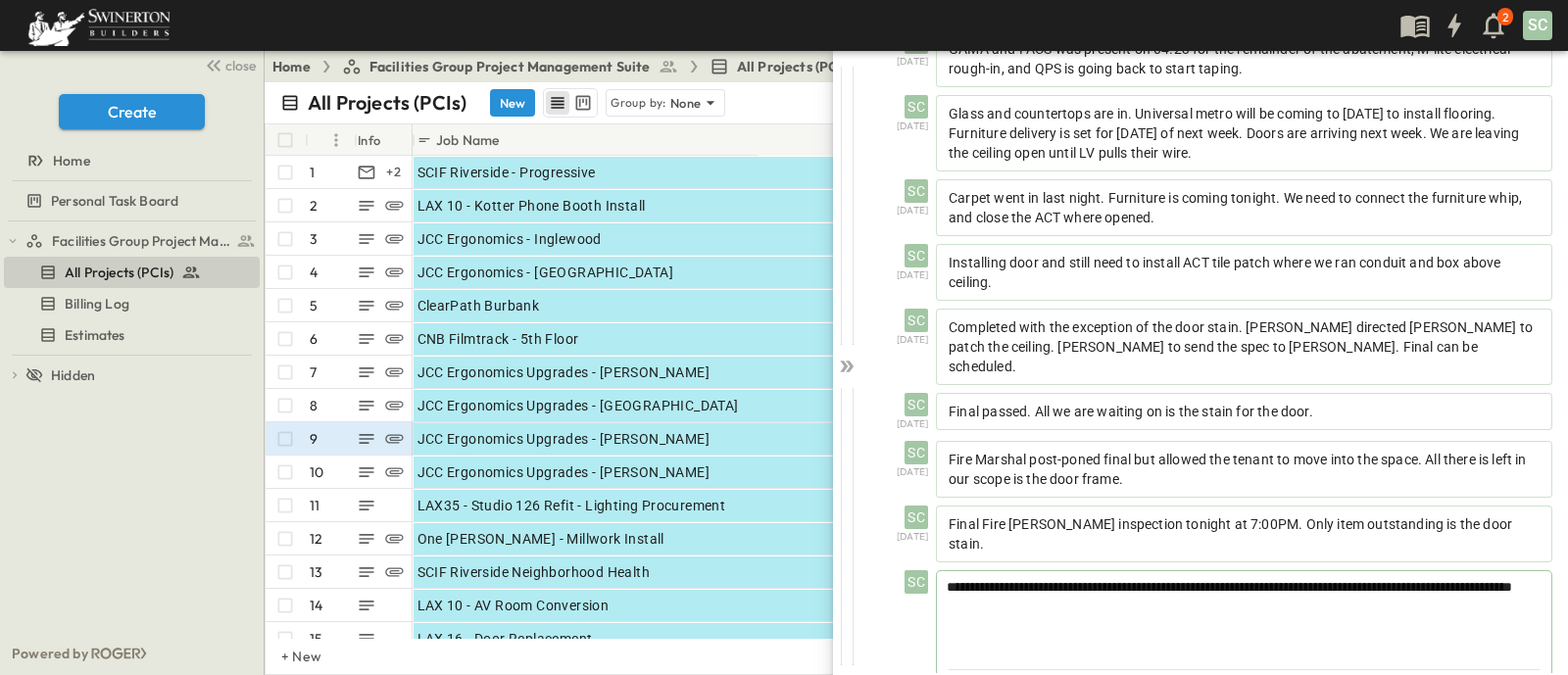 drag, startPoint x: 1504, startPoint y: 630, endPoint x: 1485, endPoint y: 632, distance: 19.10497 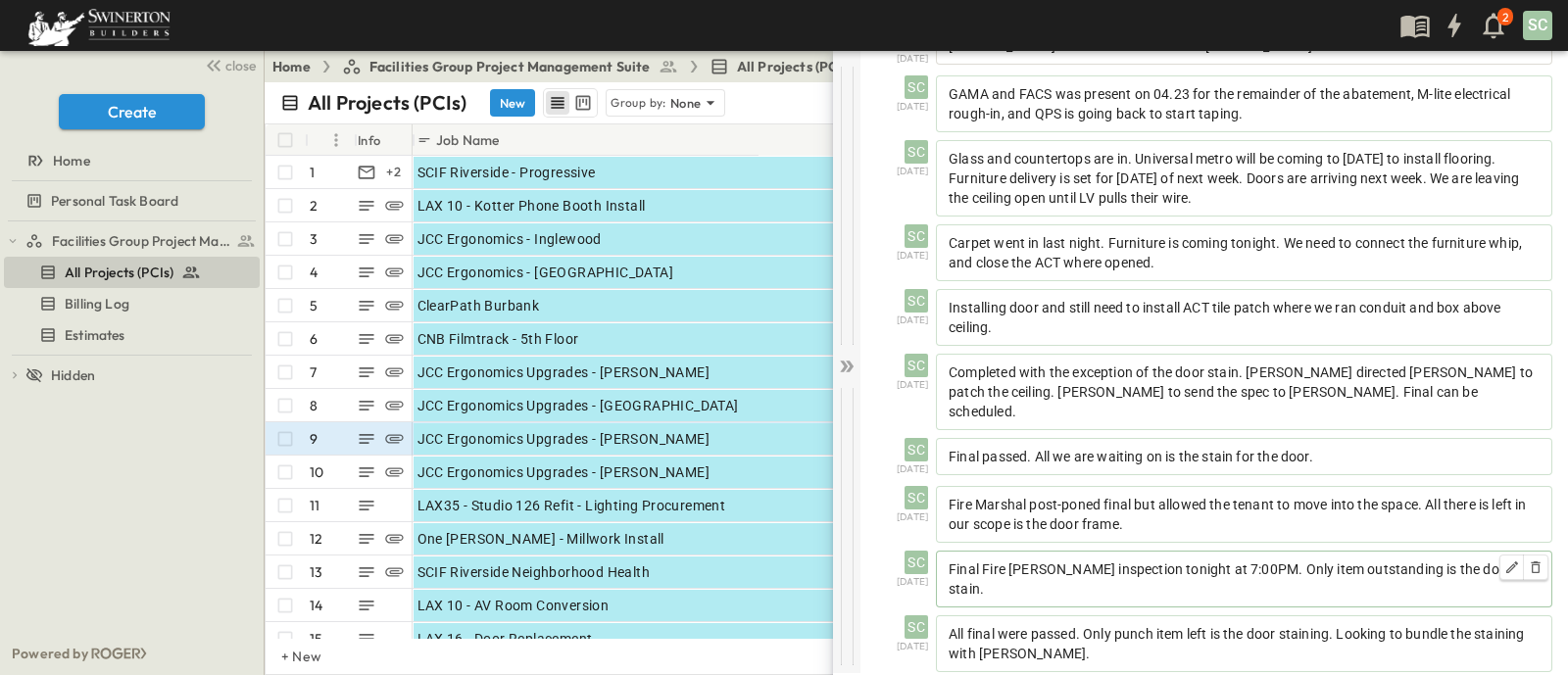 scroll, scrollTop: 724, scrollLeft: 0, axis: vertical 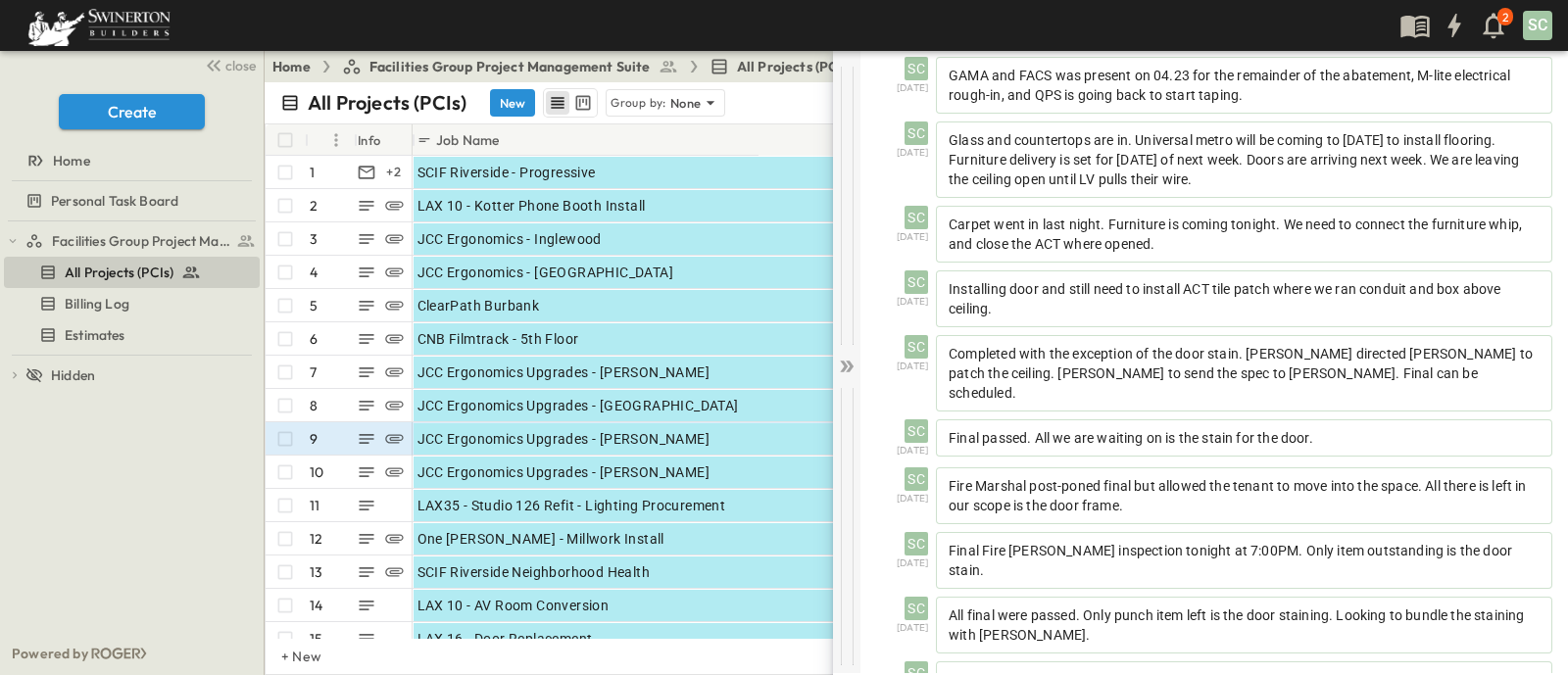 click 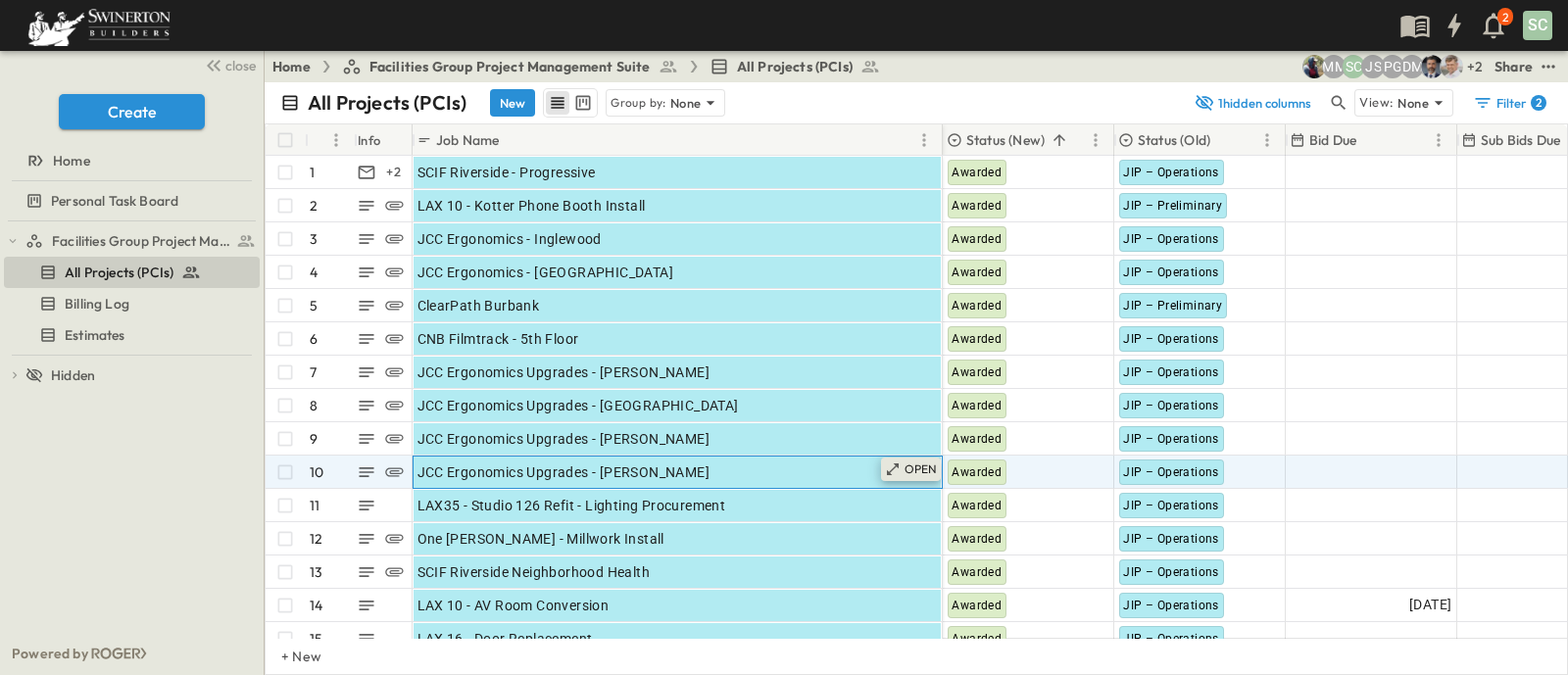 click on "OPEN" at bounding box center [911, 469] 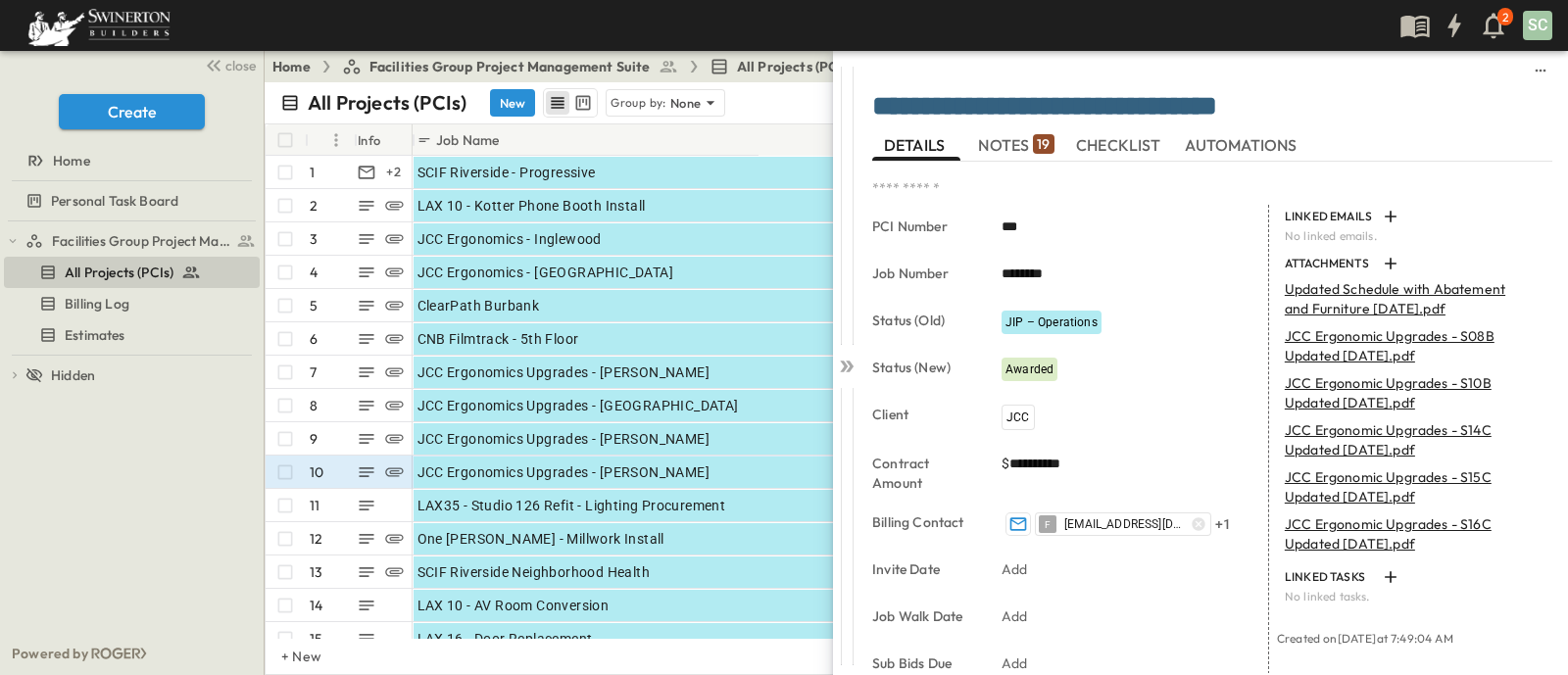click on "NOTES 19" at bounding box center [1015, 145] 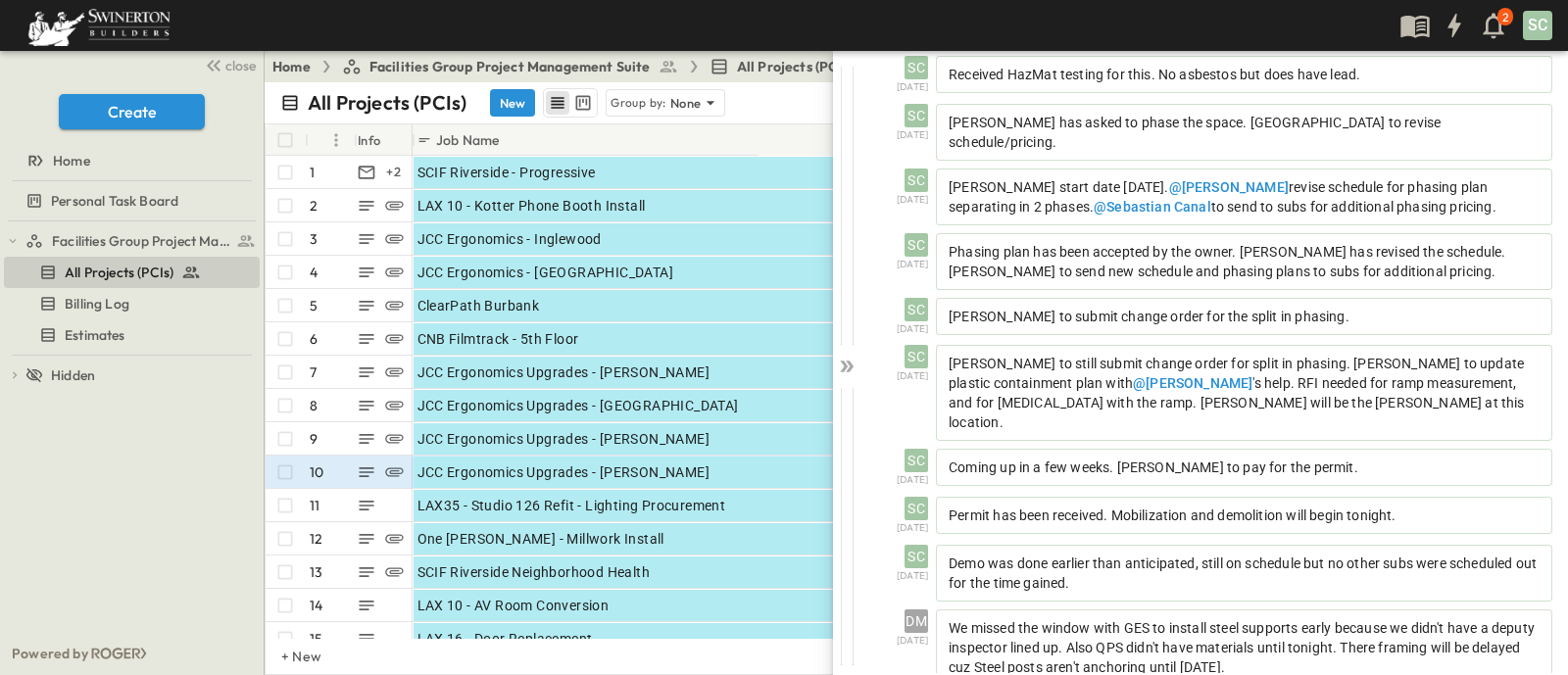 scroll, scrollTop: 816, scrollLeft: 0, axis: vertical 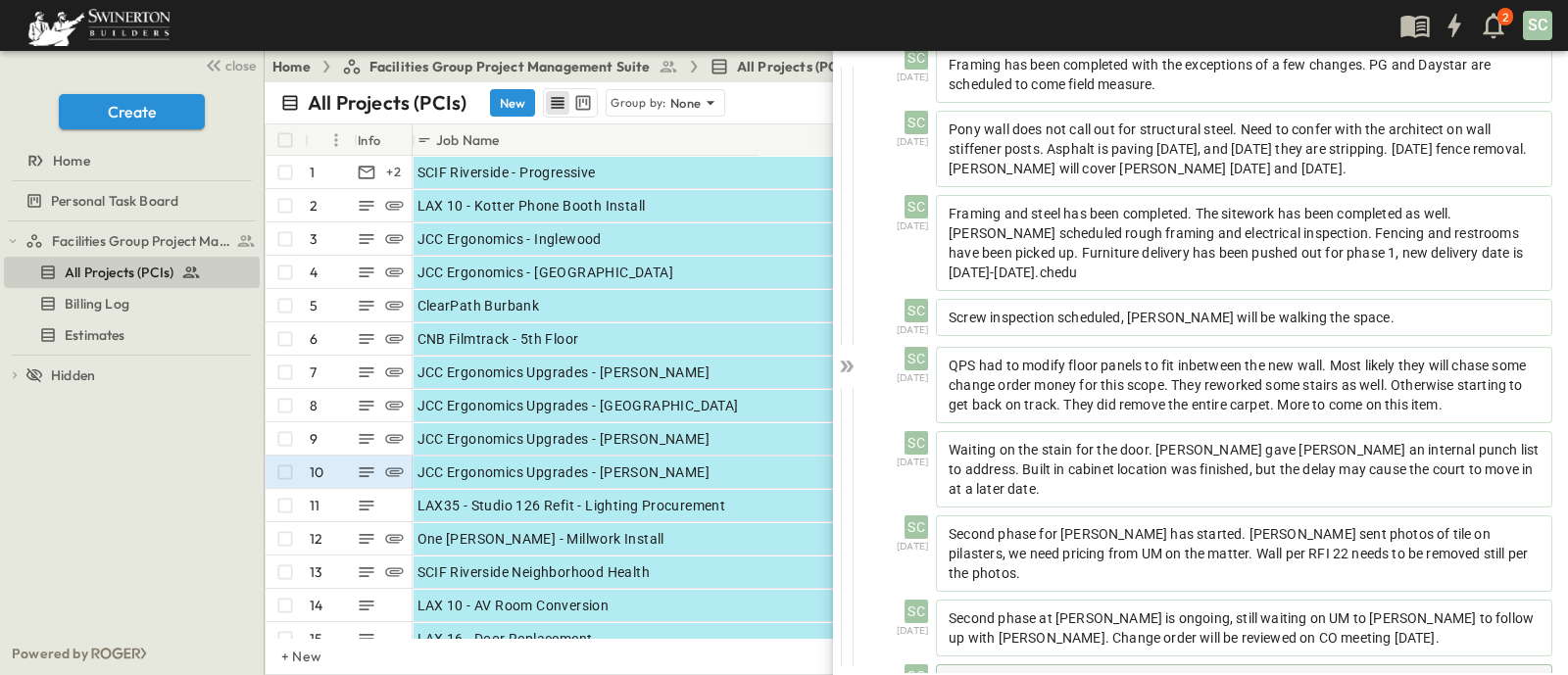 click on "Add text, paste an image, or use '@' to notify someone..." at bounding box center [1244, 689] 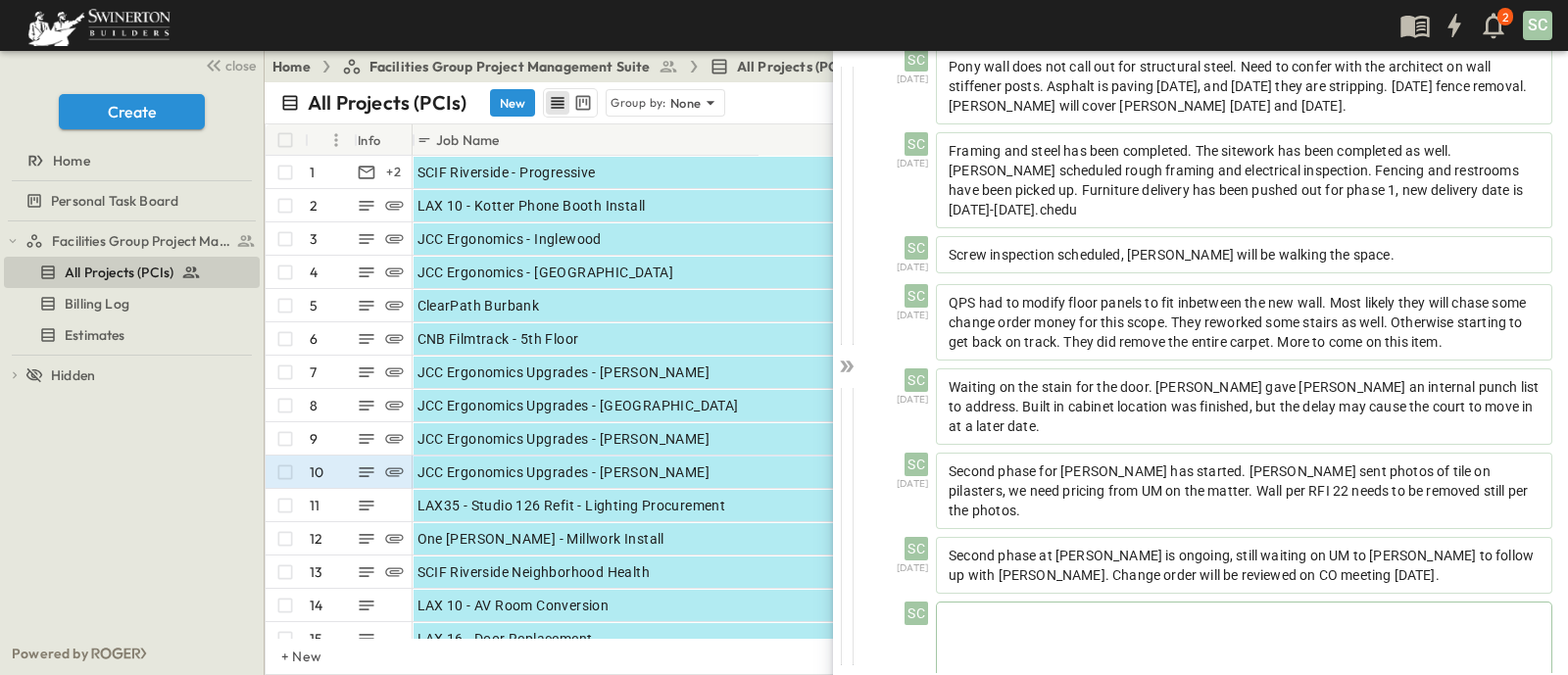 scroll, scrollTop: 906, scrollLeft: 0, axis: vertical 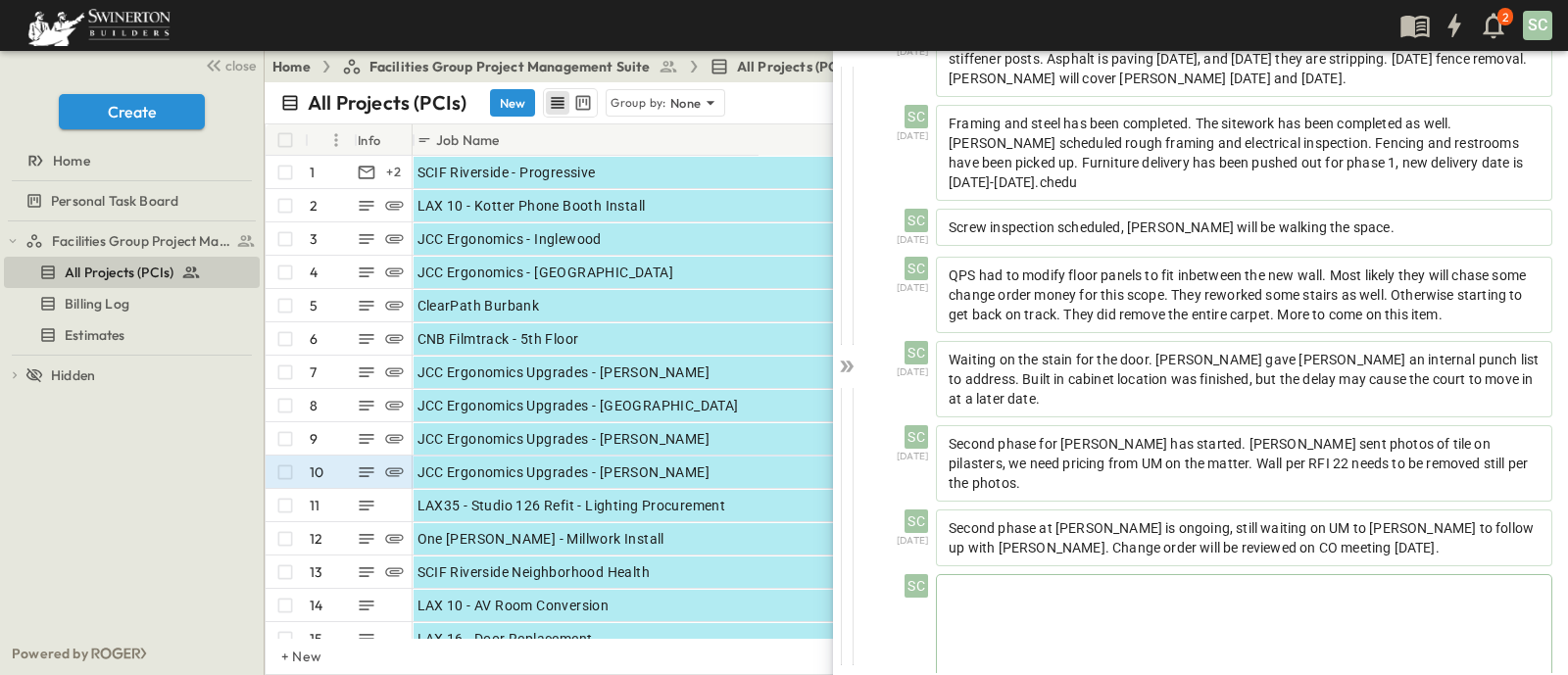click at bounding box center [1244, 618] 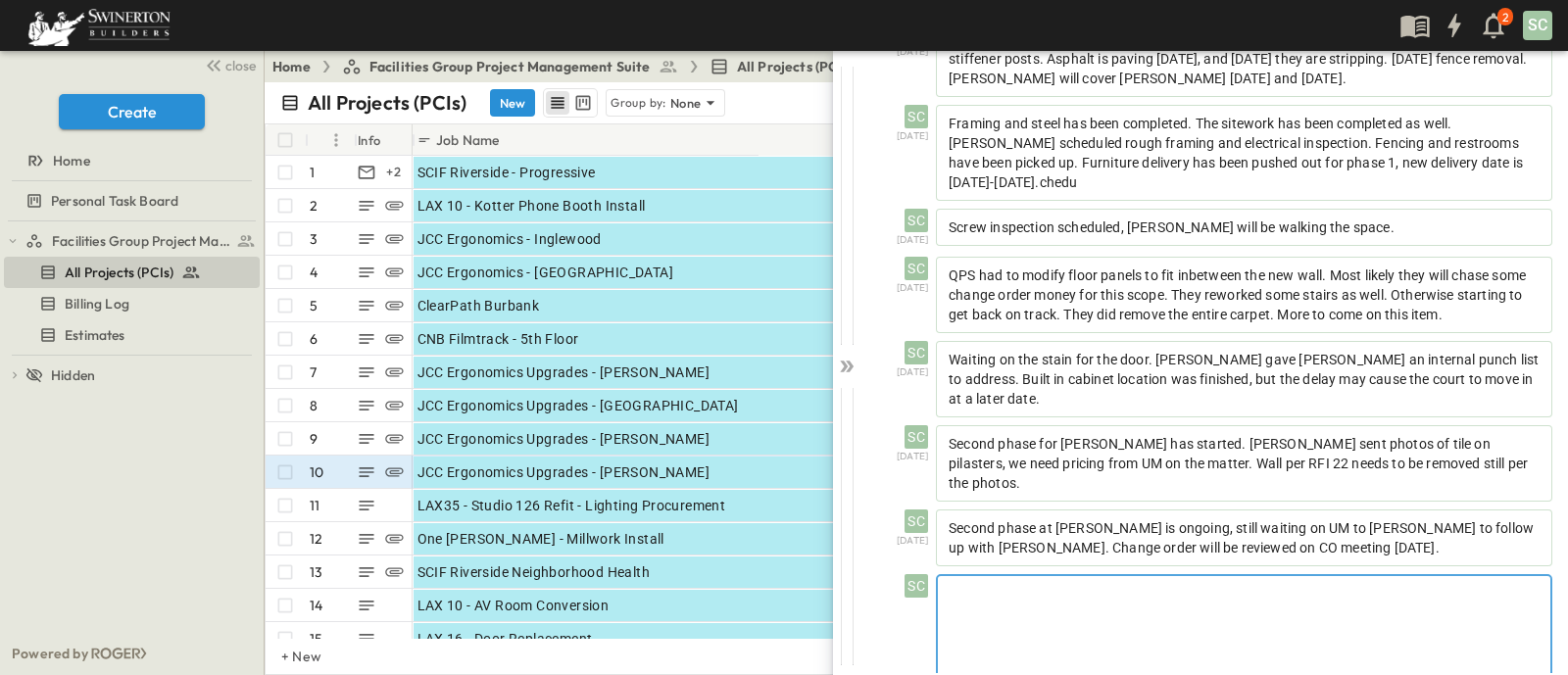 scroll, scrollTop: 906, scrollLeft: 0, axis: vertical 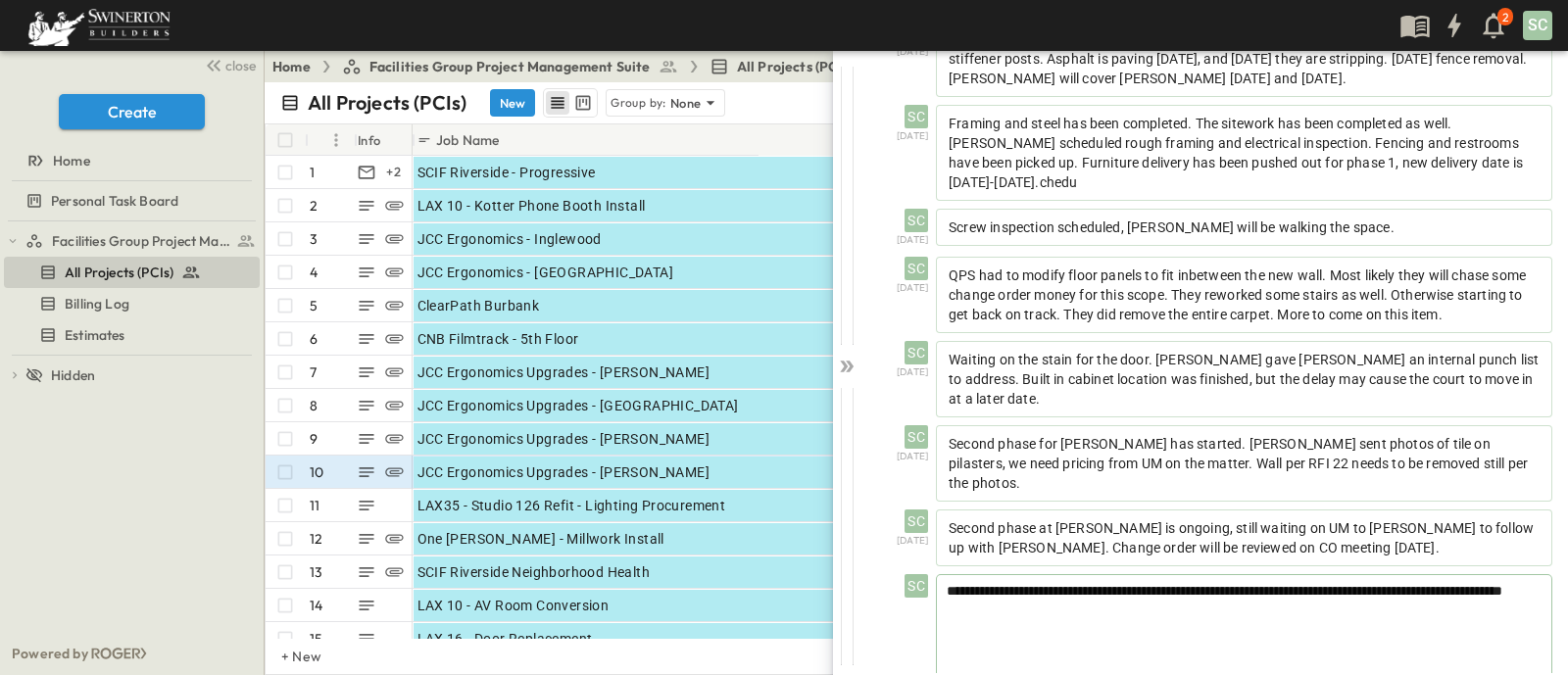 click 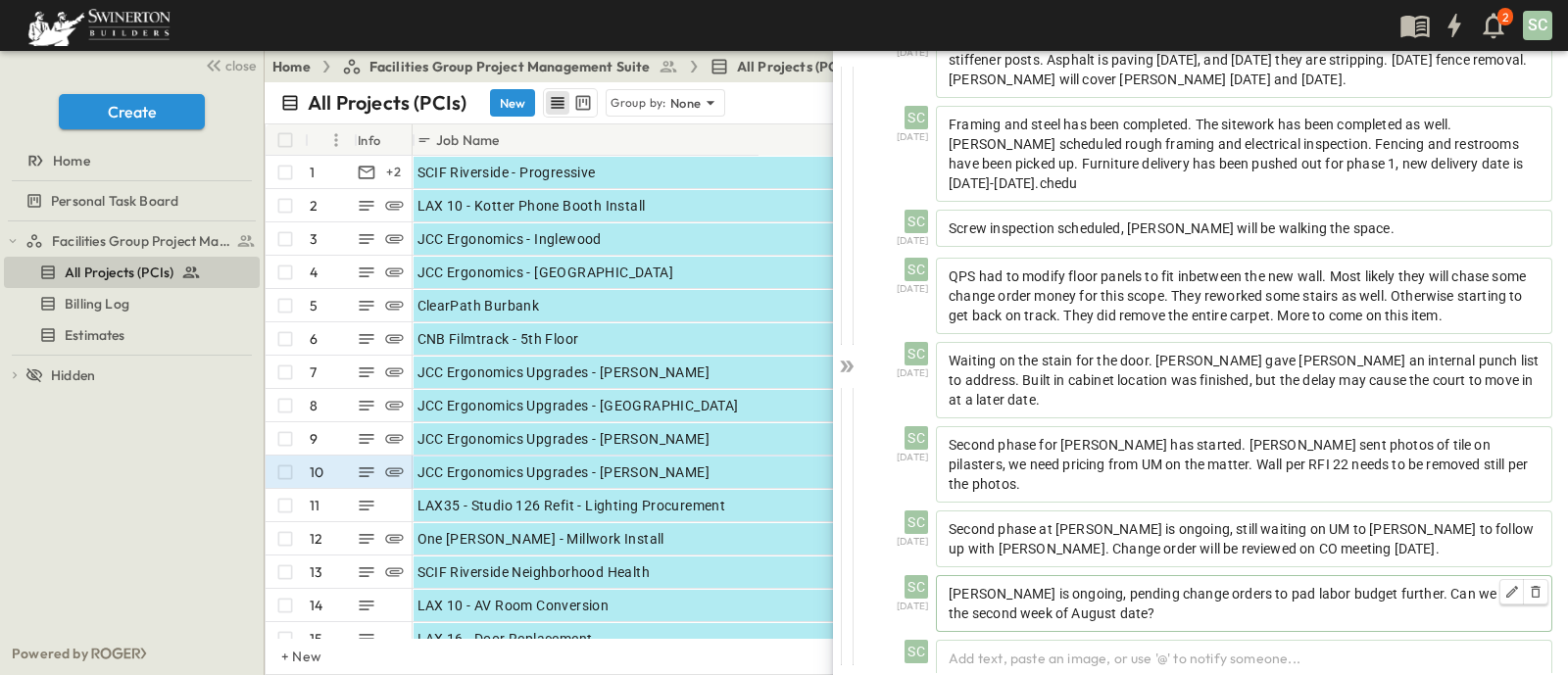 scroll, scrollTop: 880, scrollLeft: 0, axis: vertical 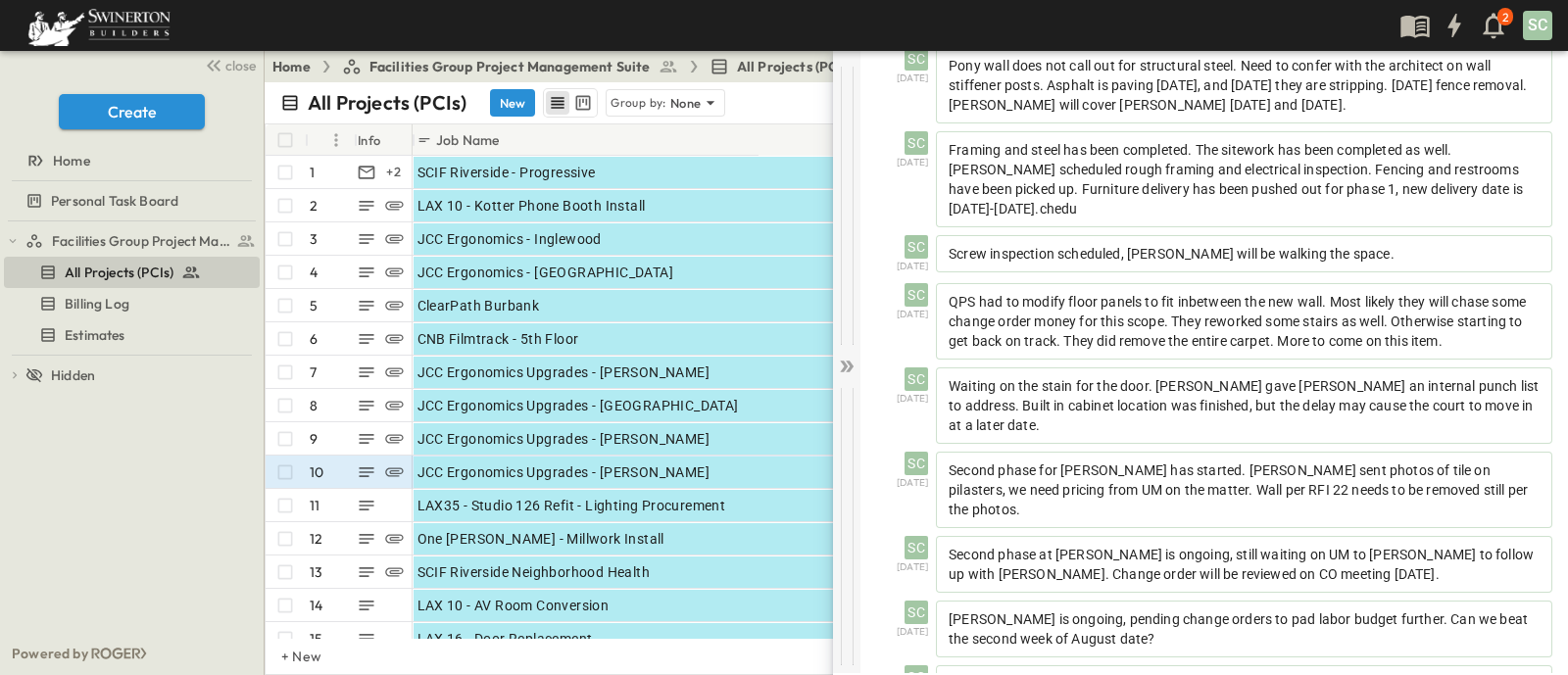 click 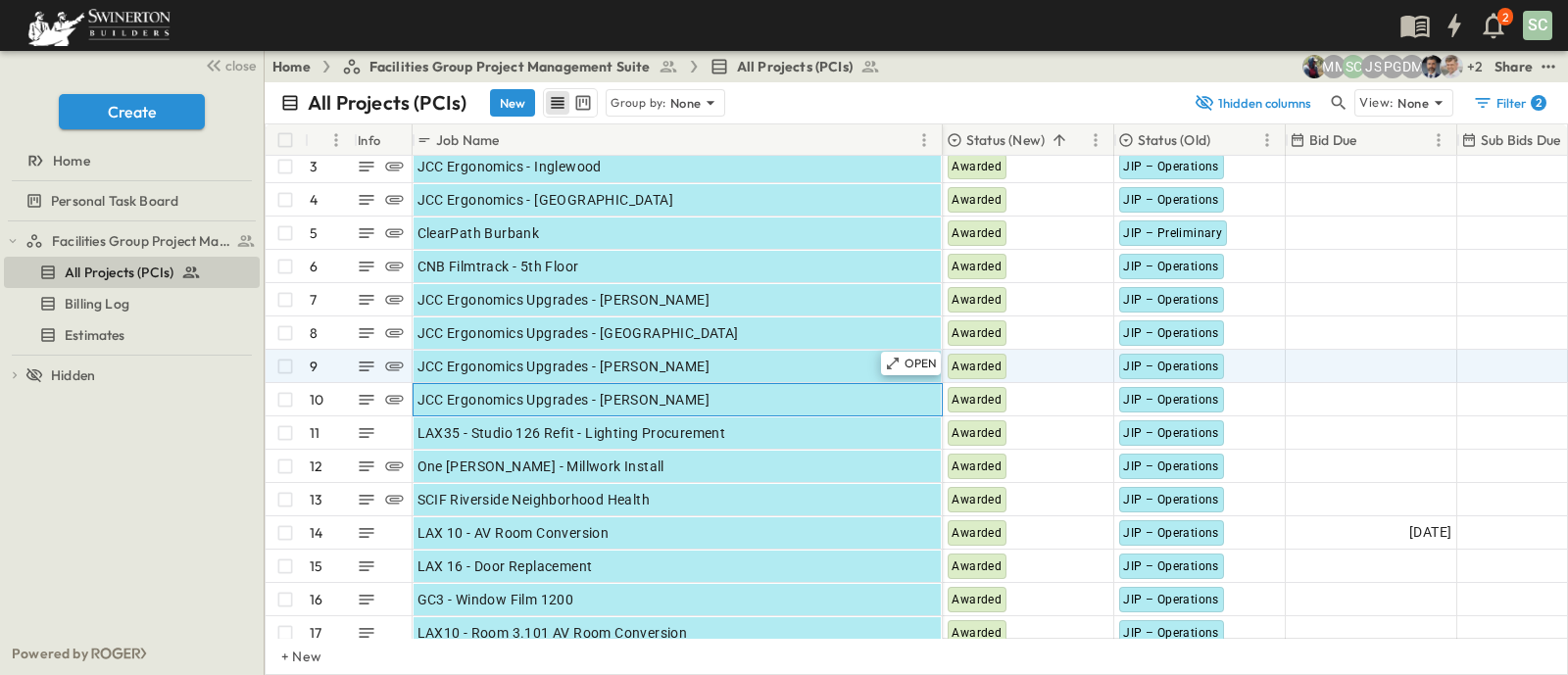 scroll, scrollTop: 103, scrollLeft: 0, axis: vertical 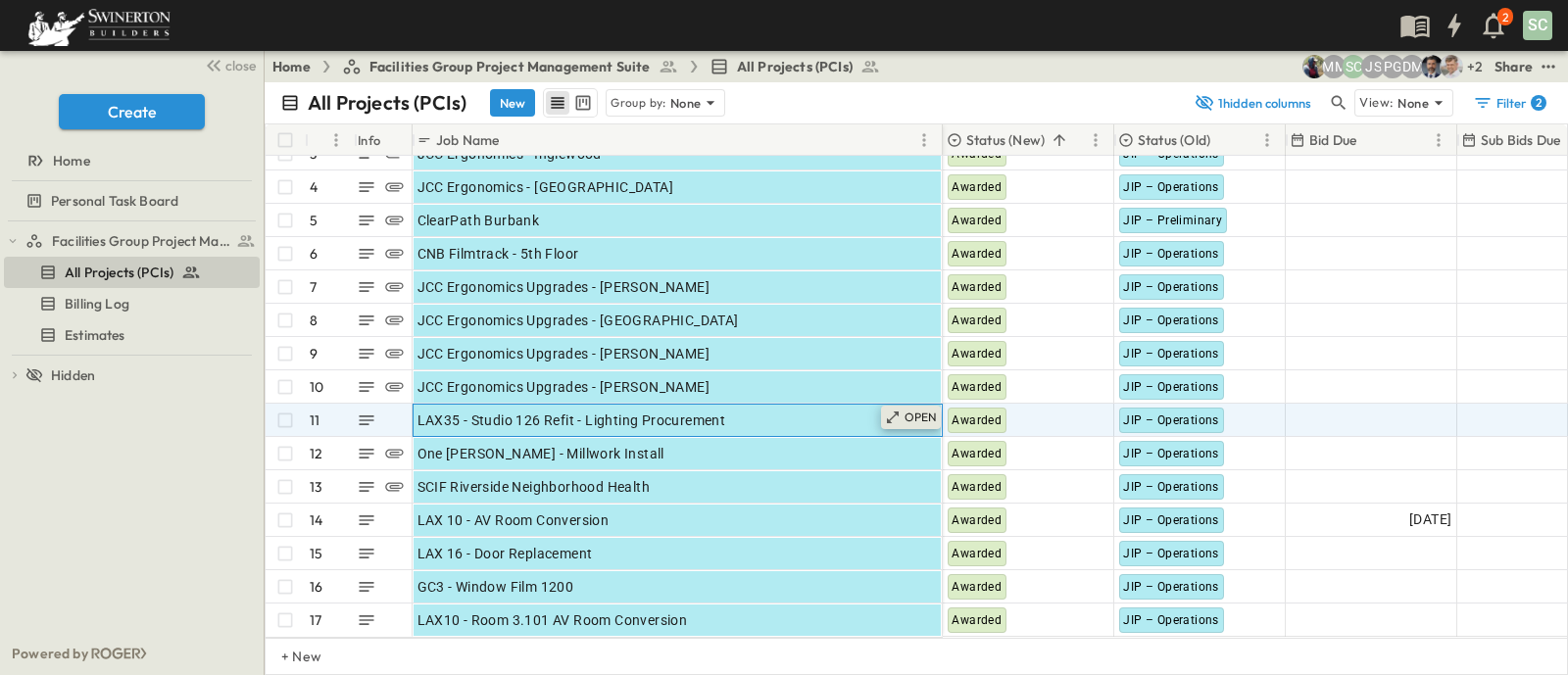 click on "OPEN" at bounding box center [911, 417] 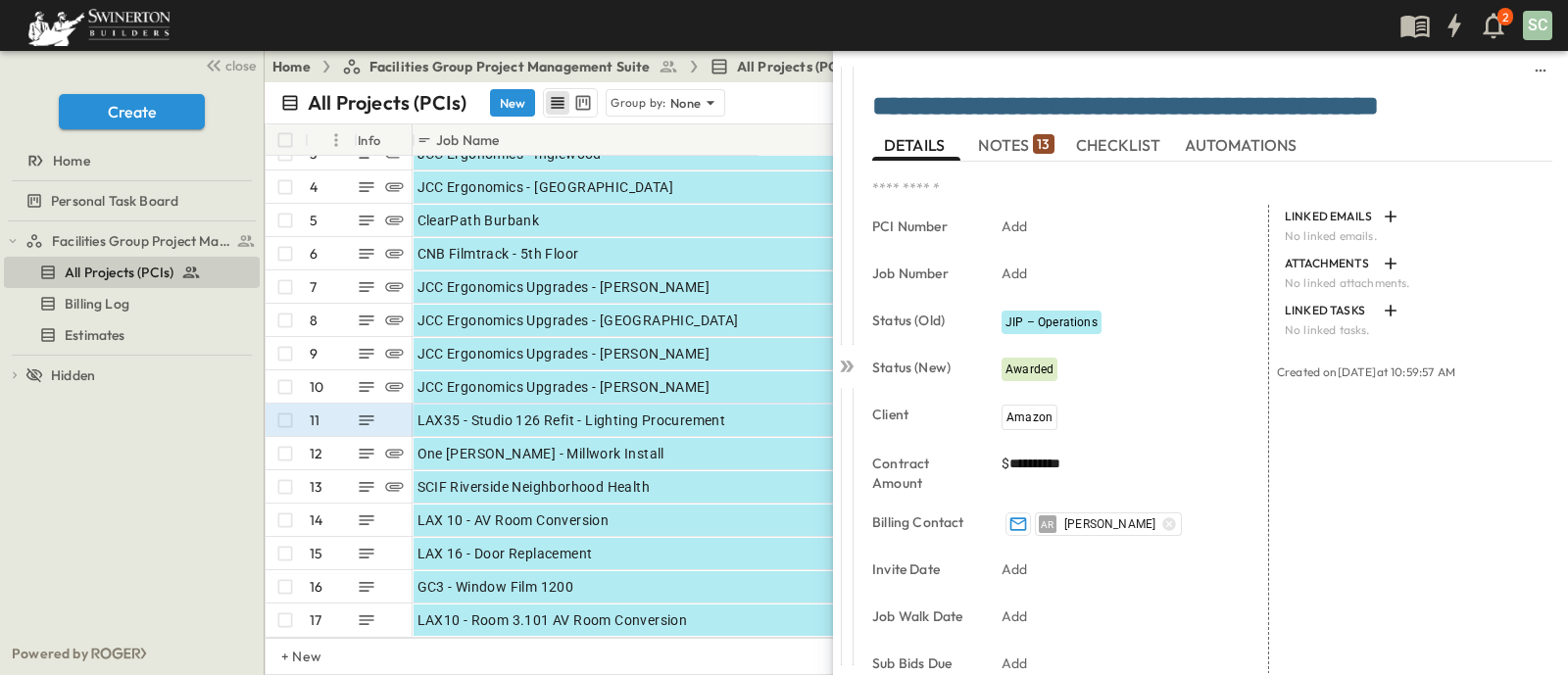 click on "**********" at bounding box center (1212, 660) 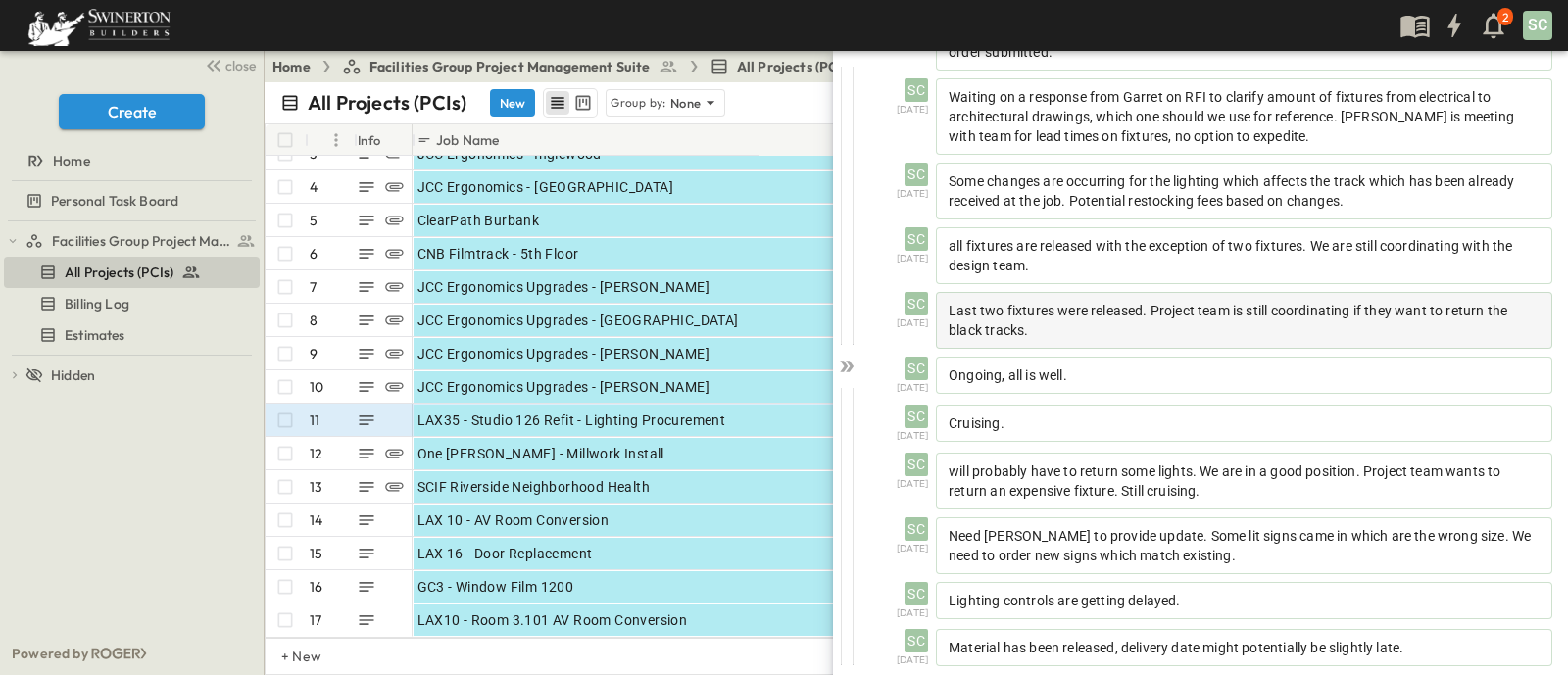 scroll, scrollTop: 328, scrollLeft: 0, axis: vertical 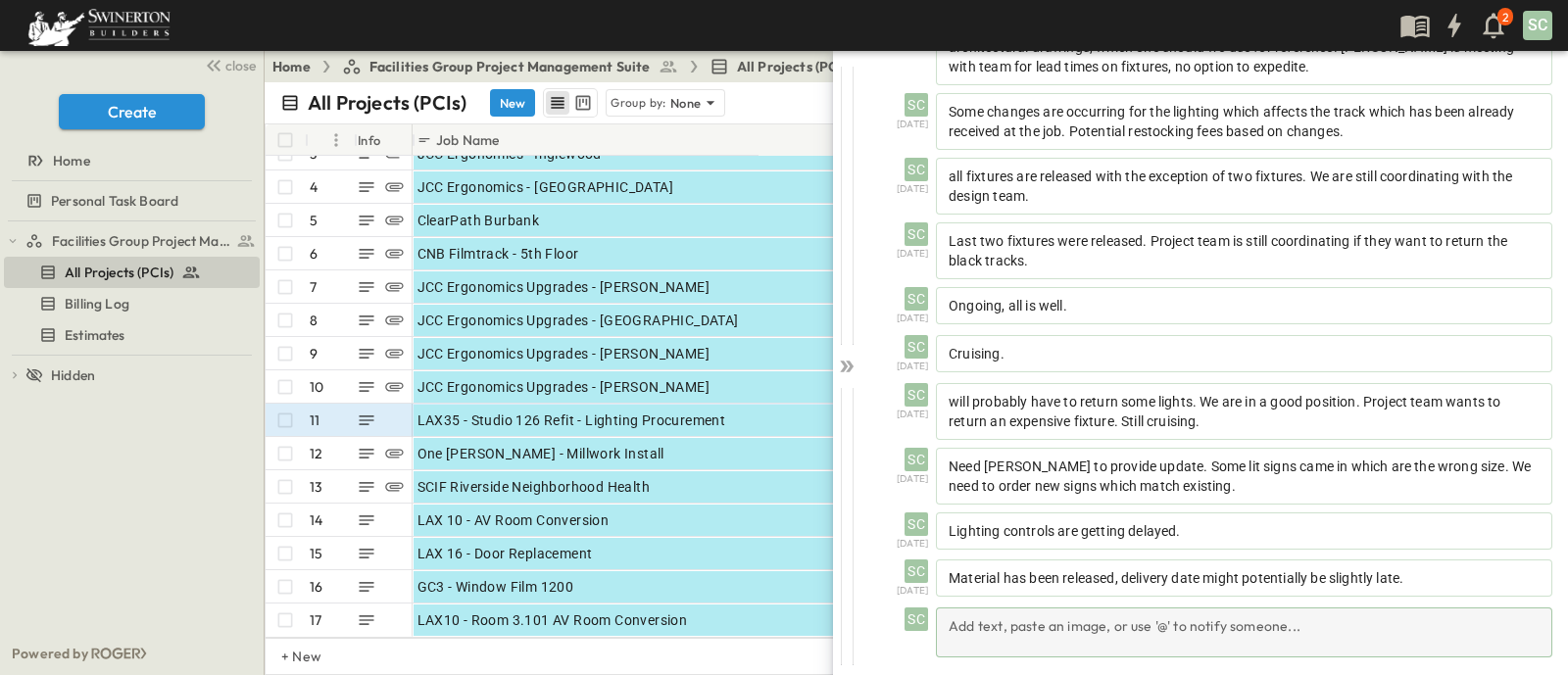 click on "Add text, paste an image, or use '@' to notify someone..." at bounding box center [1244, 632] 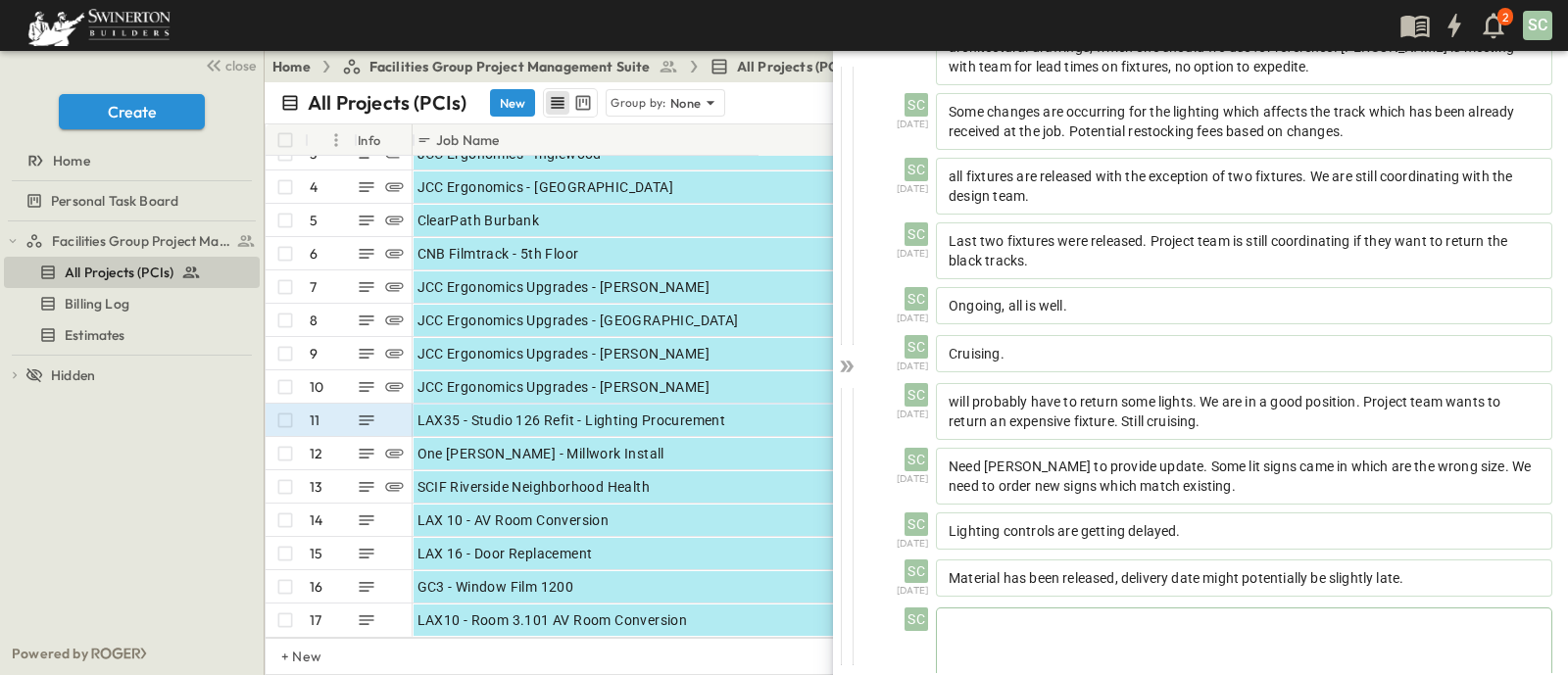 scroll, scrollTop: 420, scrollLeft: 0, axis: vertical 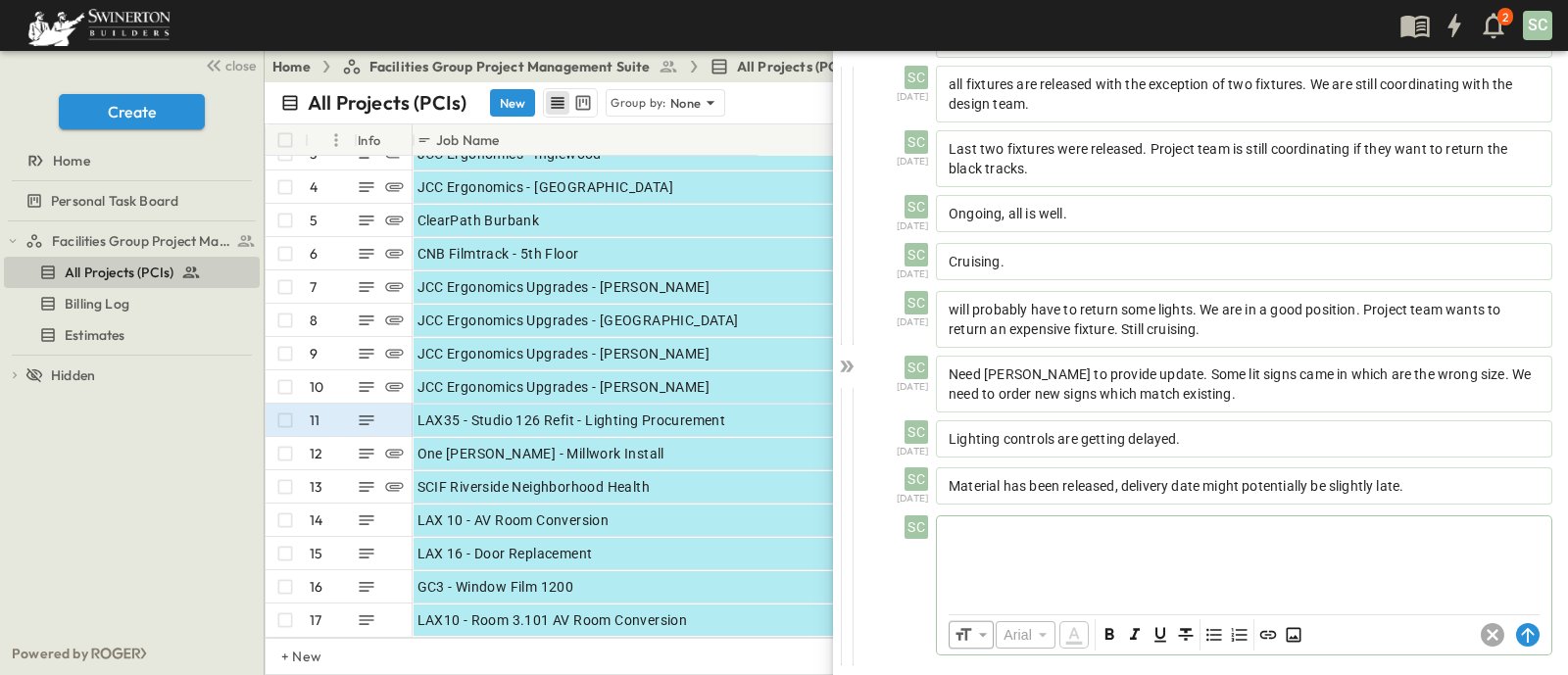 click at bounding box center [1244, 559] 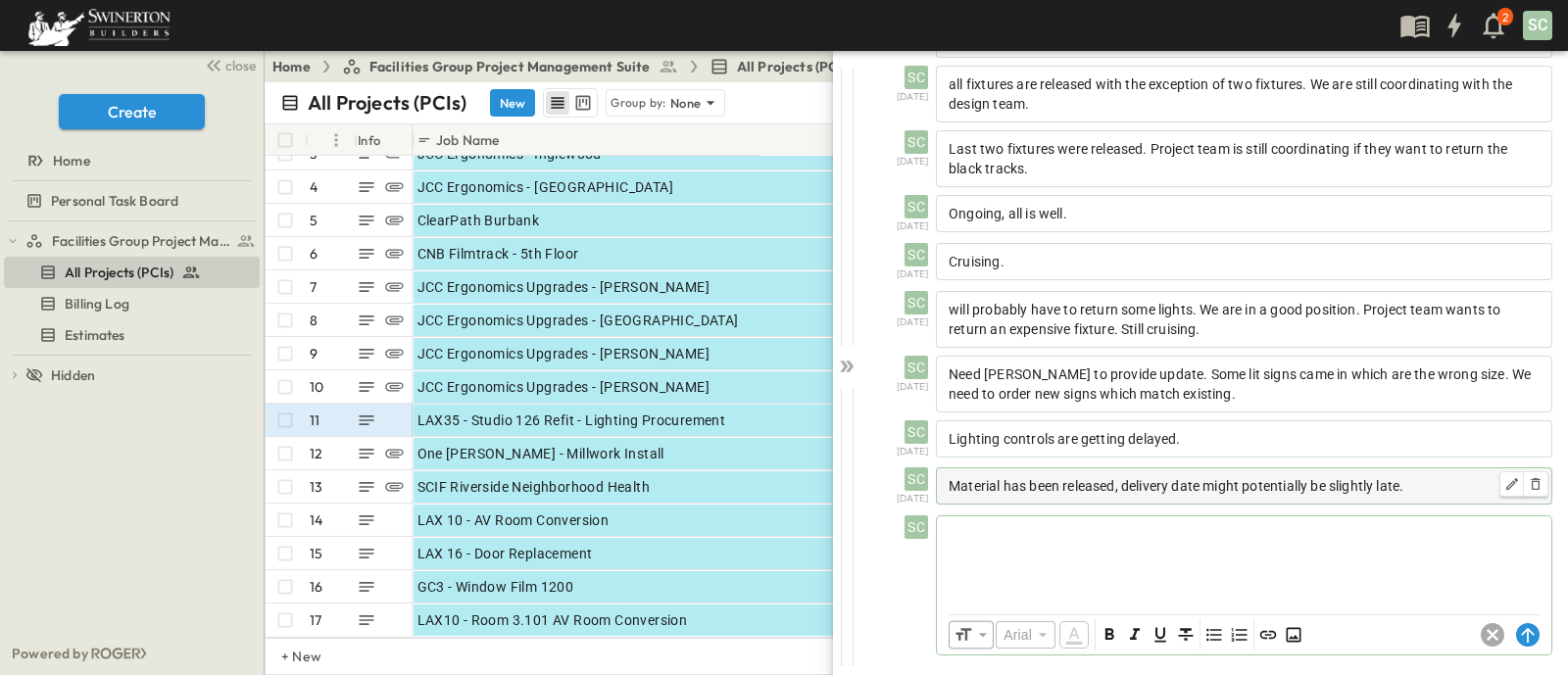 type 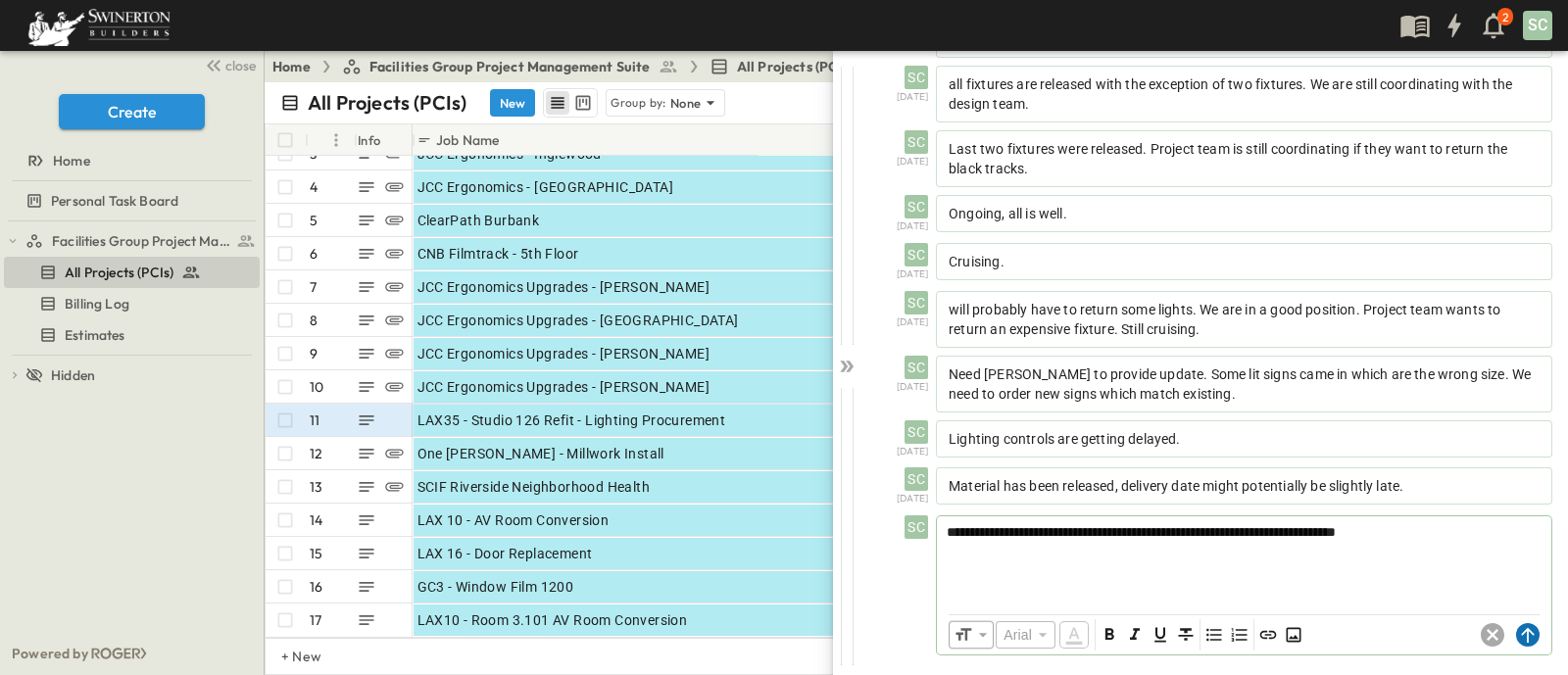 click 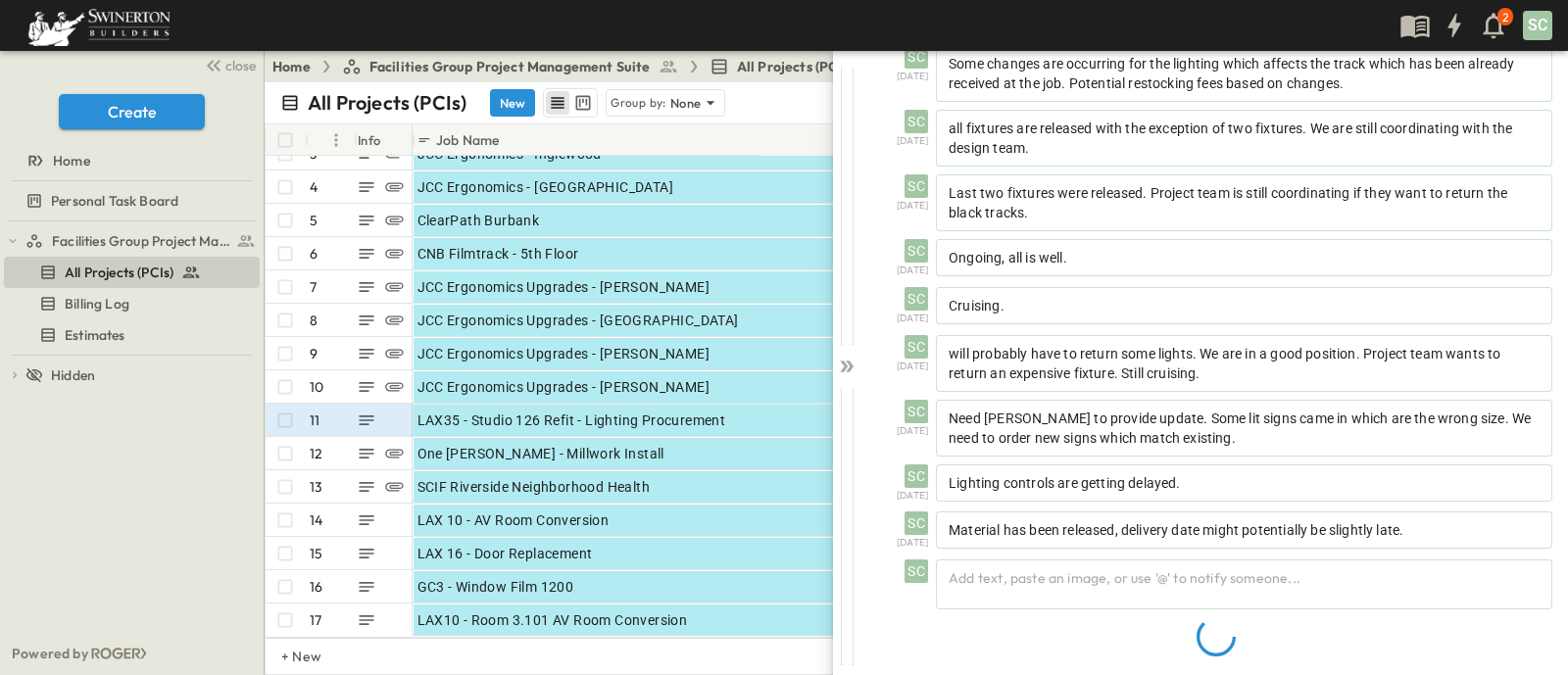 scroll, scrollTop: 376, scrollLeft: 0, axis: vertical 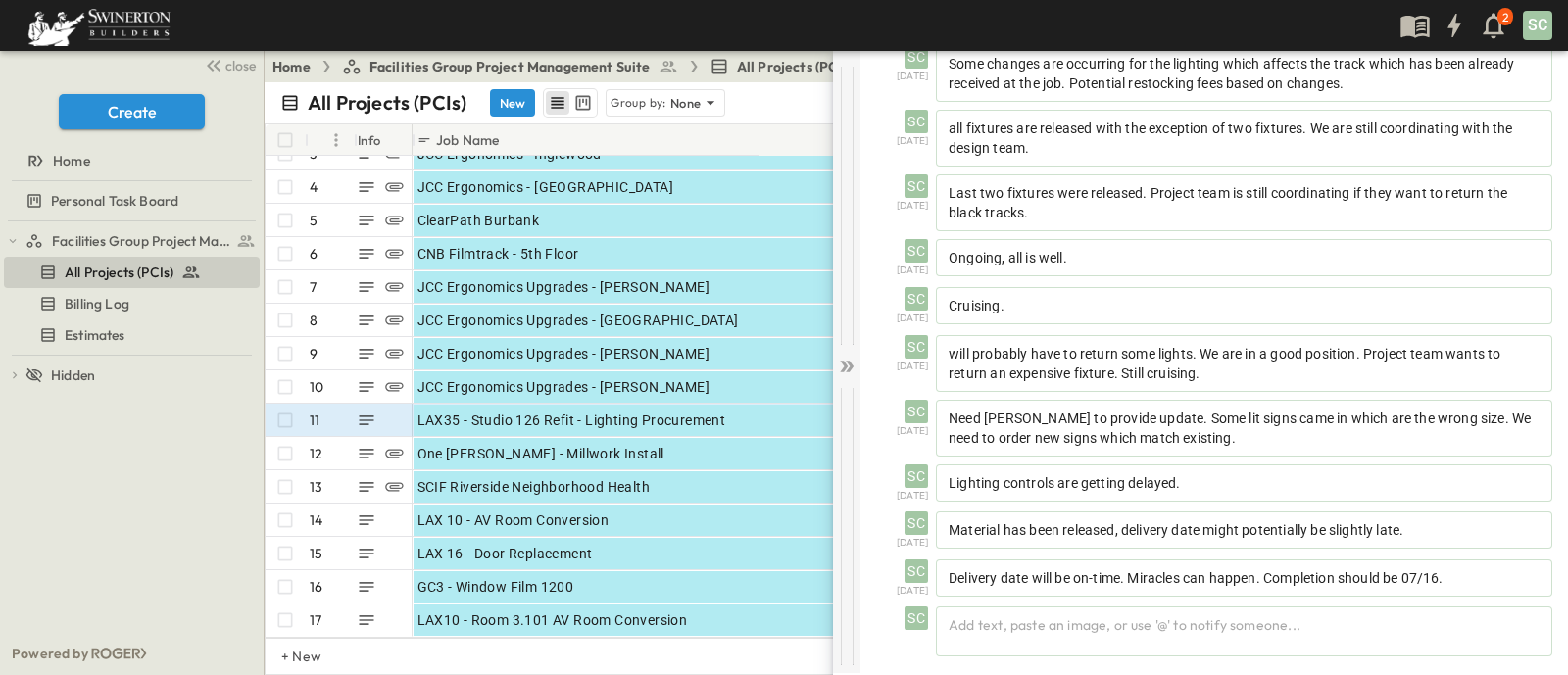 click 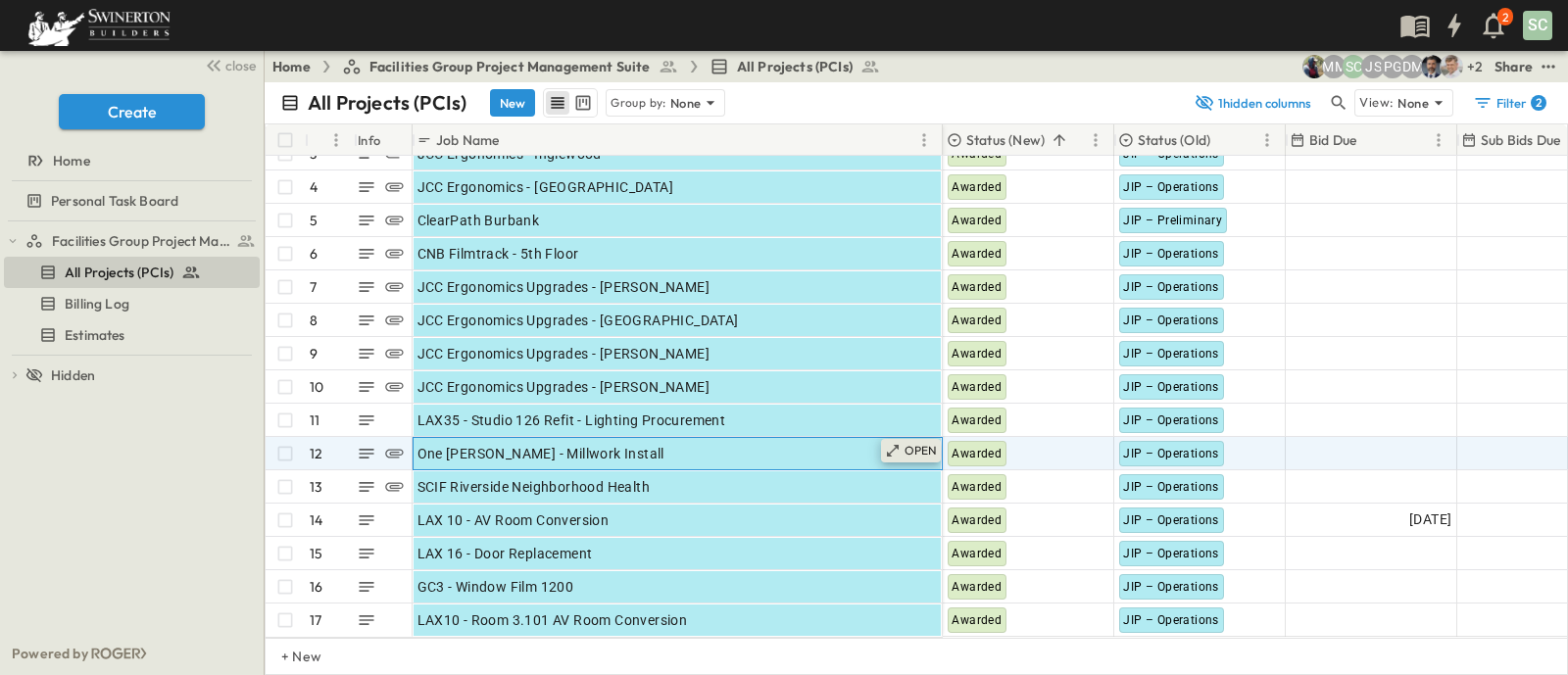click 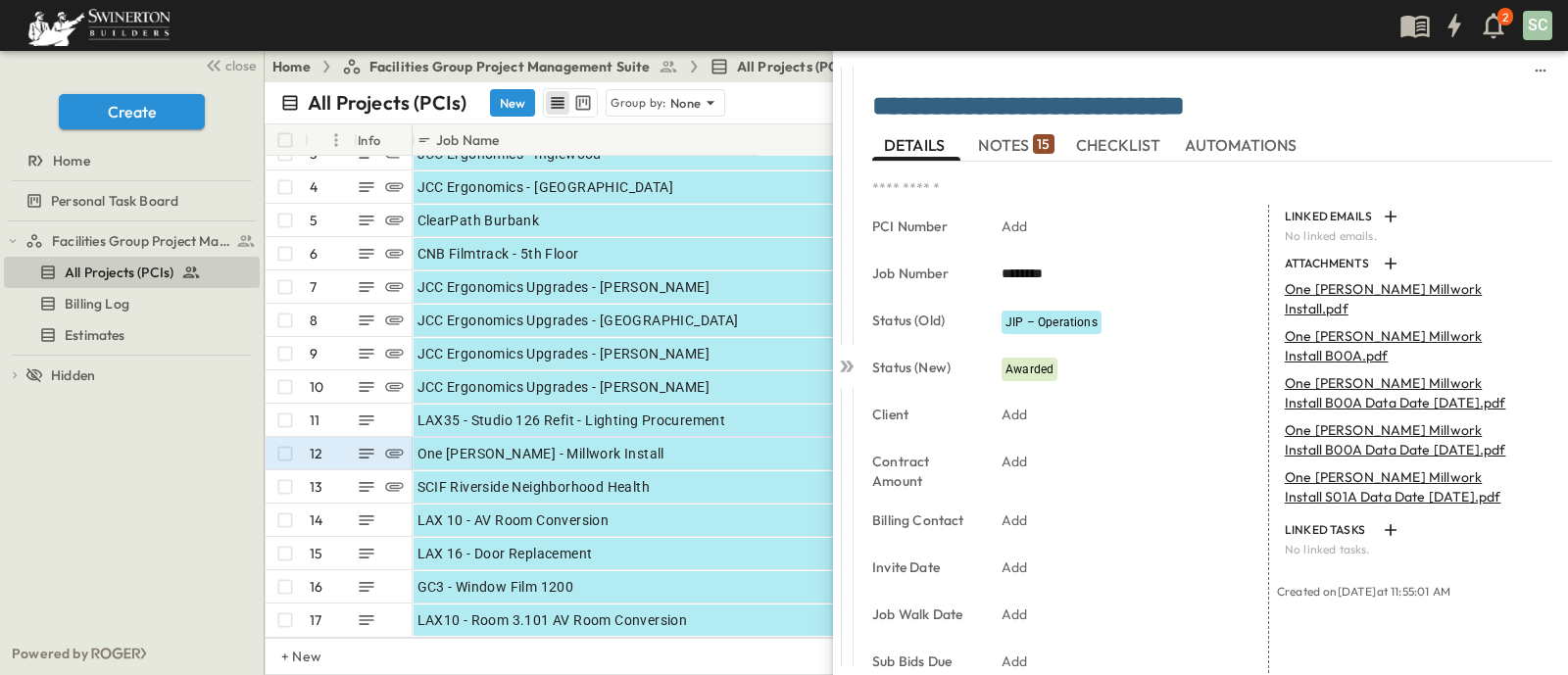 drag, startPoint x: 1043, startPoint y: 144, endPoint x: 1049, endPoint y: 132, distance: 13.416408 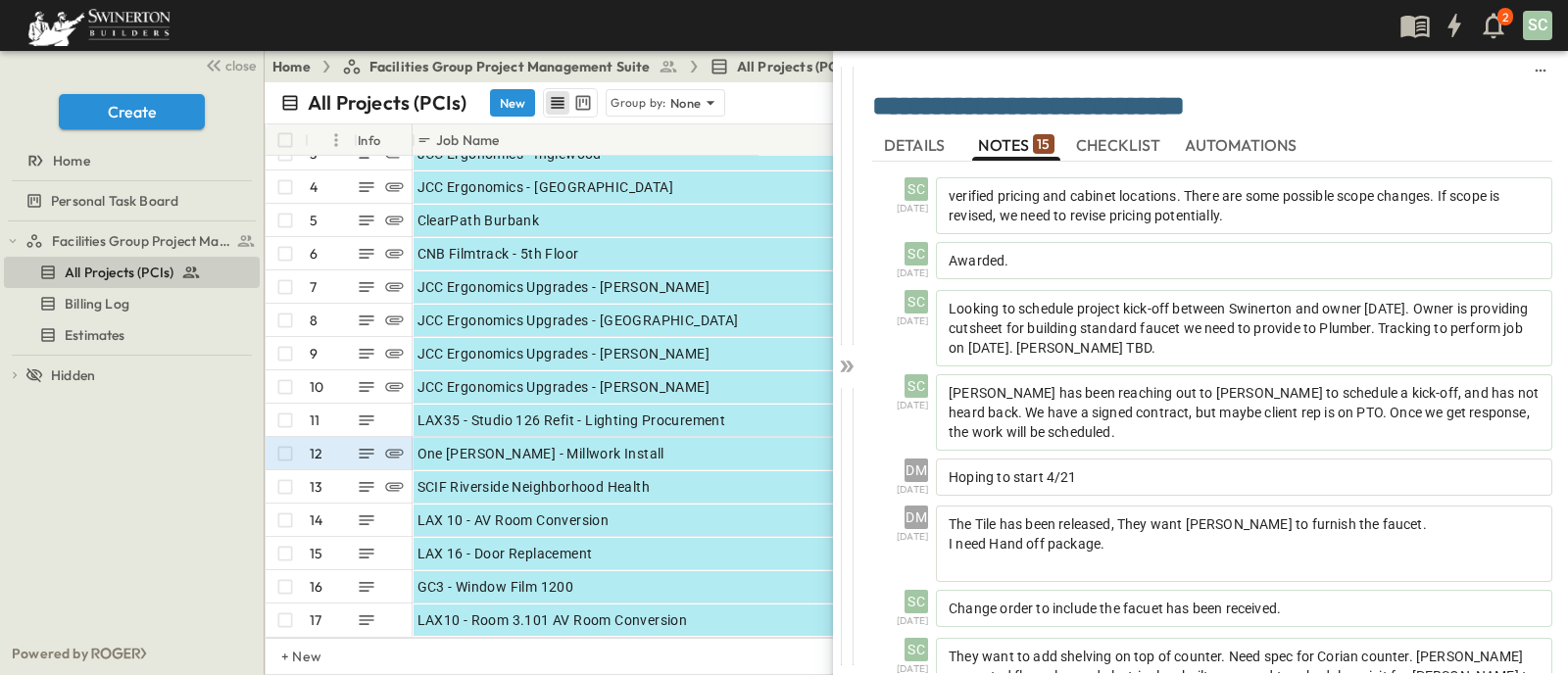 scroll, scrollTop: 611, scrollLeft: 0, axis: vertical 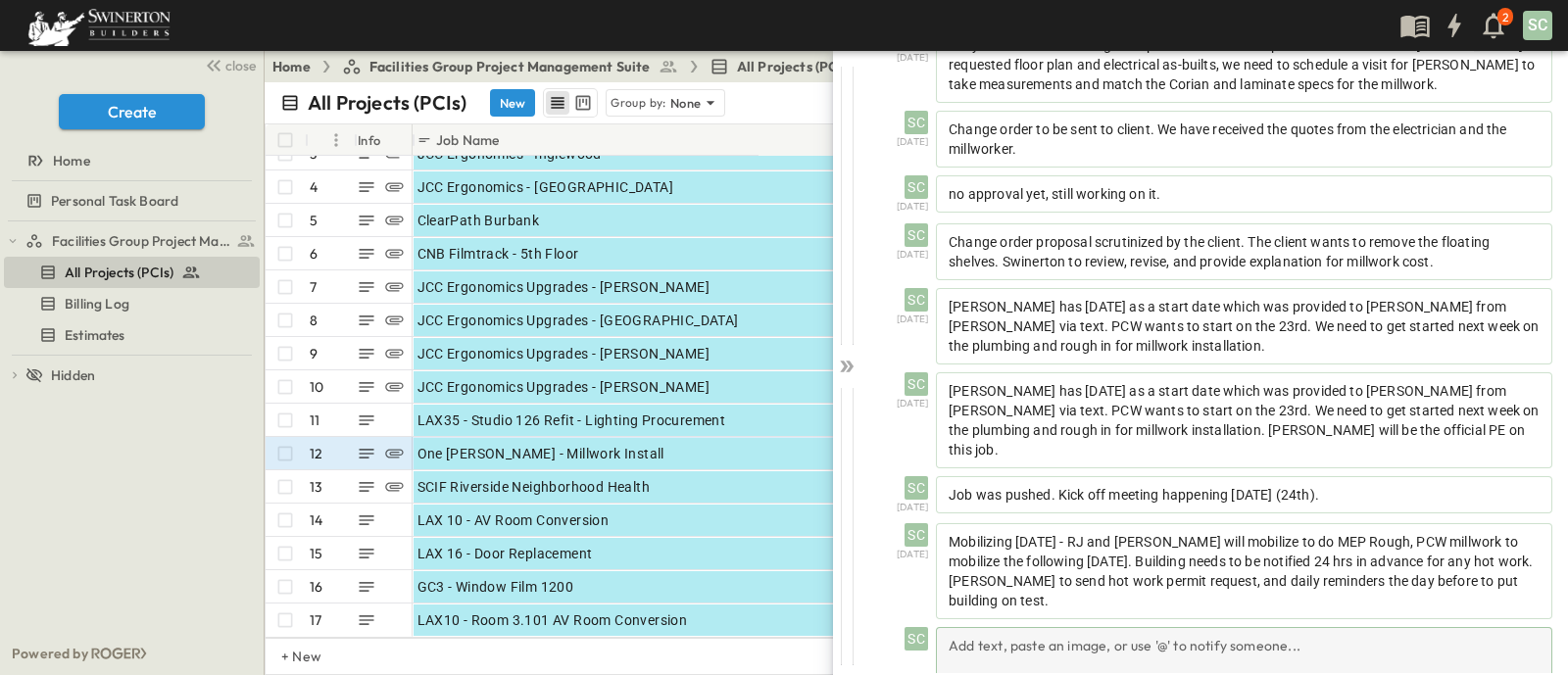 click on "Add text, paste an image, or use '@' to notify someone..." at bounding box center [1244, 651] 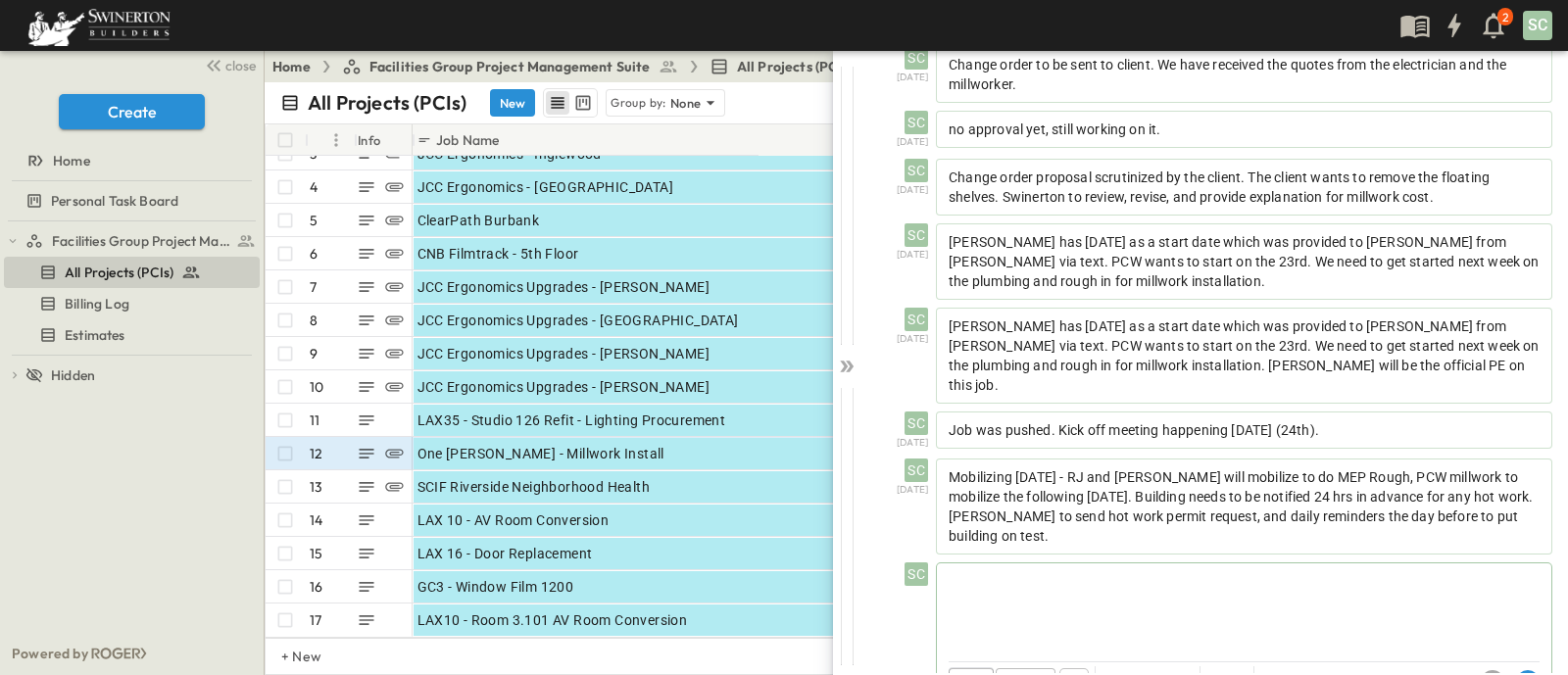 scroll, scrollTop: 702, scrollLeft: 0, axis: vertical 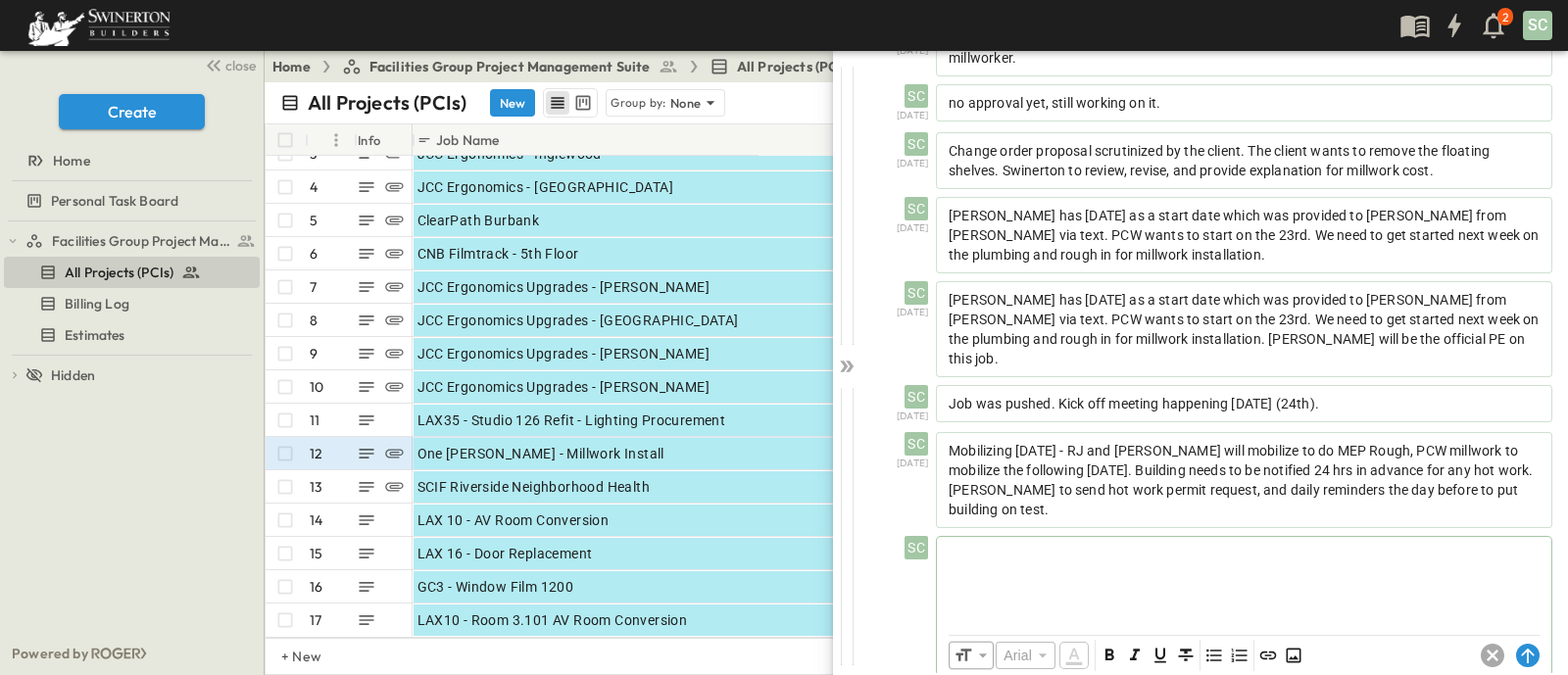 click at bounding box center [1244, 580] 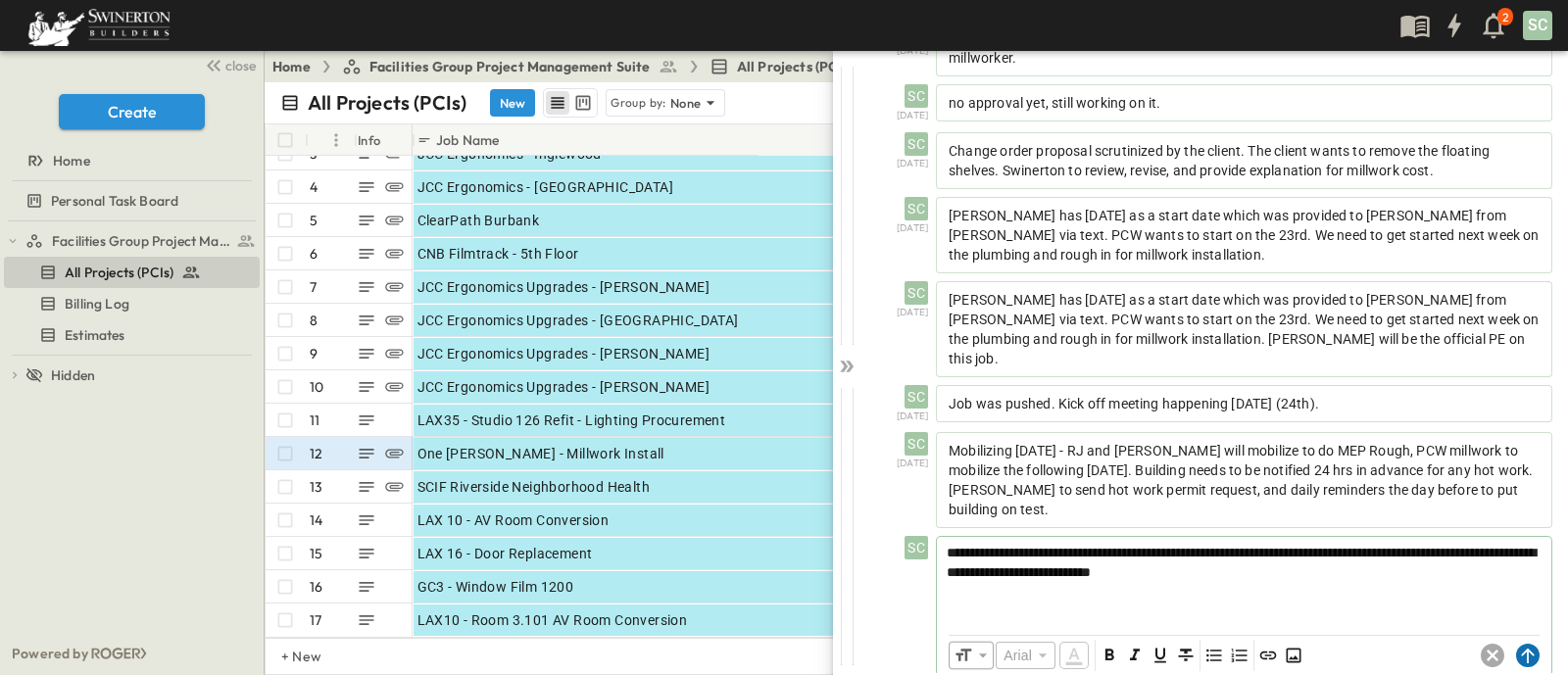 click 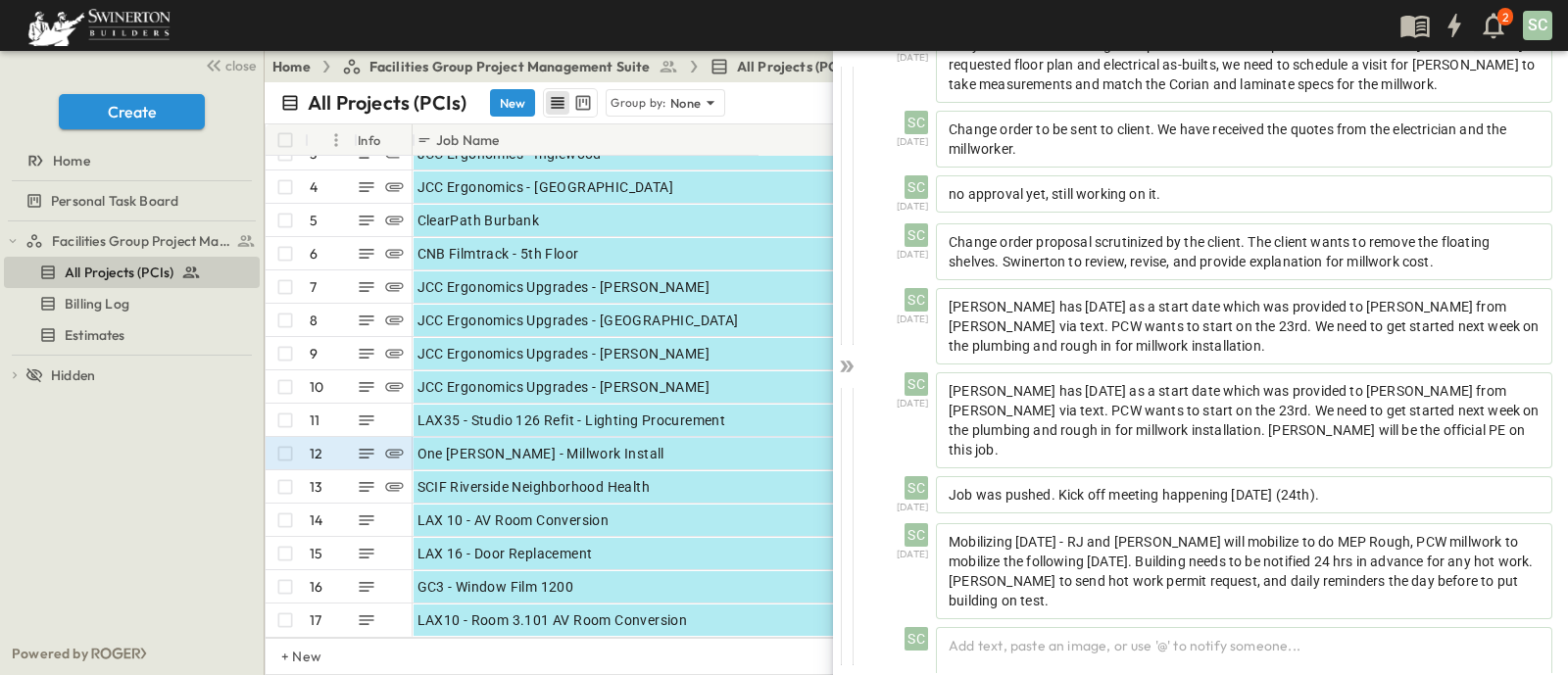 scroll, scrollTop: 676, scrollLeft: 0, axis: vertical 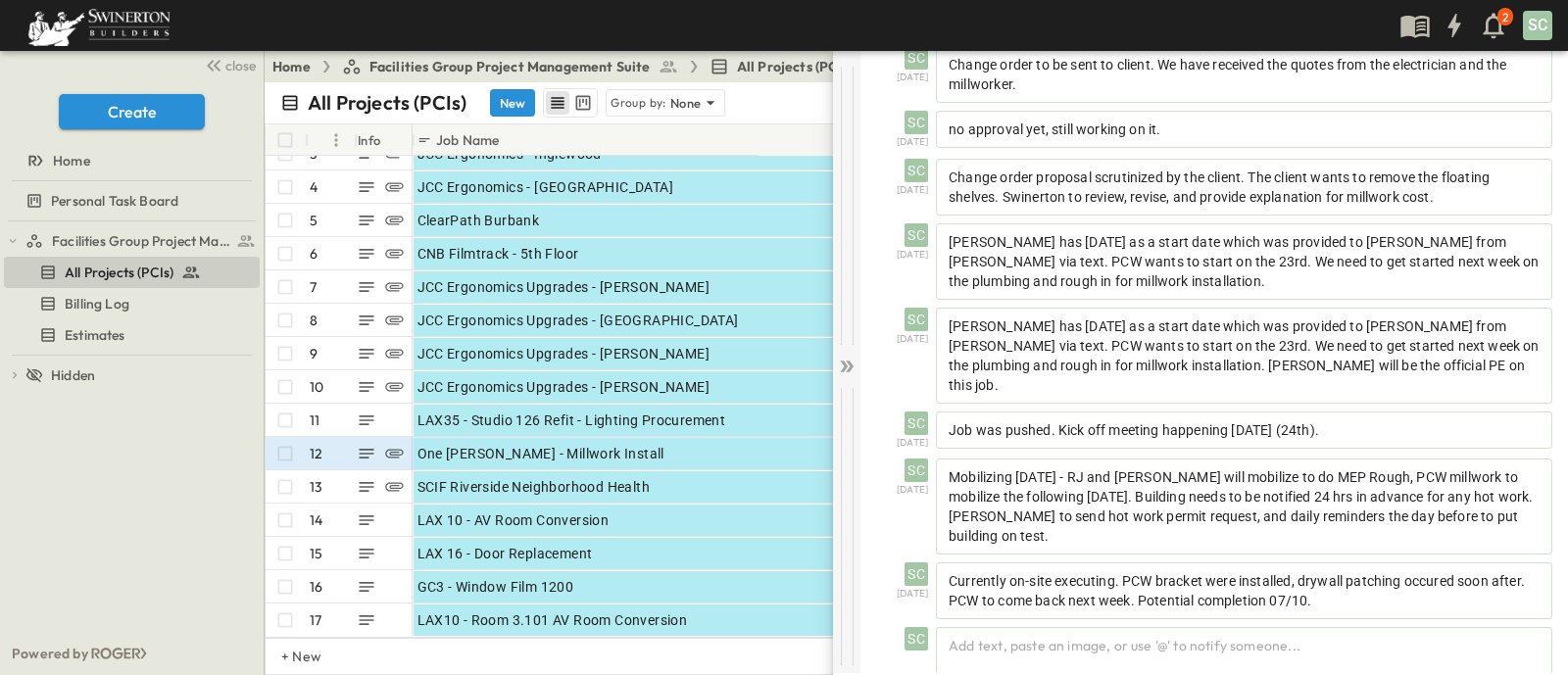 click 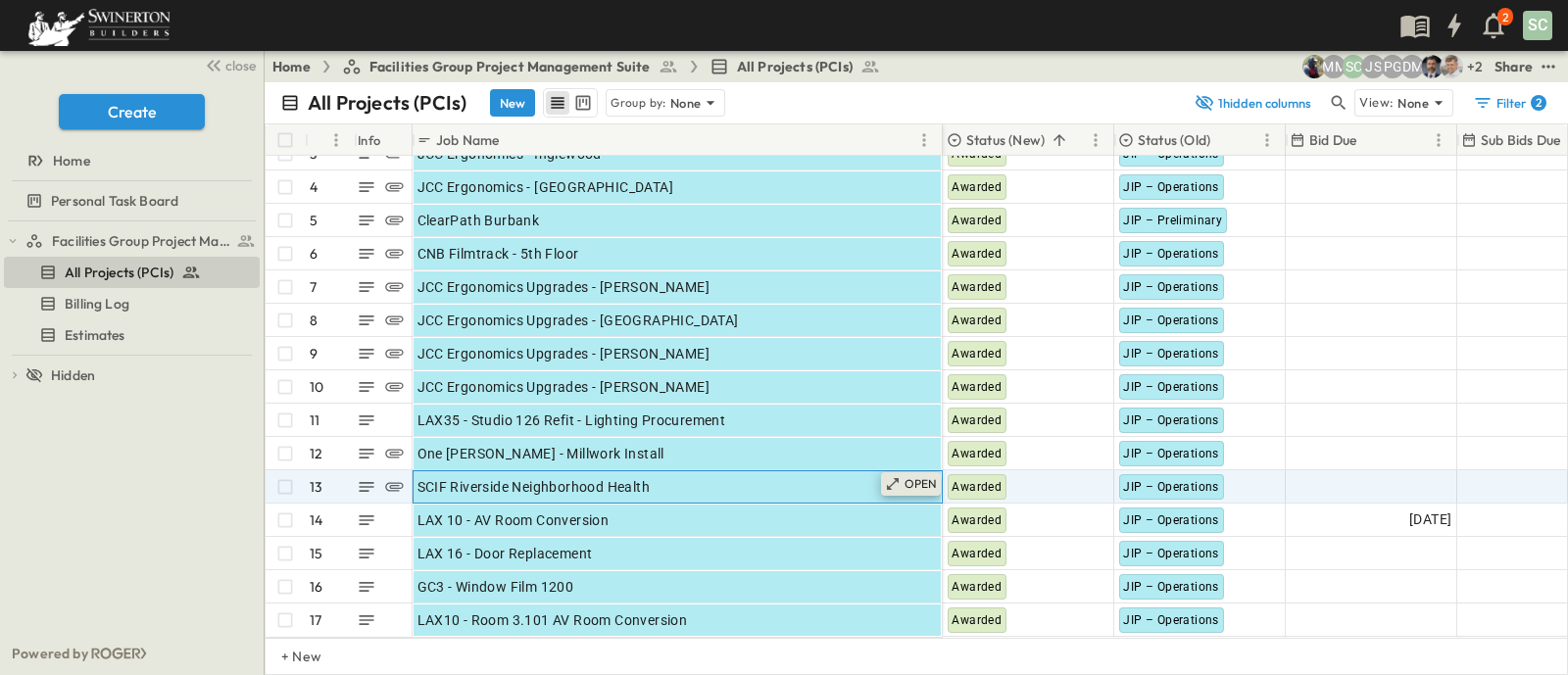 click on "OPEN" at bounding box center (921, 484) 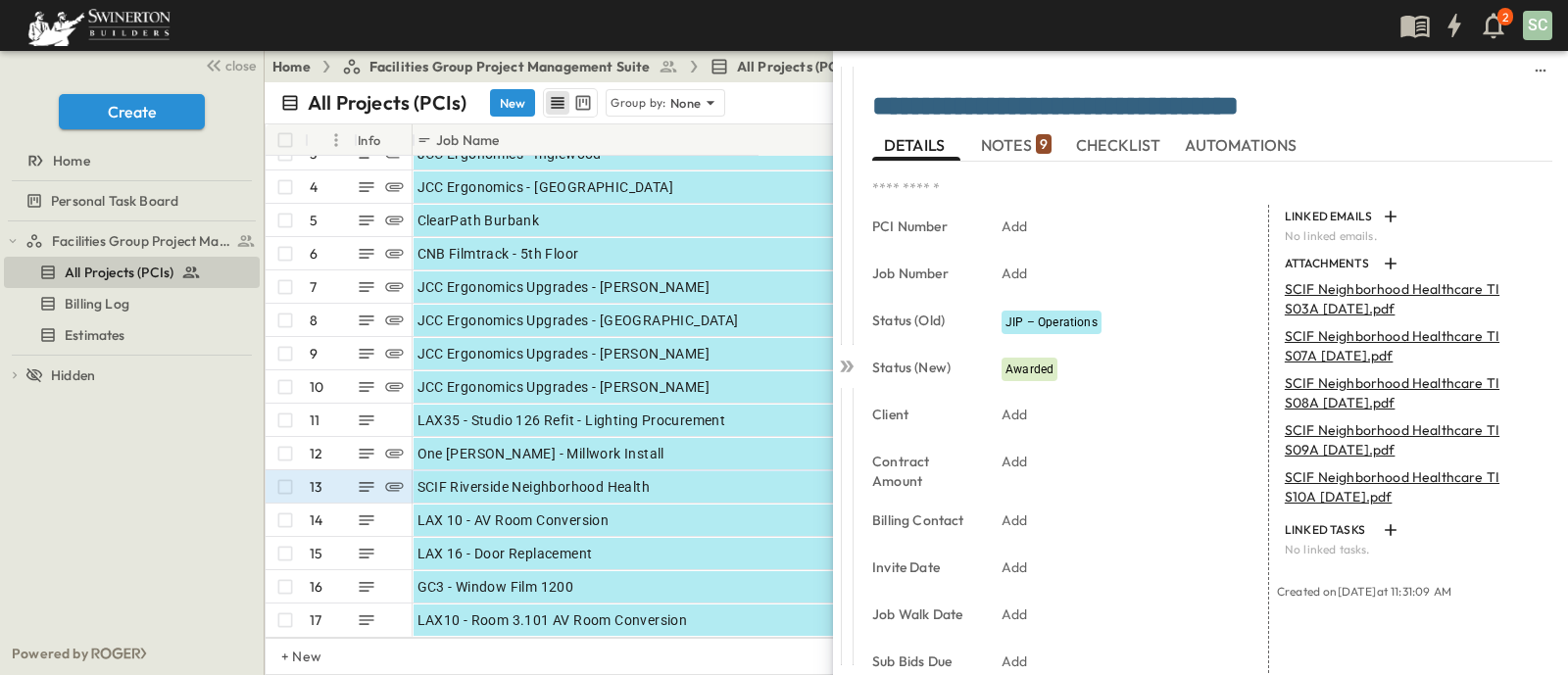 click on "NOTES 9" at bounding box center [1016, 145] 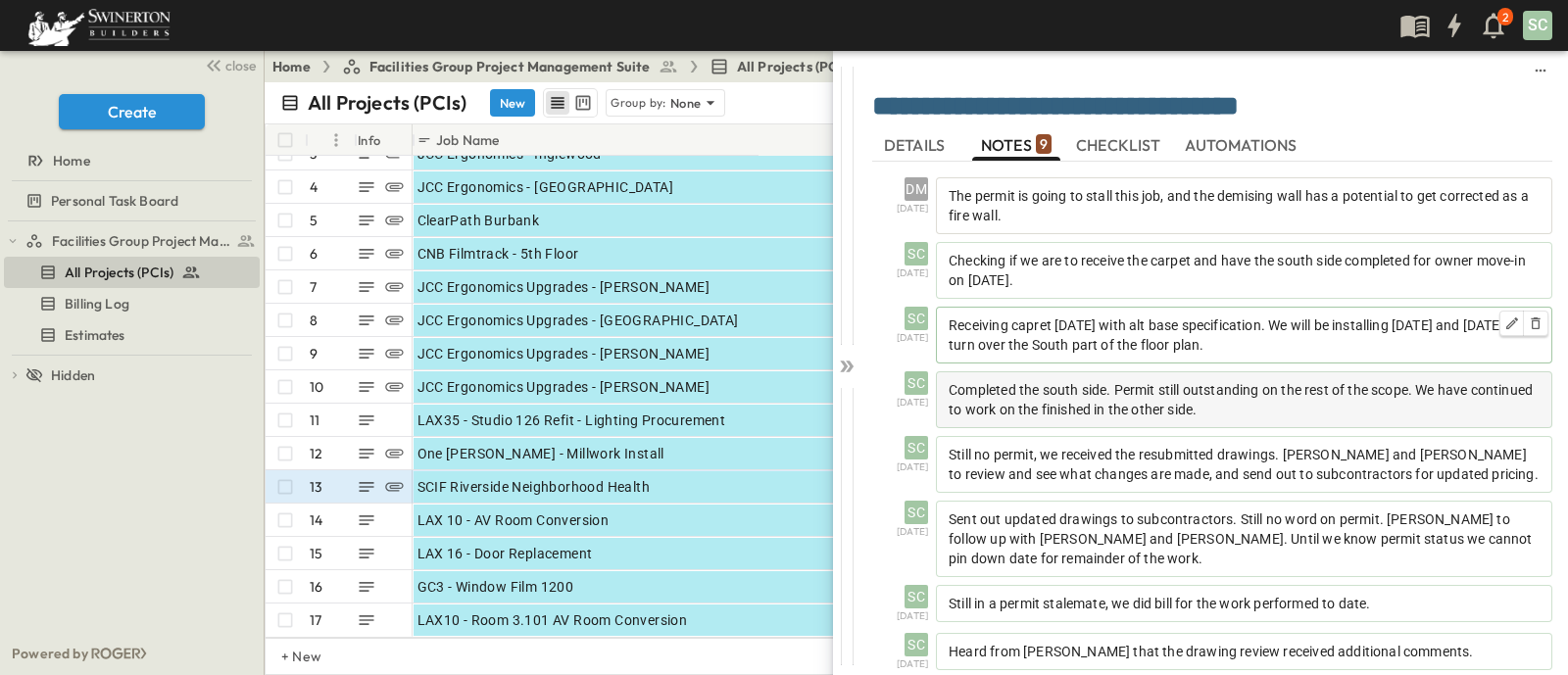 scroll, scrollTop: 177, scrollLeft: 0, axis: vertical 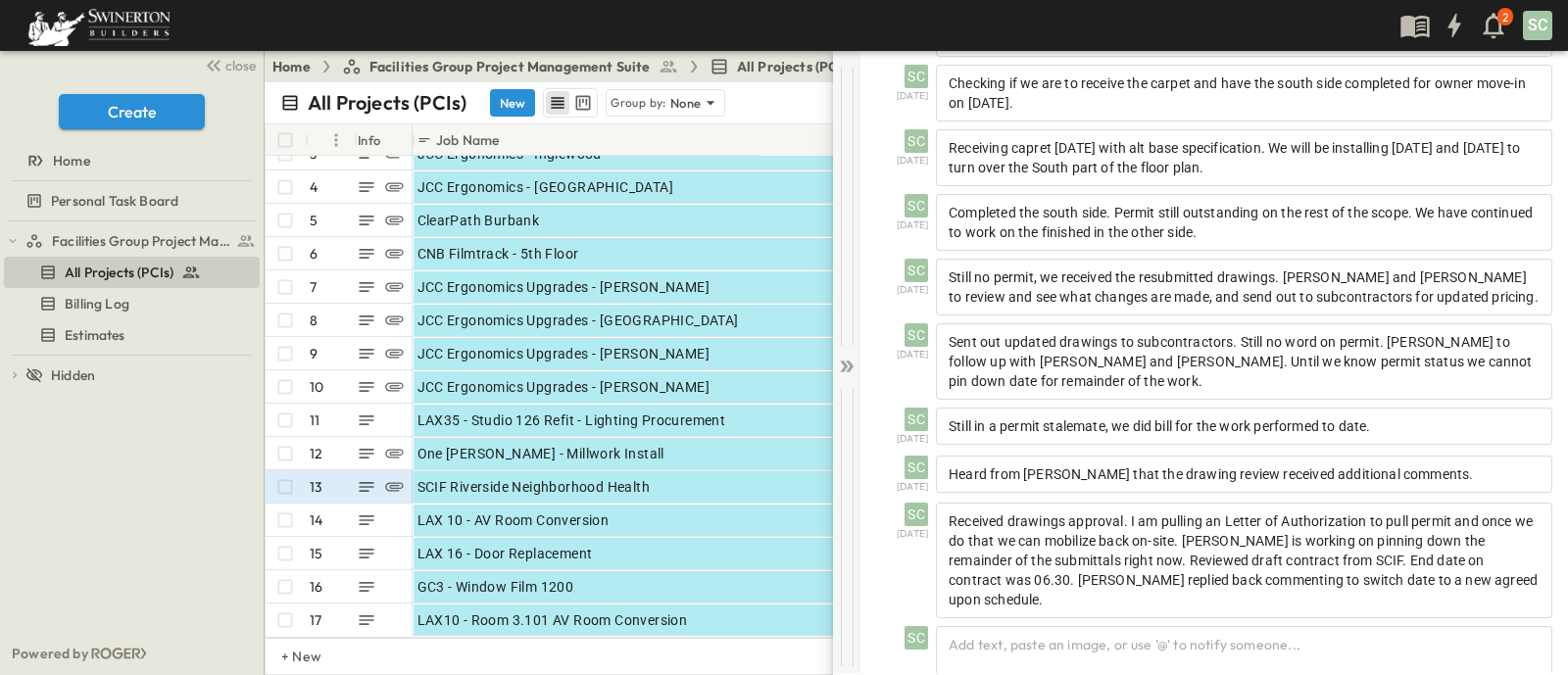 click at bounding box center (847, 362) 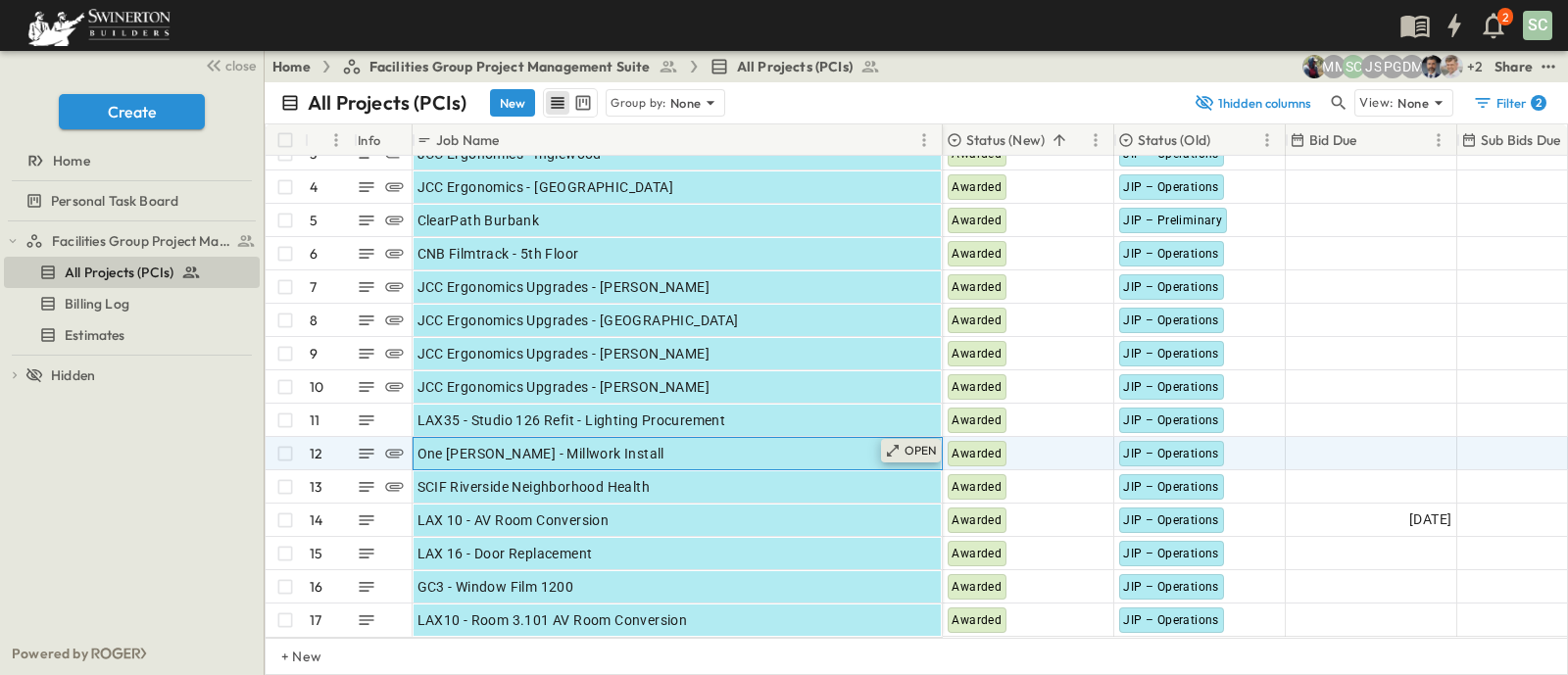 click on "OPEN" at bounding box center (921, 451) 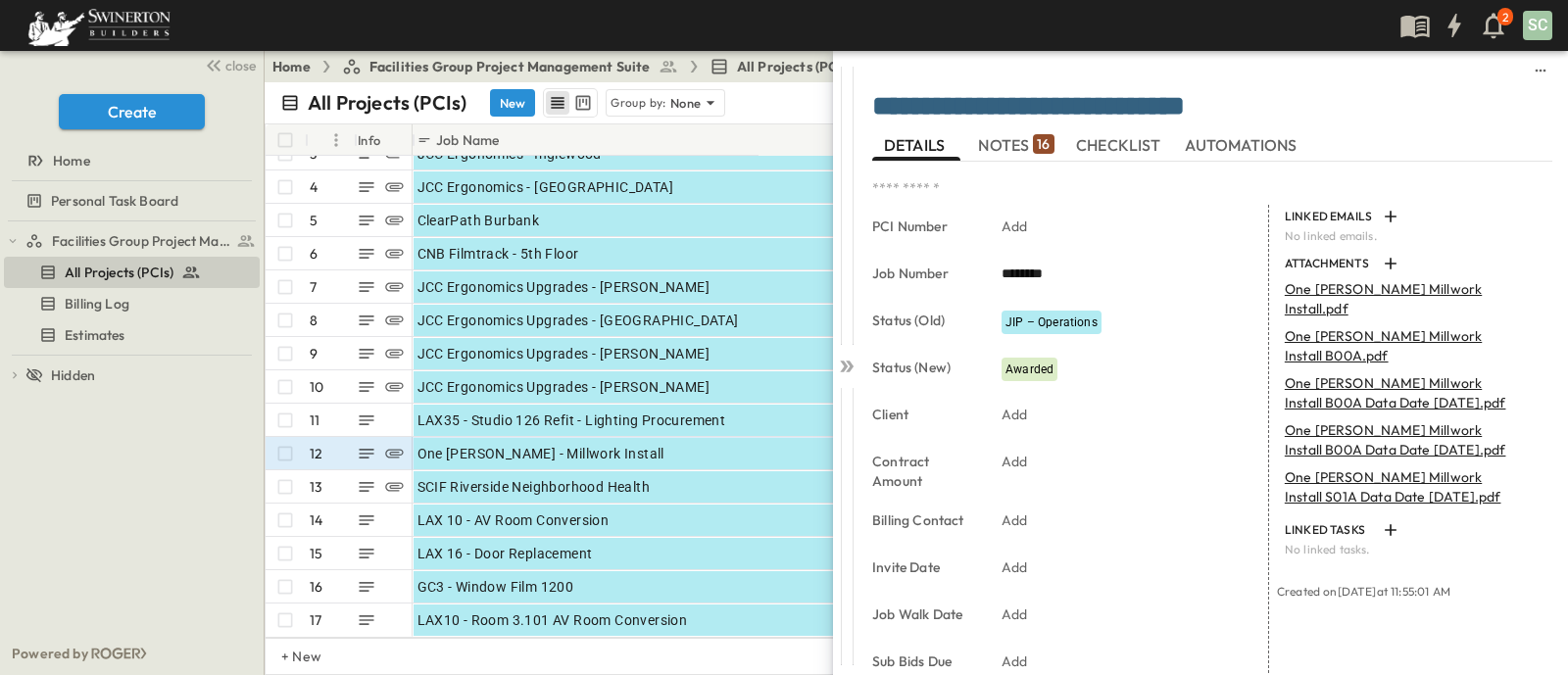 click on "16" at bounding box center (1043, 144) 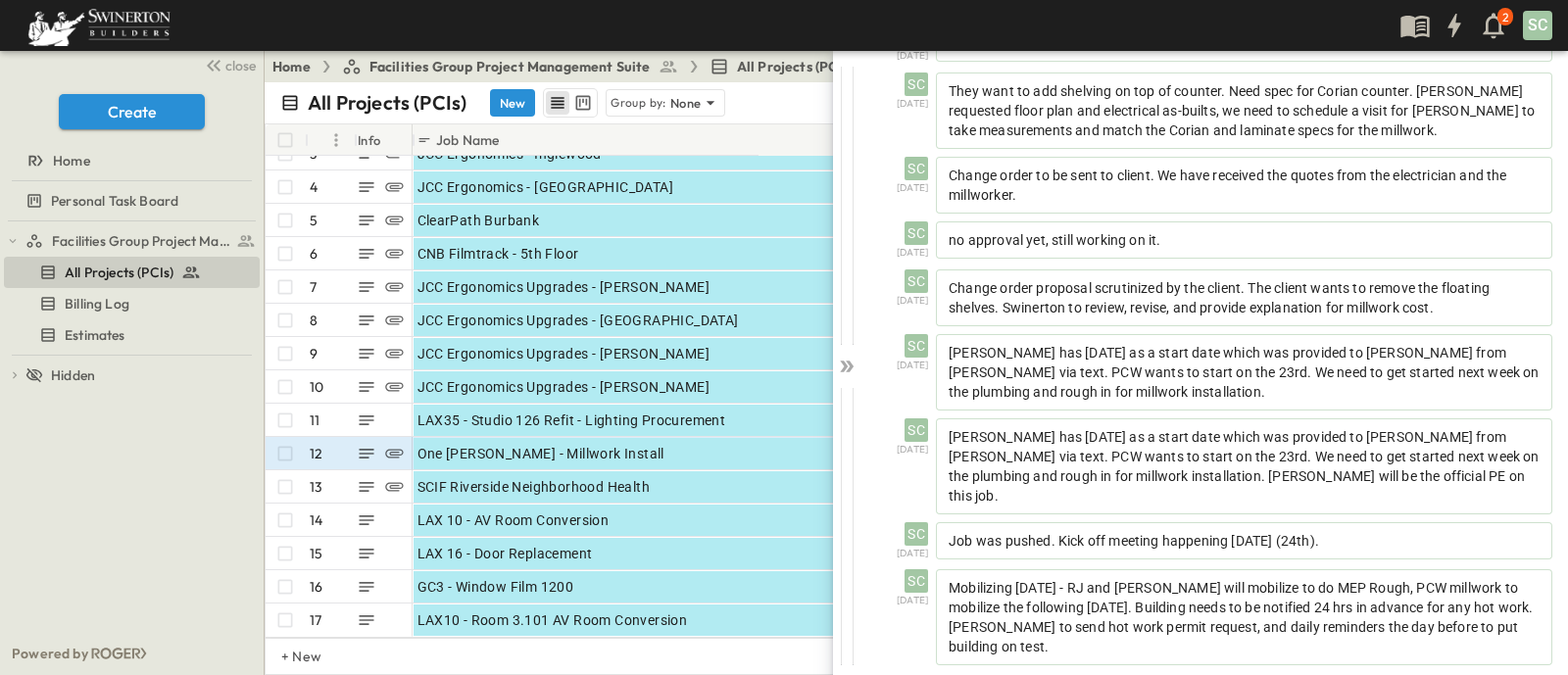 scroll, scrollTop: 676, scrollLeft: 0, axis: vertical 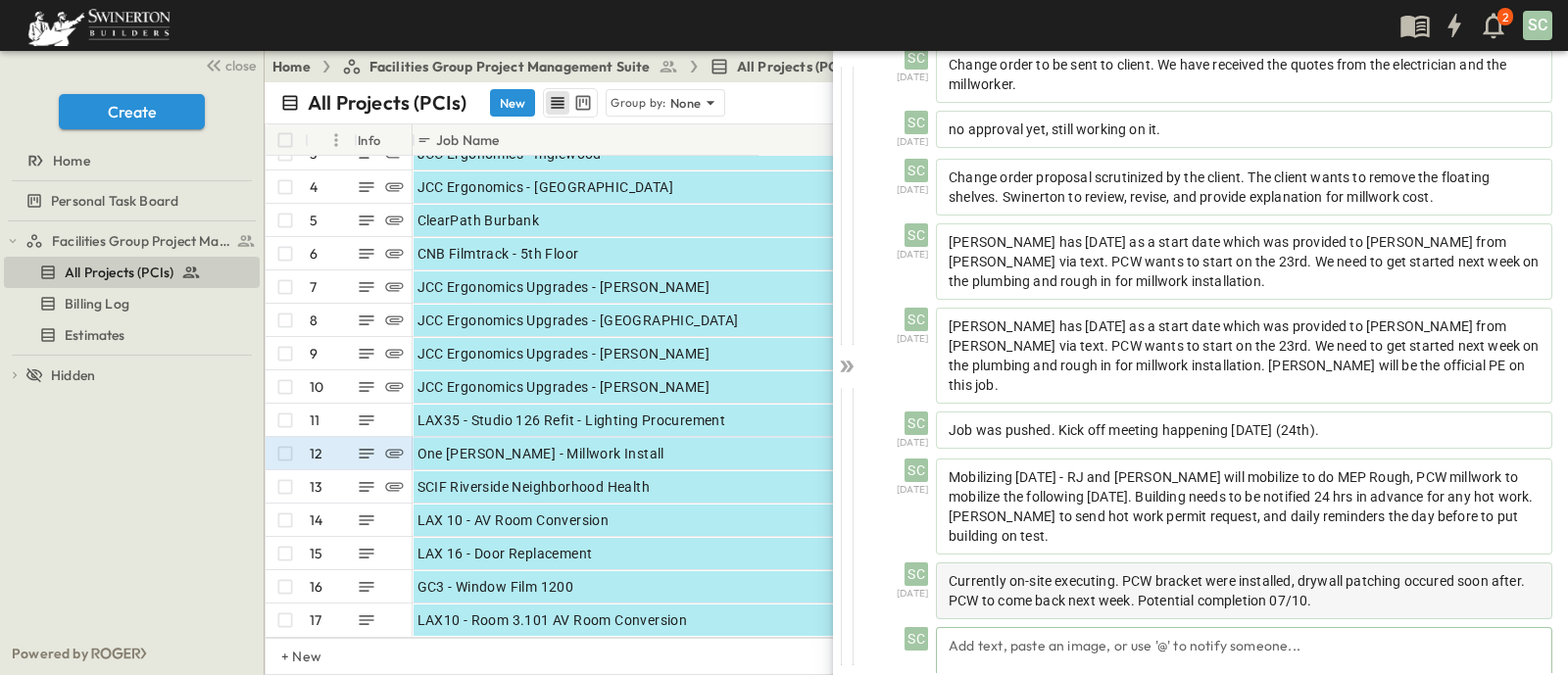 click on "Currently on-site executing. PCW bracket were installed, drywall patching occured soon after. PCW to come back next week. Potential completion 07/10." at bounding box center [1244, 591] 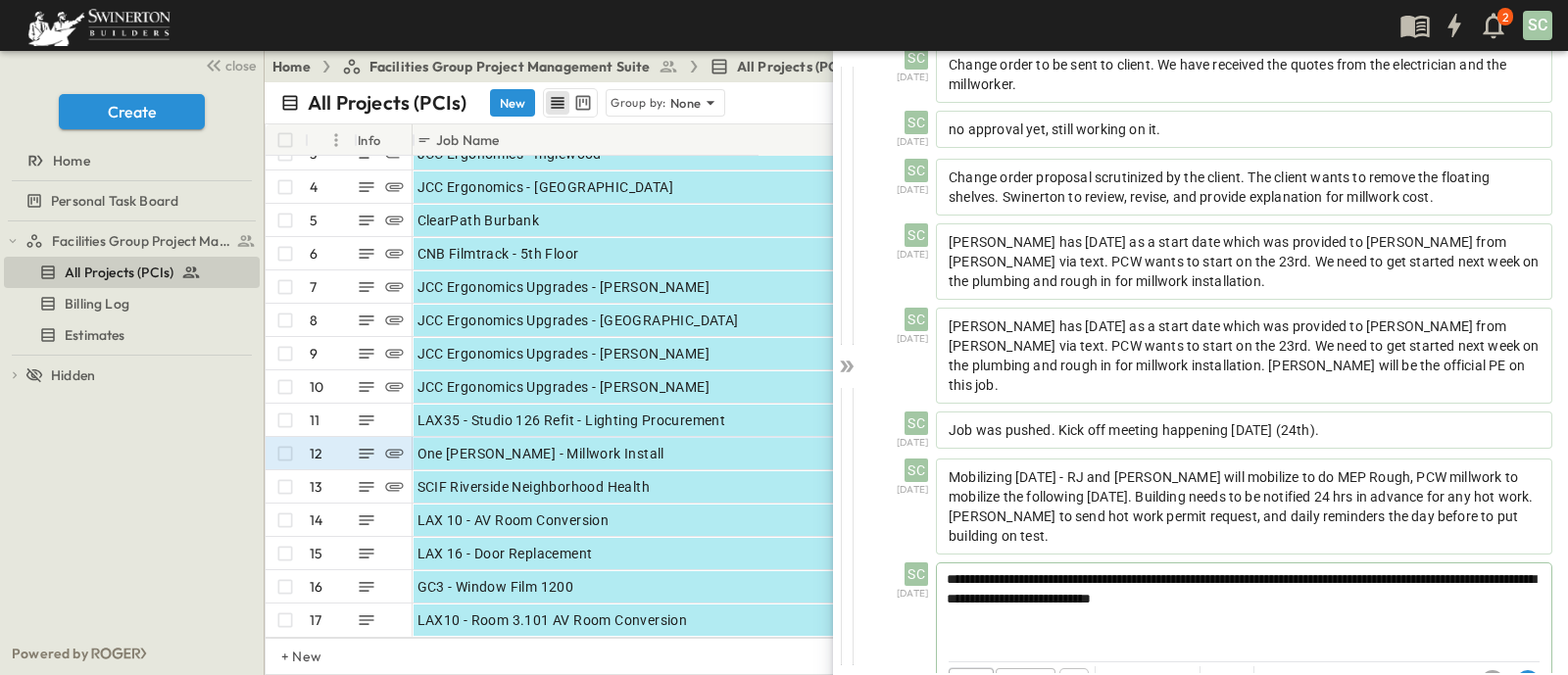 click on "**********" at bounding box center (1244, 589) 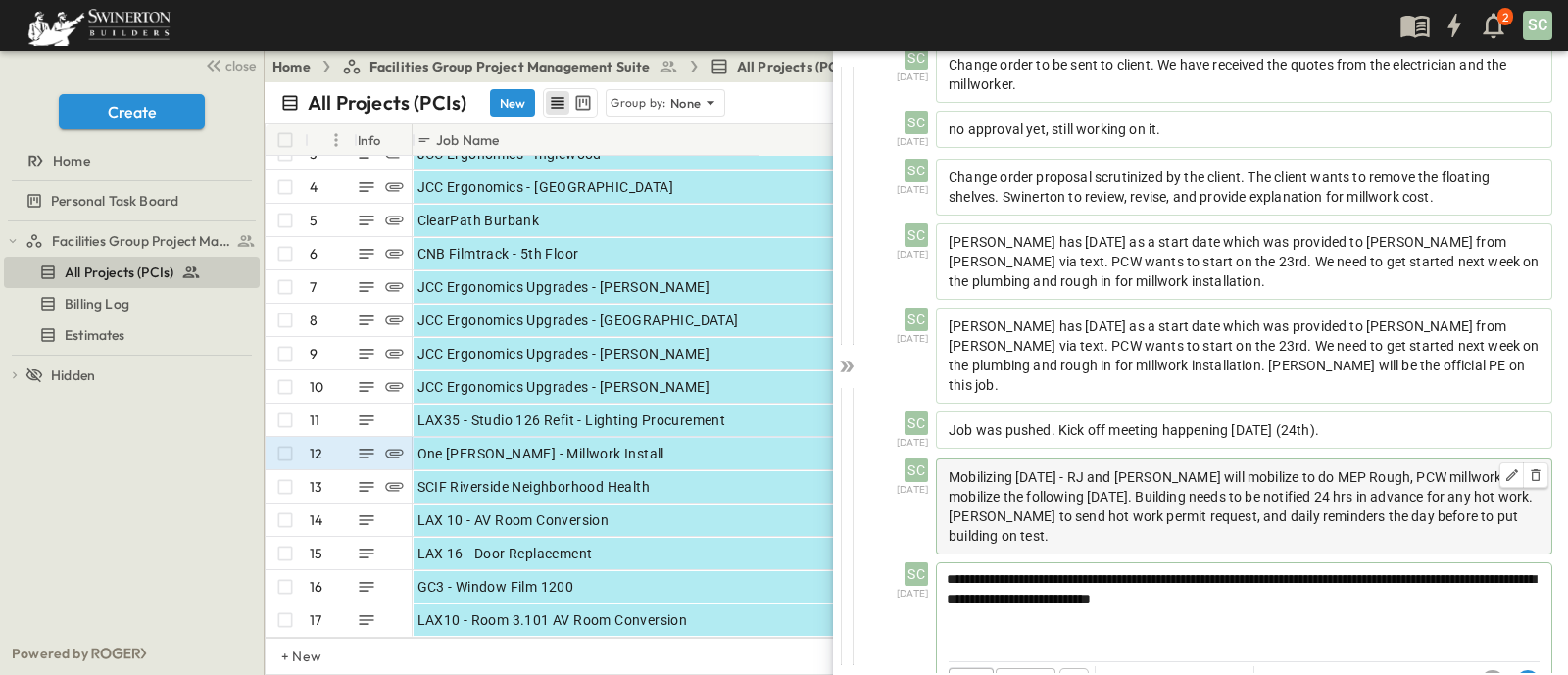 type 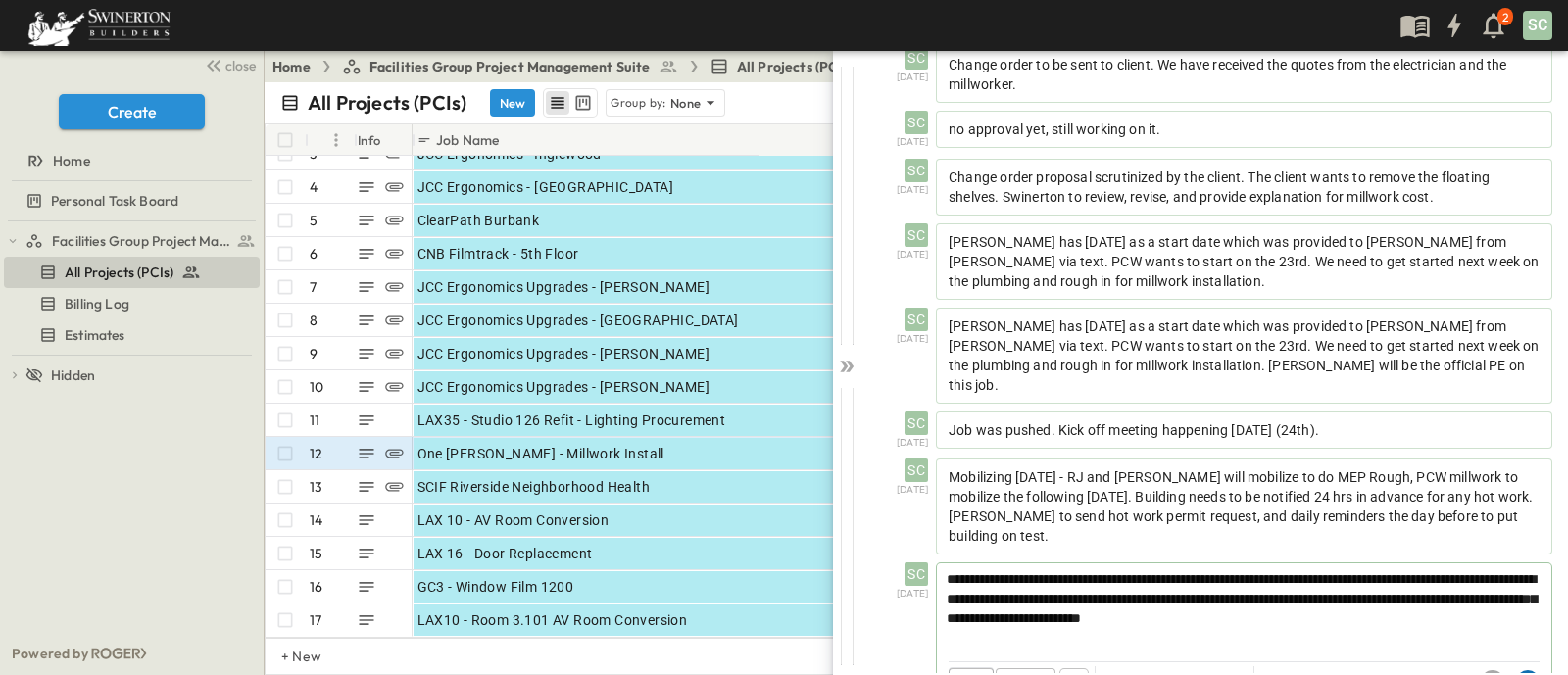 click 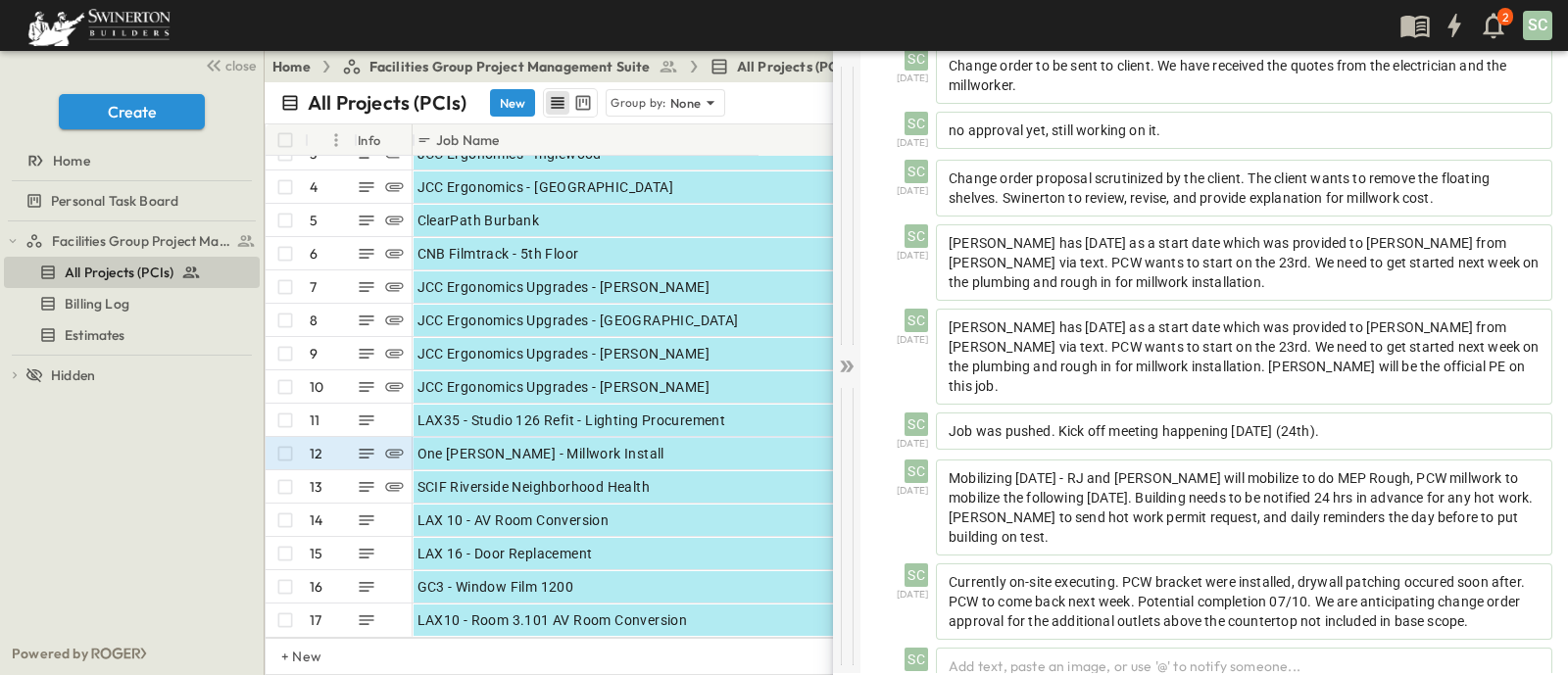 click 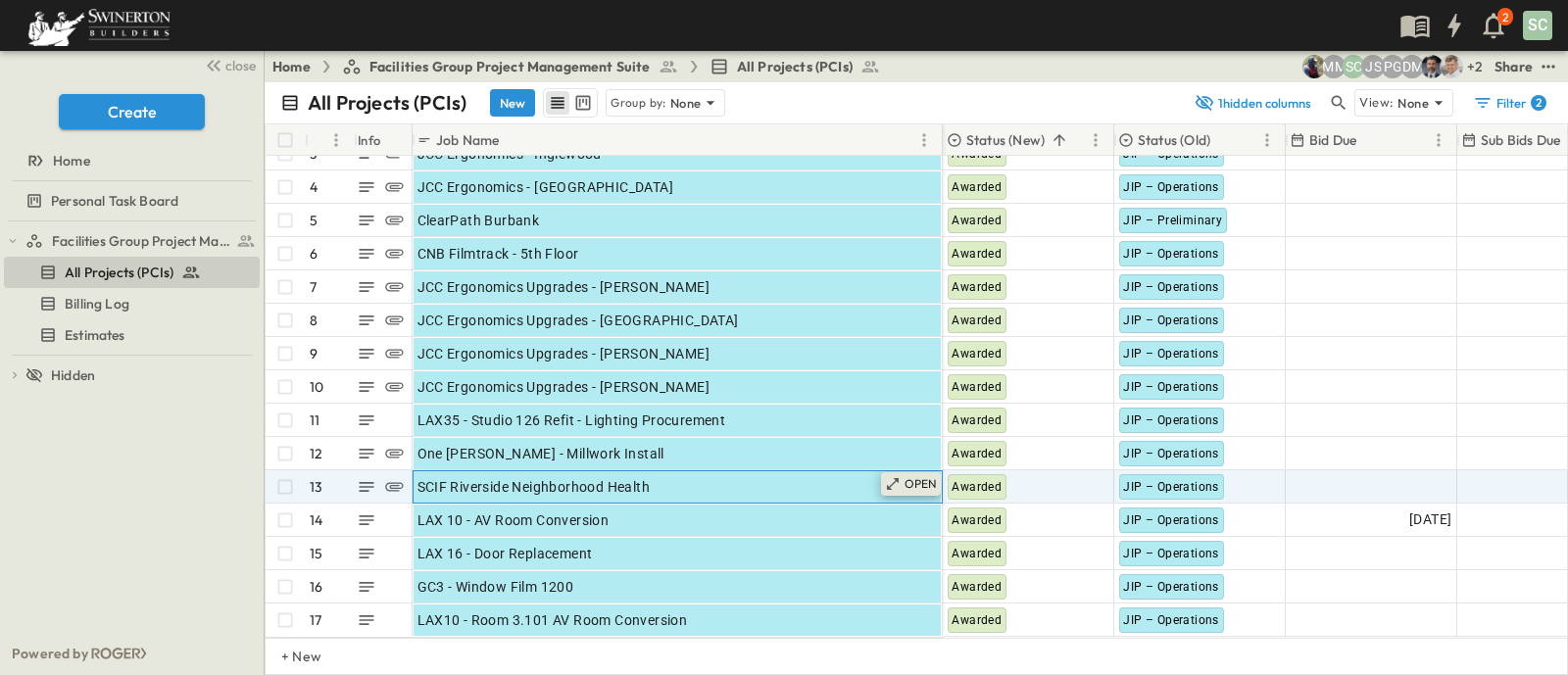 click on "OPEN" at bounding box center (921, 484) 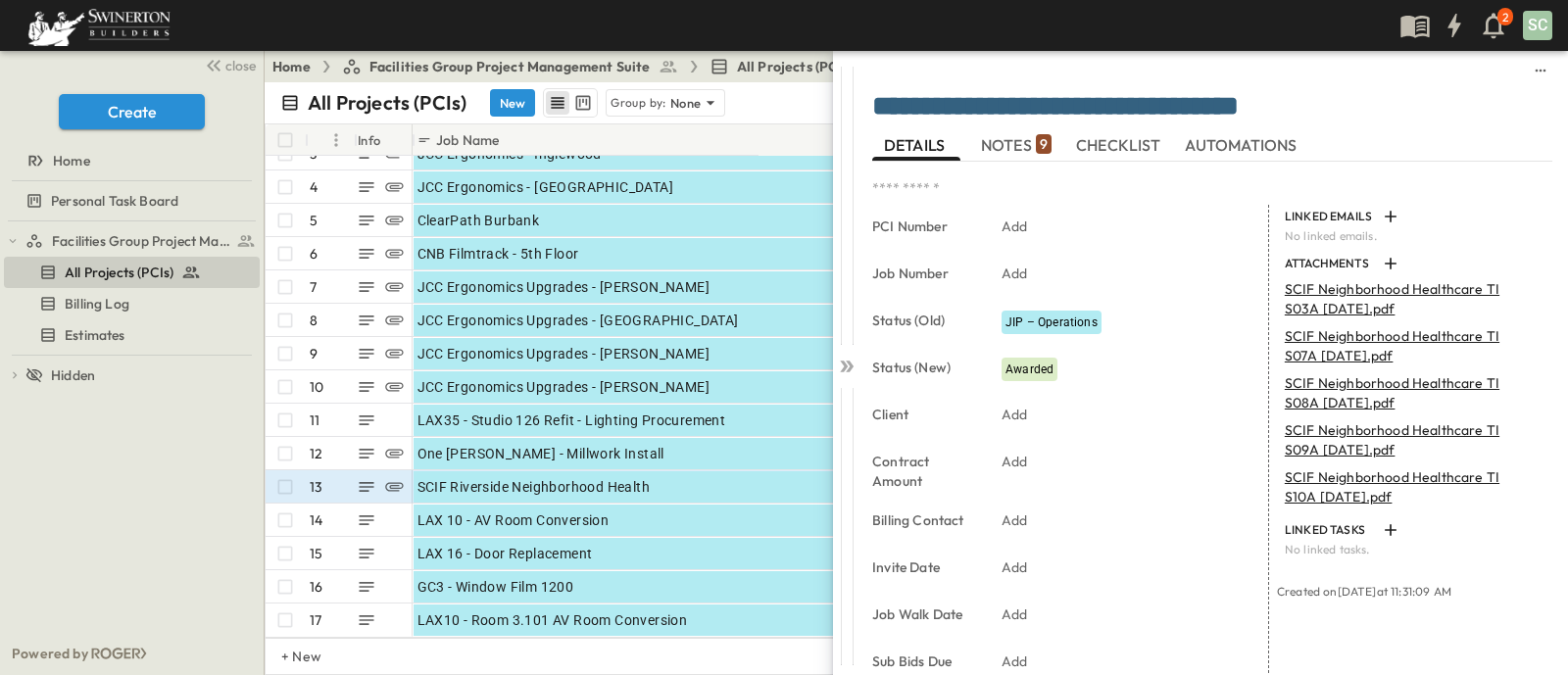 click on "NOTES 9" at bounding box center [1016, 145] 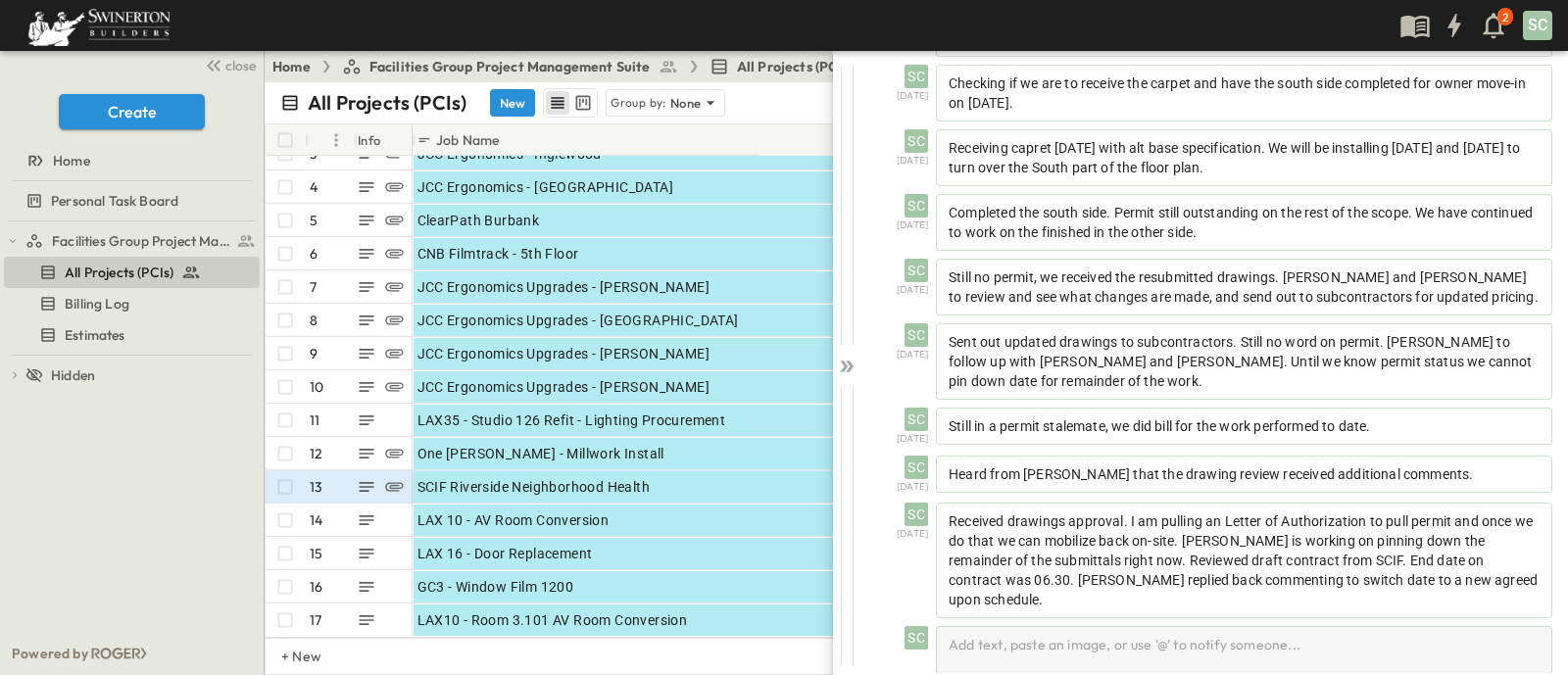 click on "Add text, paste an image, or use '@' to notify someone..." at bounding box center [1244, 651] 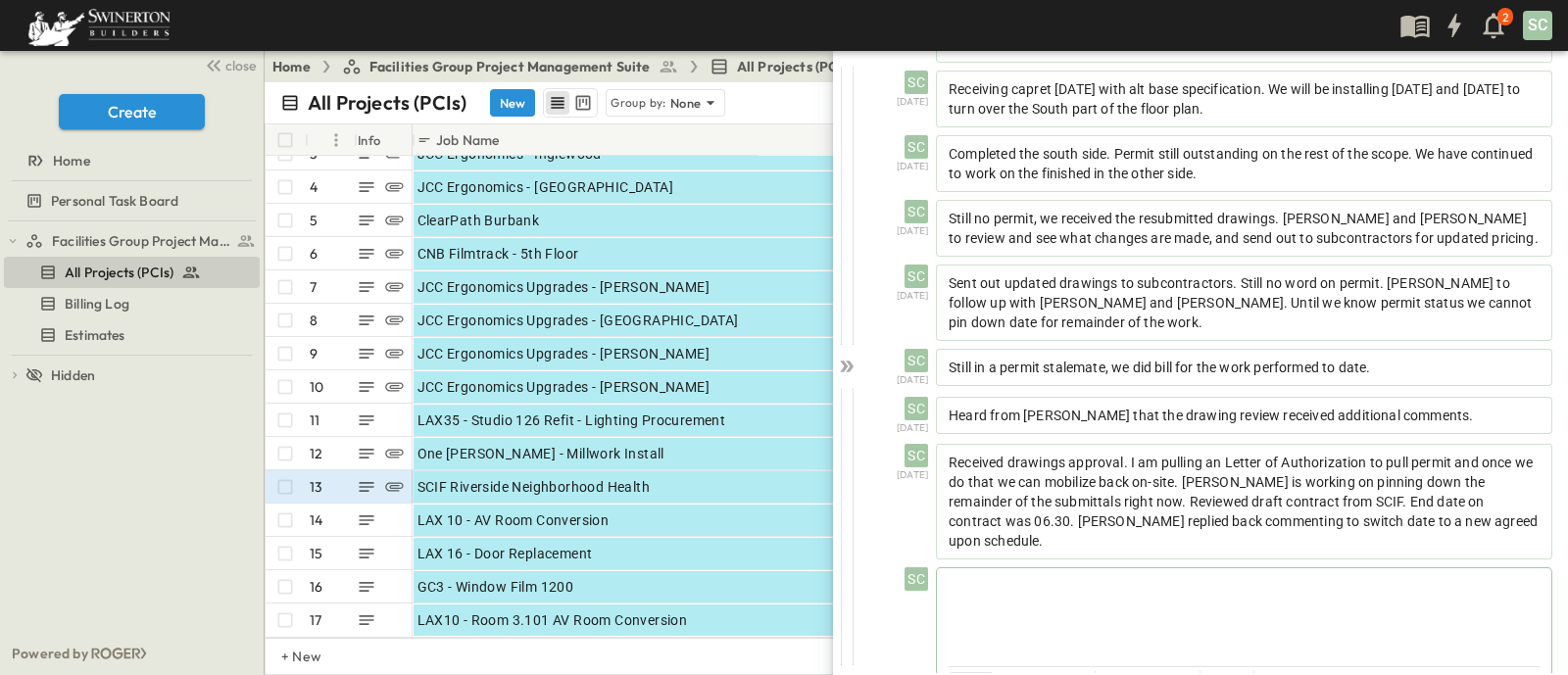 scroll, scrollTop: 269, scrollLeft: 0, axis: vertical 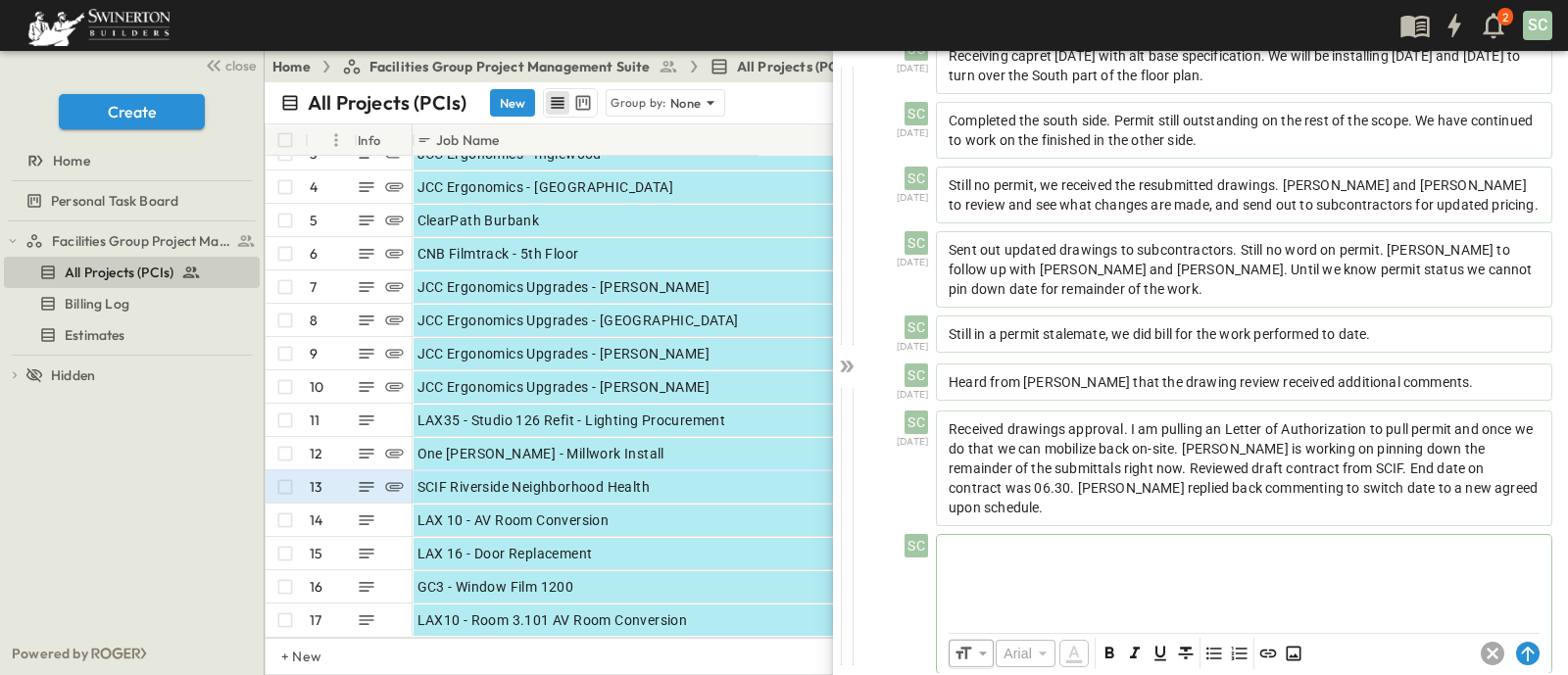 click at bounding box center [1244, 578] 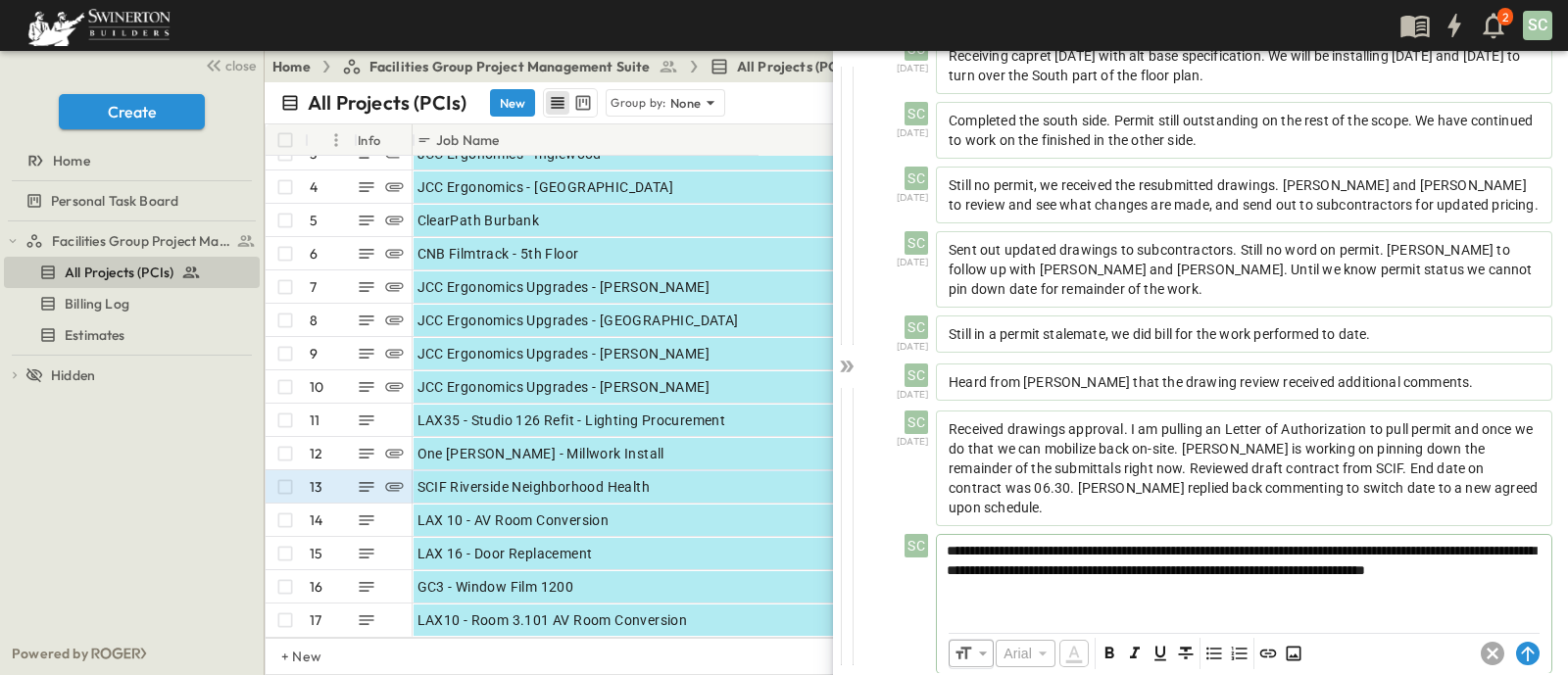 scroll, scrollTop: 267, scrollLeft: 0, axis: vertical 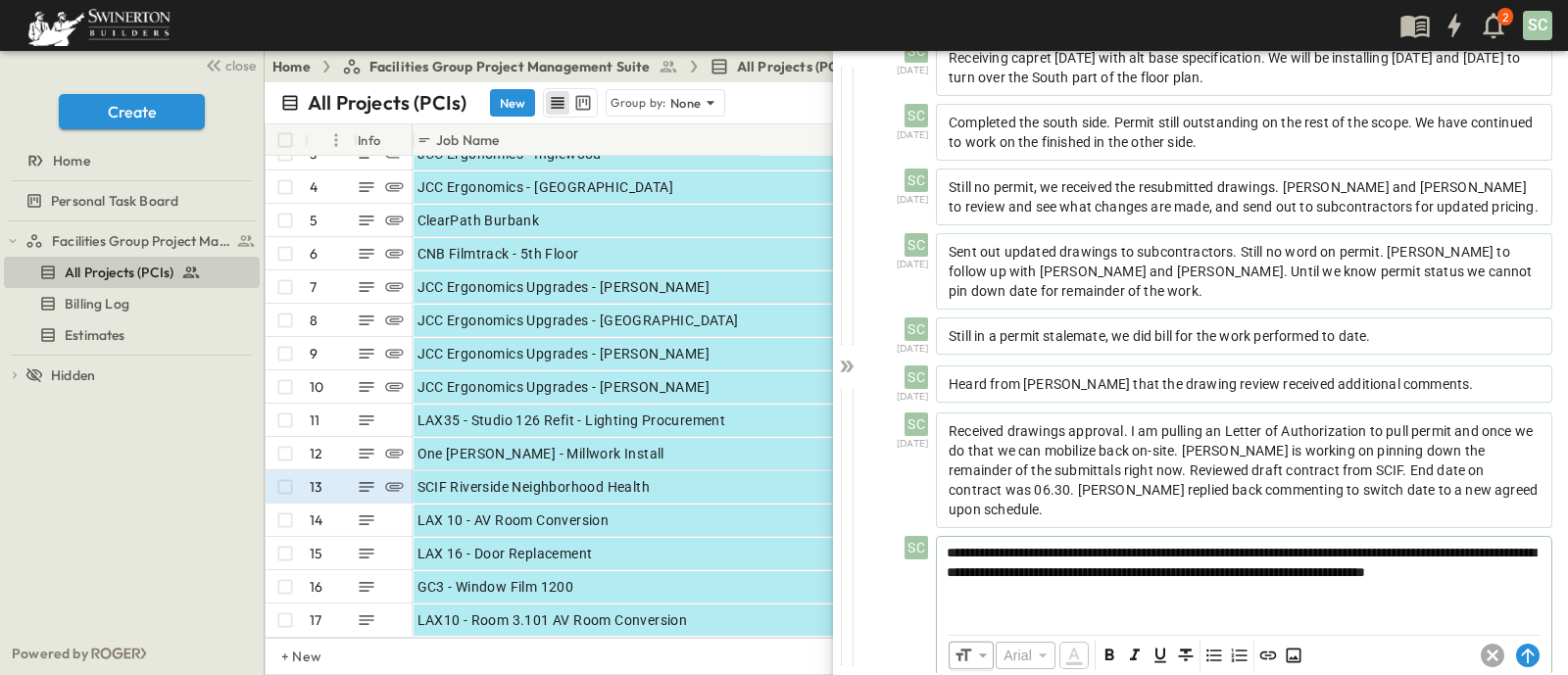 click on "**********" at bounding box center [1214, 362] 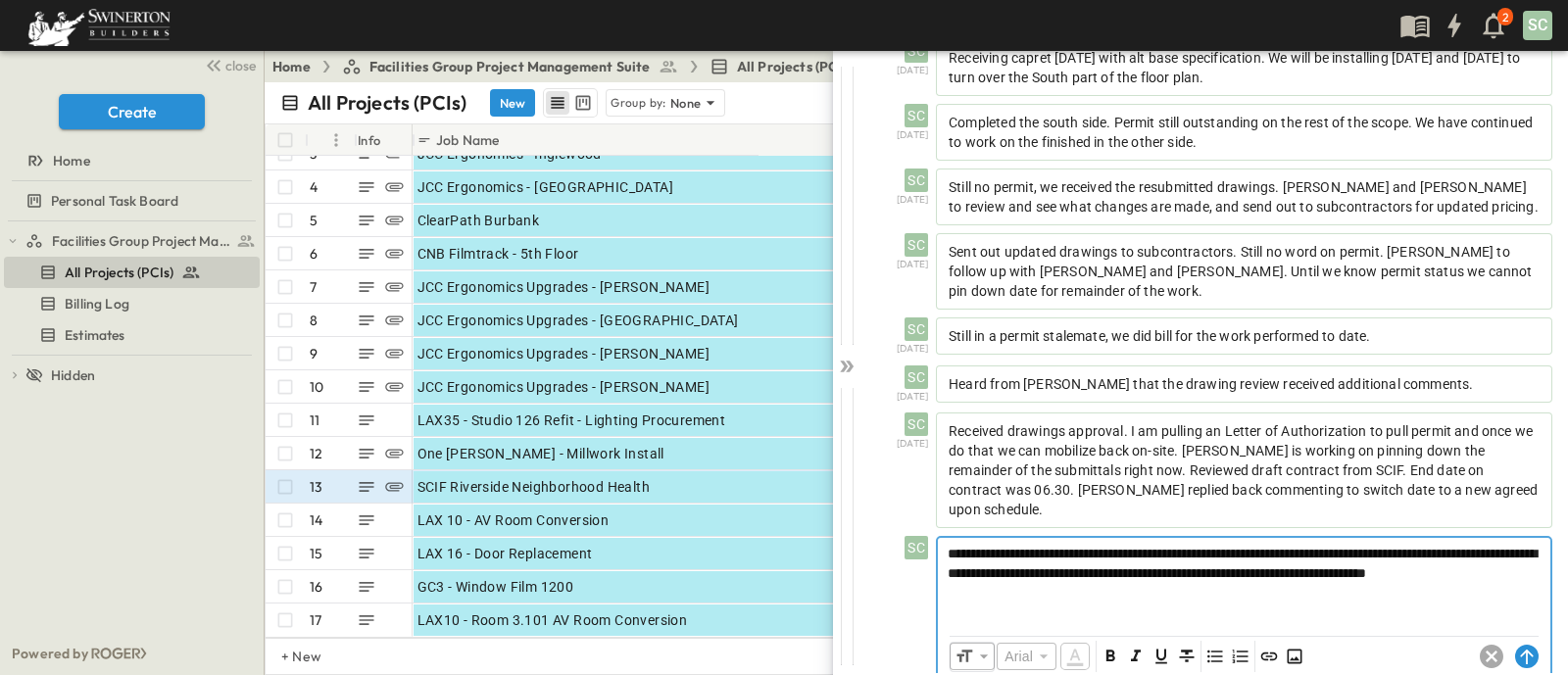 click on "**********" at bounding box center [1244, 563] 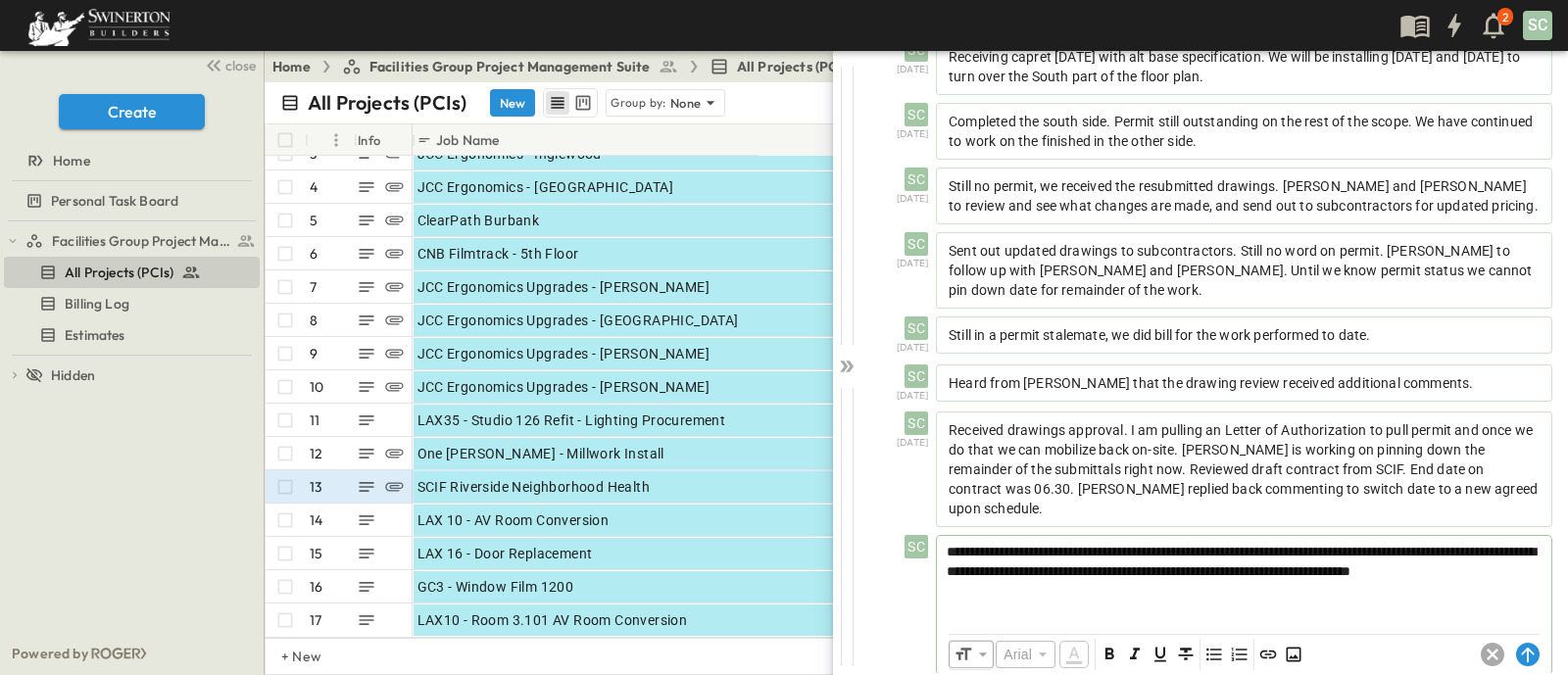 scroll, scrollTop: 267, scrollLeft: 0, axis: vertical 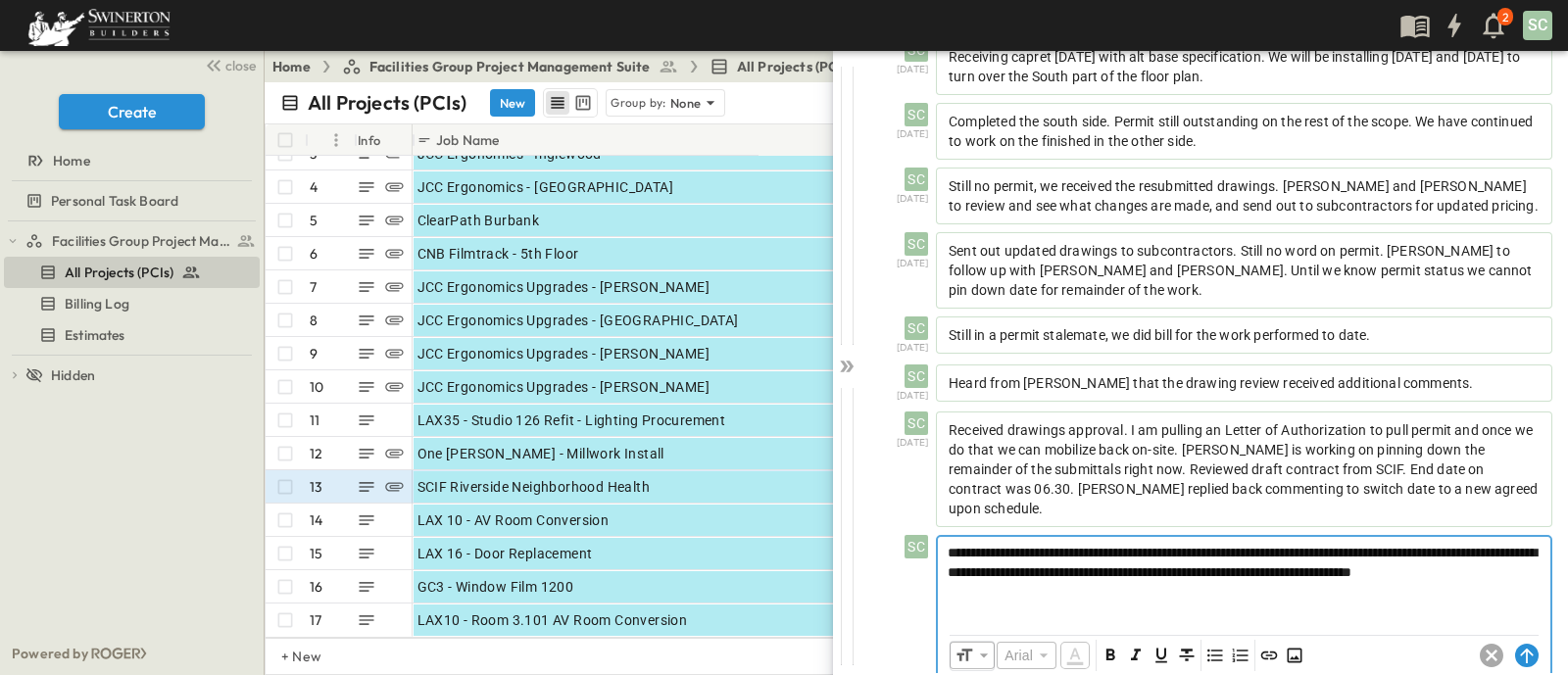 click on "**********" at bounding box center [1244, 580] 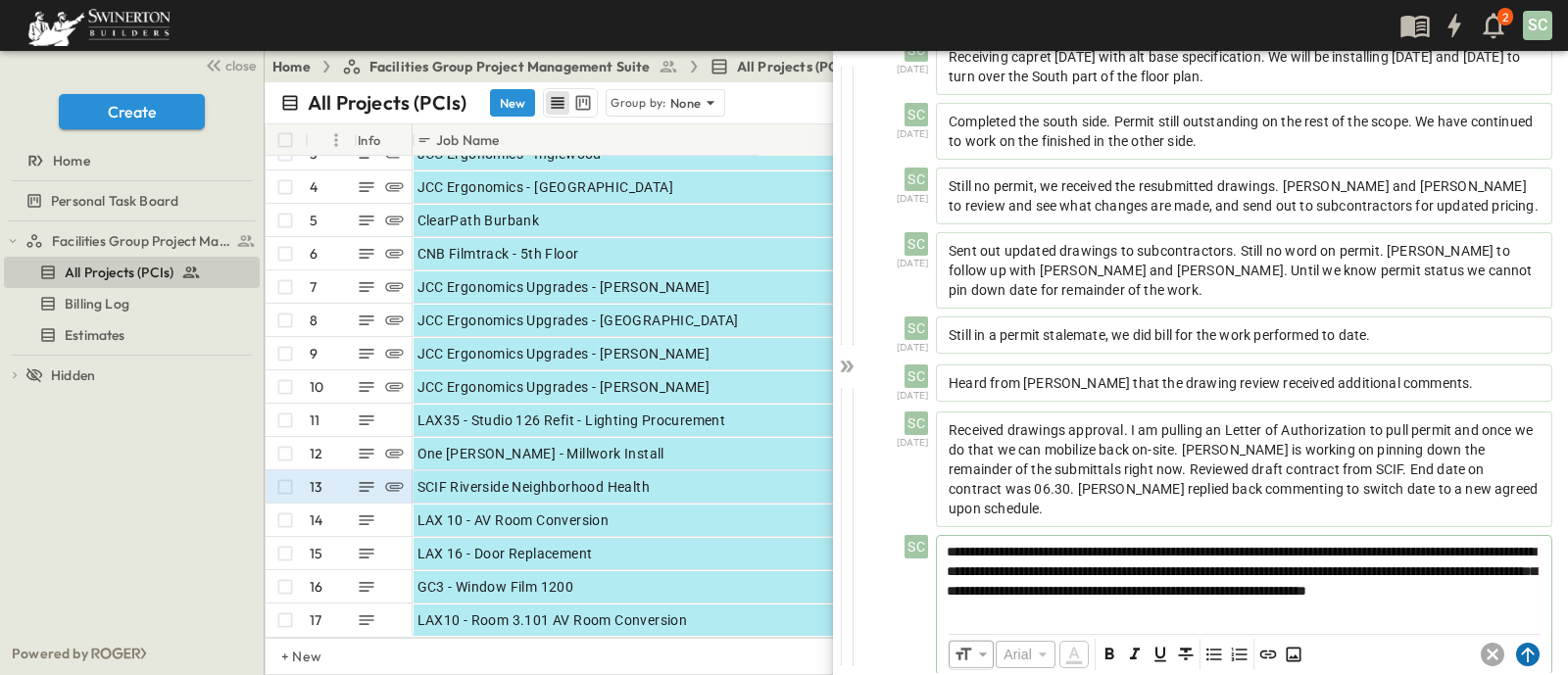 click 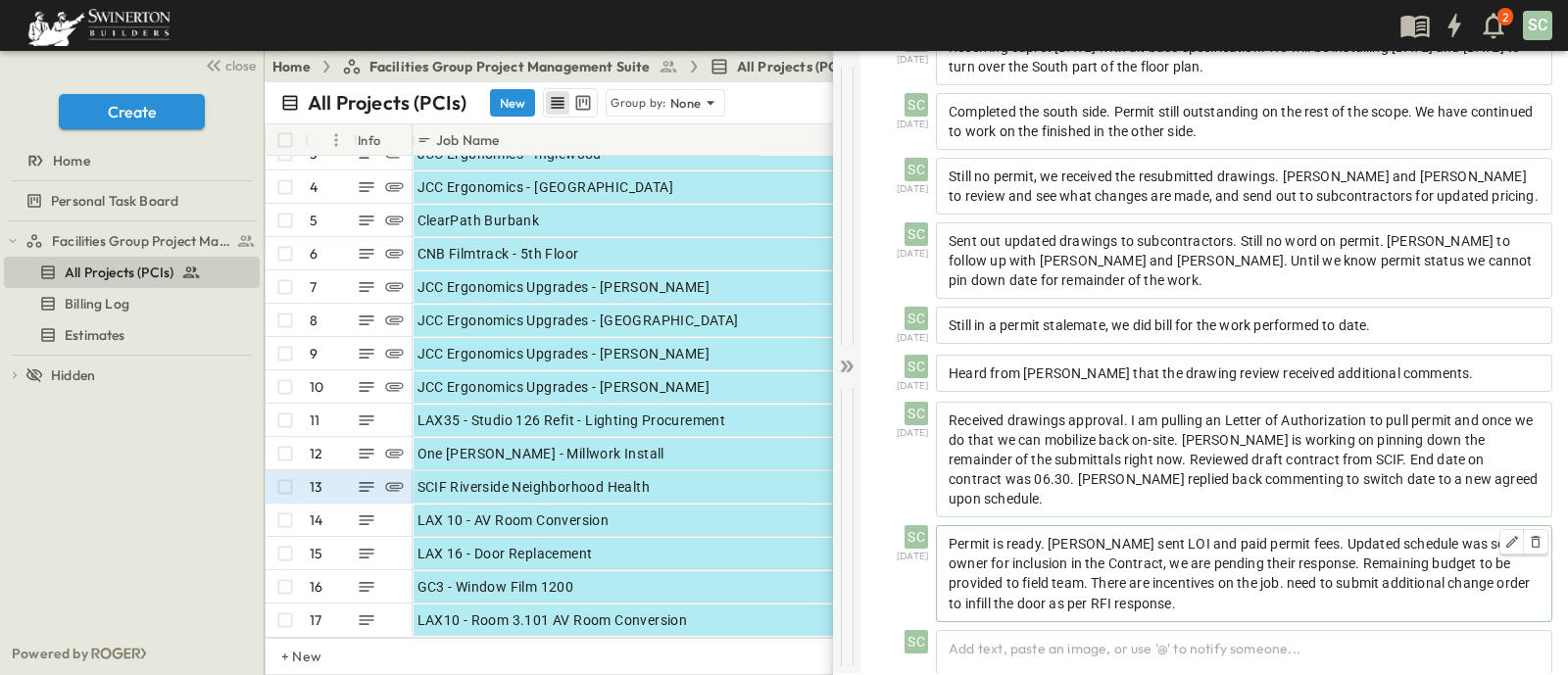 scroll, scrollTop: 281, scrollLeft: 0, axis: vertical 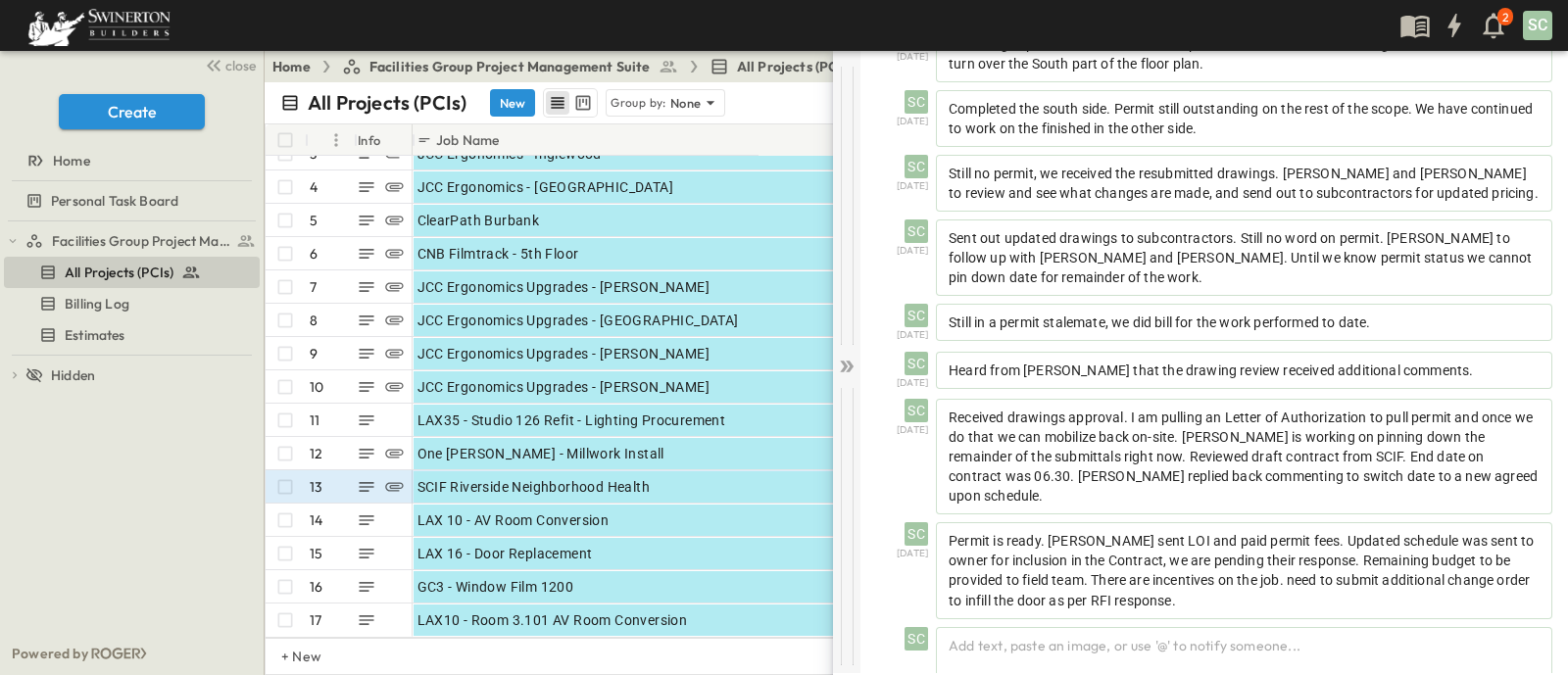 click 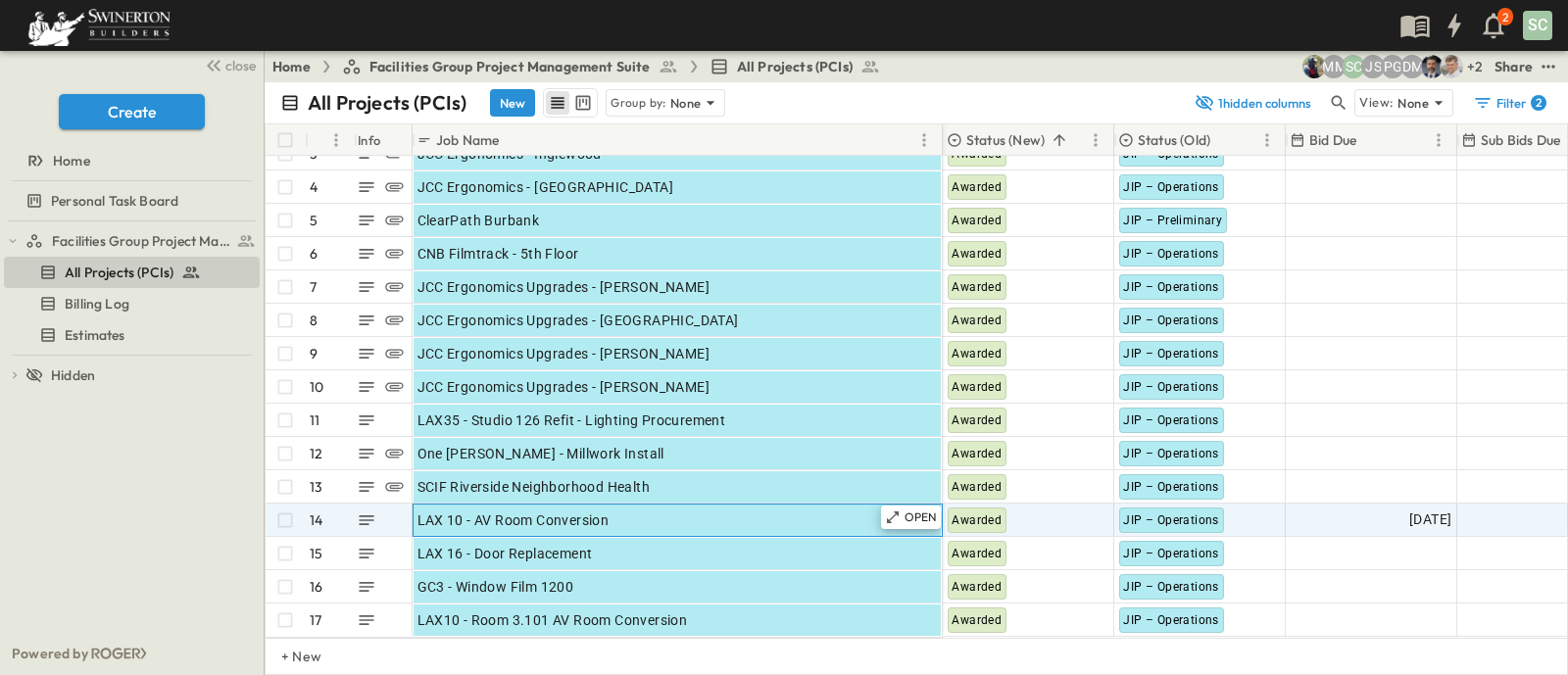 drag, startPoint x: 894, startPoint y: 497, endPoint x: 752, endPoint y: 510, distance: 142.5938 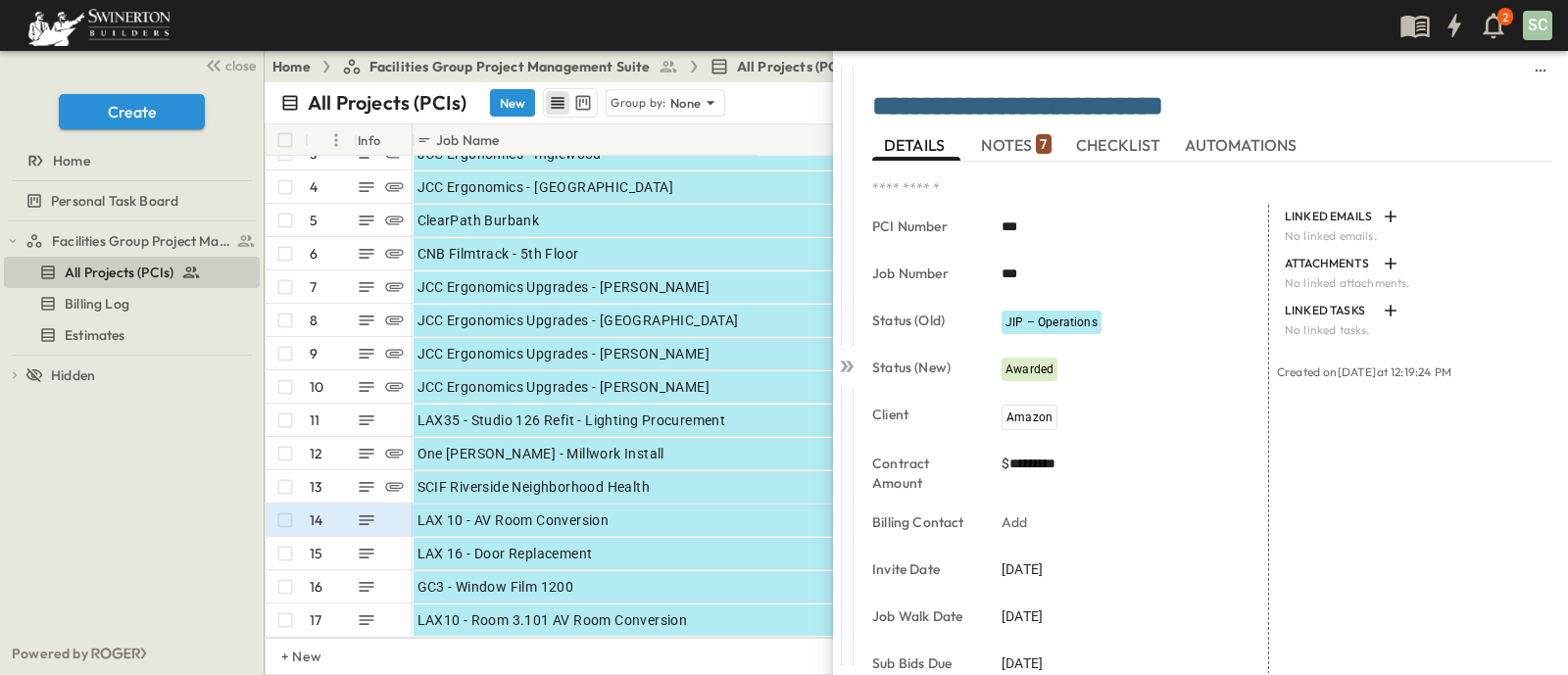 drag, startPoint x: 1019, startPoint y: 156, endPoint x: 1031, endPoint y: 159, distance: 12.369317 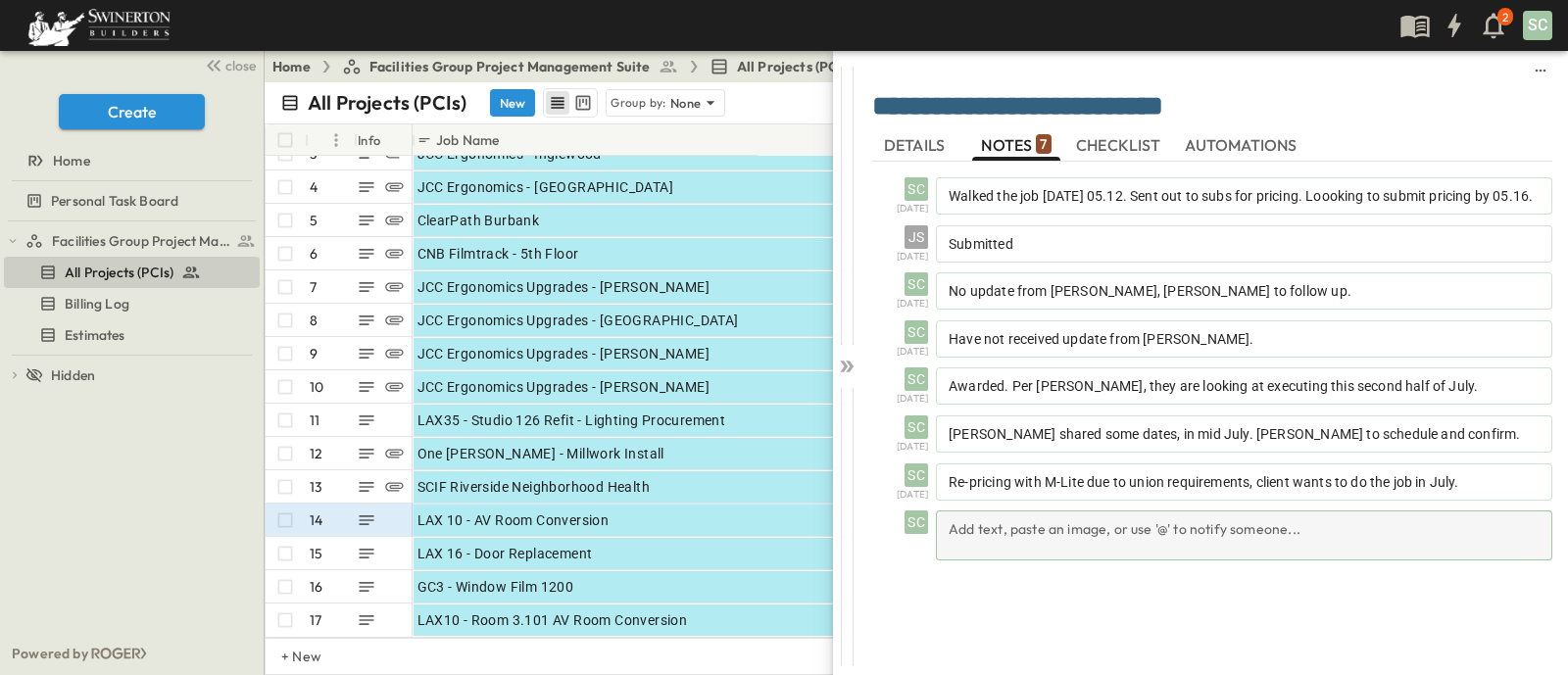 click on "Add text, paste an image, or use '@' to notify someone..." at bounding box center (1244, 535) 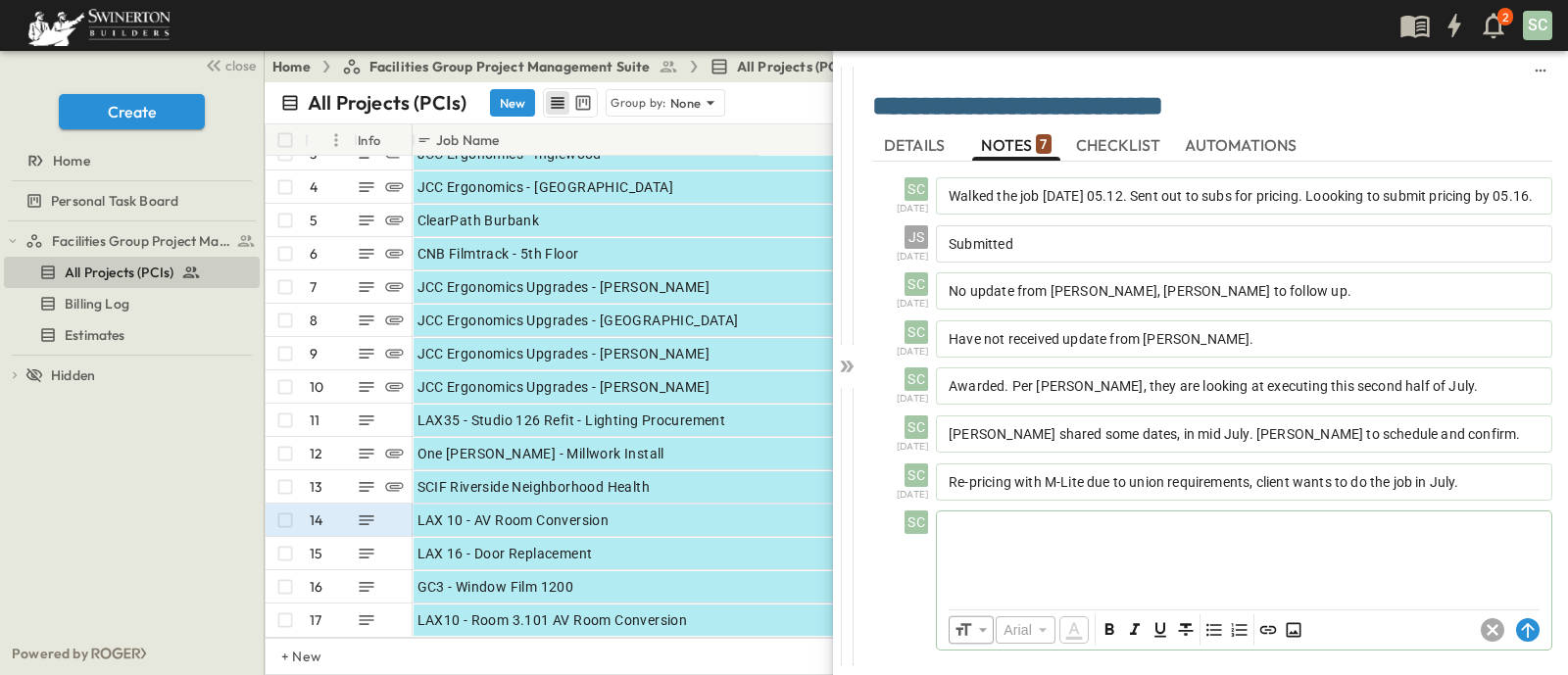 click at bounding box center [1244, 554] 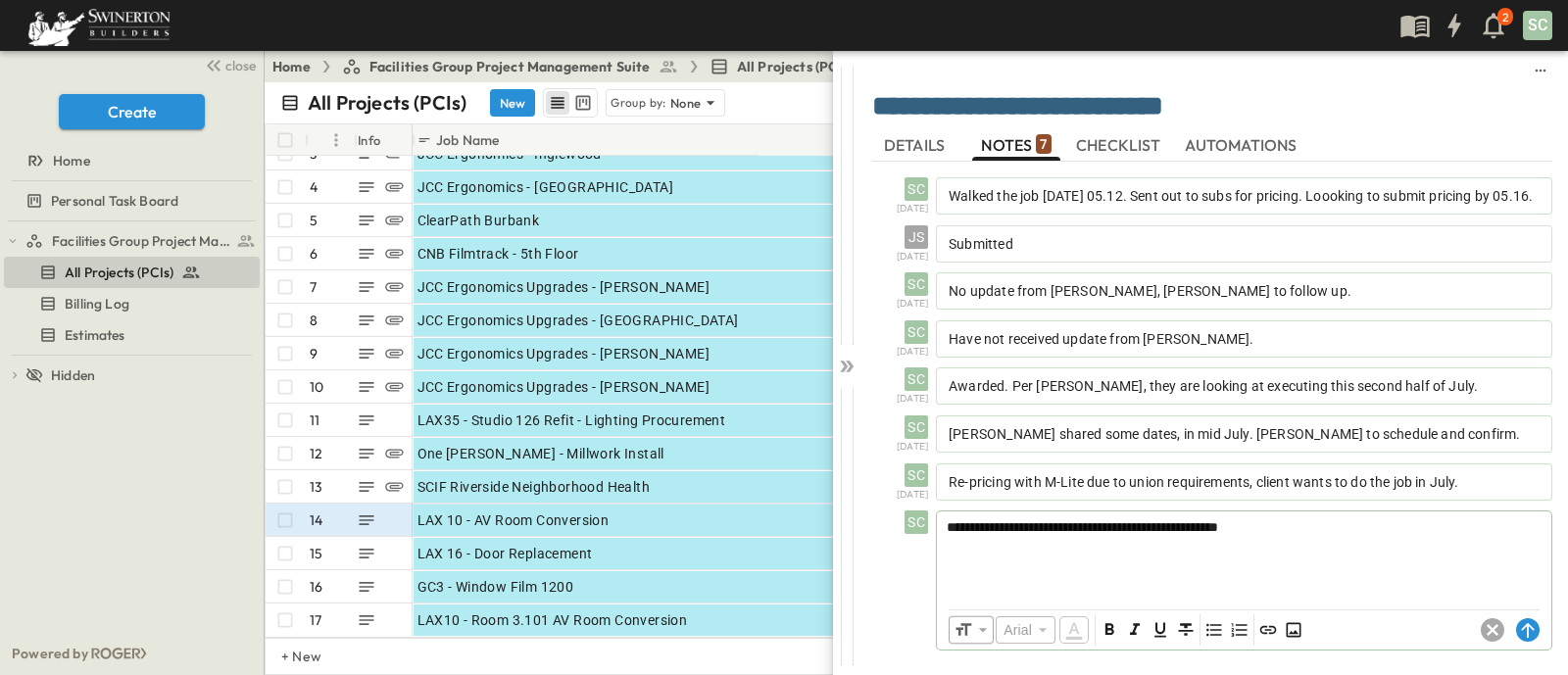 drag, startPoint x: 1319, startPoint y: 100, endPoint x: 1315, endPoint y: 110, distance: 10.77033 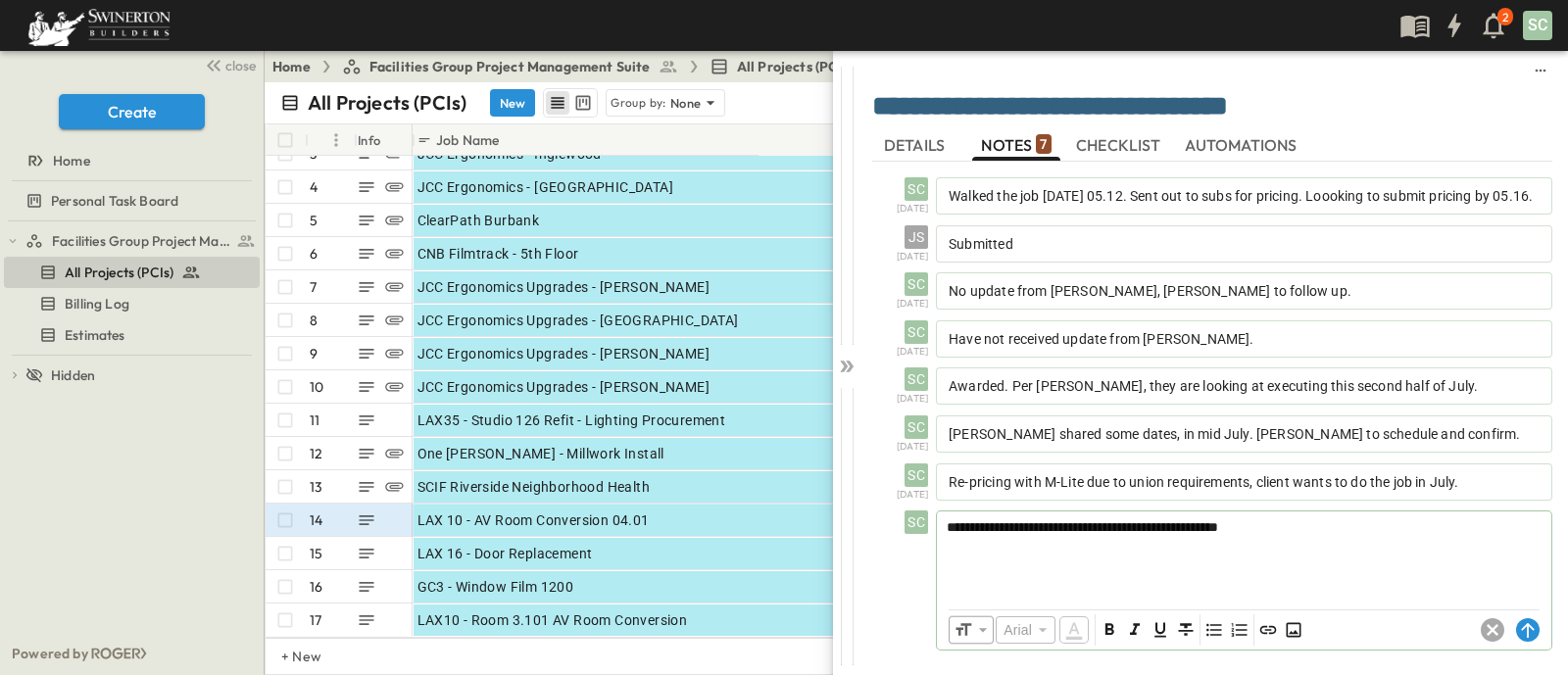 type on "**********" 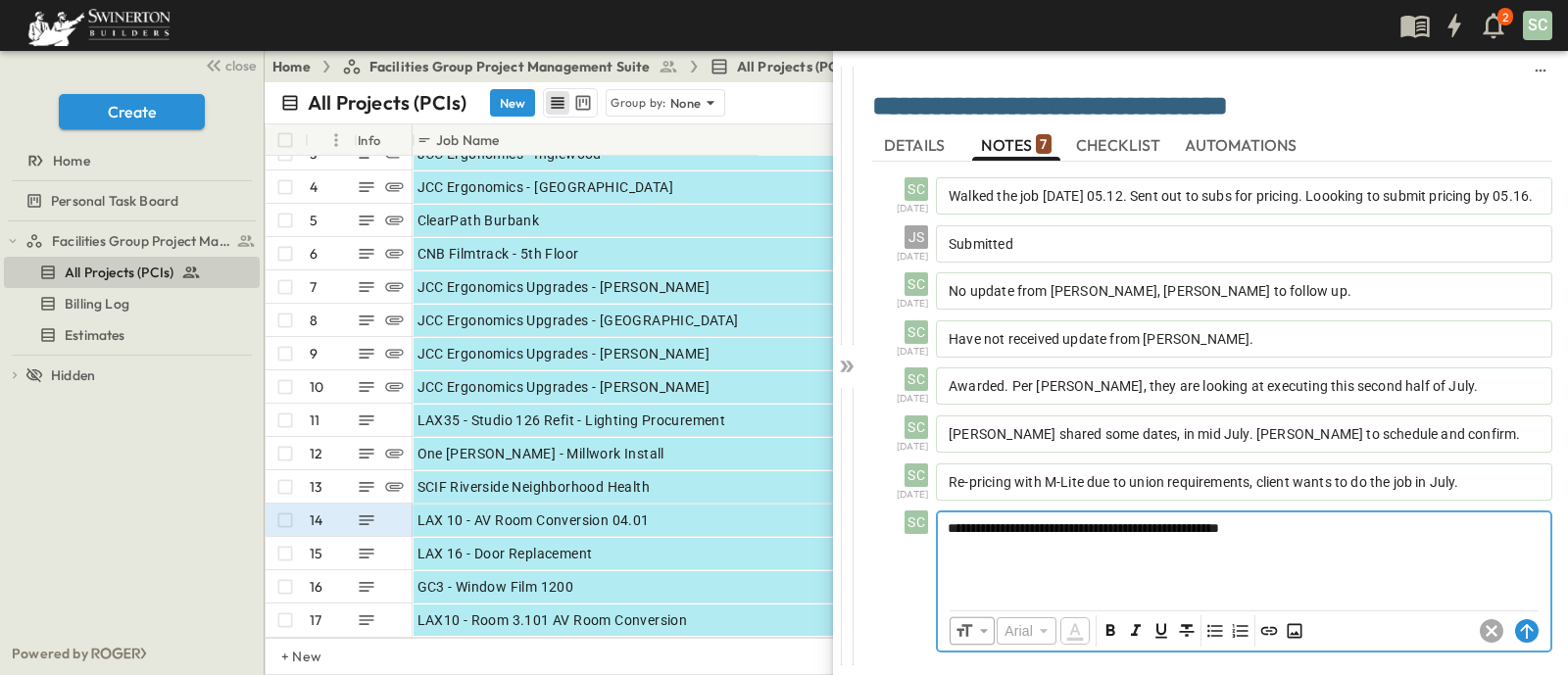 click on "**********" at bounding box center (1244, 555) 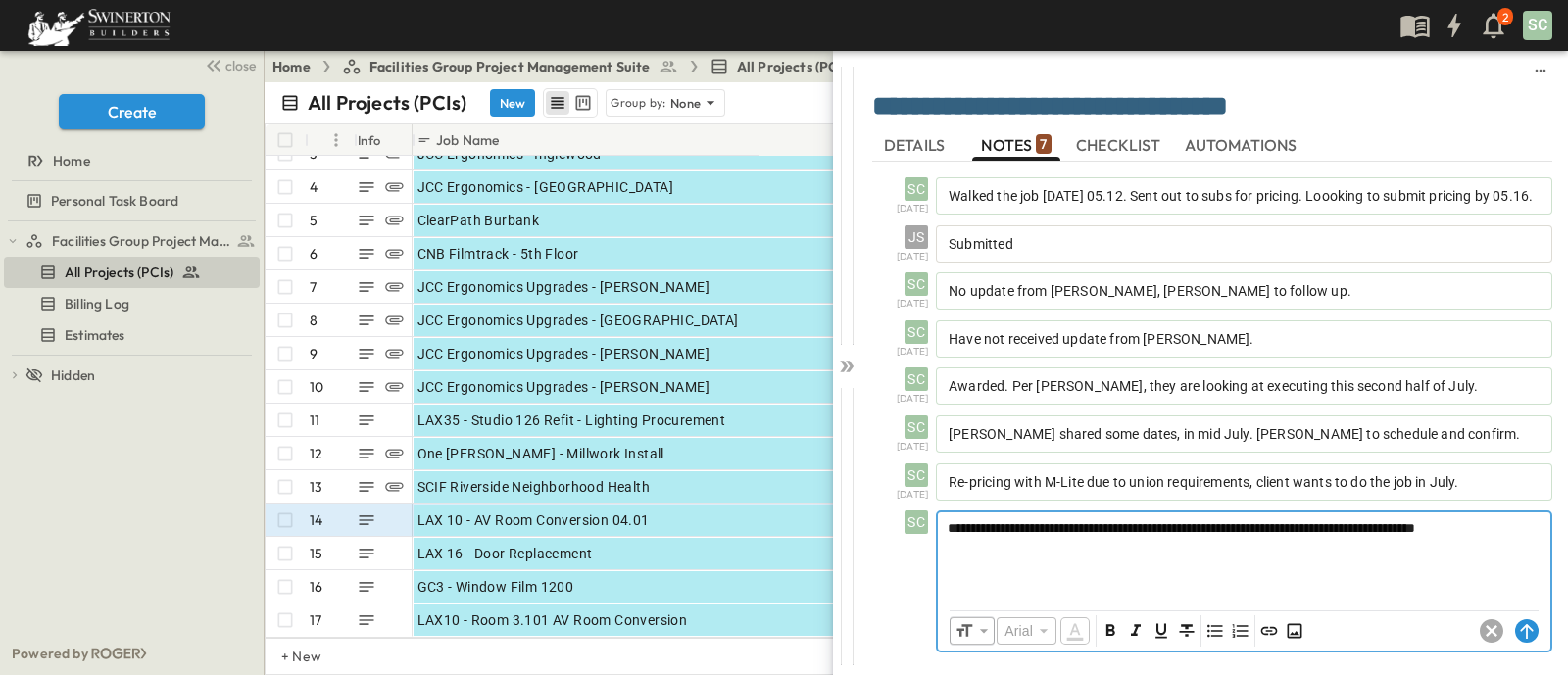 scroll, scrollTop: 14, scrollLeft: 0, axis: vertical 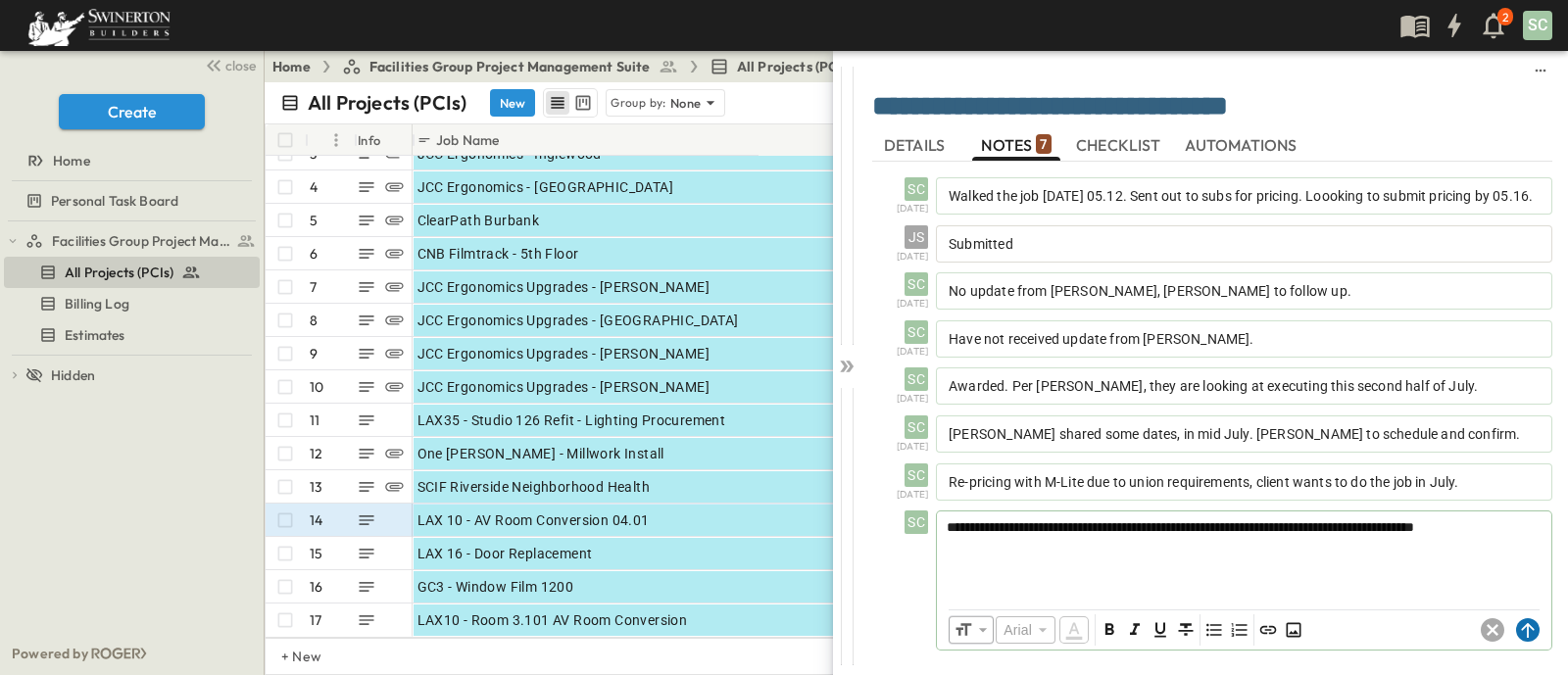 click 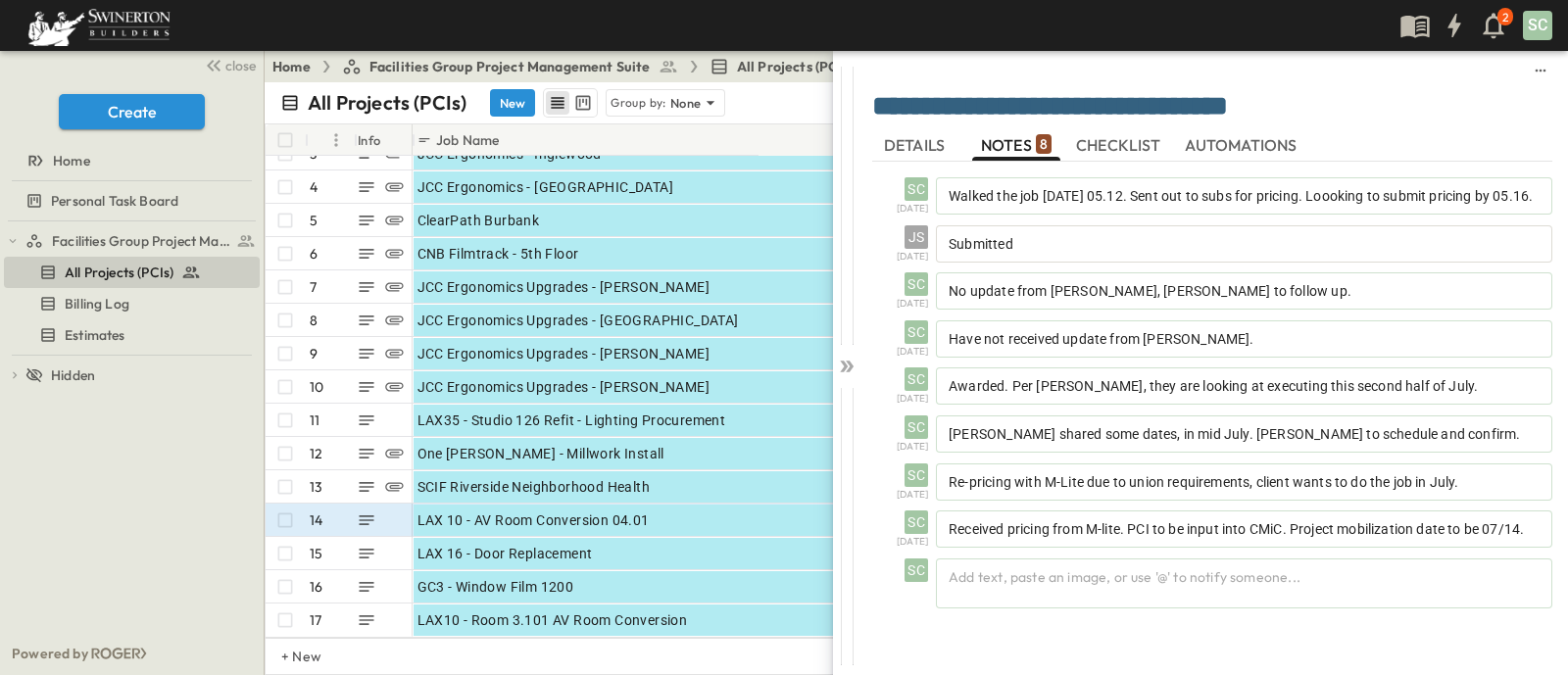 scroll, scrollTop: 0, scrollLeft: 0, axis: both 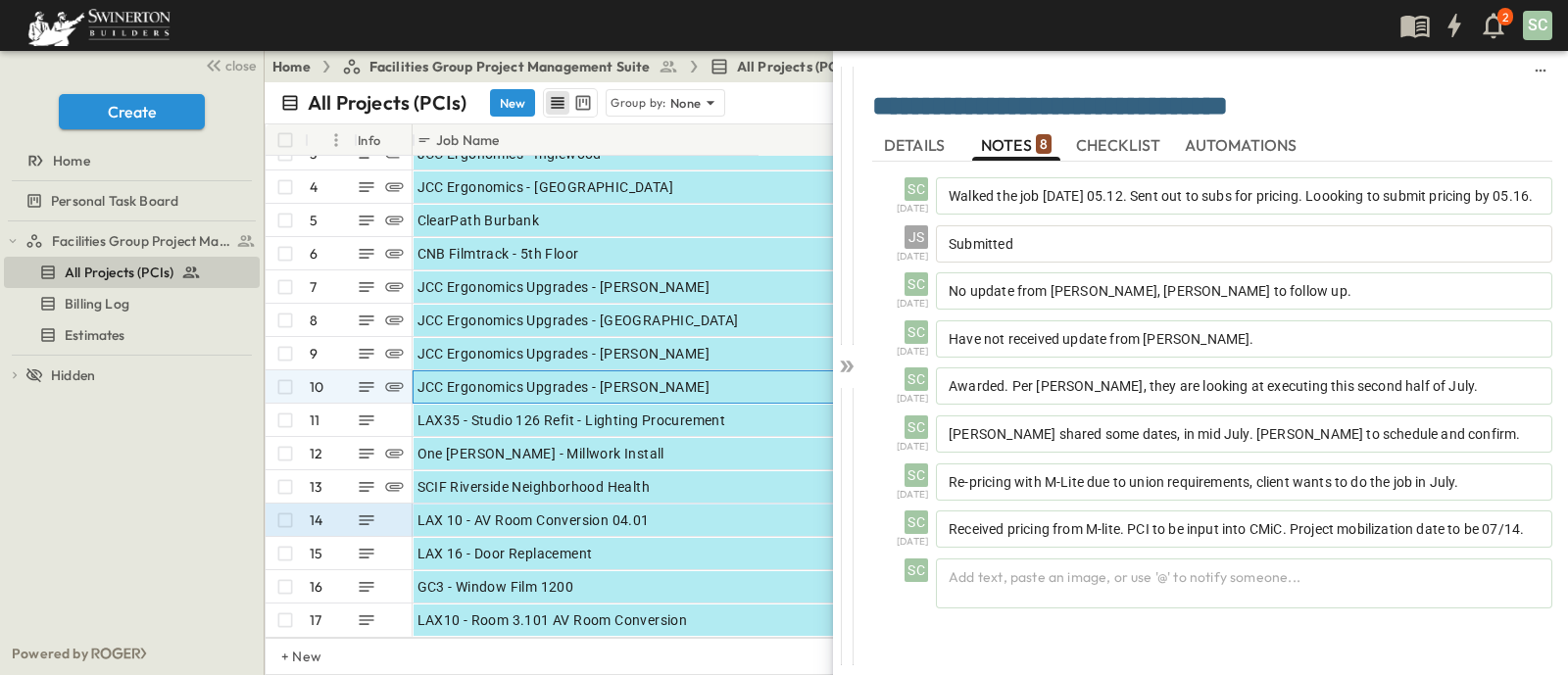 click on "JCC Ergonomics Upgrades - [PERSON_NAME]" at bounding box center [677, 387] 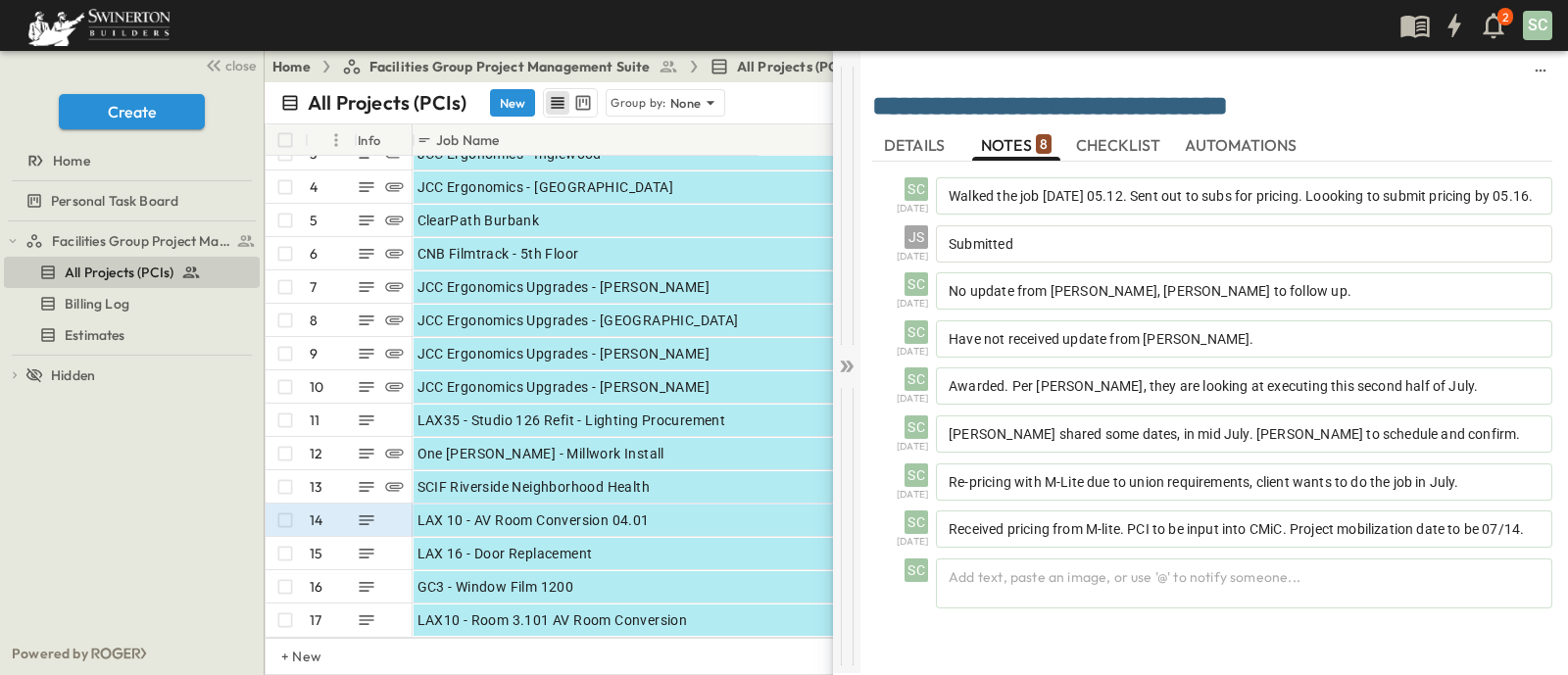click 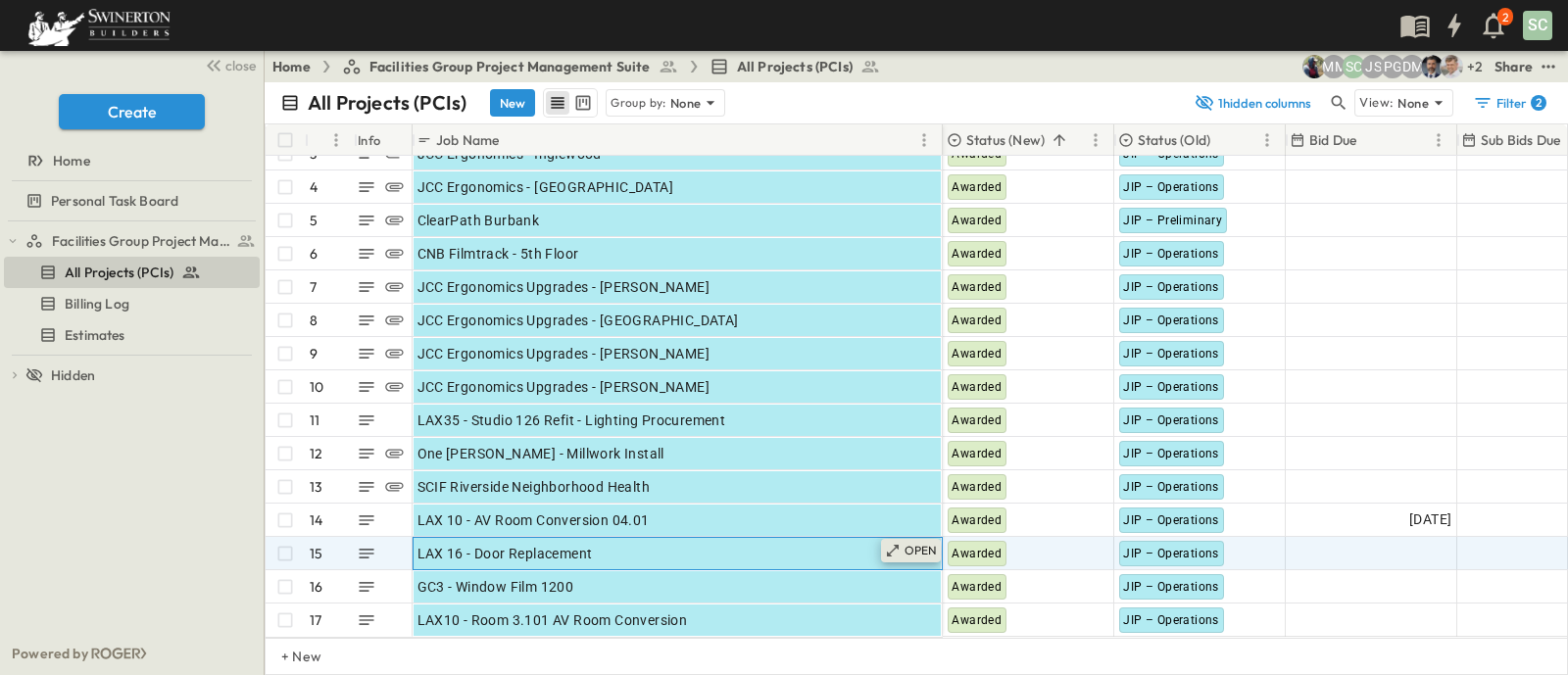 click 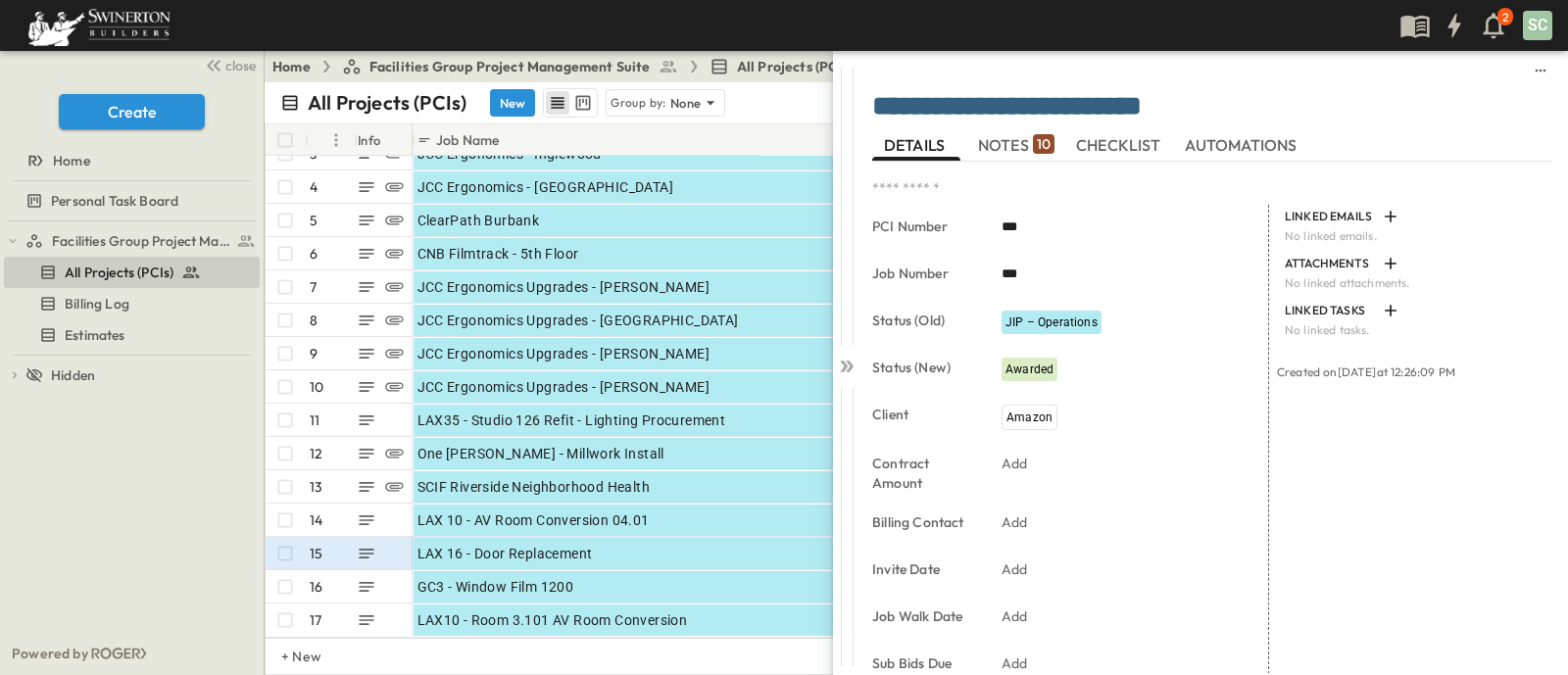 drag, startPoint x: 1022, startPoint y: 146, endPoint x: 1030, endPoint y: 154, distance: 11.313708 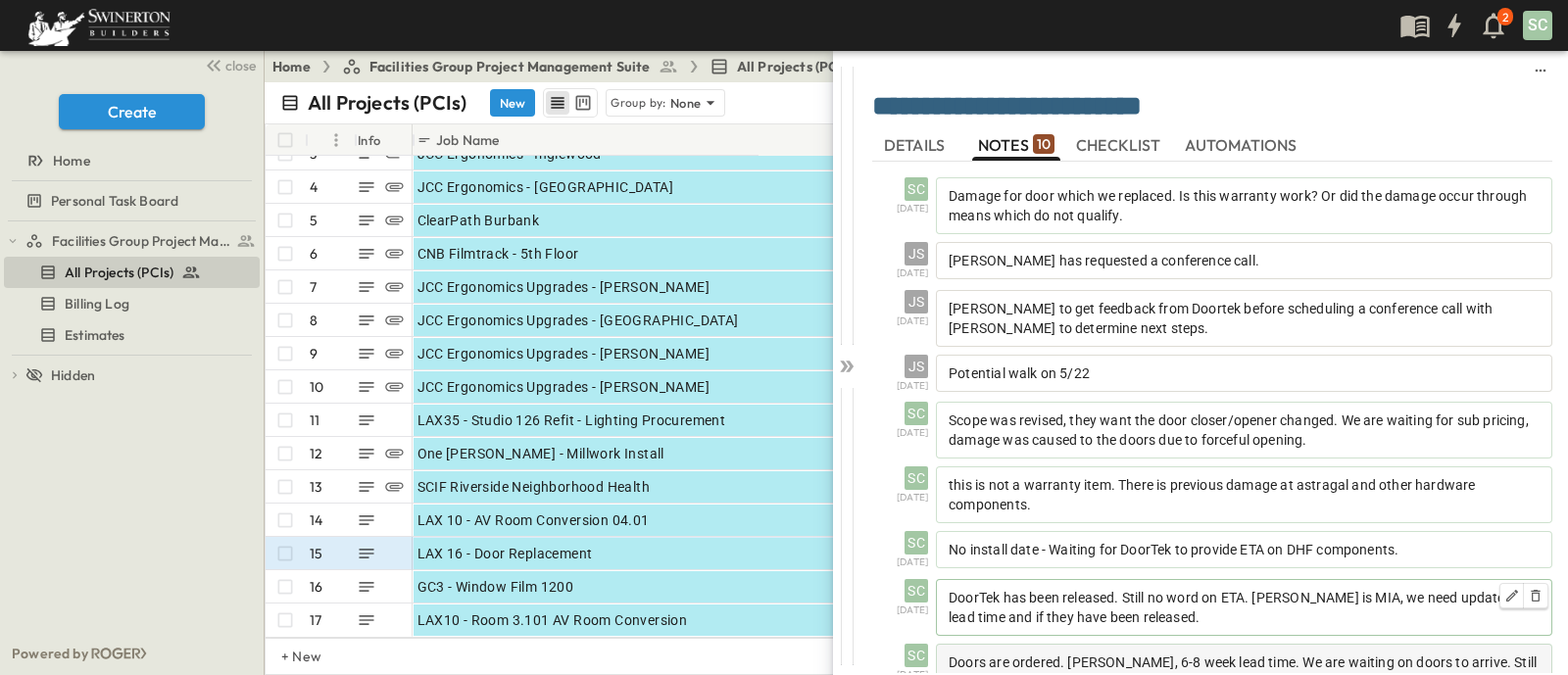 scroll, scrollTop: 167, scrollLeft: 0, axis: vertical 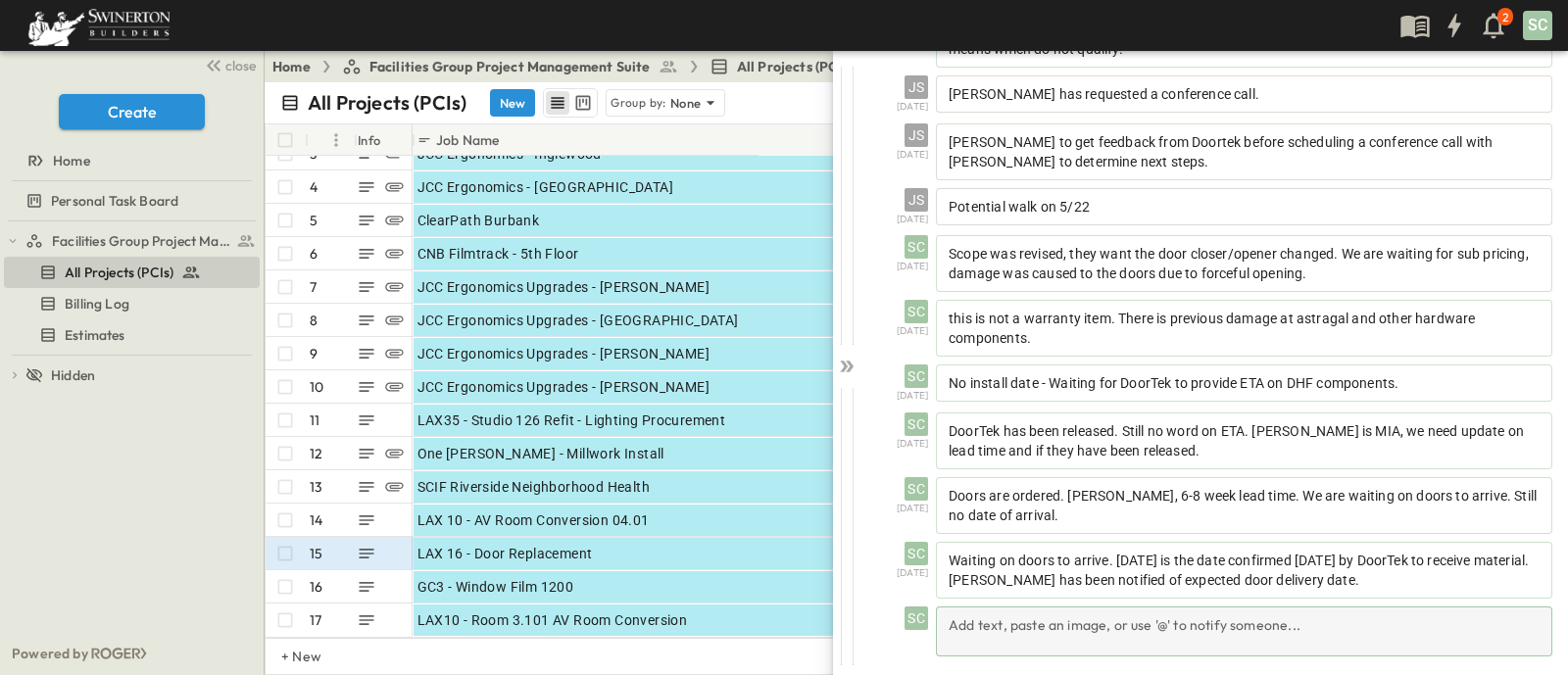 click on "Add text, paste an image, or use '@' to notify someone..." at bounding box center (1244, 631) 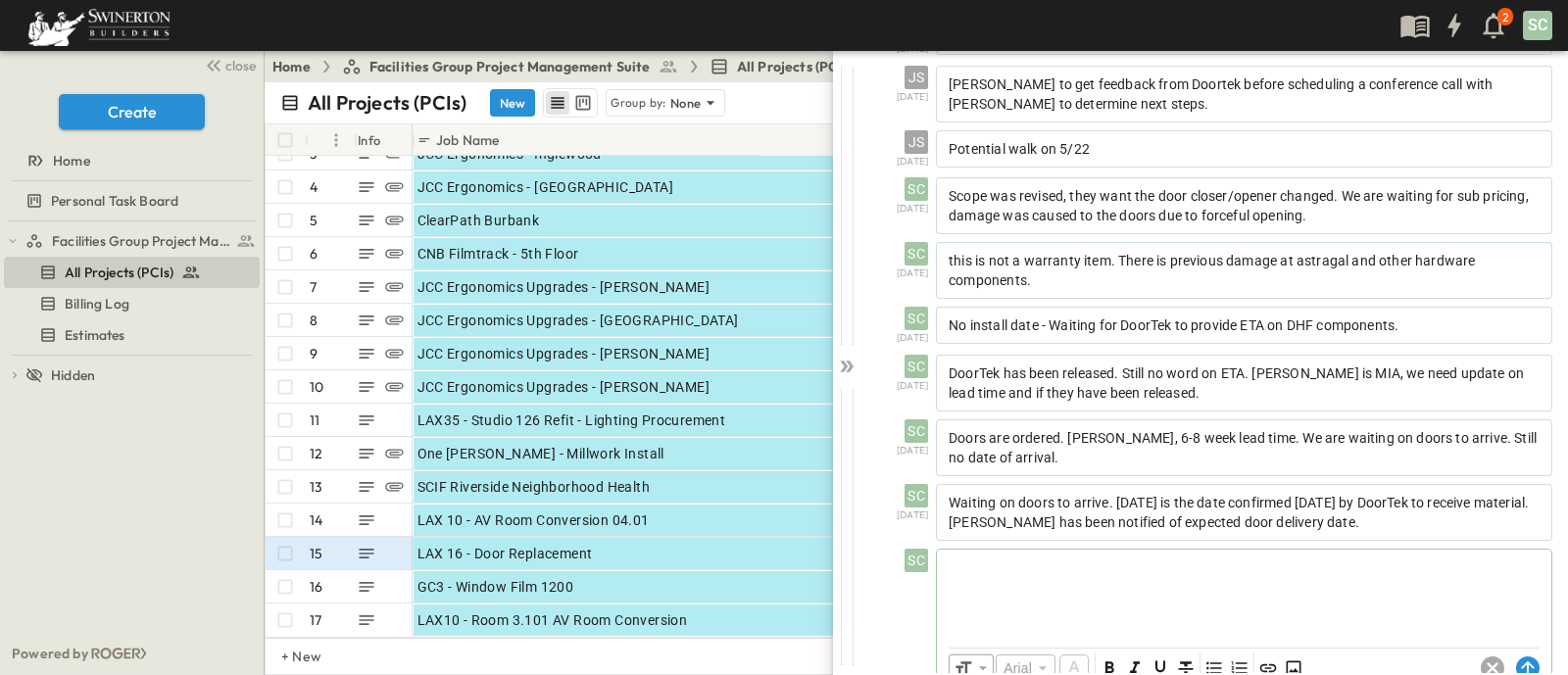 scroll, scrollTop: 258, scrollLeft: 0, axis: vertical 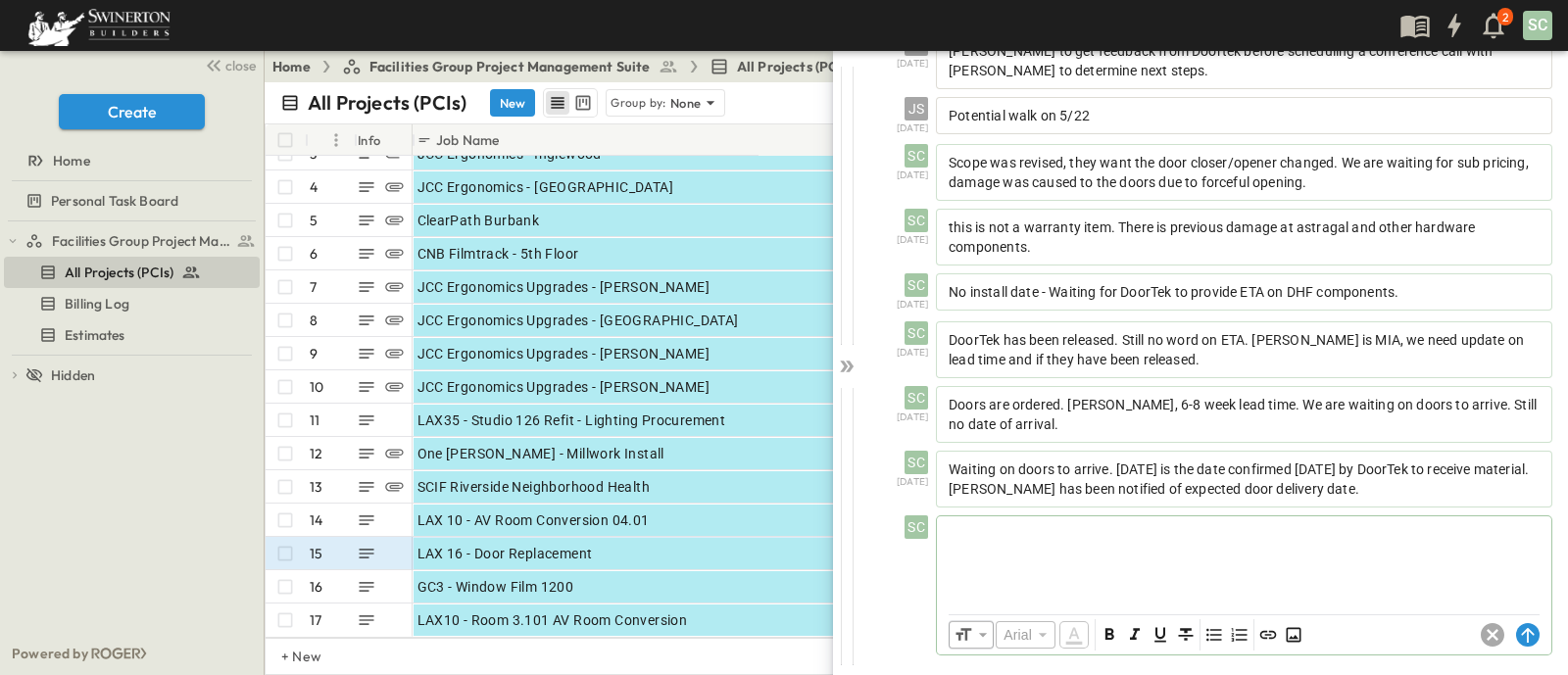 click at bounding box center [1244, 559] 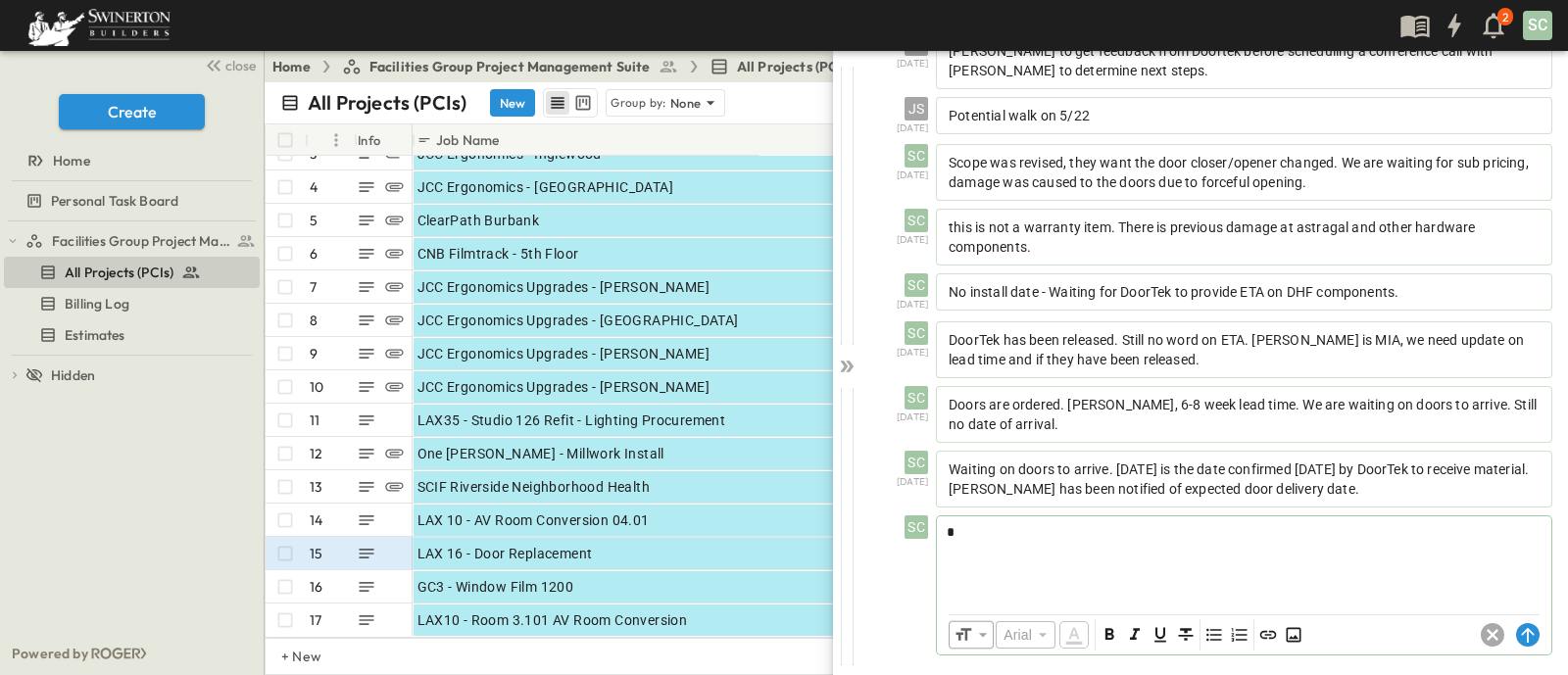 type 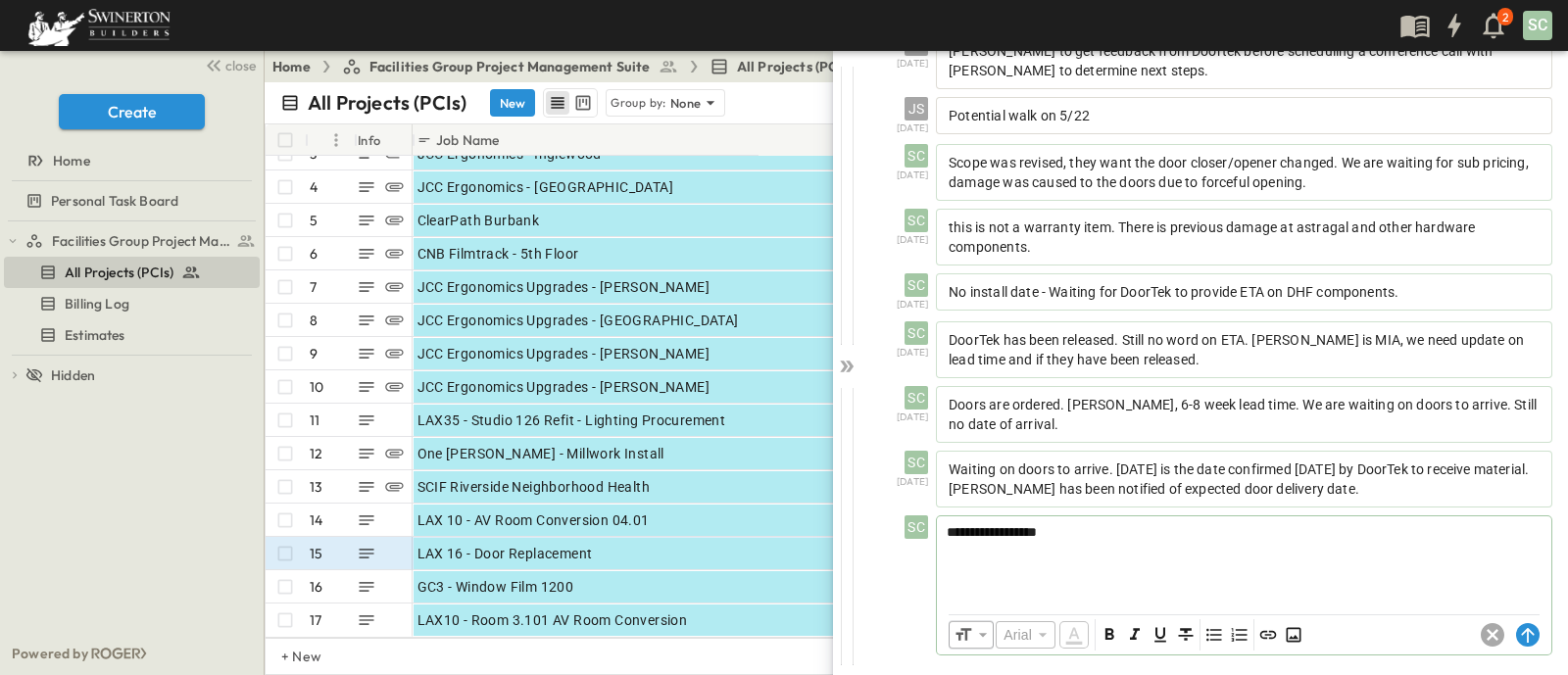 drag, startPoint x: 1504, startPoint y: 629, endPoint x: 1371, endPoint y: 628, distance: 133.00376 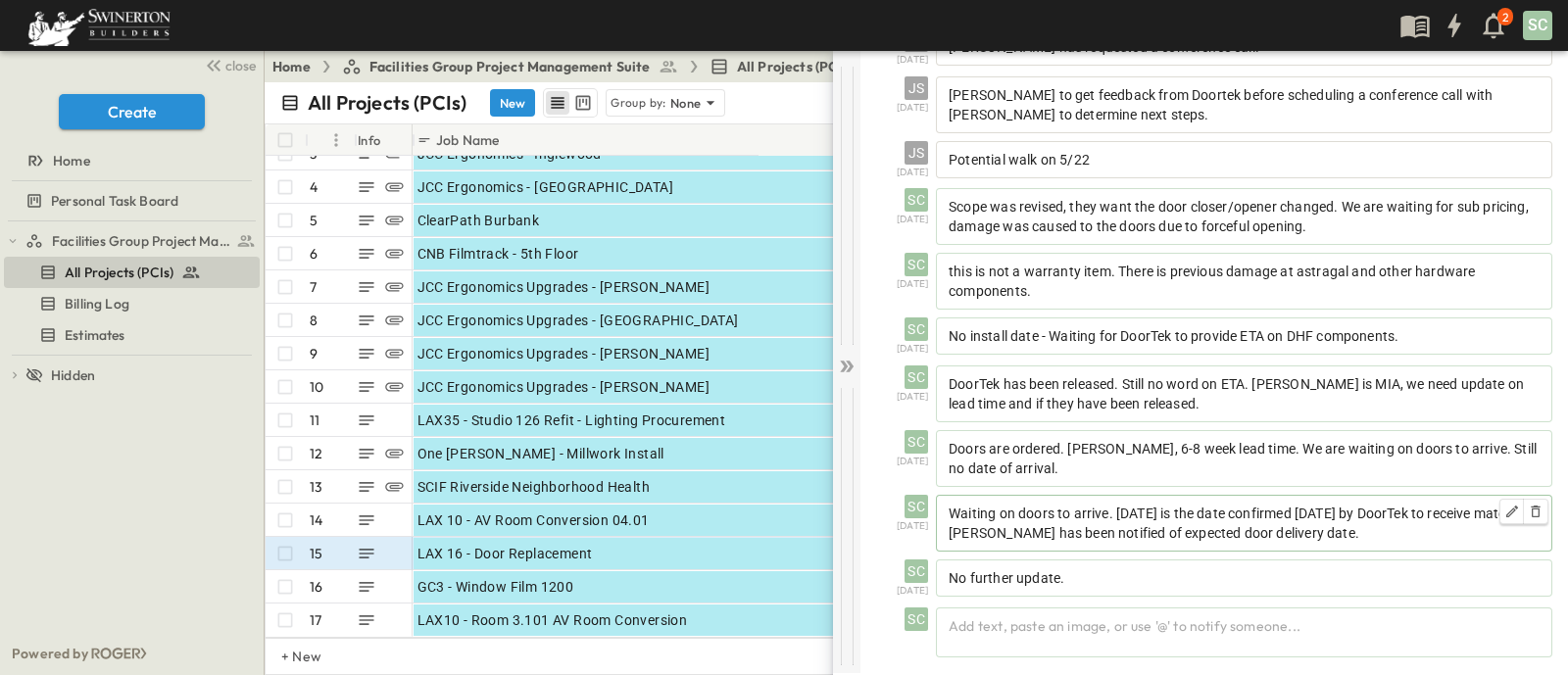 scroll, scrollTop: 215, scrollLeft: 0, axis: vertical 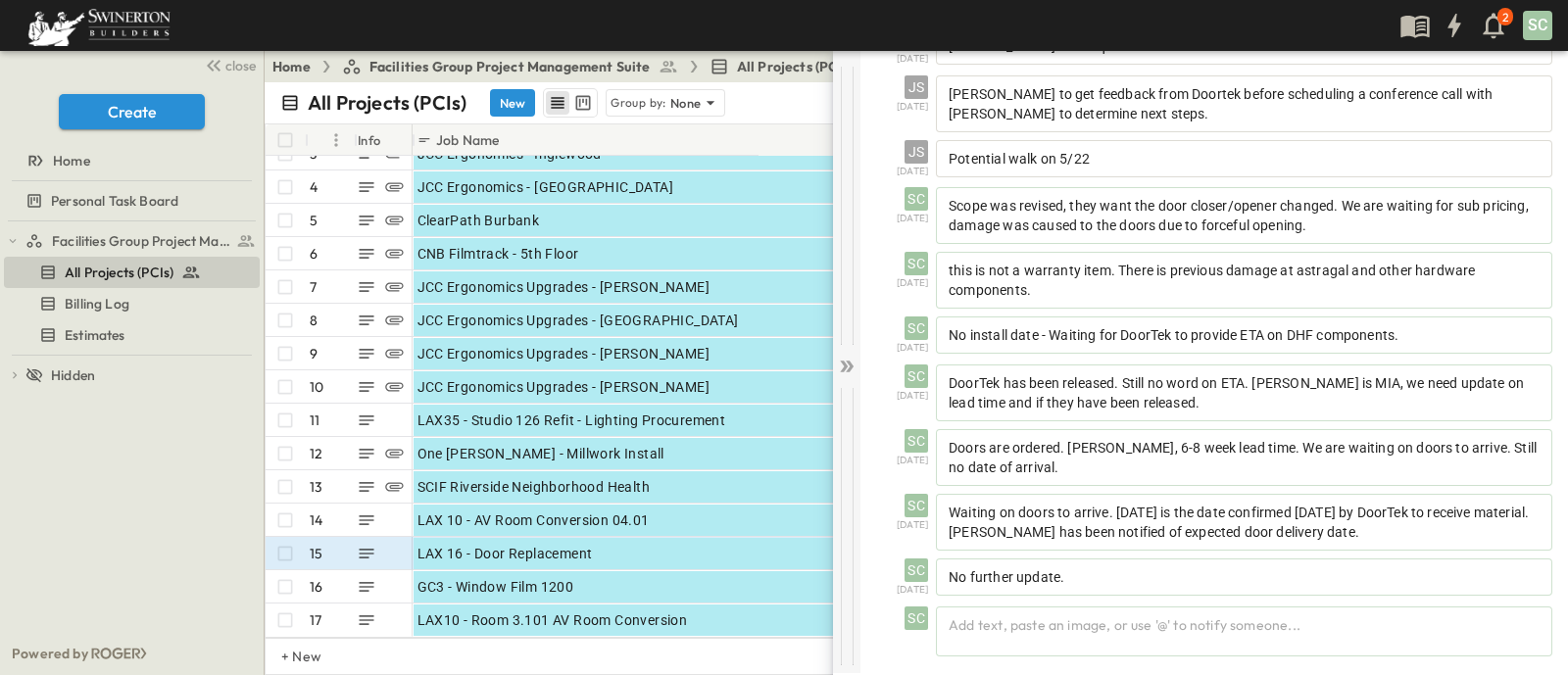 click at bounding box center (847, 362) 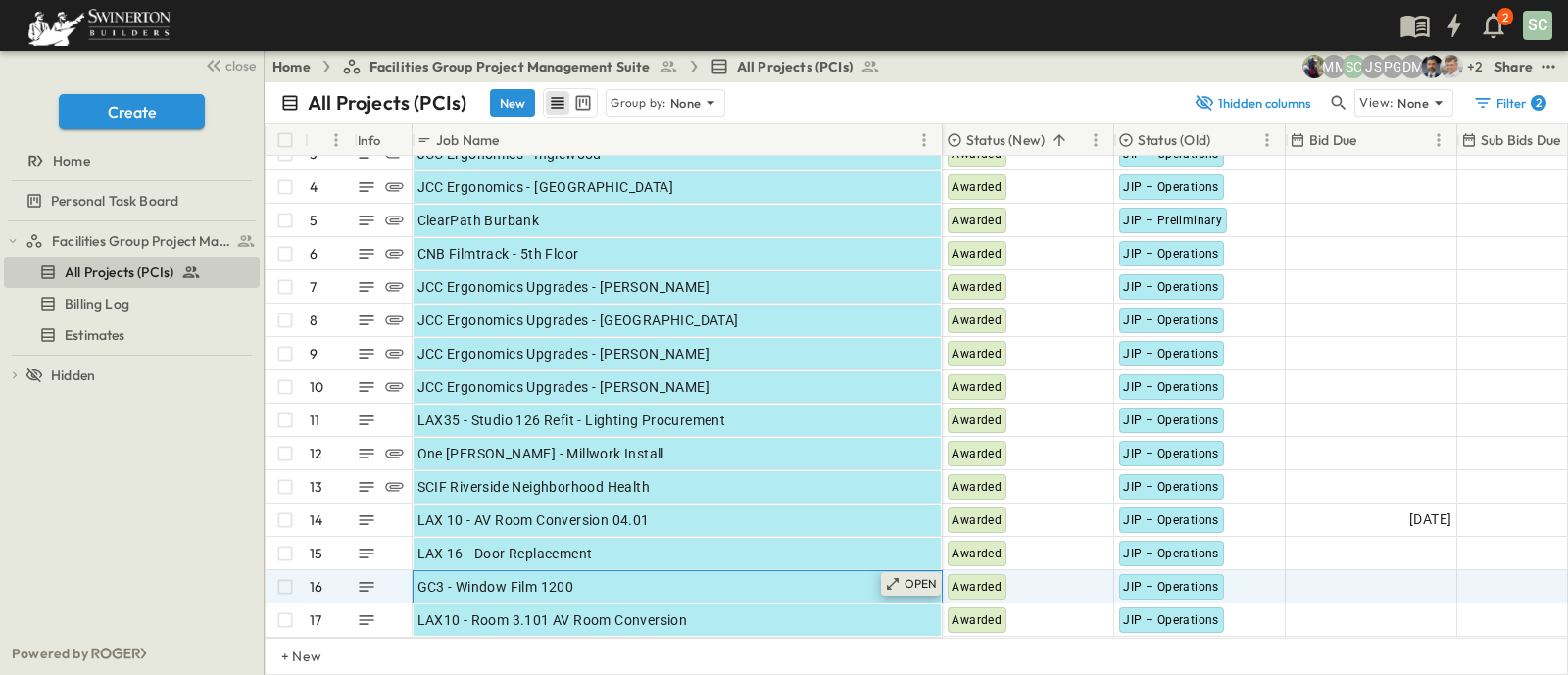 click 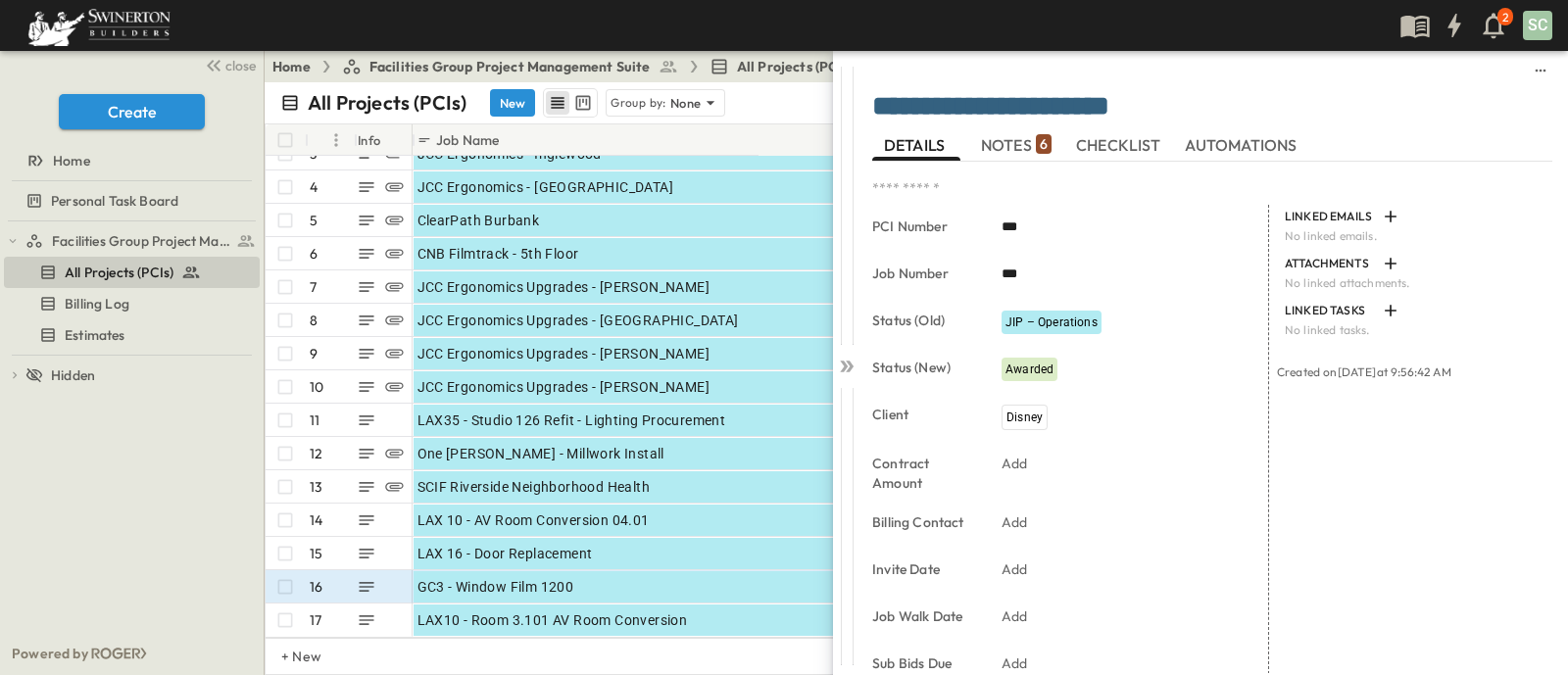 click on "NOTES 6" at bounding box center (1016, 145) 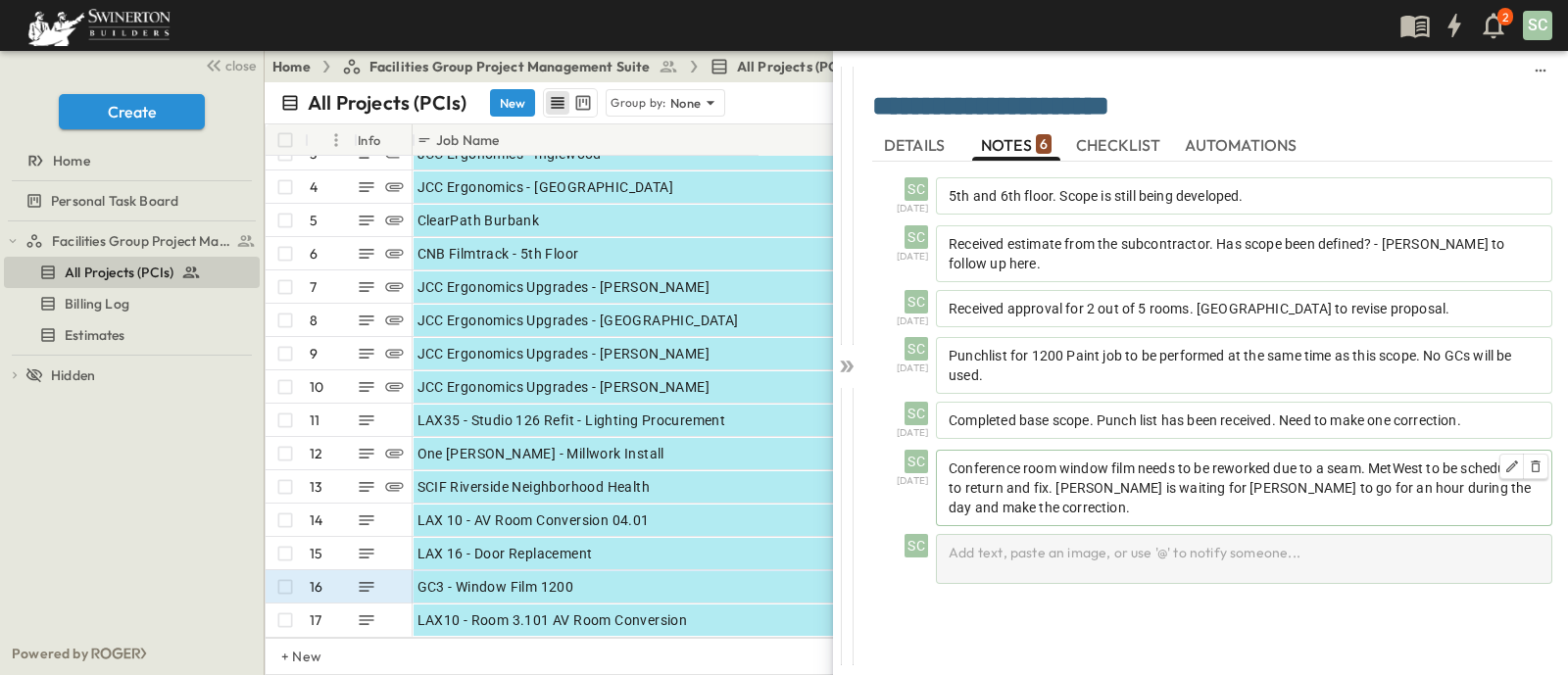 click on "Add text, paste an image, or use '@' to notify someone..." at bounding box center (1244, 558) 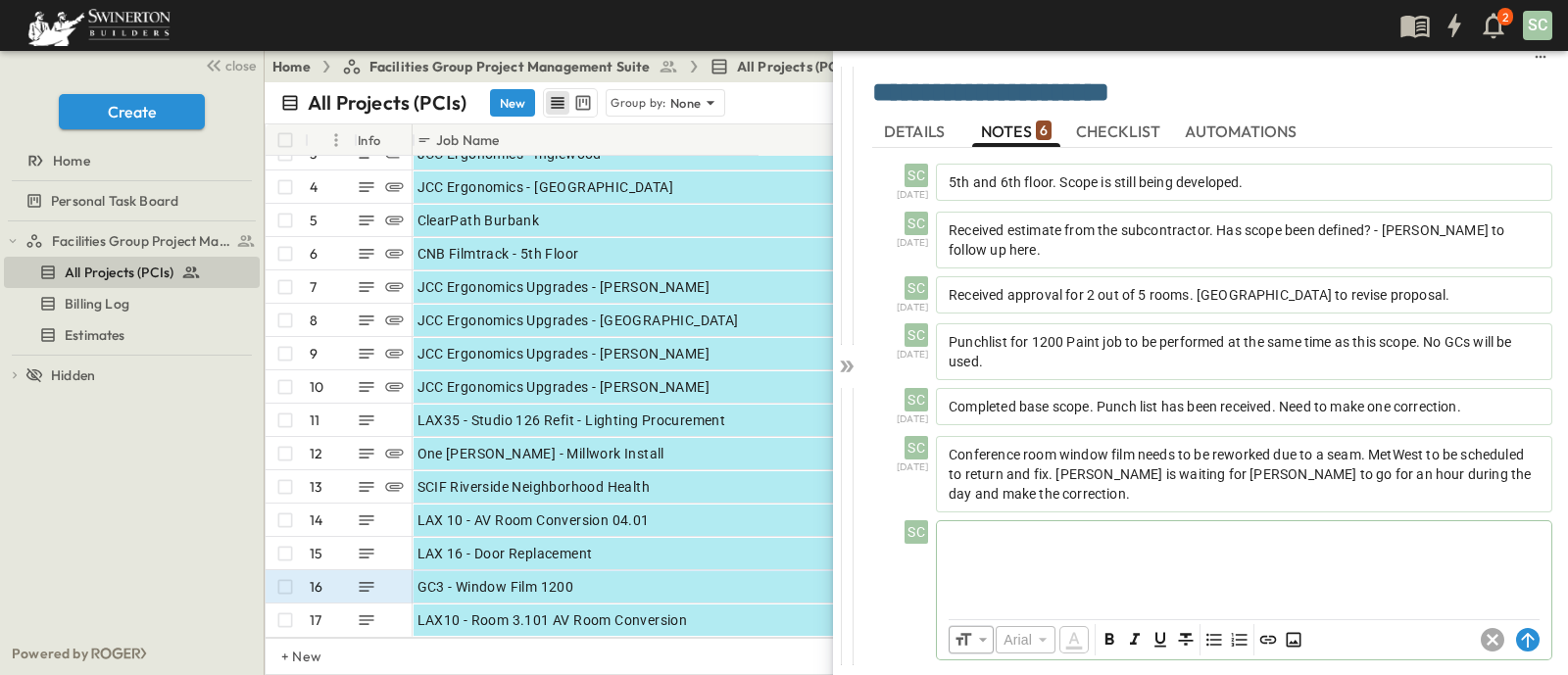 scroll, scrollTop: 20, scrollLeft: 0, axis: vertical 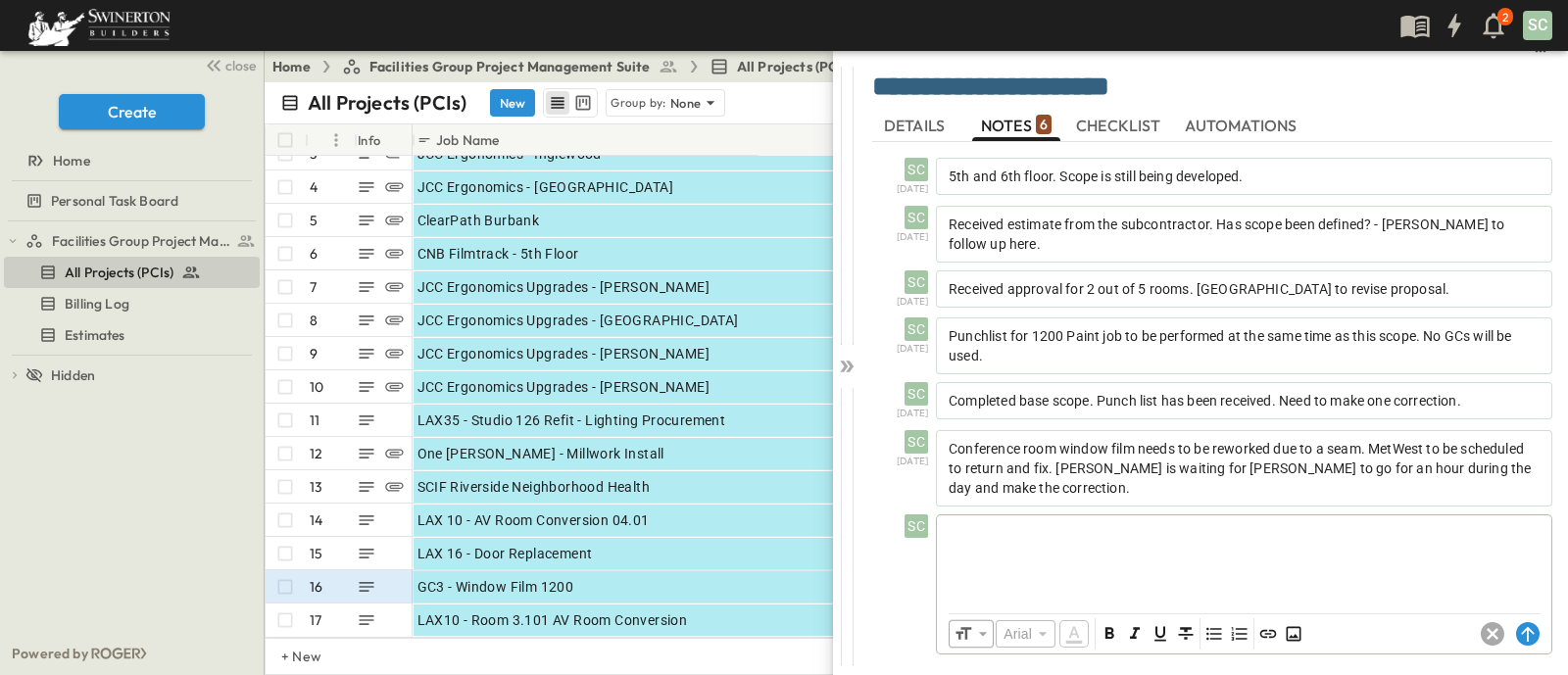 click 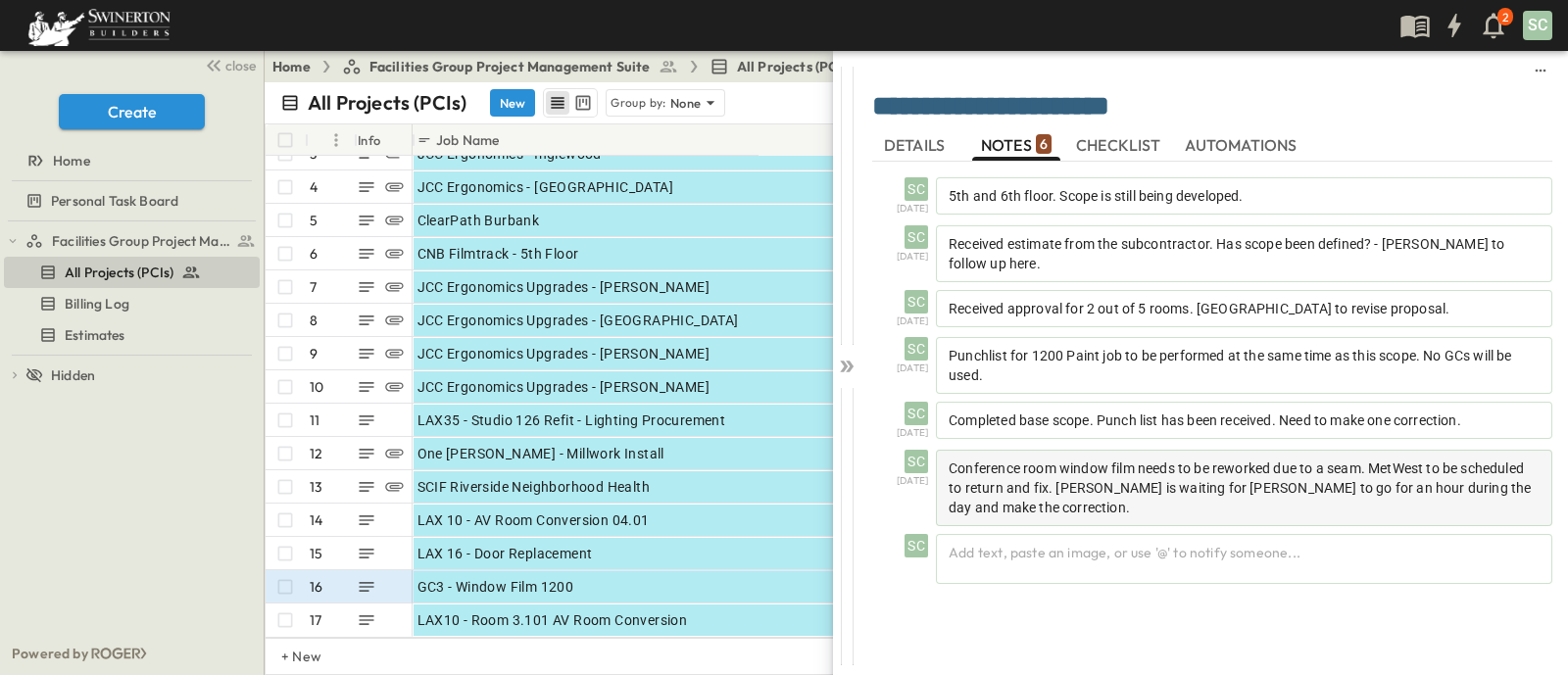 scroll, scrollTop: 0, scrollLeft: 0, axis: both 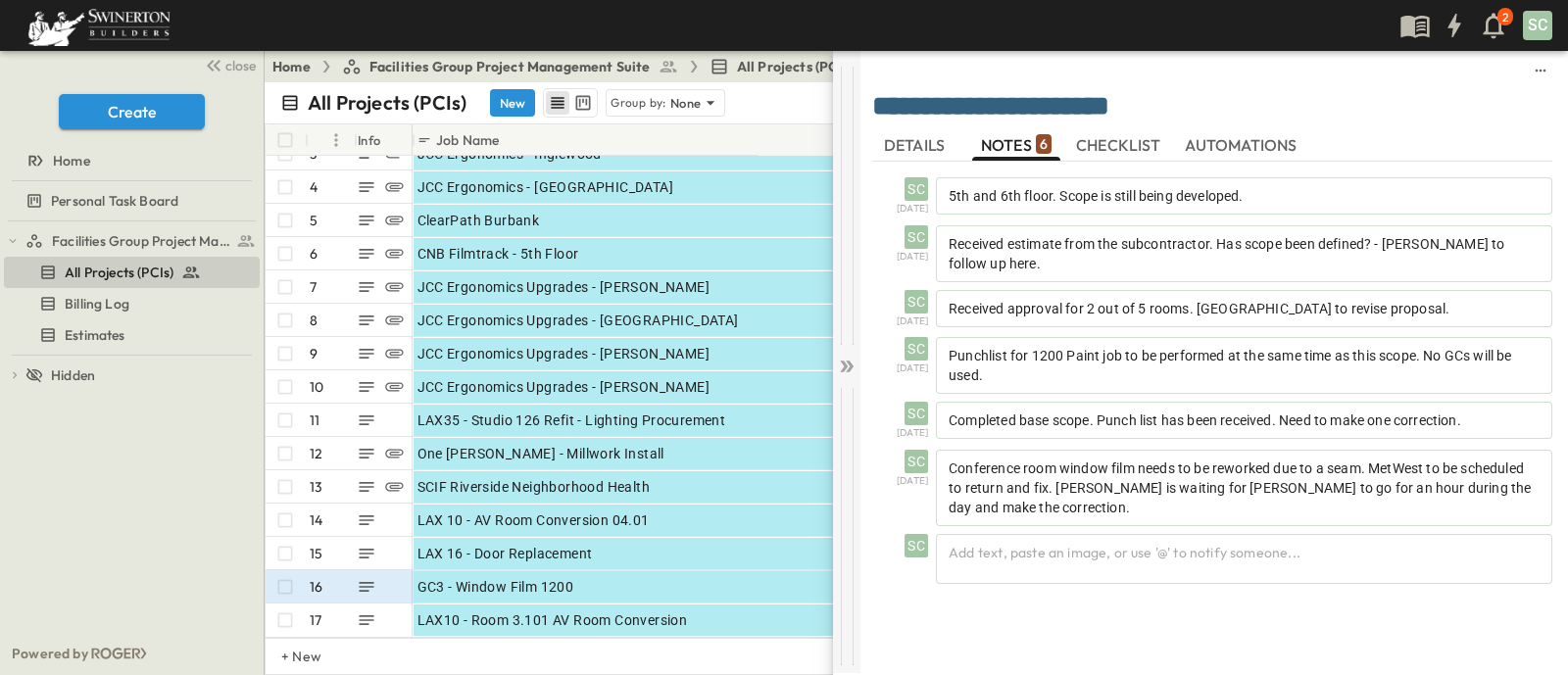 click 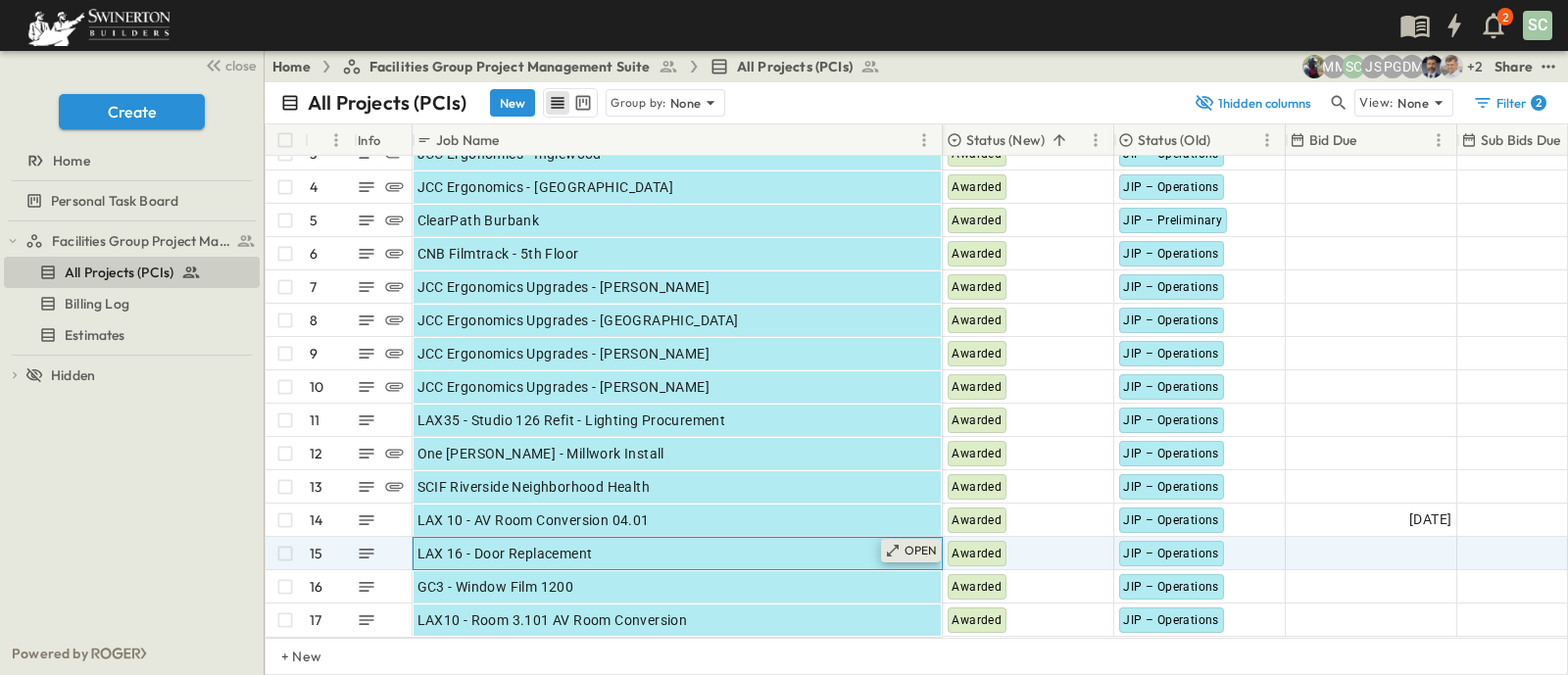 click 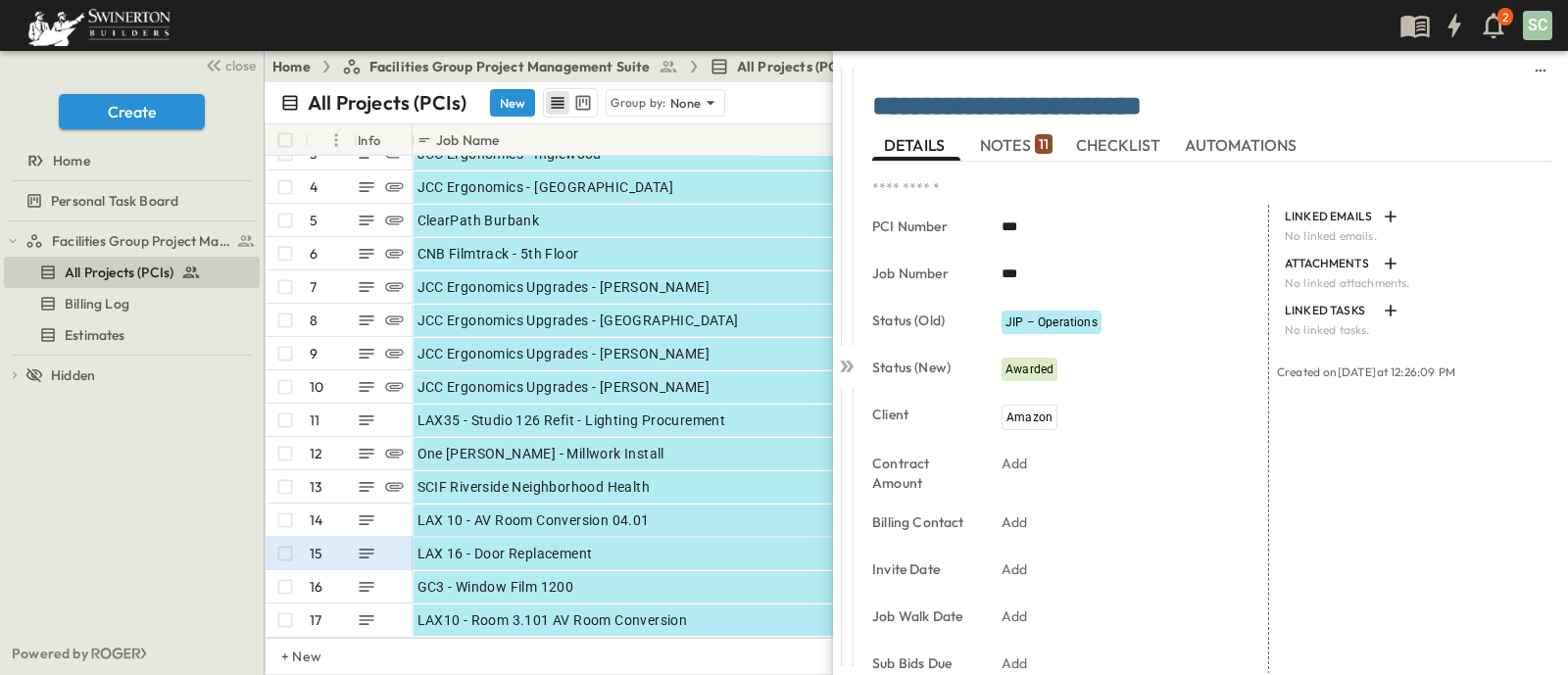 click on "**********" at bounding box center (1202, 108) 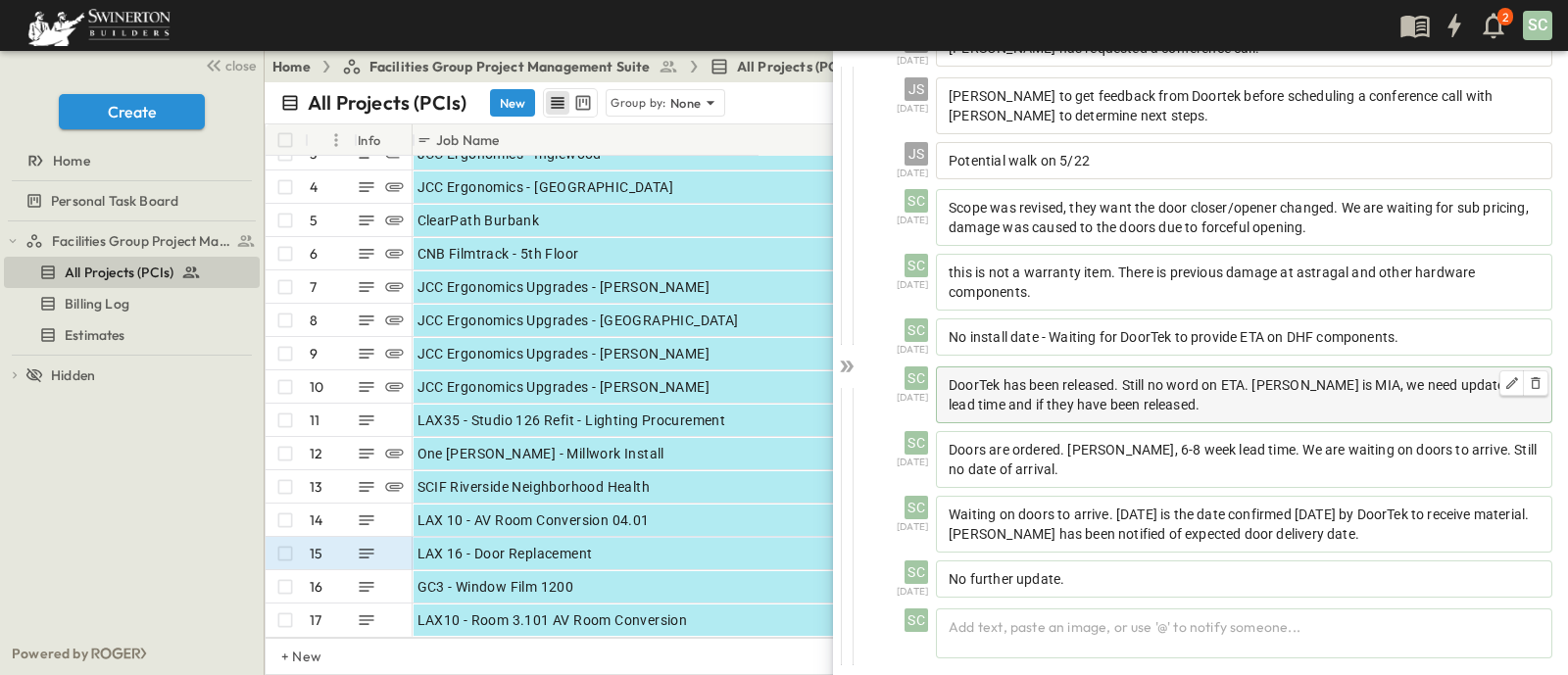 scroll, scrollTop: 215, scrollLeft: 0, axis: vertical 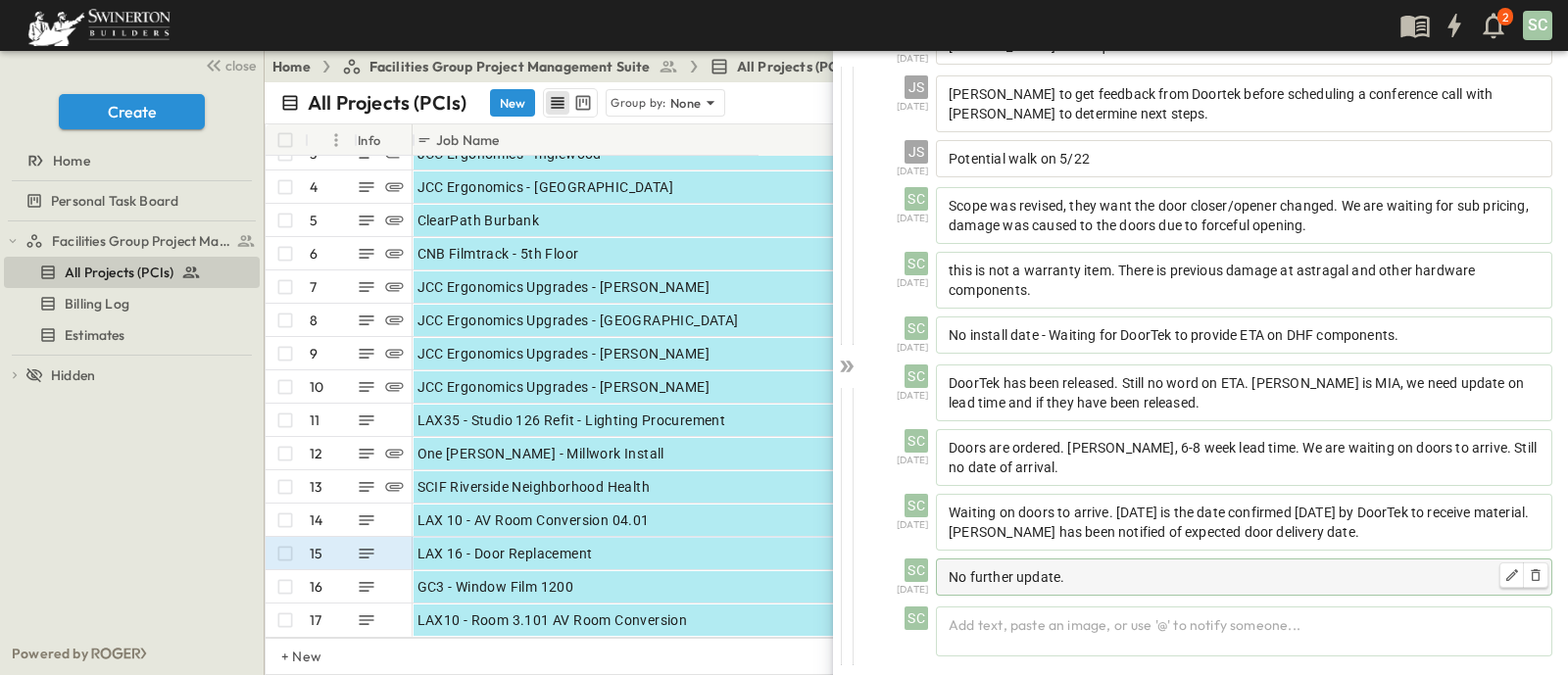 click on "No further update." at bounding box center (1244, 577) 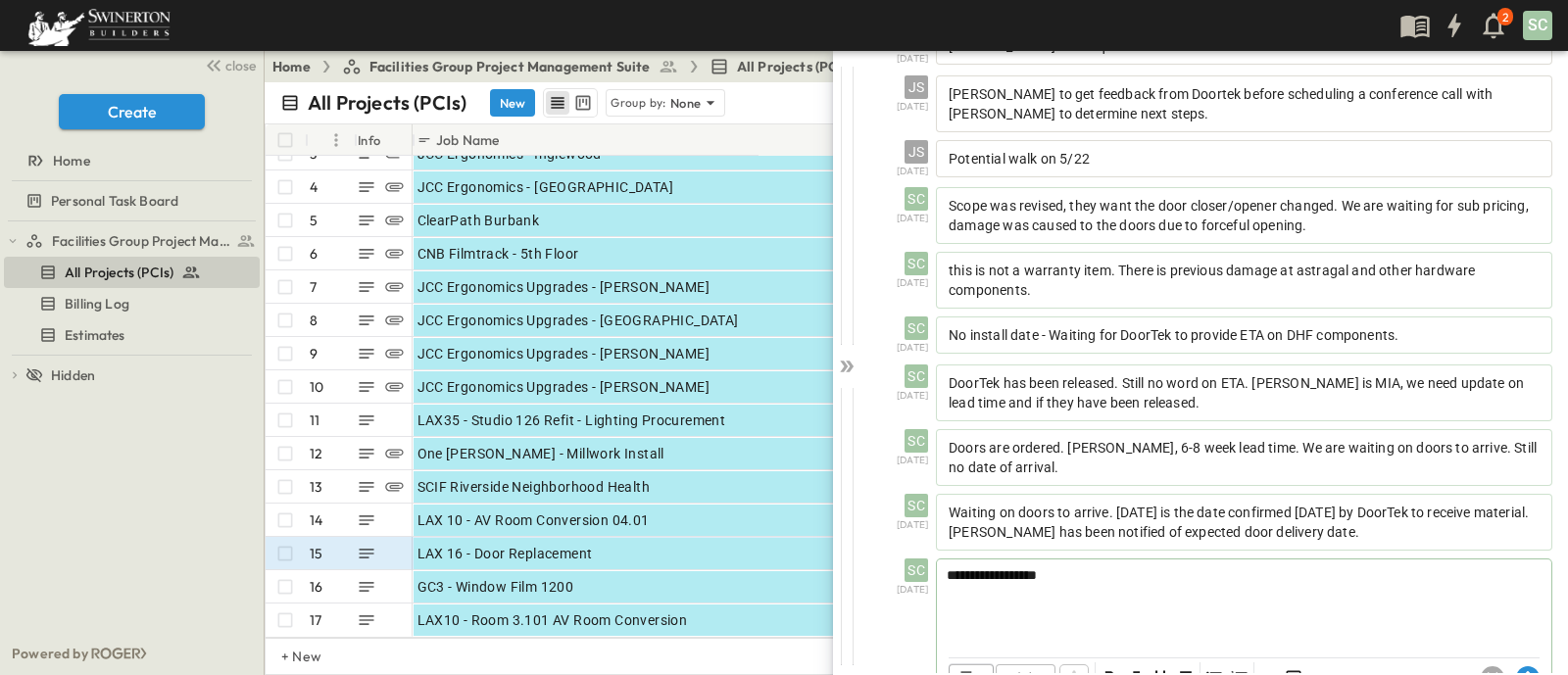 type 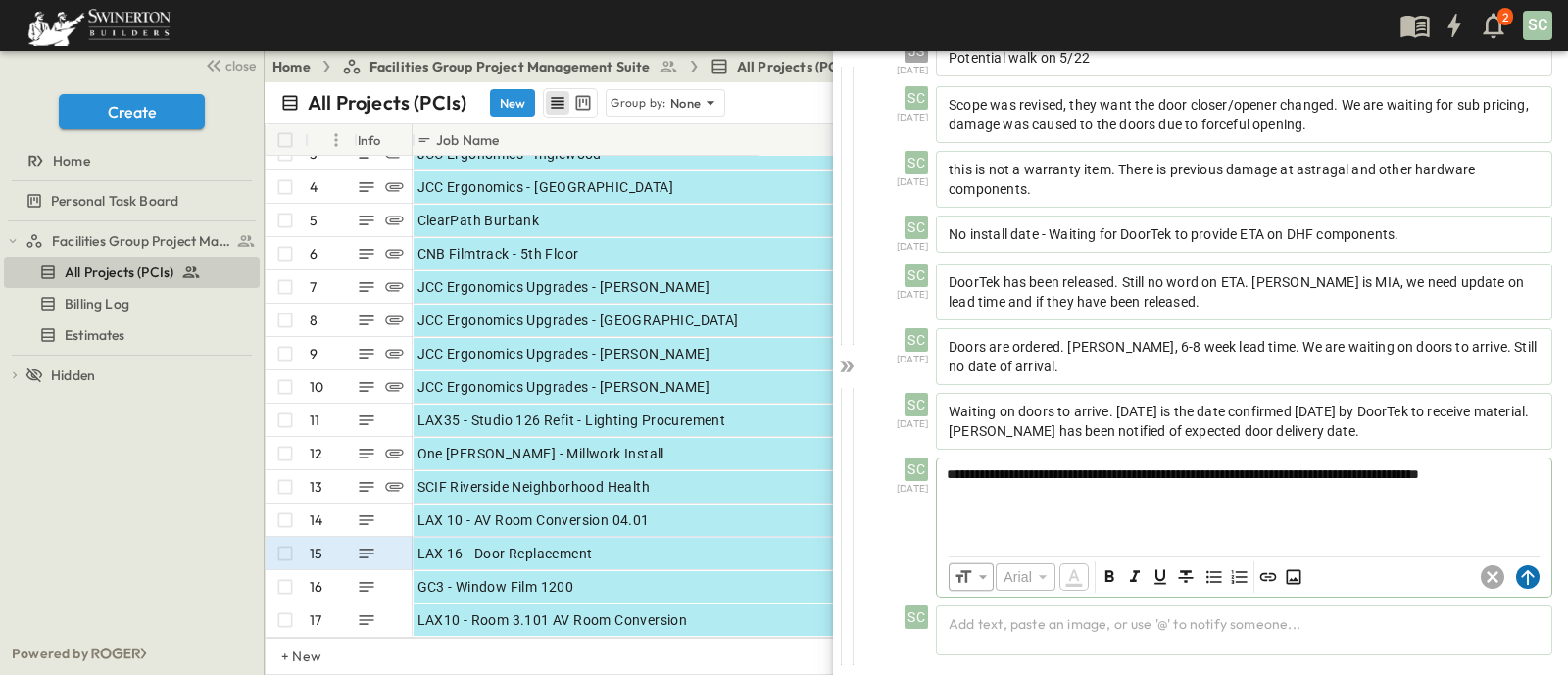 click 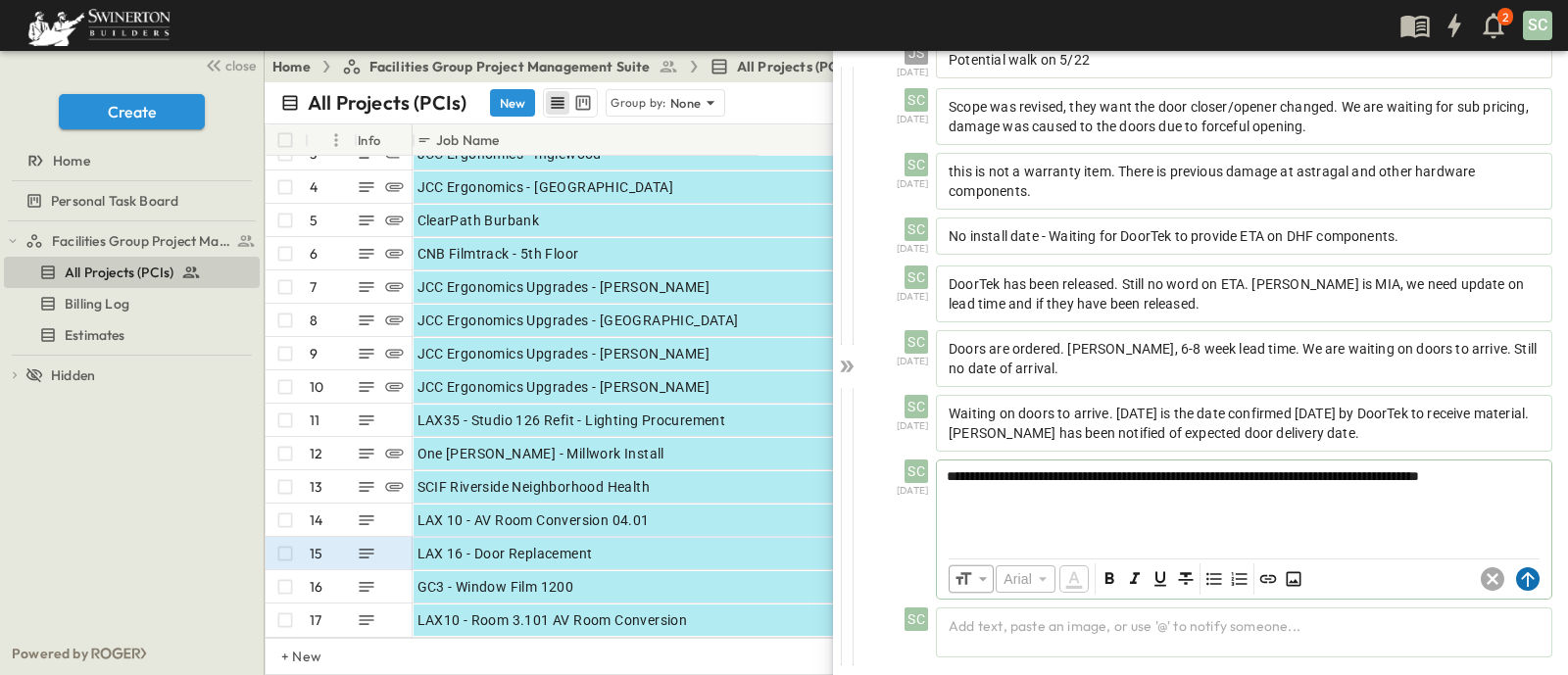 scroll, scrollTop: 230, scrollLeft: 0, axis: vertical 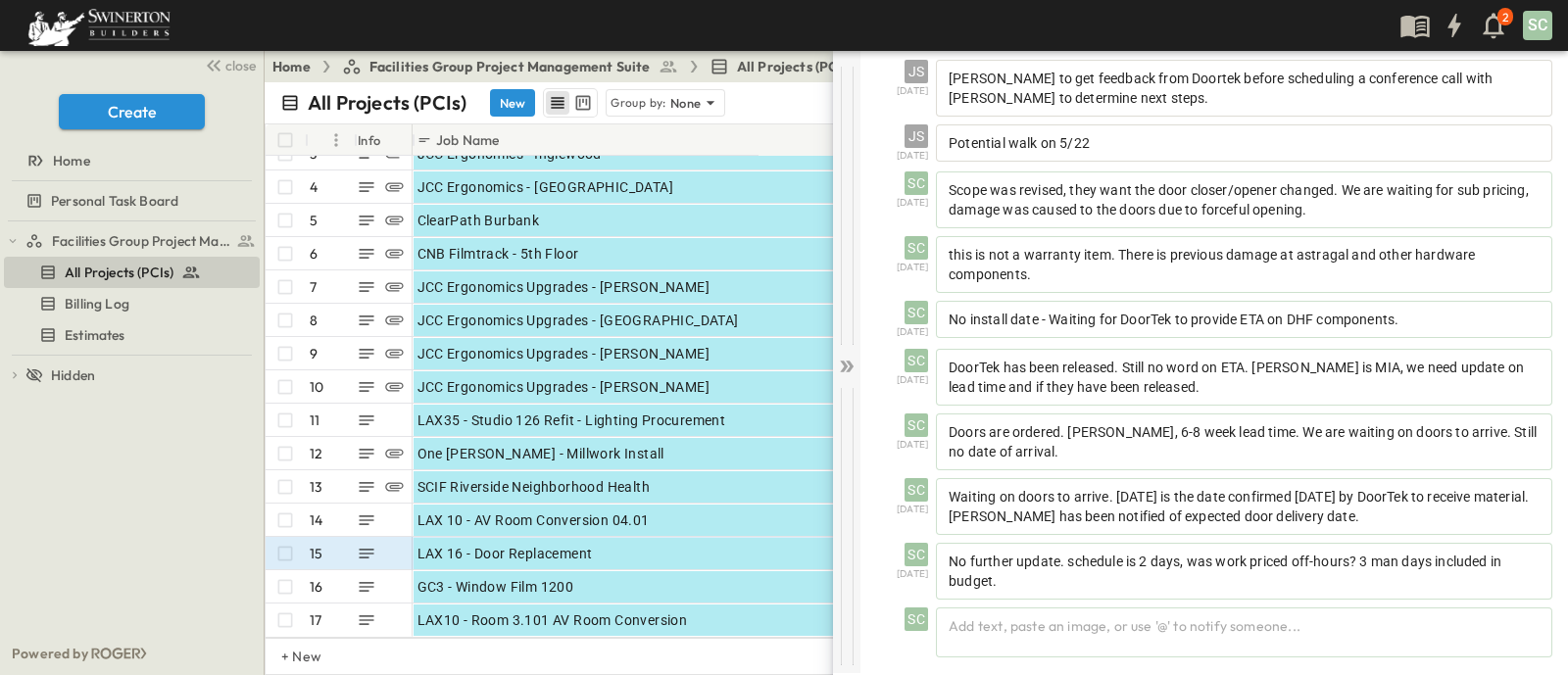 click 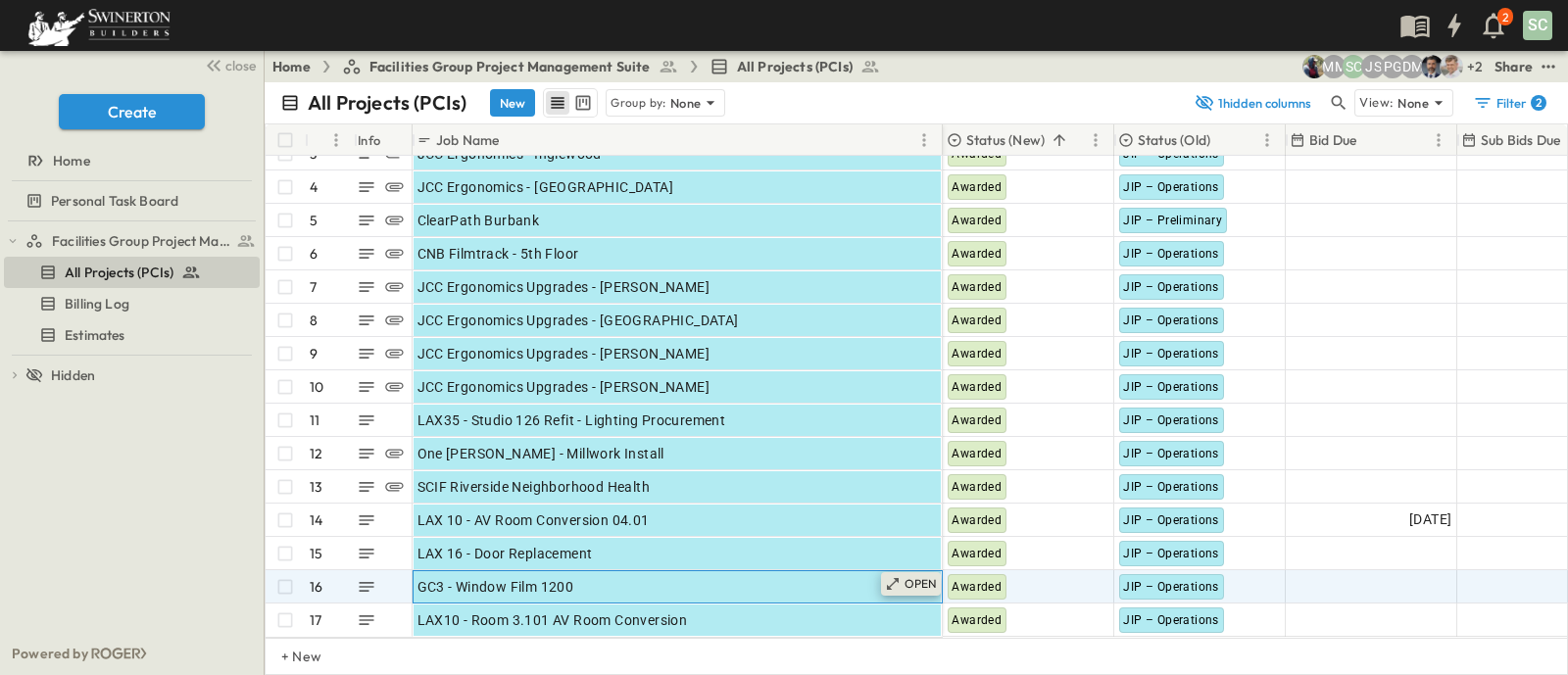 click on "OPEN" at bounding box center [921, 584] 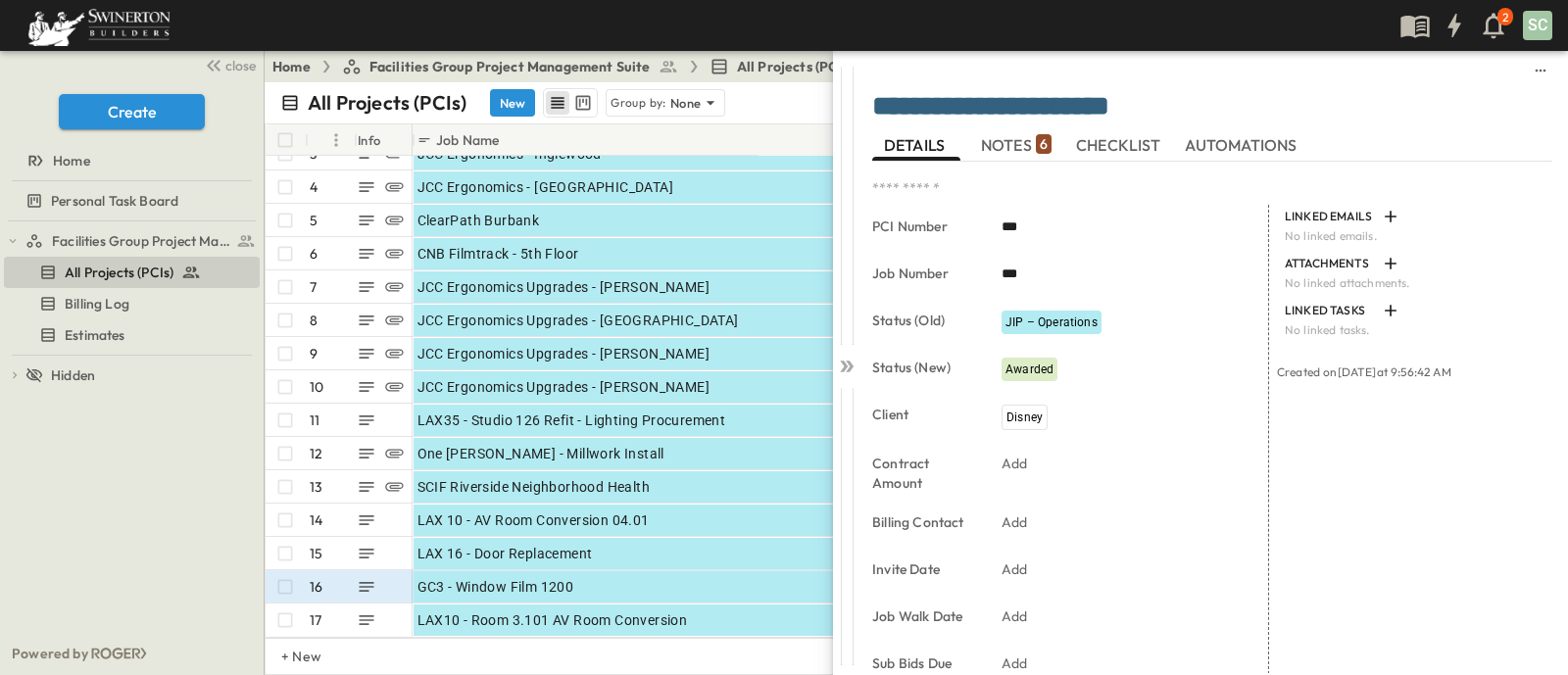 click on "NOTES 6" at bounding box center (1016, 145) 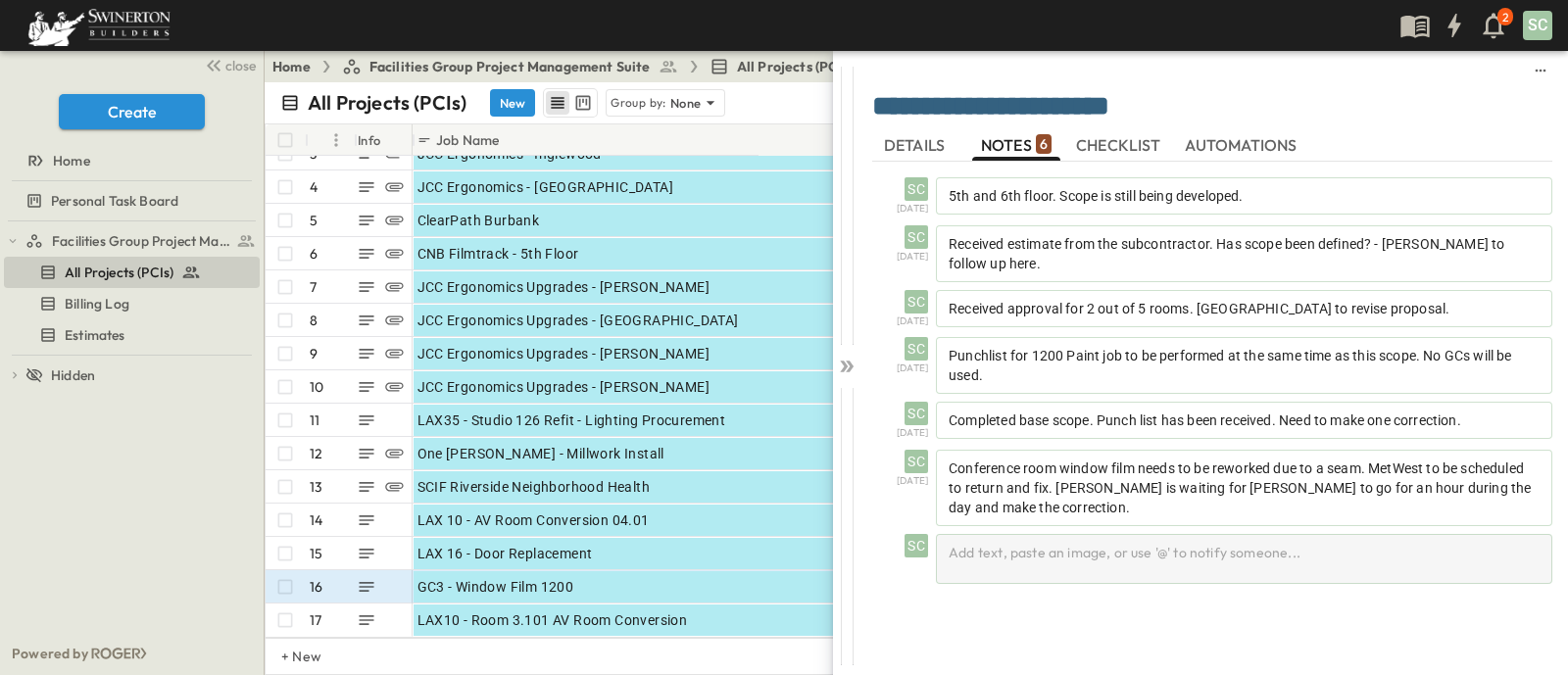 drag, startPoint x: 1124, startPoint y: 594, endPoint x: 1112, endPoint y: 543, distance: 52.392748 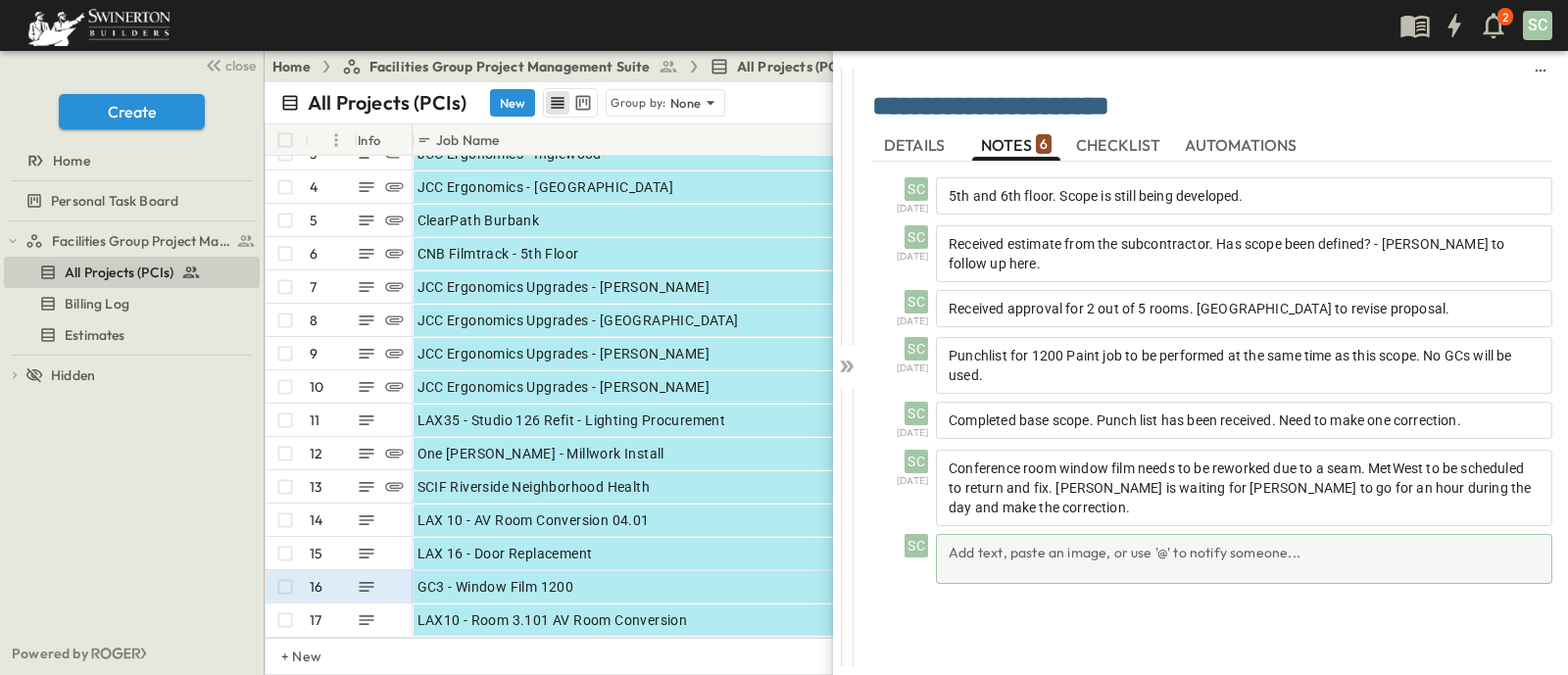 click on "Add text, paste an image, or use '@' to notify someone..." at bounding box center [1244, 558] 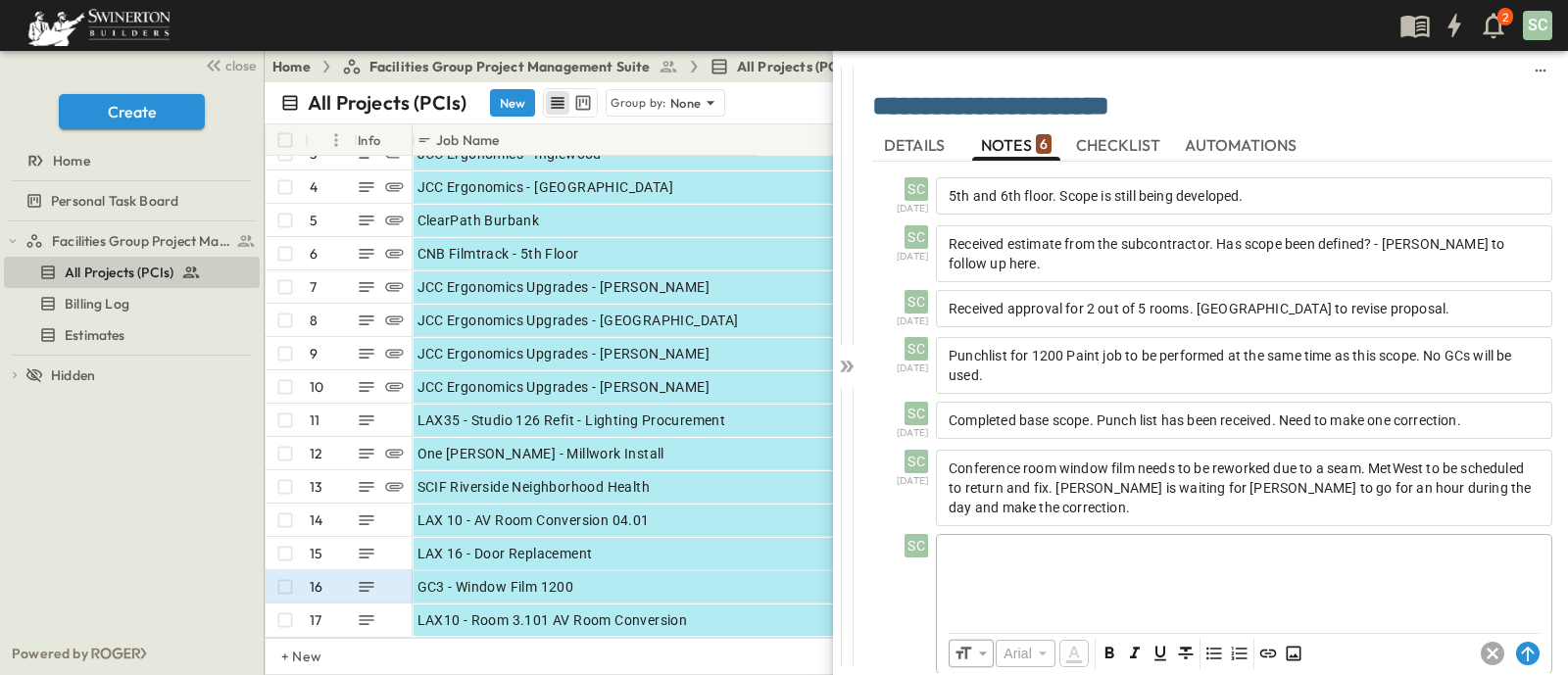 drag, startPoint x: 1073, startPoint y: 552, endPoint x: 1095, endPoint y: 550, distance: 22.090722 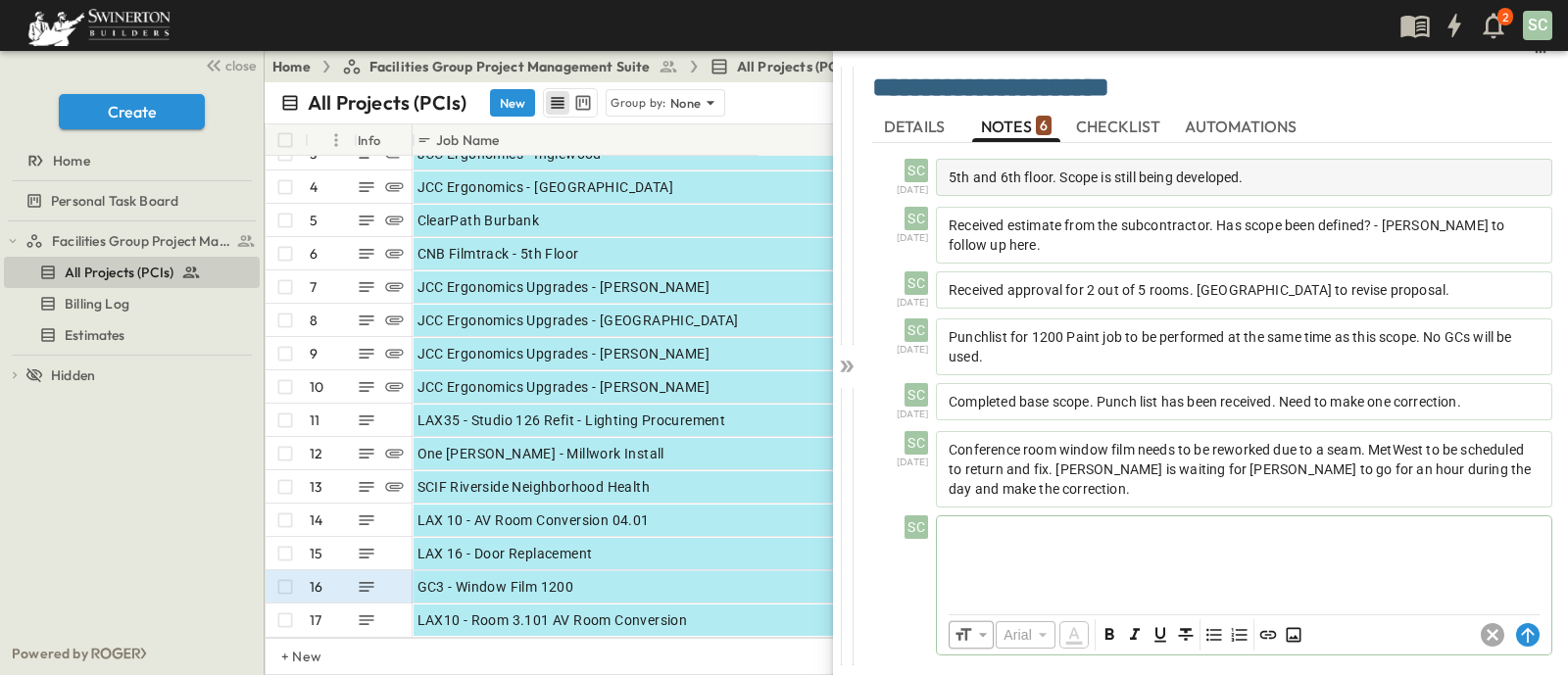 scroll, scrollTop: 0, scrollLeft: 0, axis: both 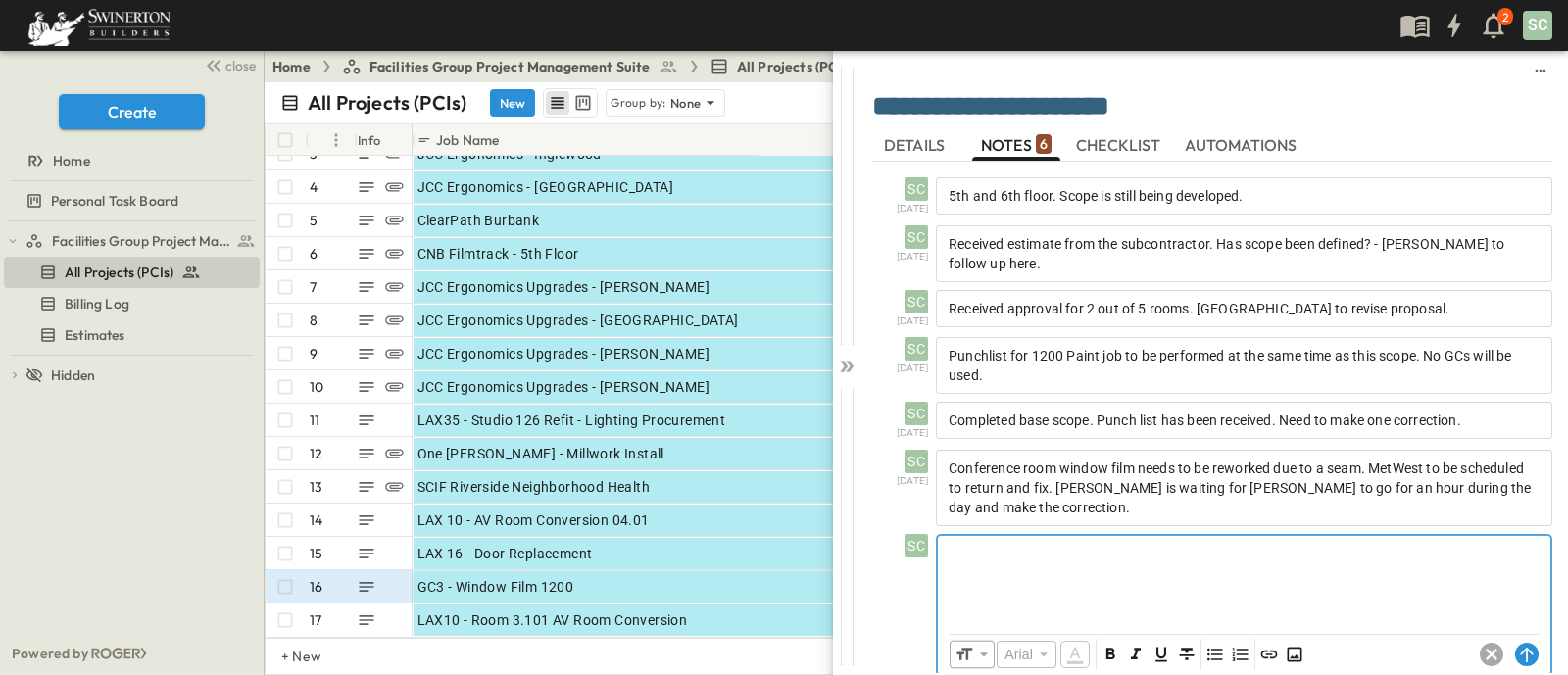 click at bounding box center [1244, 579] 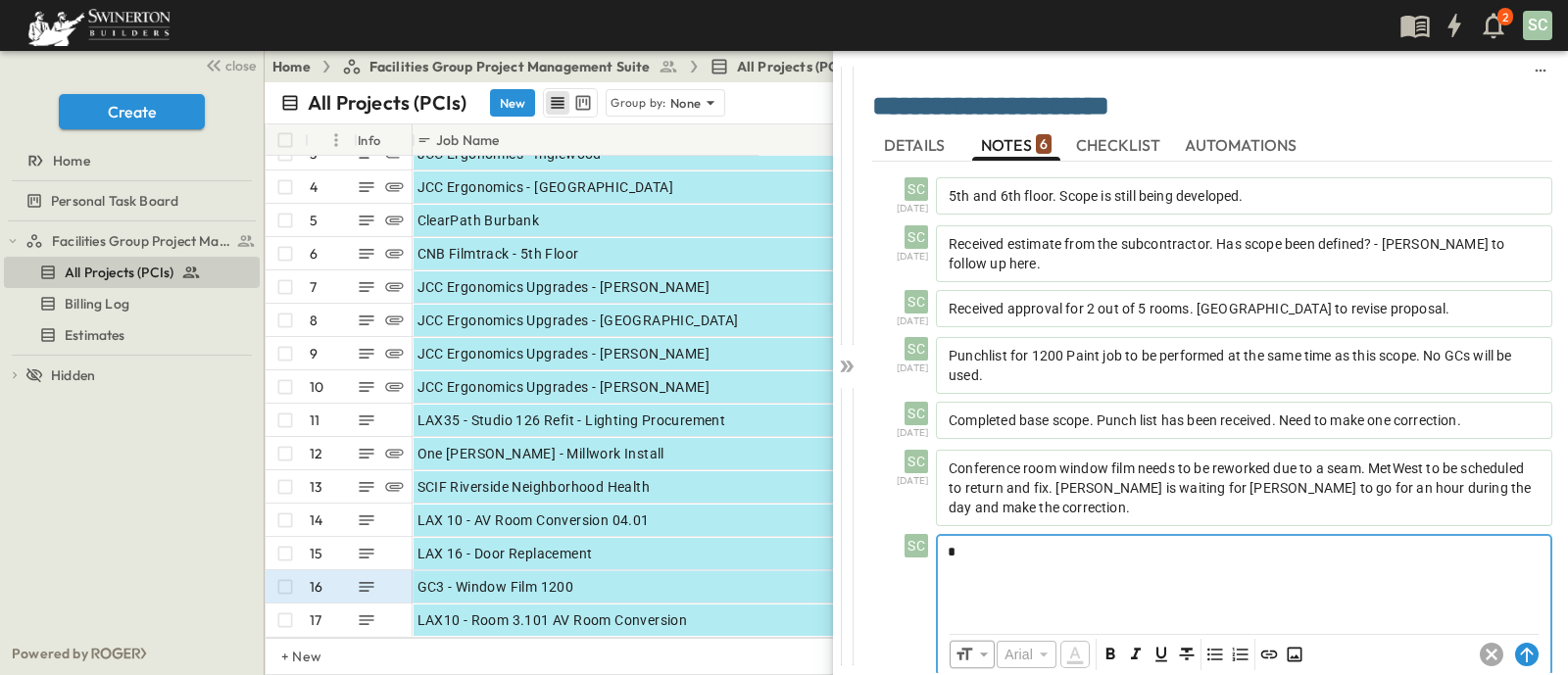 type 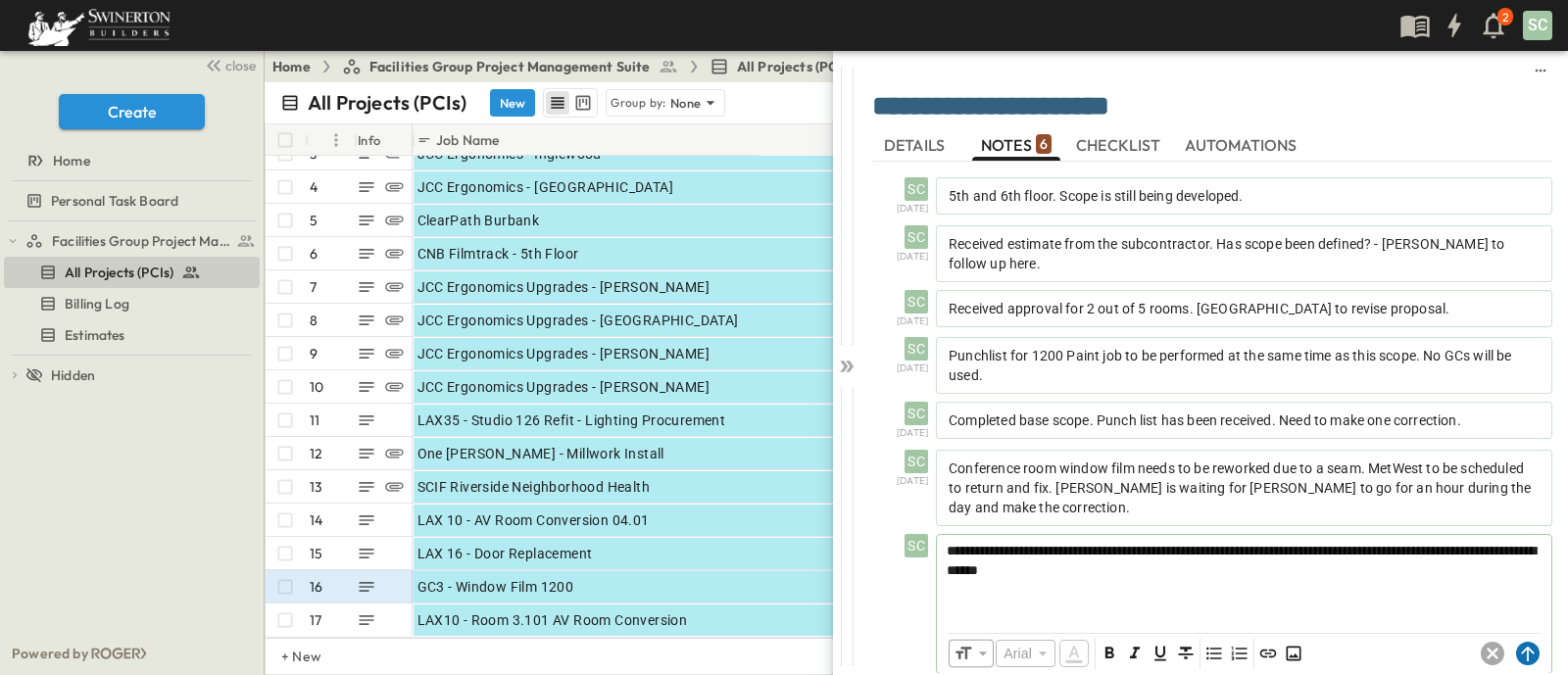click 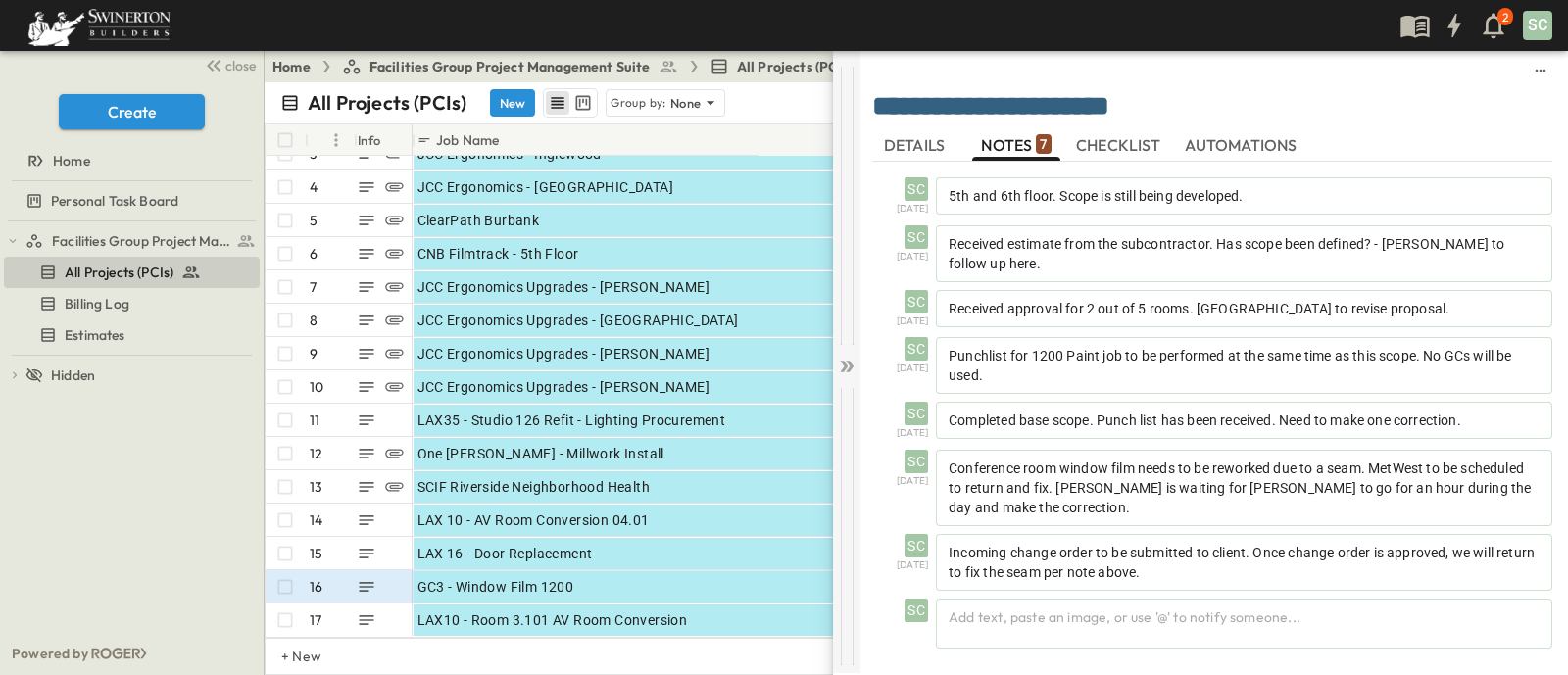 click at bounding box center (847, 362) 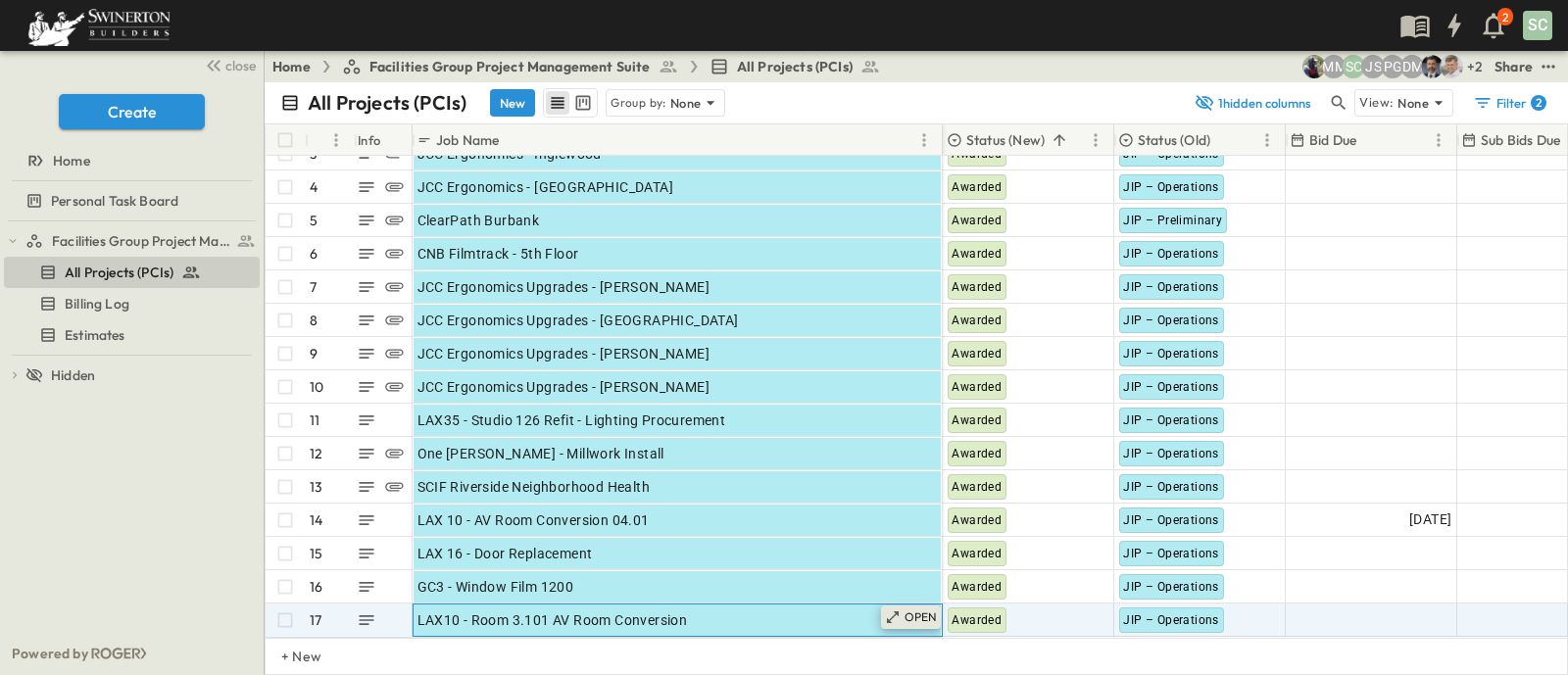 click on "OPEN" at bounding box center [911, 617] 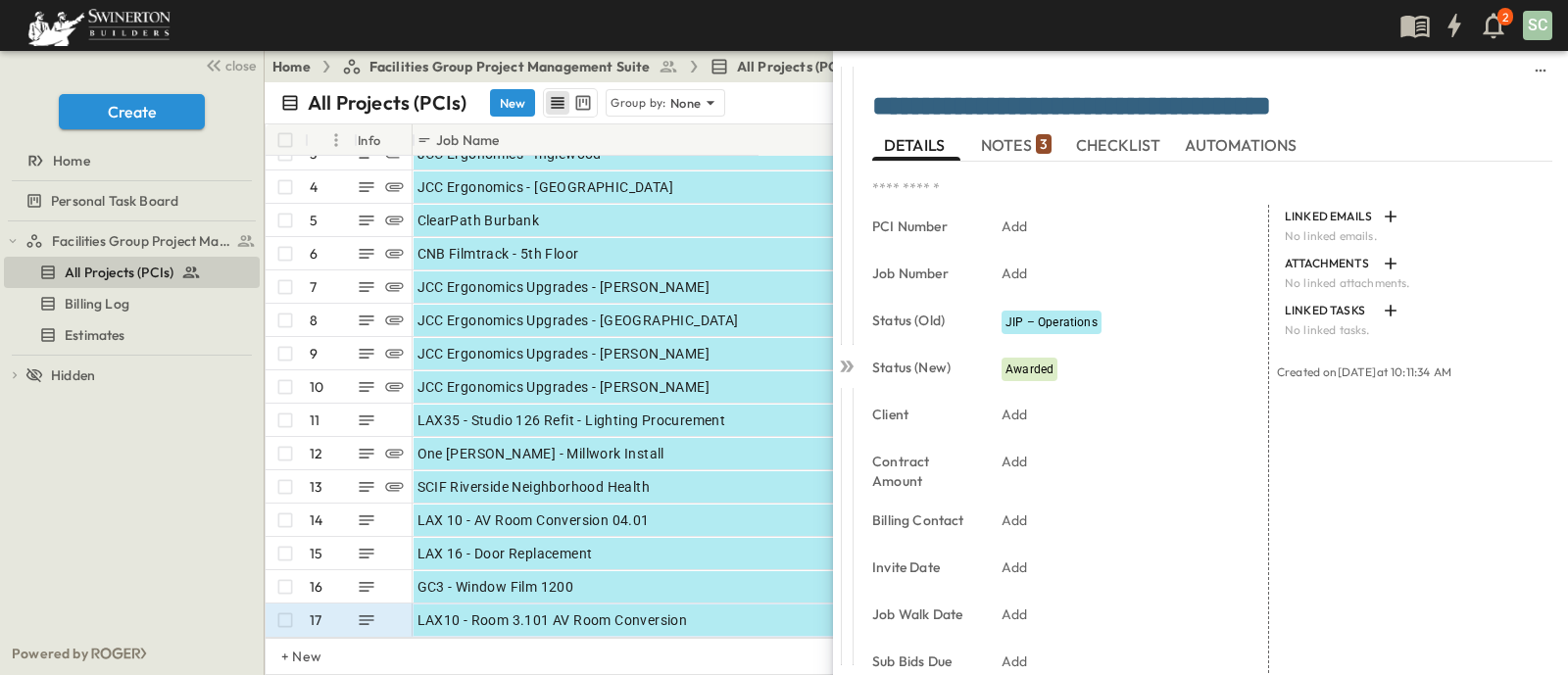 click at bounding box center (1178, 189) 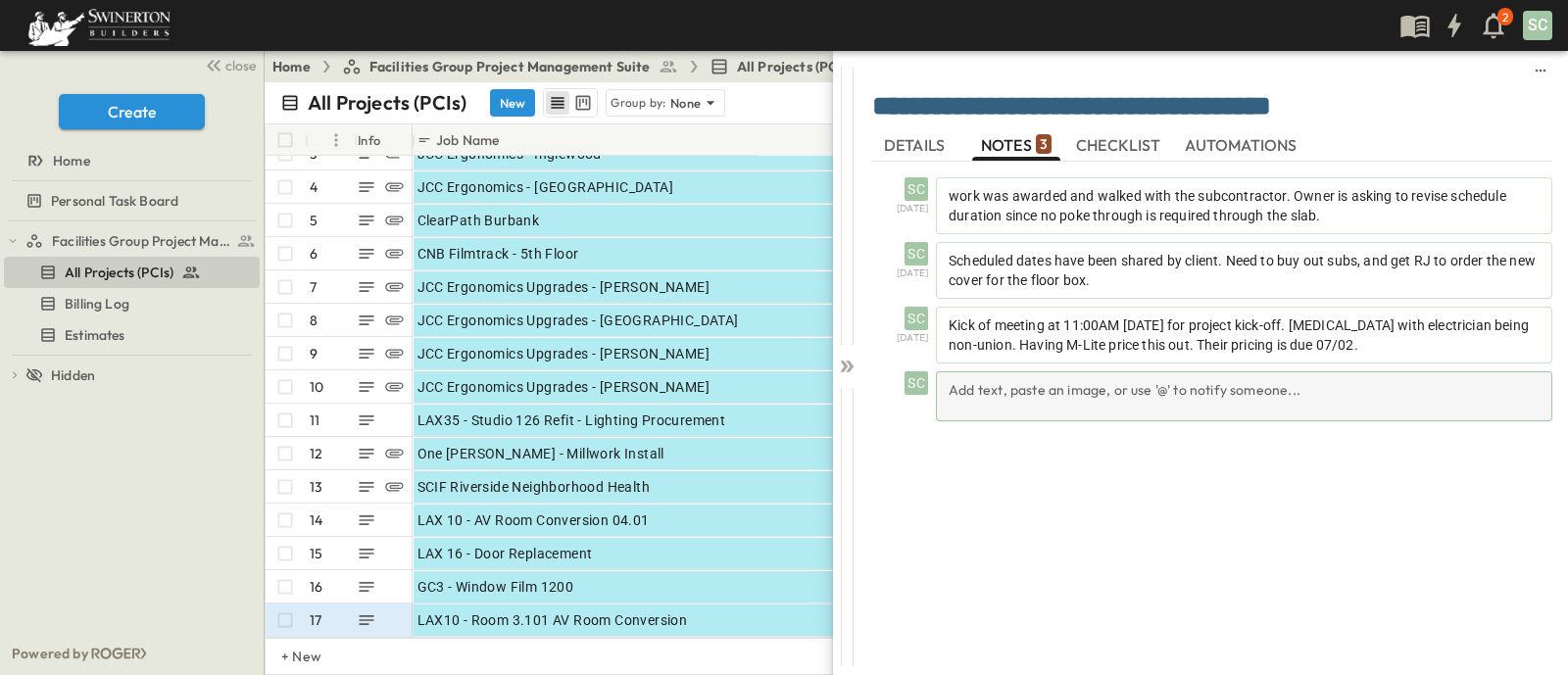 click on "Add text, paste an image, or use '@' to notify someone..." at bounding box center (1244, 396) 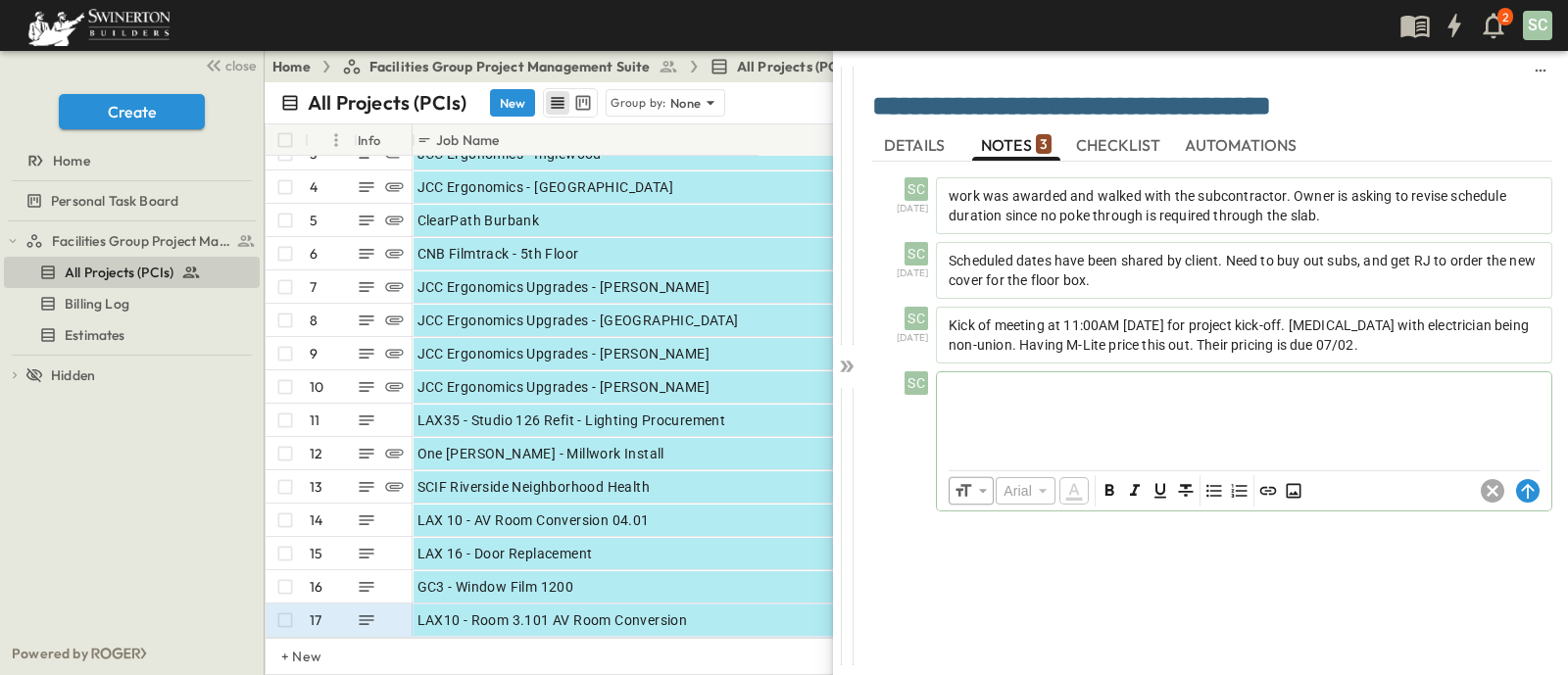 type 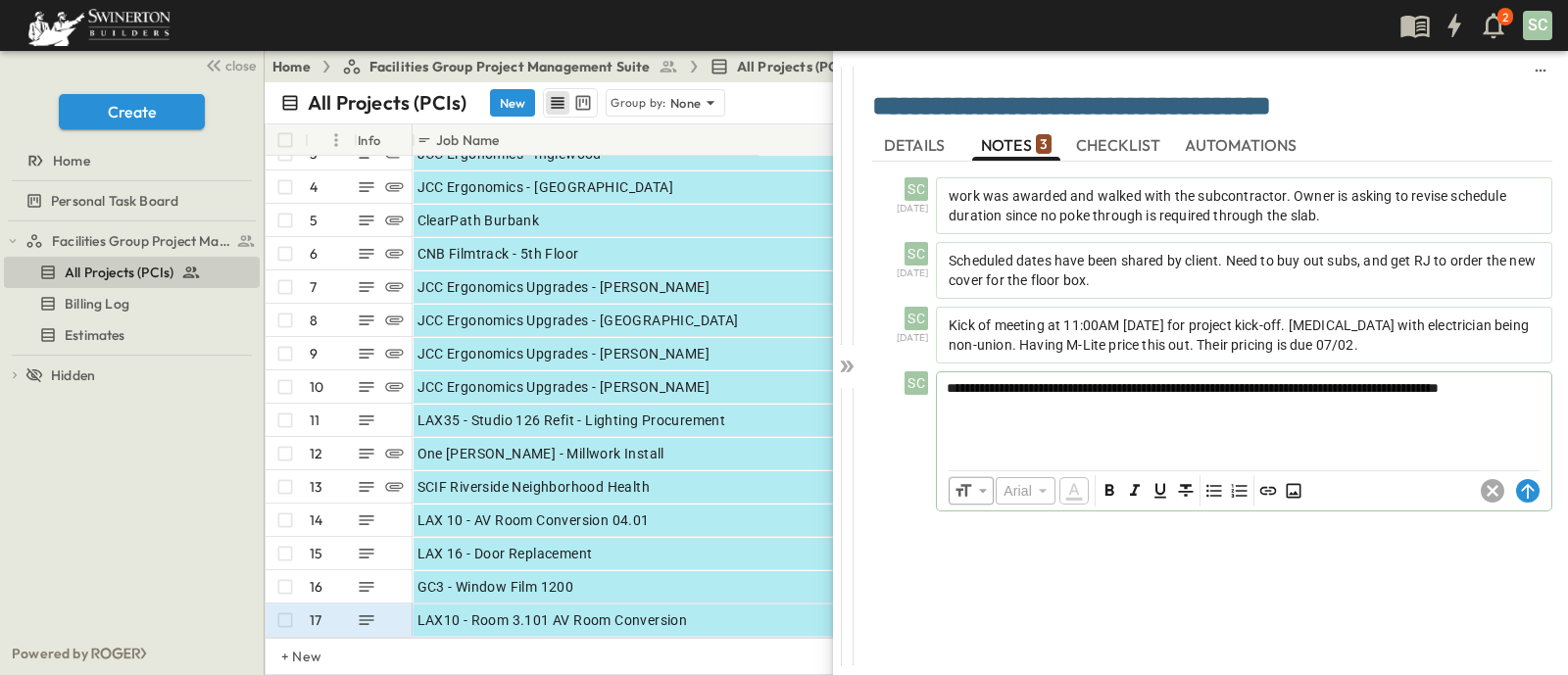 click on "**********" at bounding box center (1244, 388) 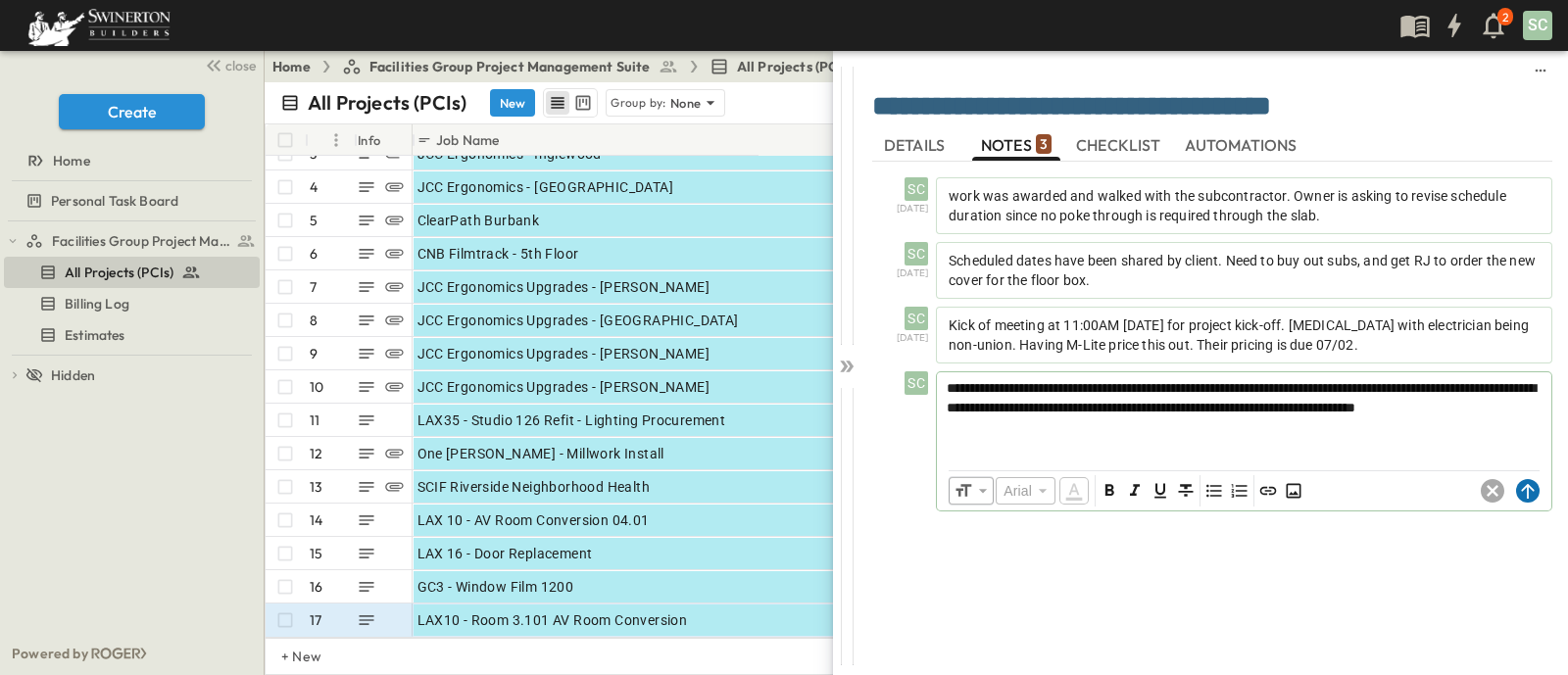 click 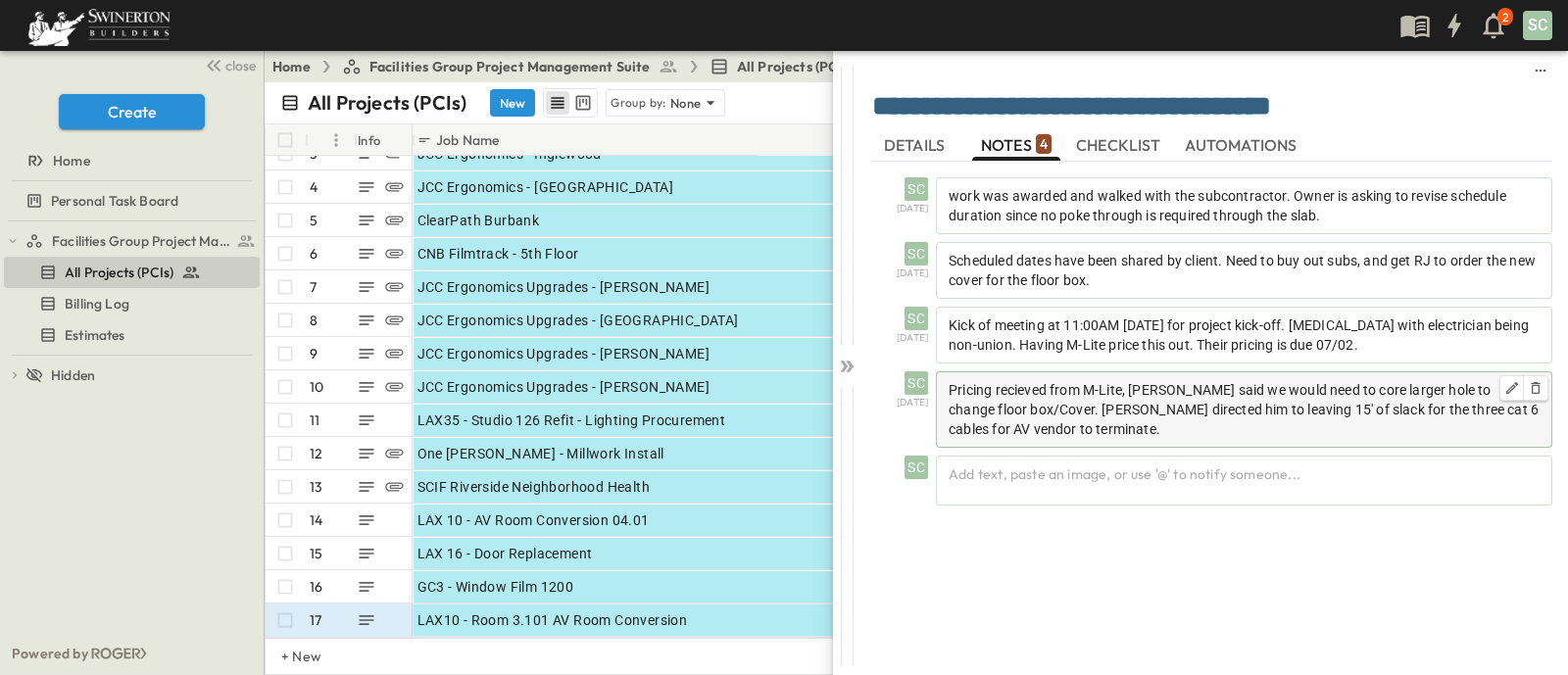 click on "Pricing recieved from M-Lite, [PERSON_NAME] said we would need to core larger hole to change floor box/Cover. [PERSON_NAME] directed him to leaving 15' of slack for the three cat 6 cables for AV vendor to terminate." at bounding box center [1244, 410] 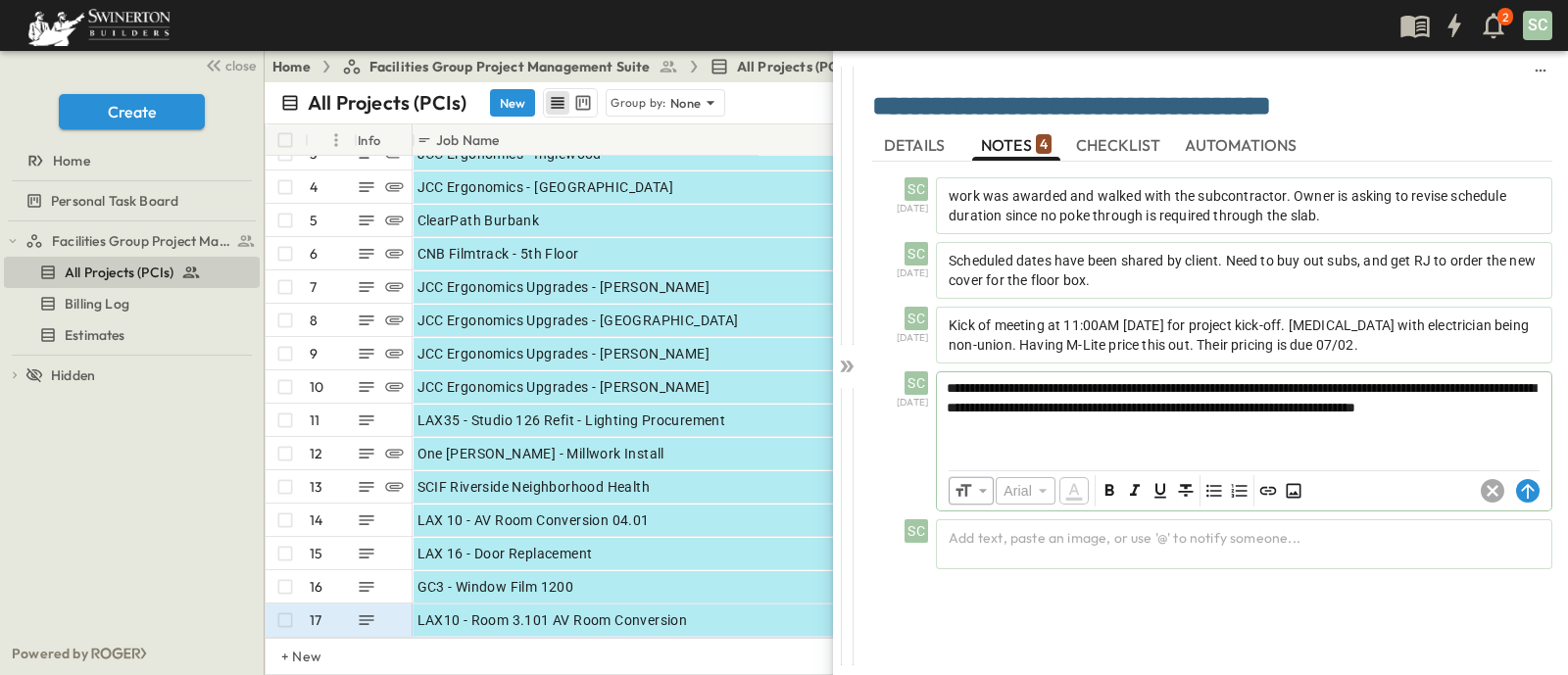 type 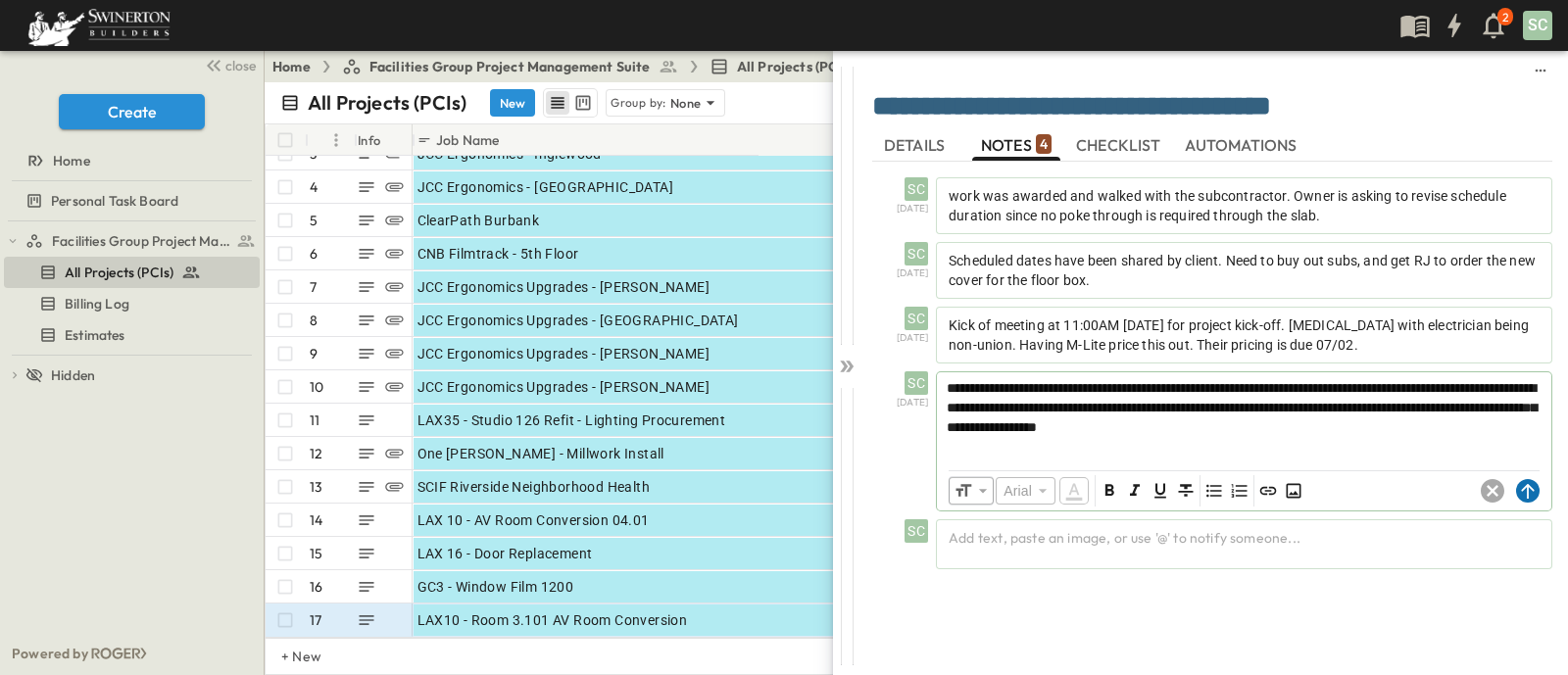 click 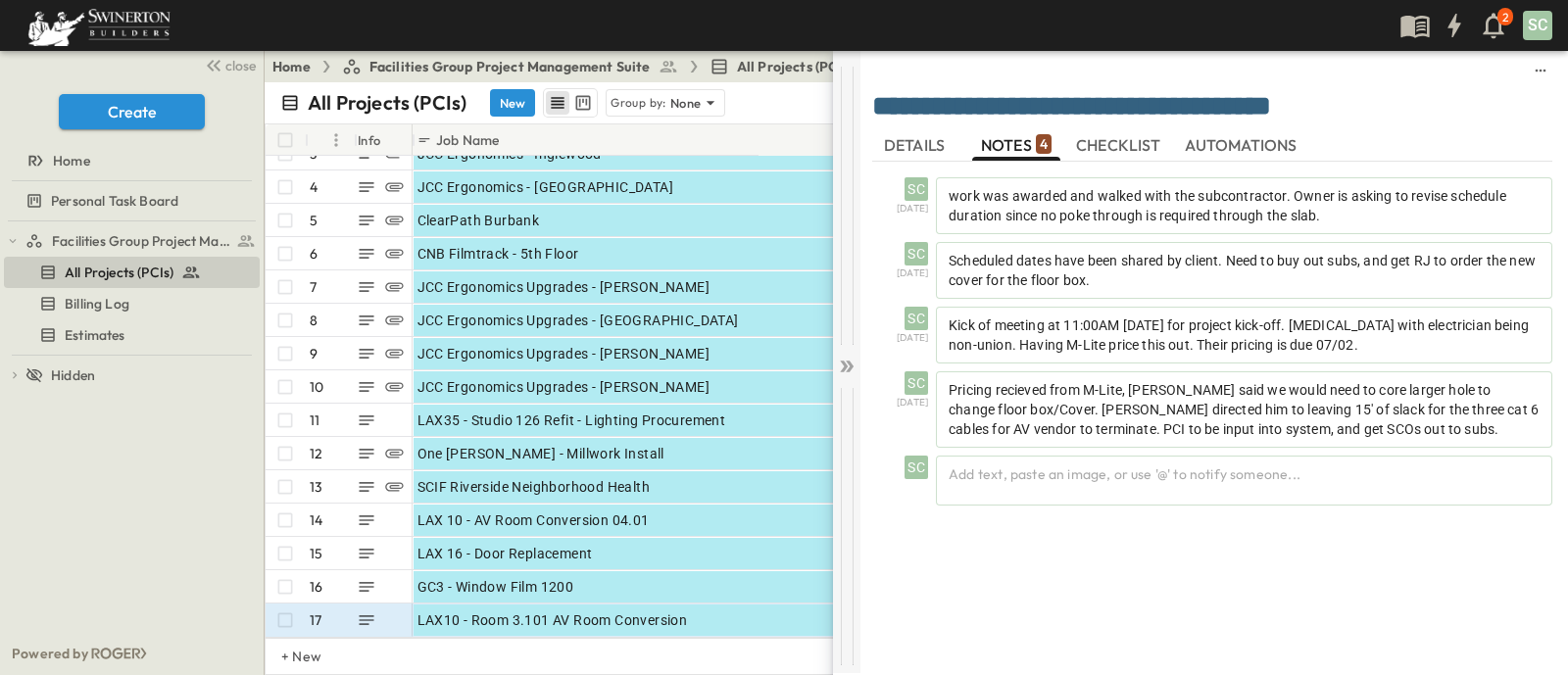 click 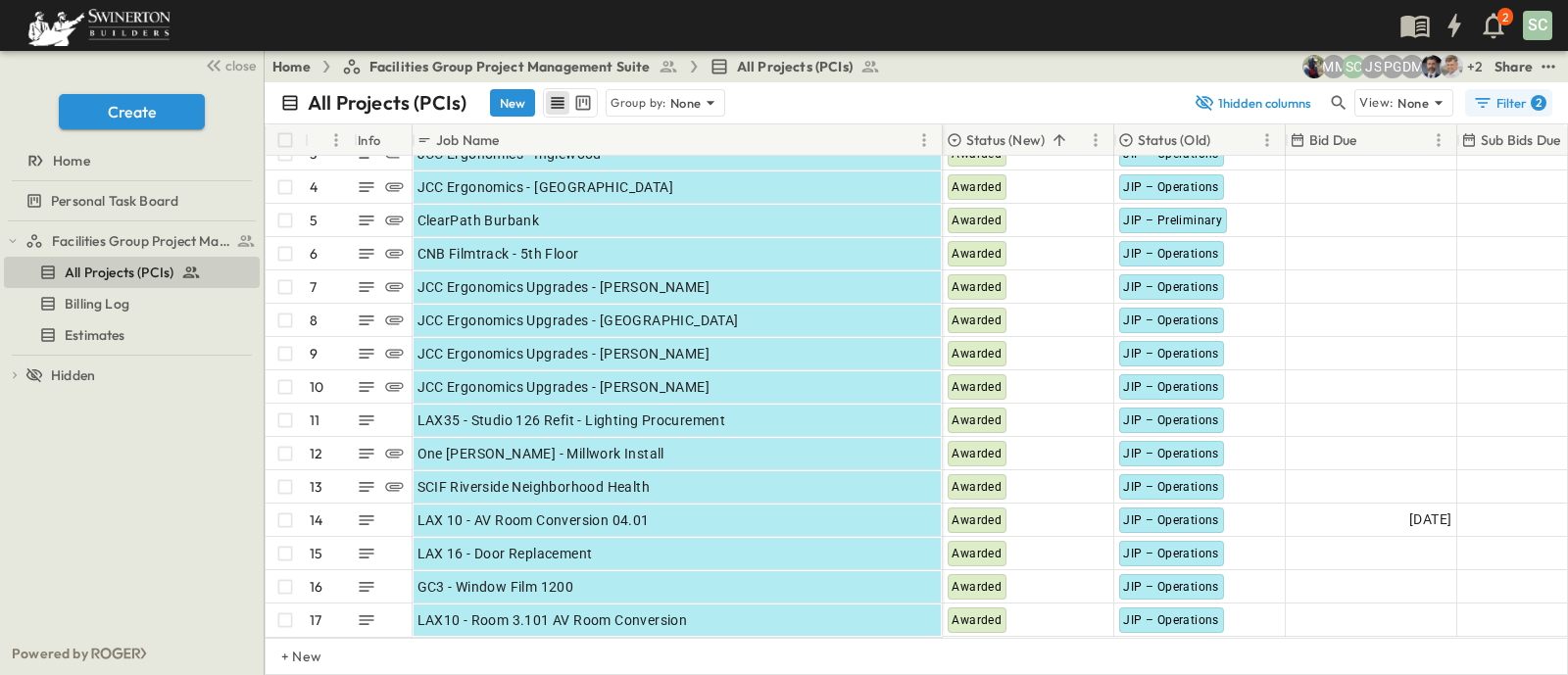 click on "Filter 2" at bounding box center (1509, 103) 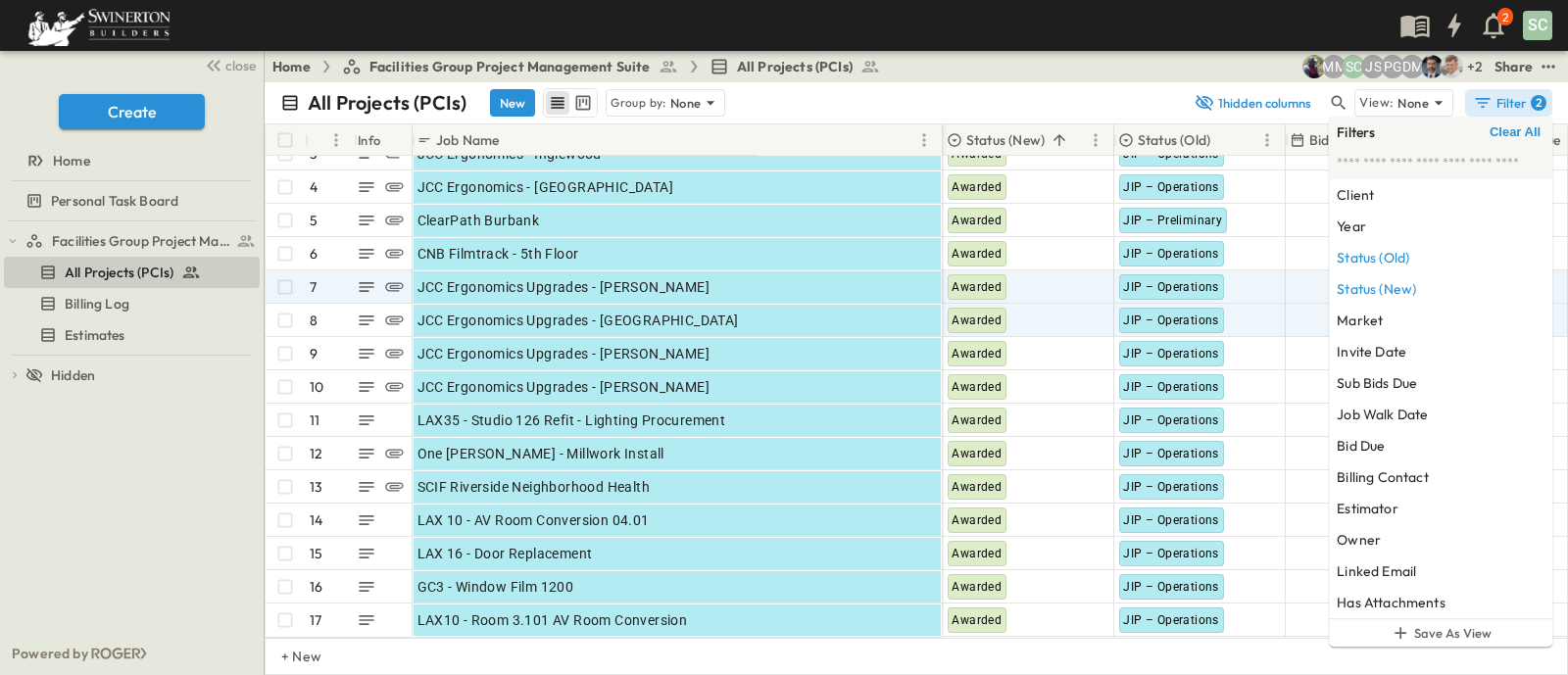 scroll, scrollTop: 103, scrollLeft: 0, axis: vertical 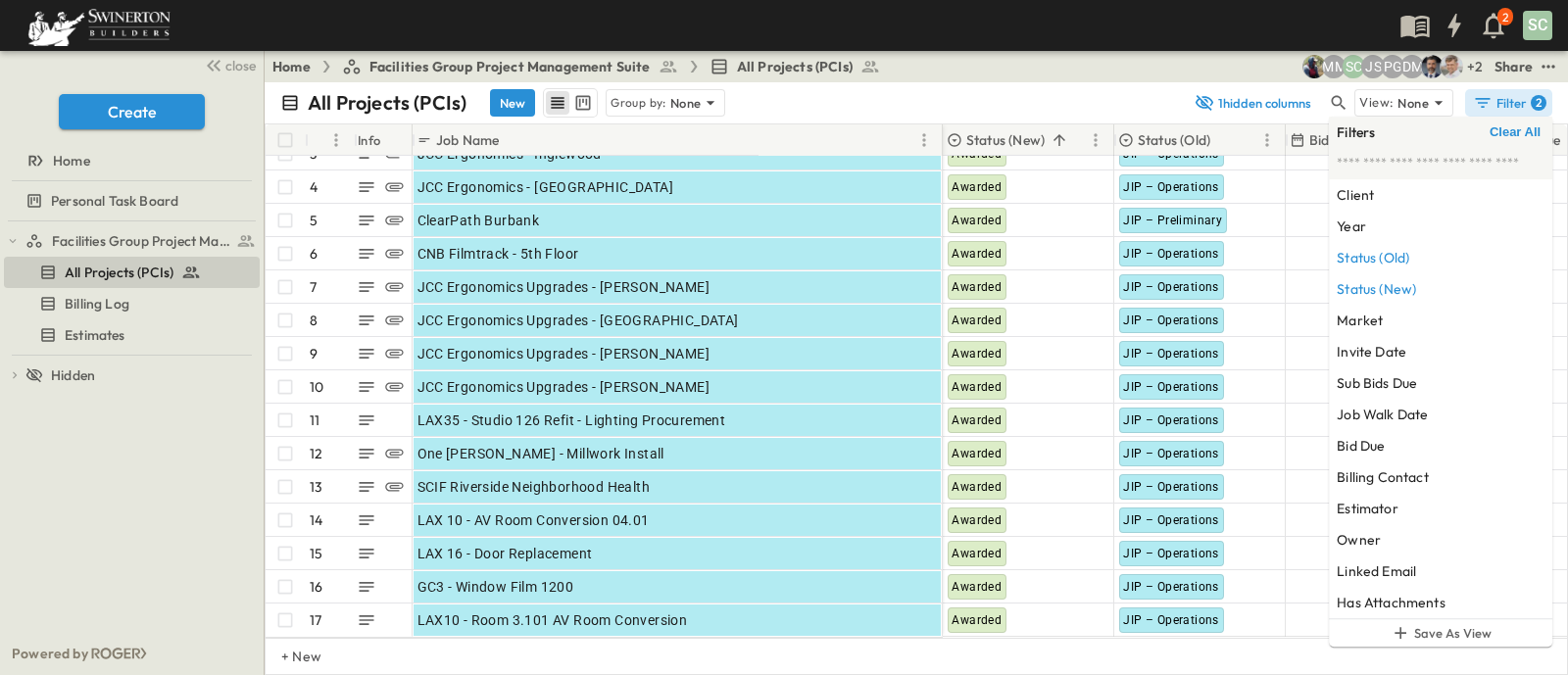 click on "Clear All" at bounding box center (1515, 132) 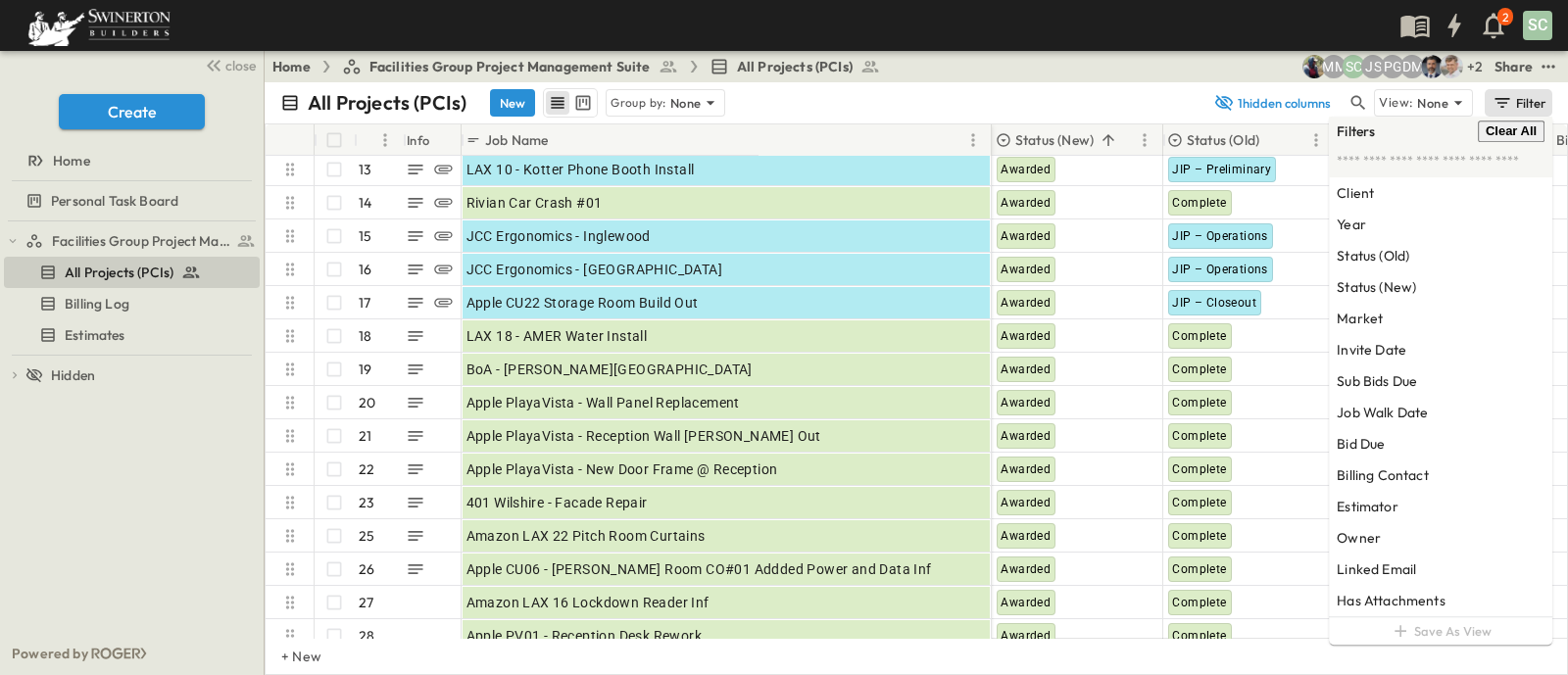 click on "All Projects (PCIs) New Group by: None" at bounding box center [741, 103] 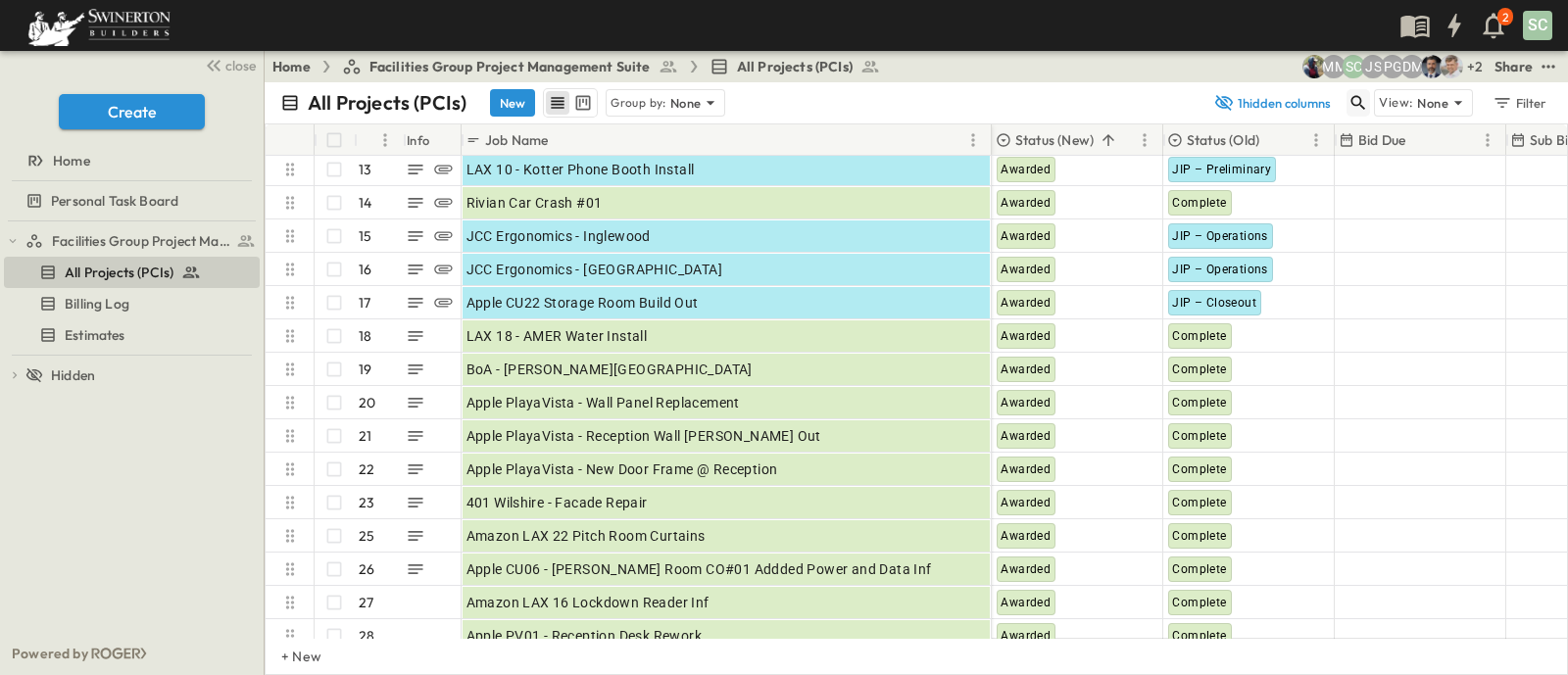click 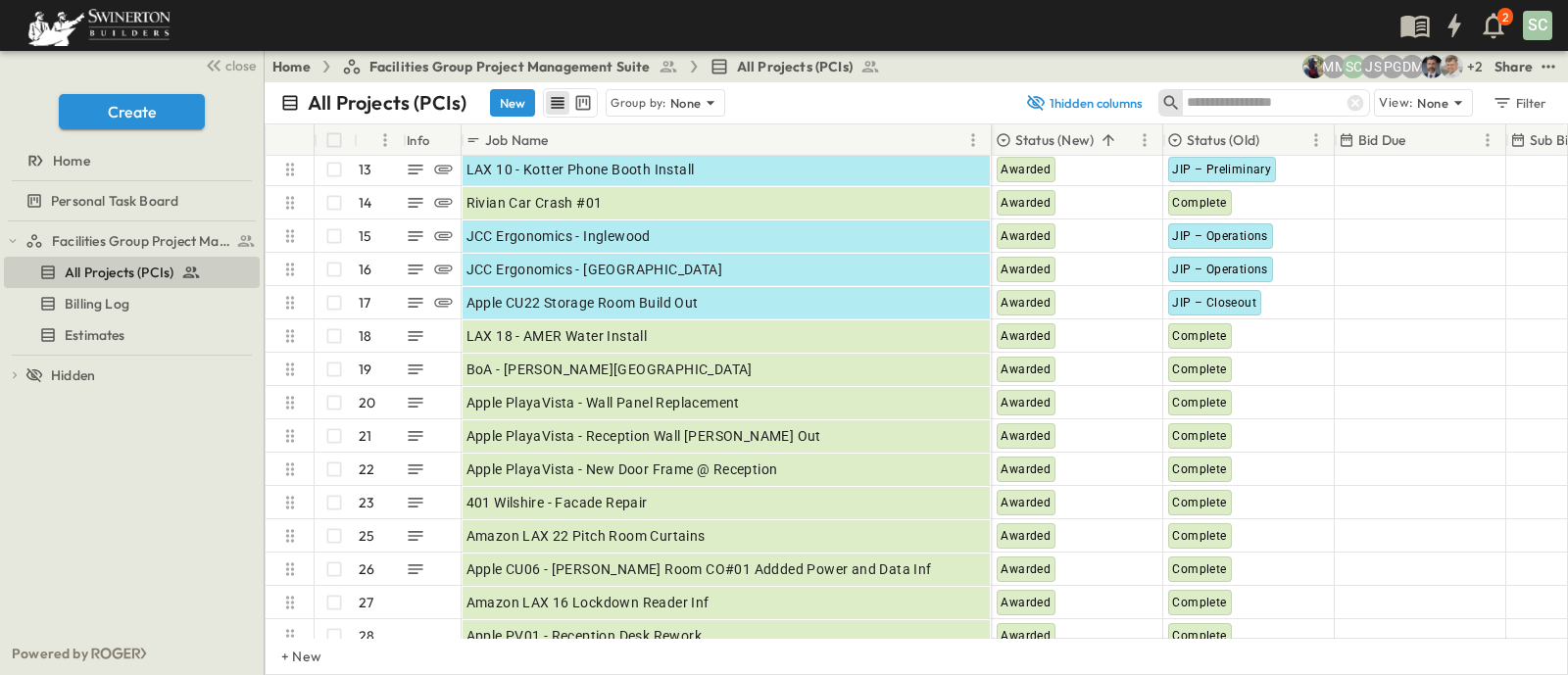 drag, startPoint x: 1232, startPoint y: 107, endPoint x: 1242, endPoint y: 102, distance: 11.18034 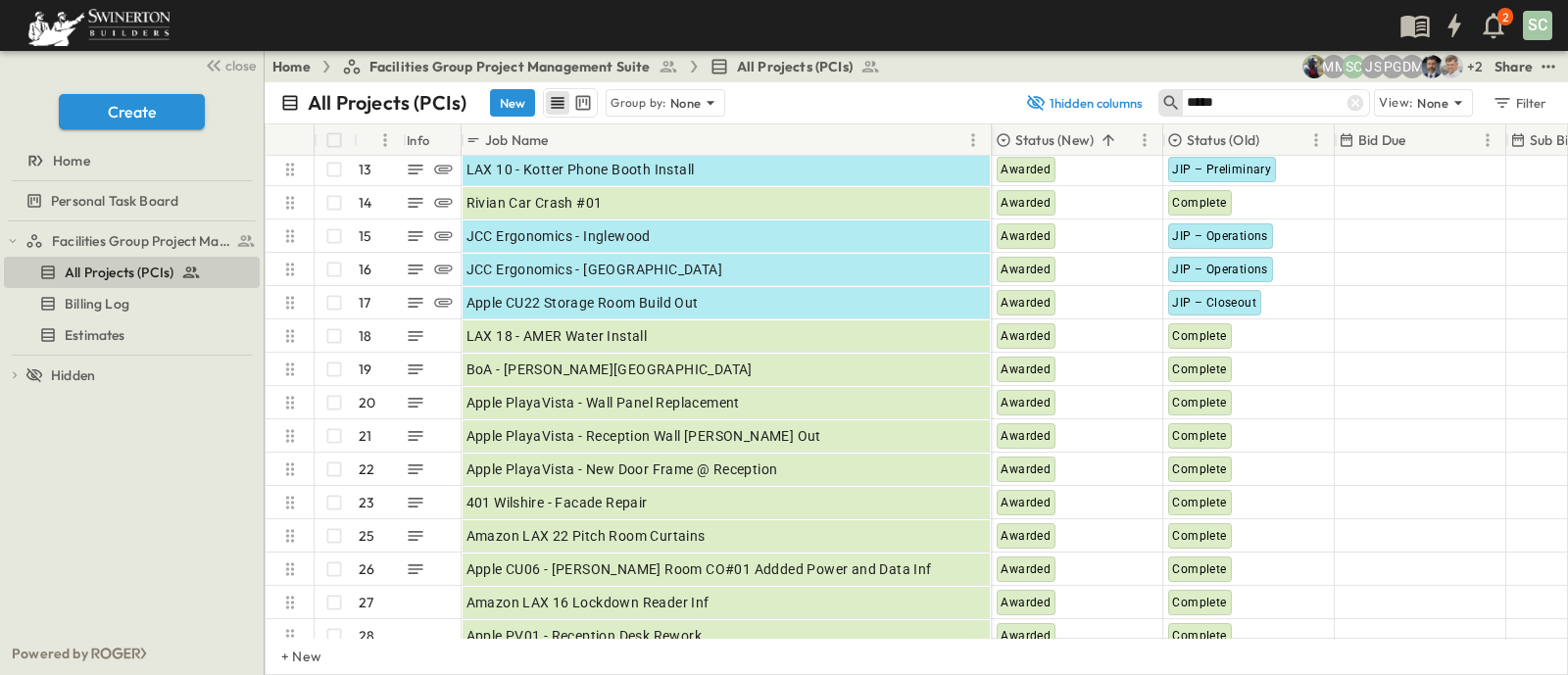 type on "*****" 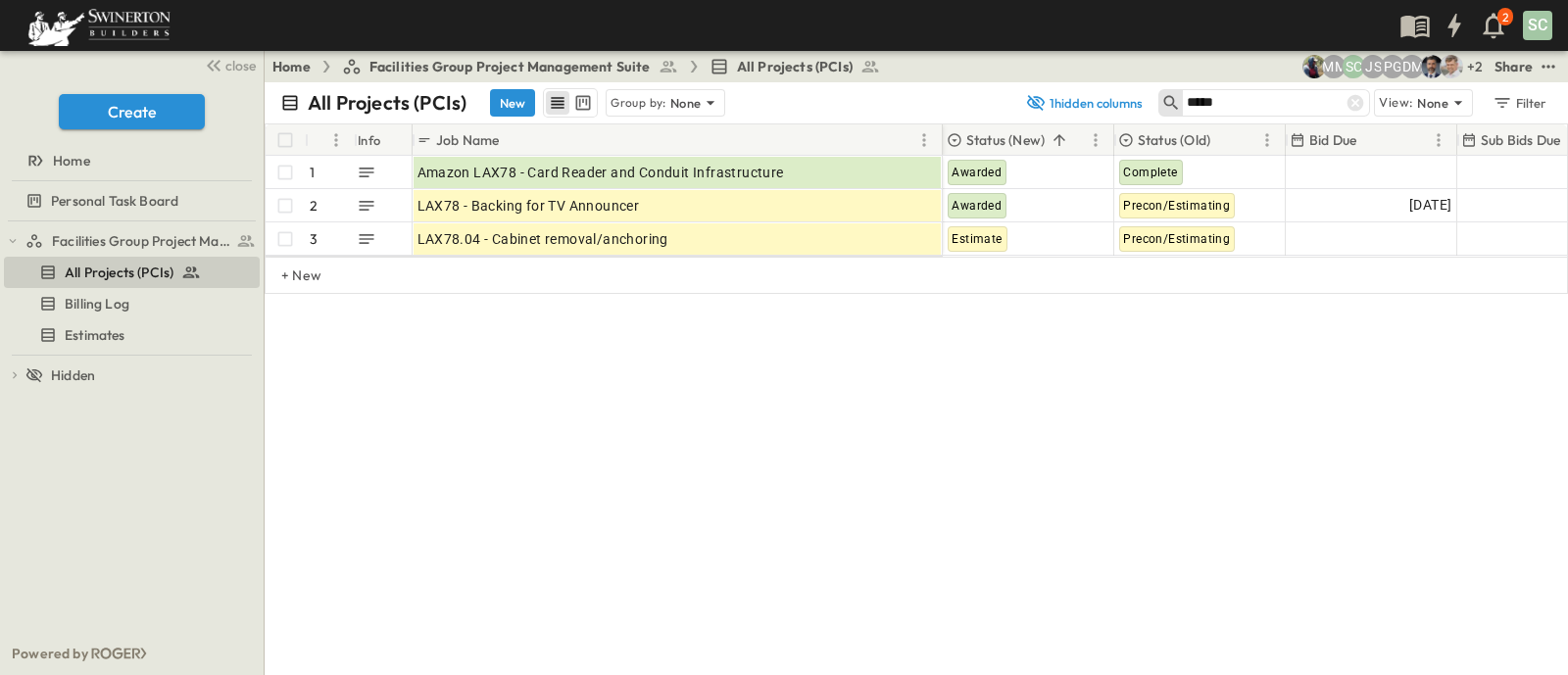 scroll, scrollTop: 0, scrollLeft: 0, axis: both 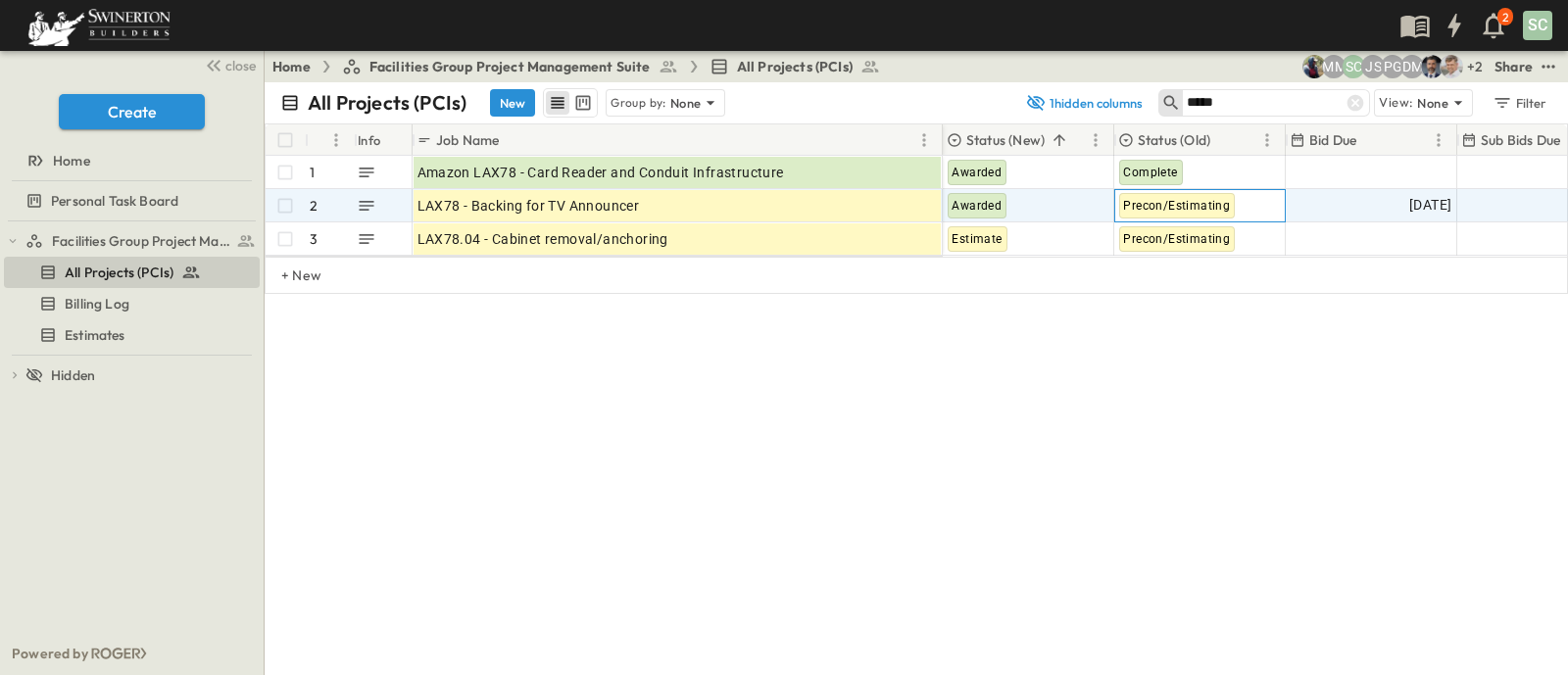 click on "Precon/Estimating" at bounding box center (1176, 206) 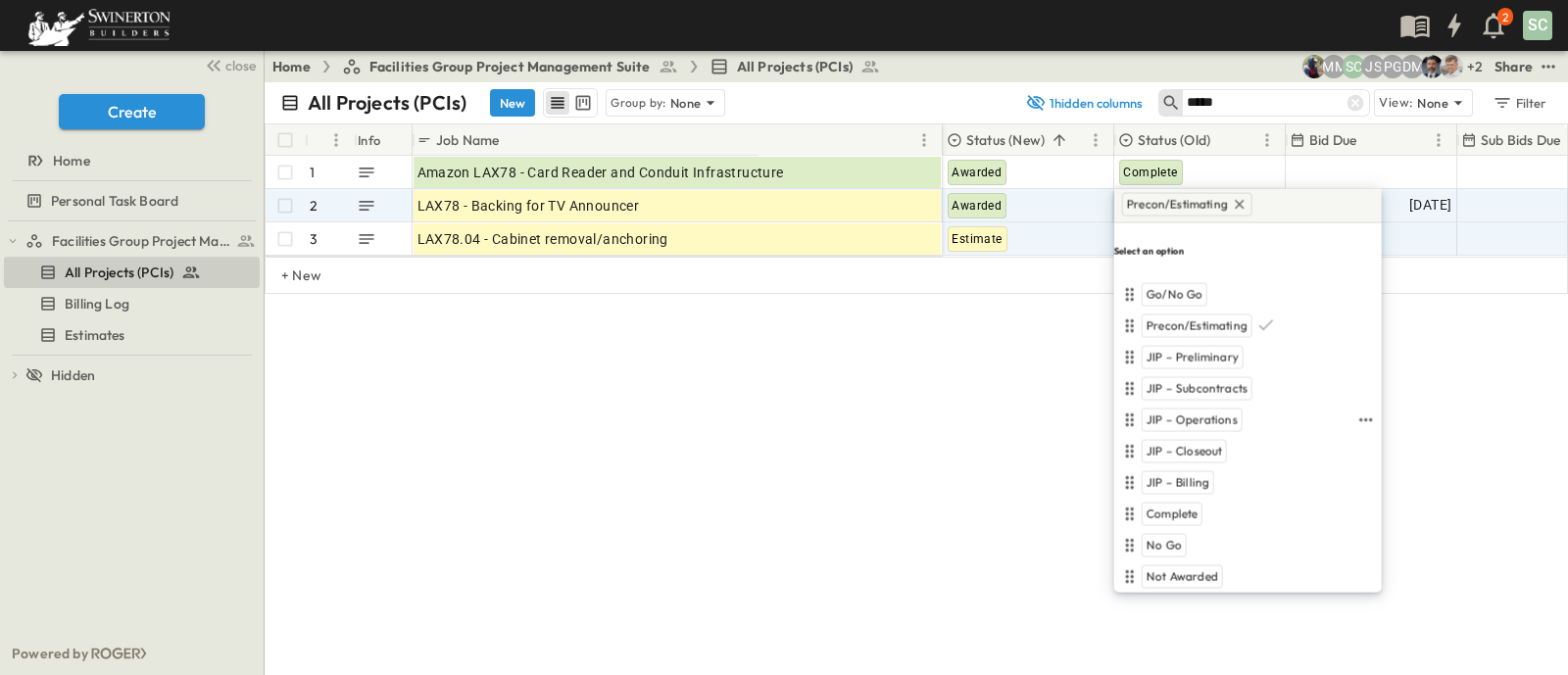 click on "# Info Job Name Status (New) Status (Old) Bid Due Sub Bids Due Job Walk Date Job Number PCI Number 1 OPEN Amazon LAX78 - Card Reader and Conduit Infrastructure 2 OPEN LAX78 - Backing for TV Announcer 3 OPEN LAX78.04 - Cabinet removal/anchoring Awarded Complete 24056291 5 Awarded Precon/Estimating [DATE] [DATE] [PERSON_NAME] Estimate Precon/Estimating Add PCI Number + New" at bounding box center [916, 270] 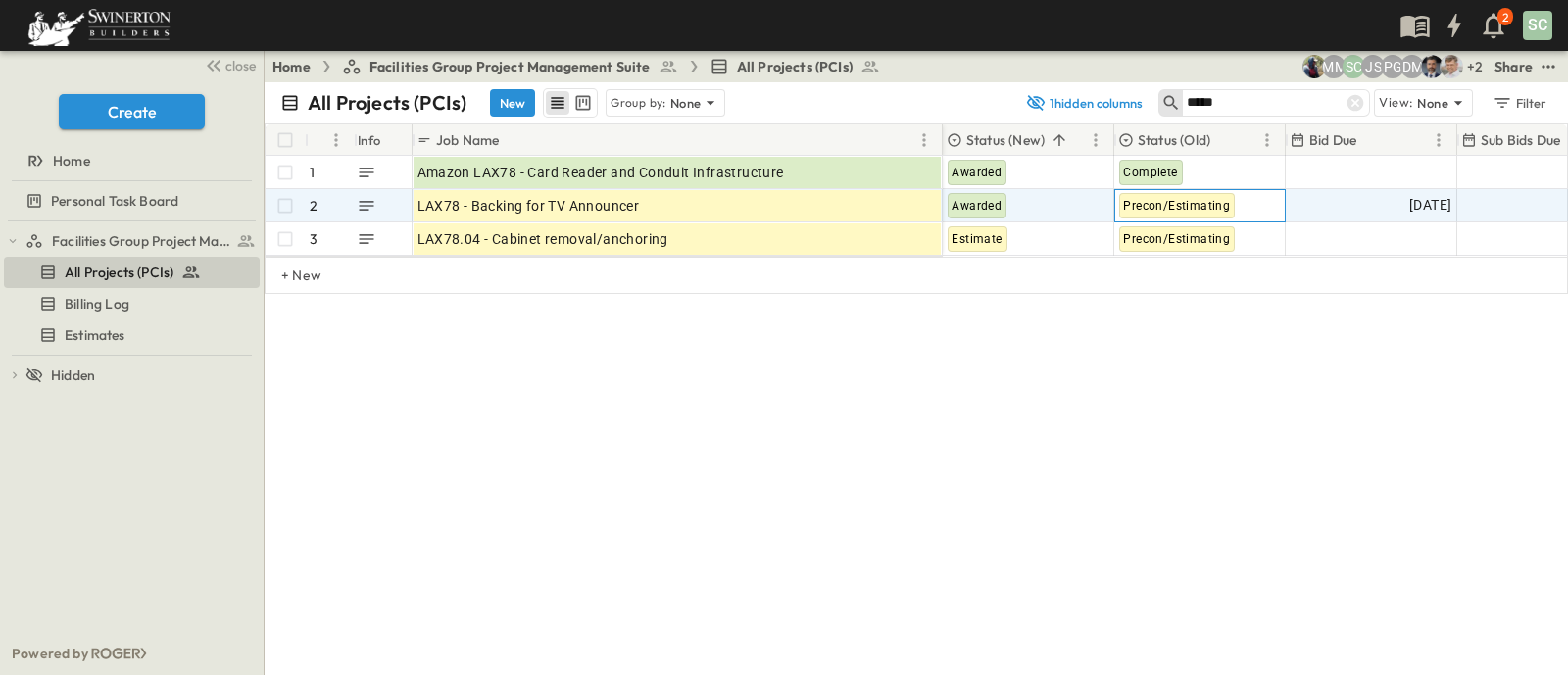 click on "Precon/Estimating" at bounding box center (1176, 206) 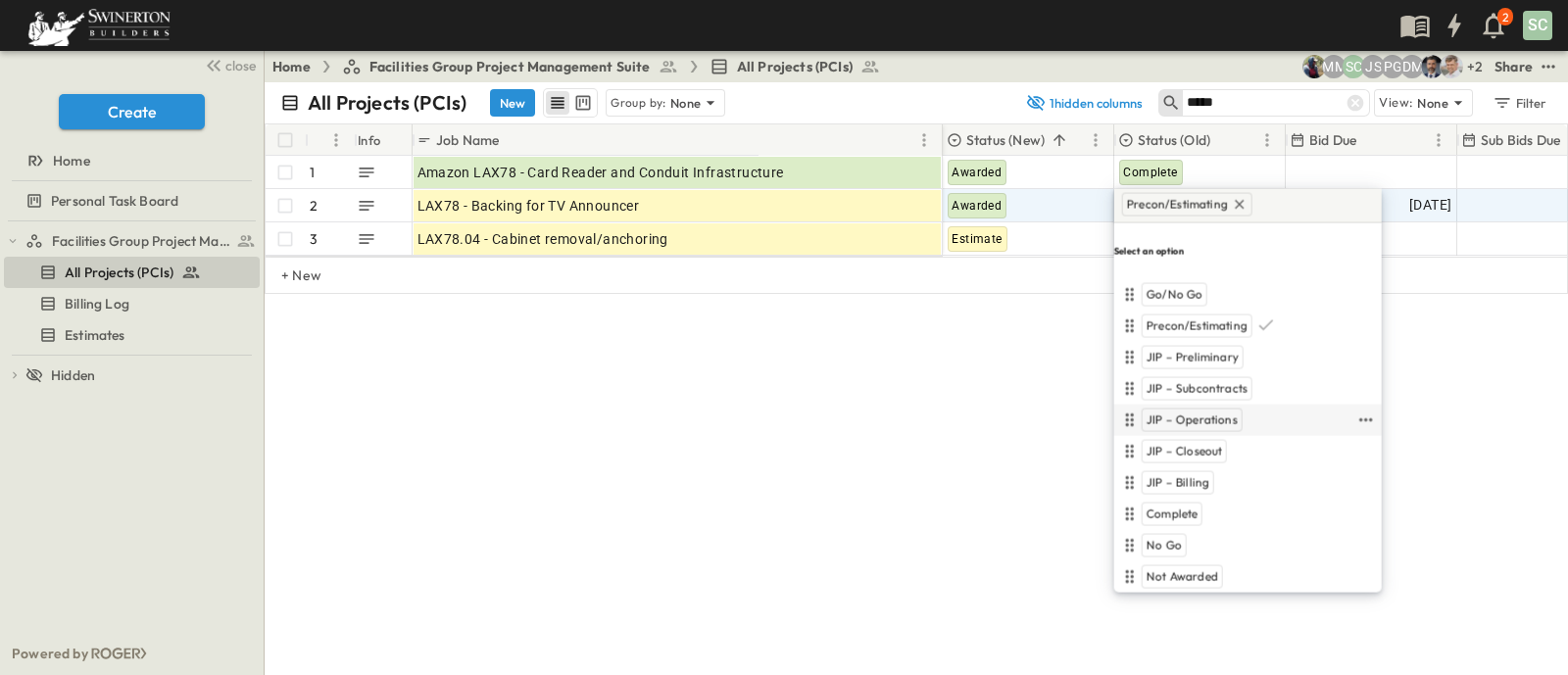 click on "JIP – Operations" at bounding box center (1192, 420) 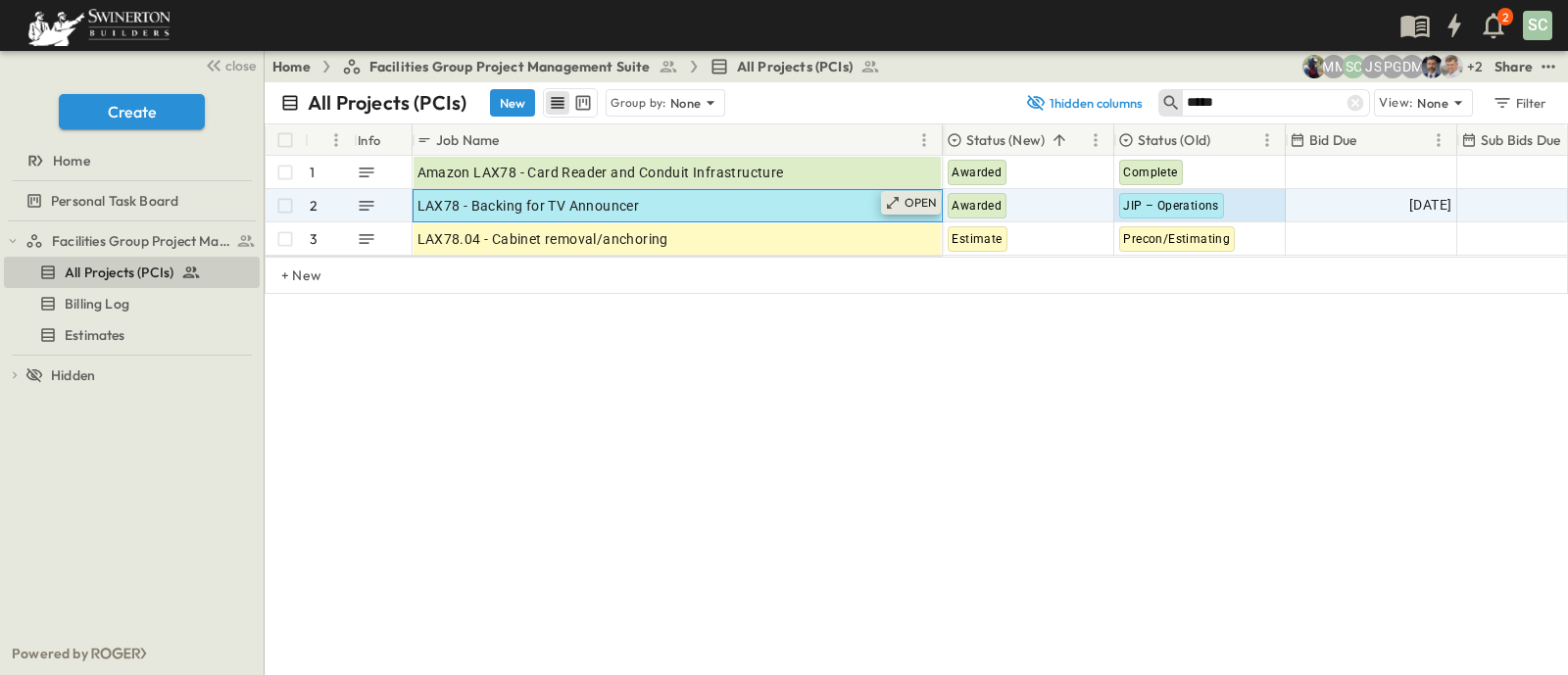 click on "OPEN" at bounding box center (921, 203) 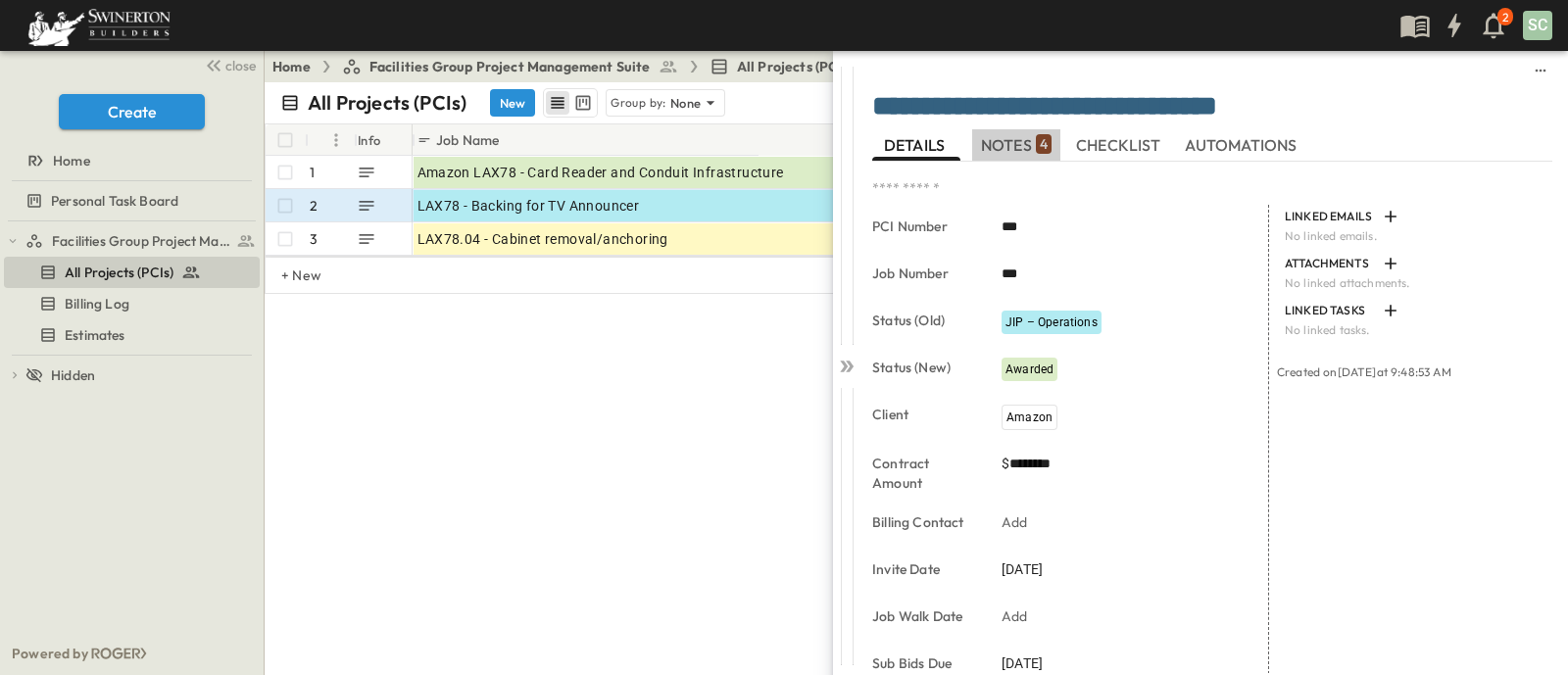 click on "NOTES 4" at bounding box center (1016, 145) 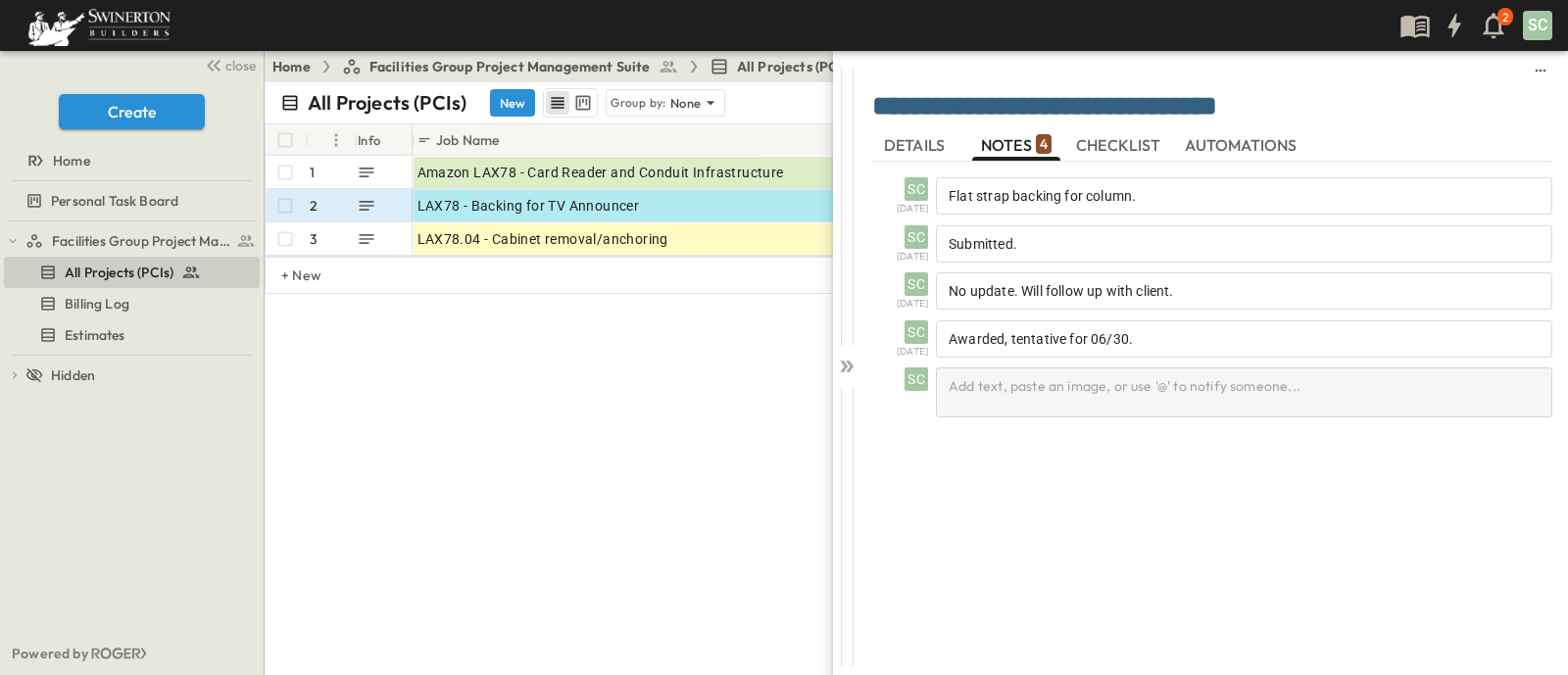 drag, startPoint x: 1046, startPoint y: 364, endPoint x: 1049, endPoint y: 381, distance: 17.262677 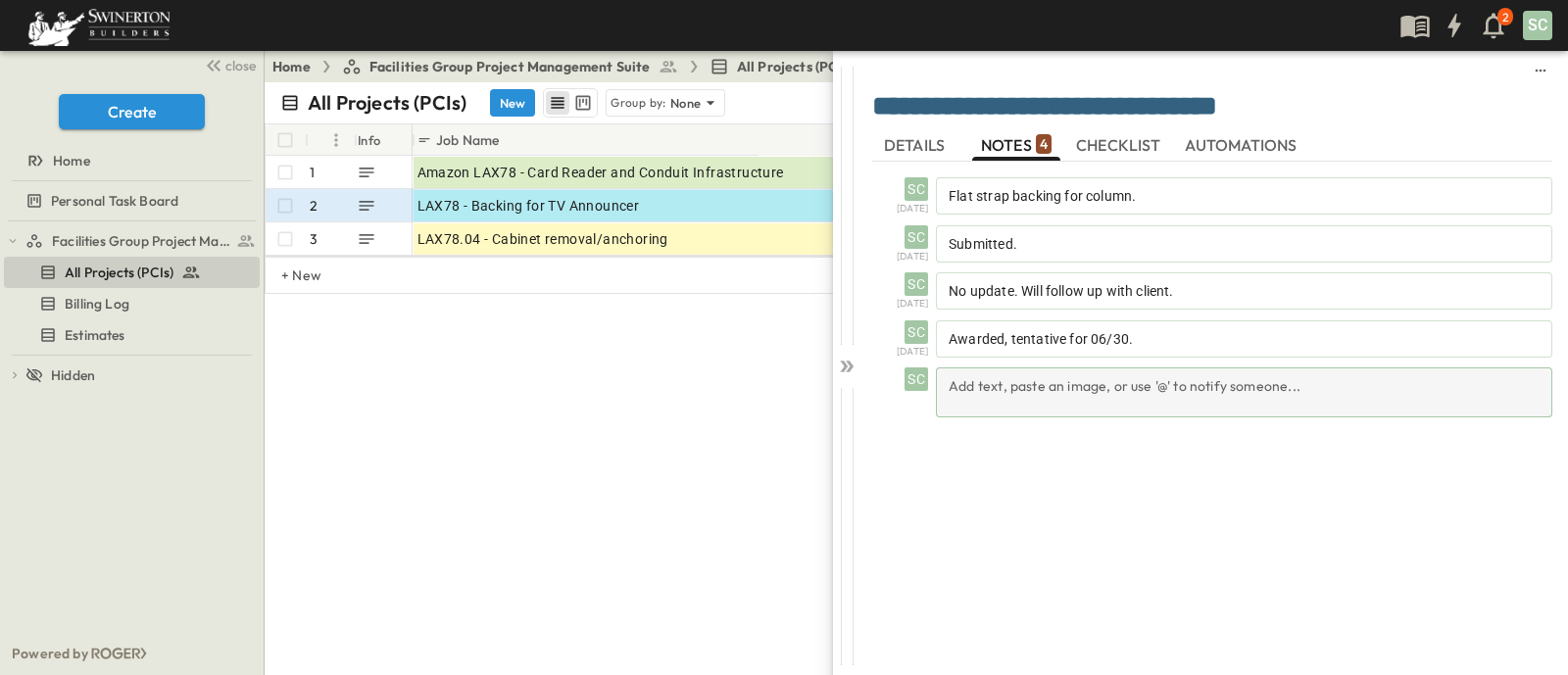 click on "Add text, paste an image, or use '@' to notify someone..." at bounding box center [1244, 392] 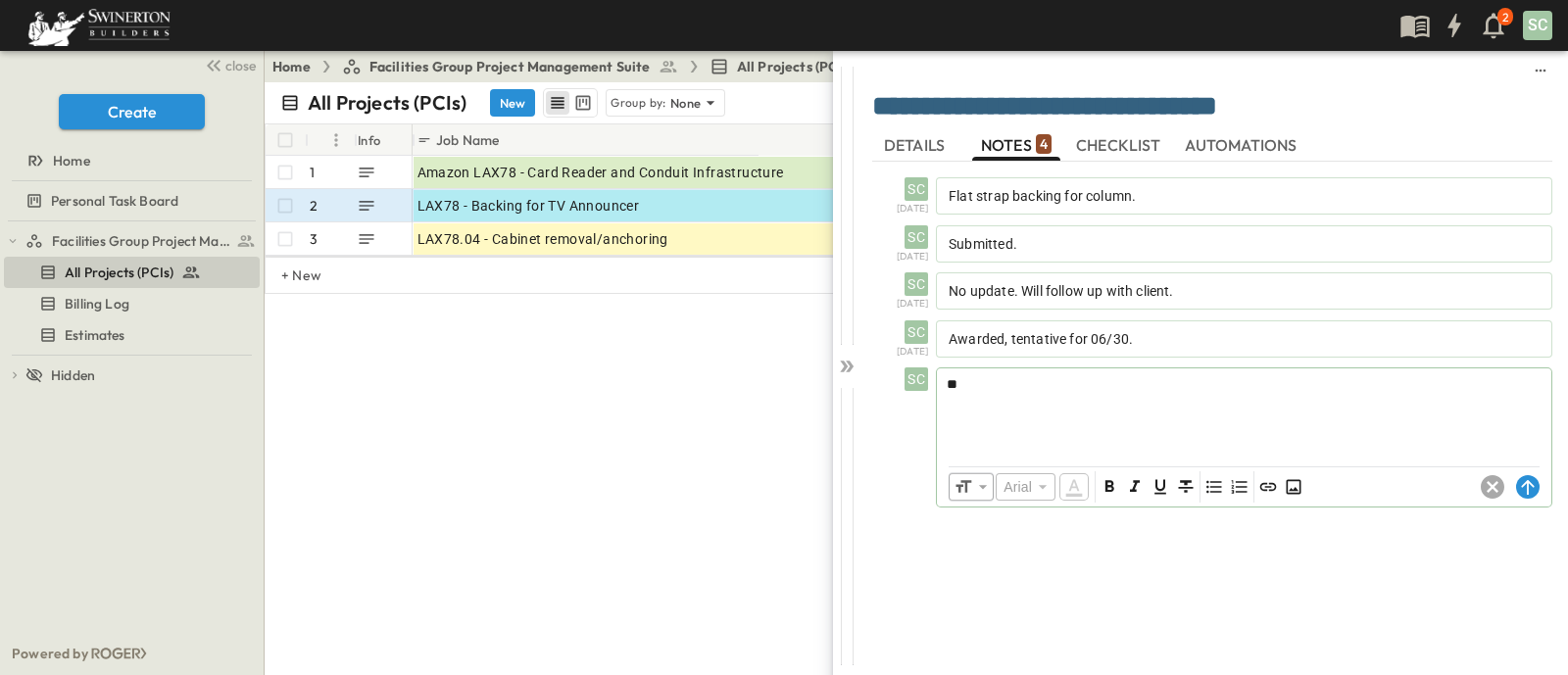 type 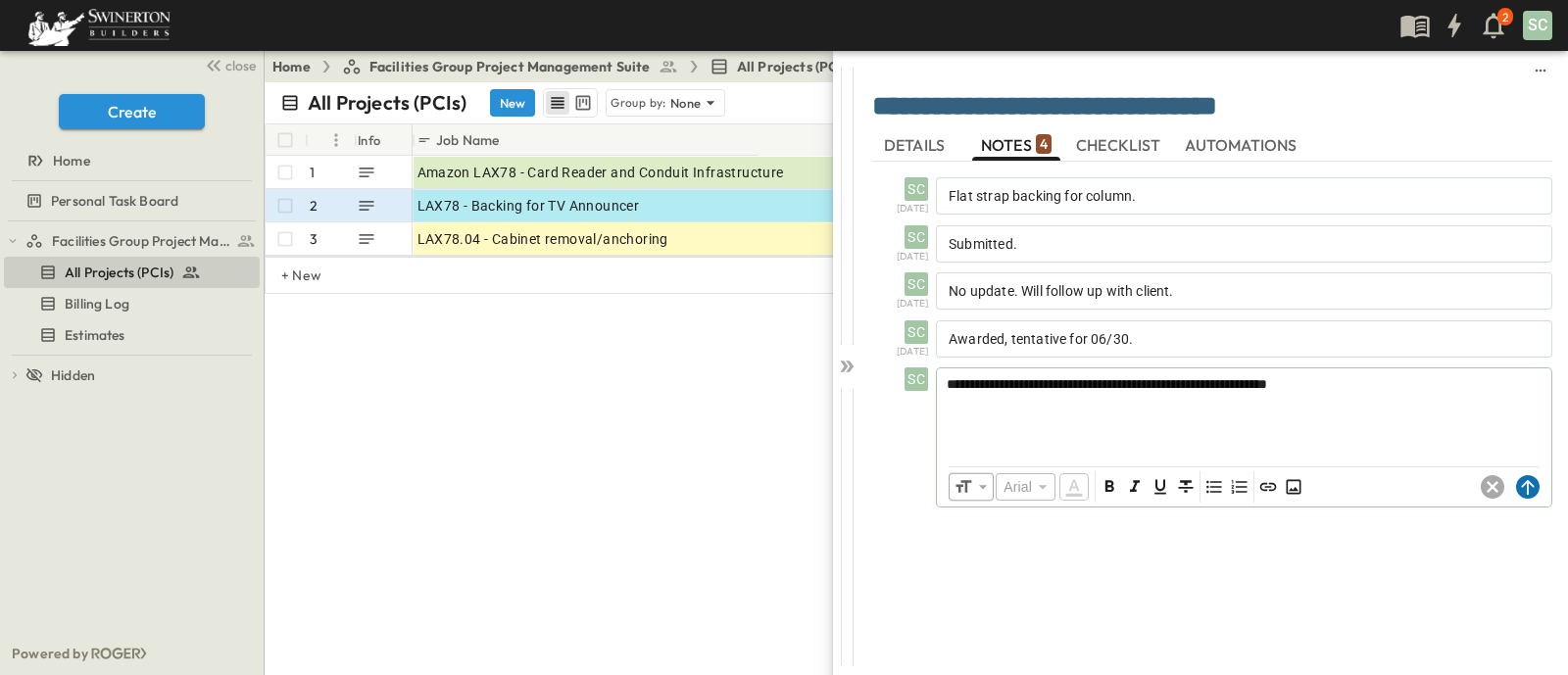 click on "​ Arial ​ ​ ***** ​" at bounding box center [1244, 487] 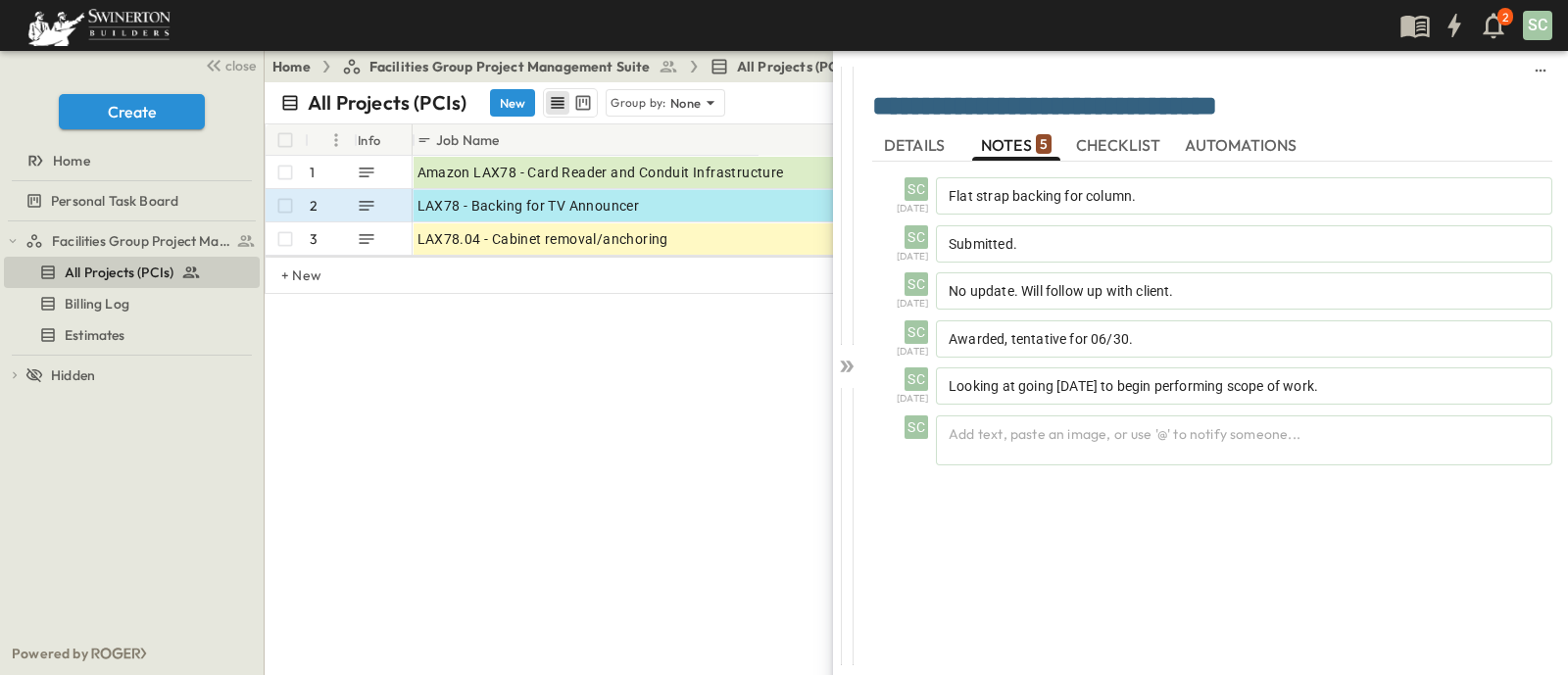 click on "SC [DATE] Flat strap backing for column. SC [DATE] Submitted. SC [DATE] No update. Will follow up with client. SC [DATE] Awarded, tentative for 06/30. SC [DATE] Looking at going [DATE] to begin performing scope of work. SC Add text, paste an image, or use '@' to notify someone..." at bounding box center (1212, 408) 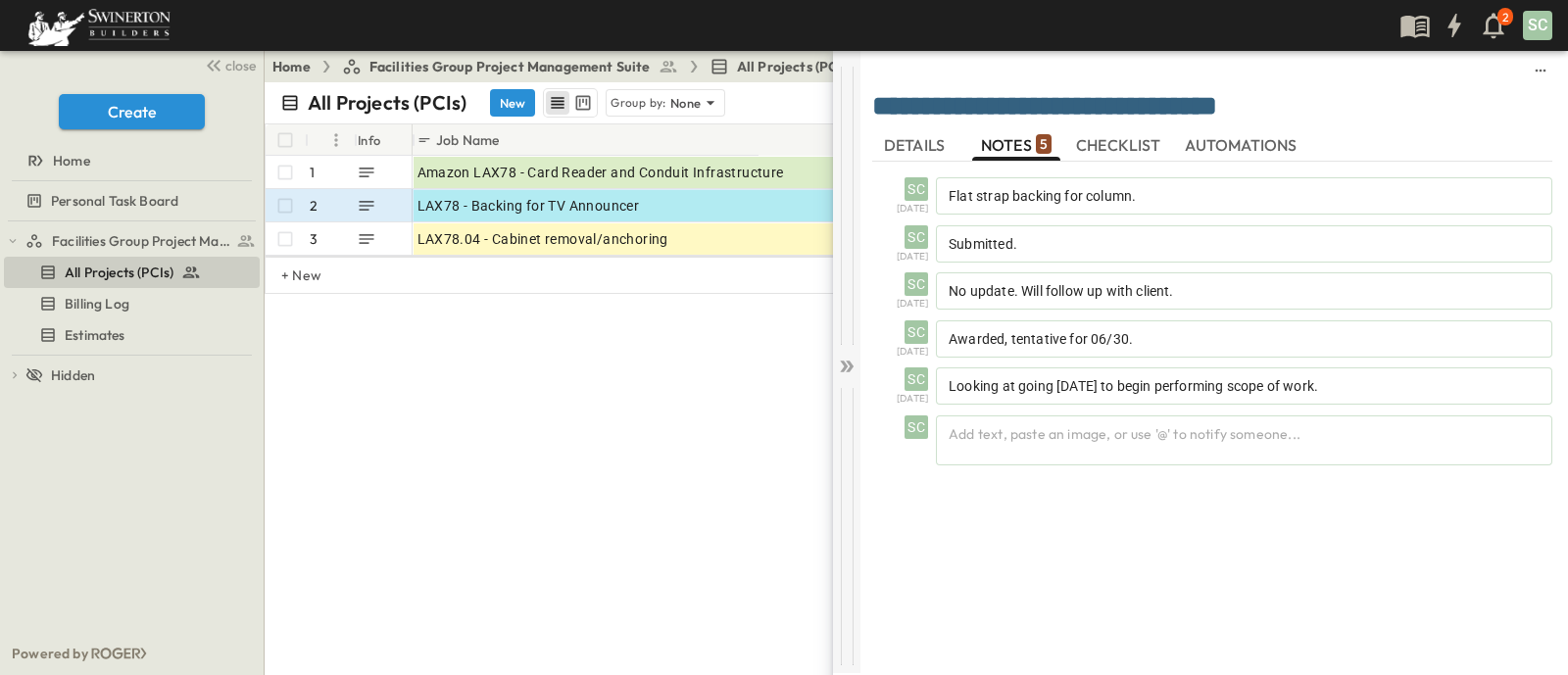 click at bounding box center (847, 362) 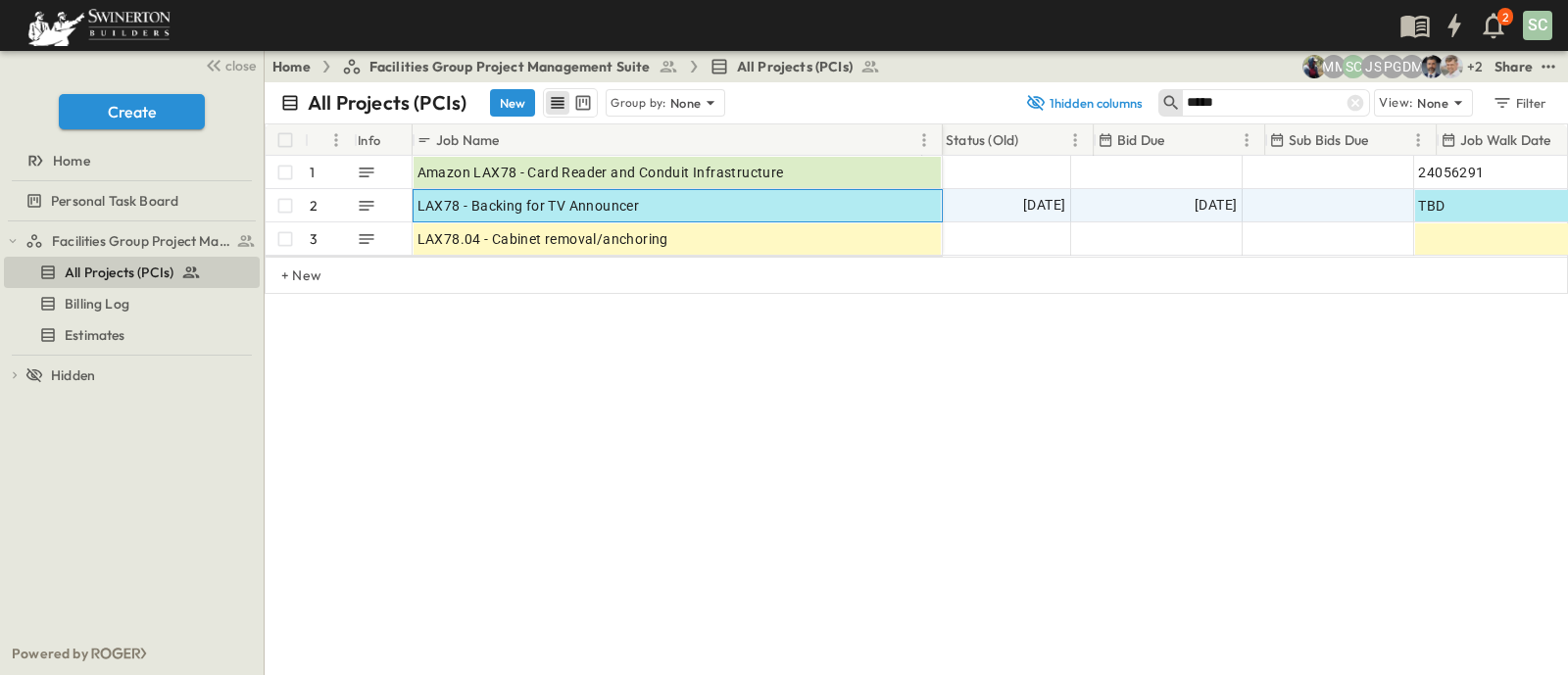 scroll, scrollTop: 0, scrollLeft: 0, axis: both 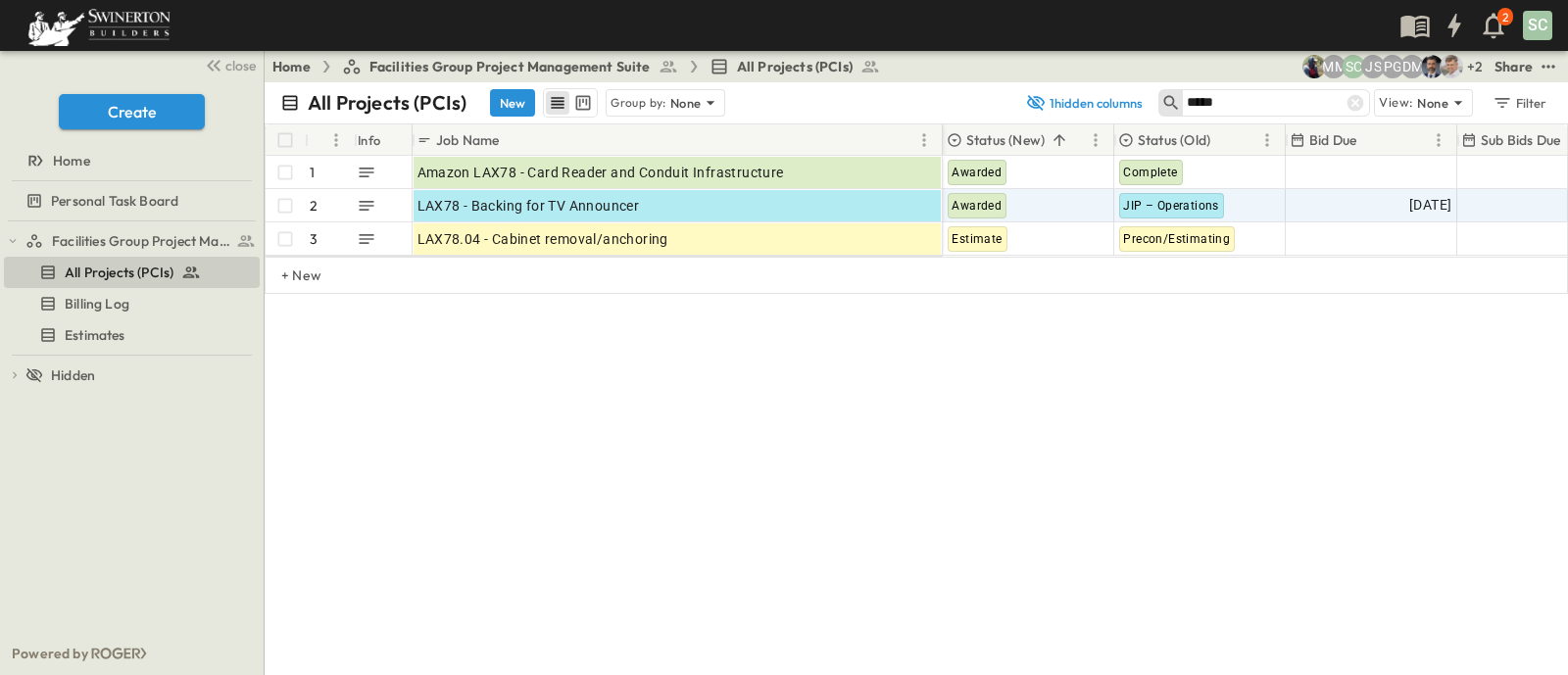 drag, startPoint x: 494, startPoint y: 502, endPoint x: 525, endPoint y: 492, distance: 32.572995 